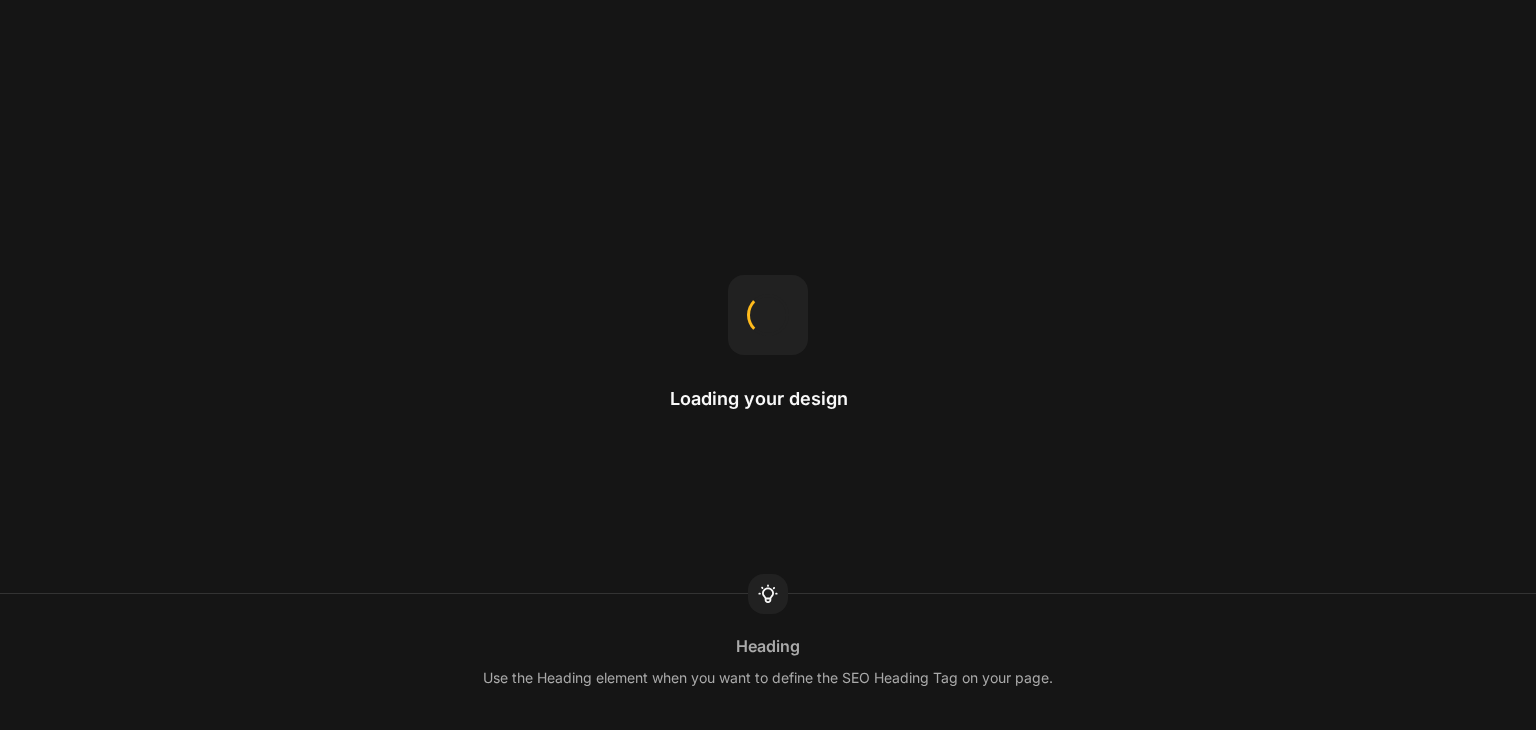 scroll, scrollTop: 0, scrollLeft: 0, axis: both 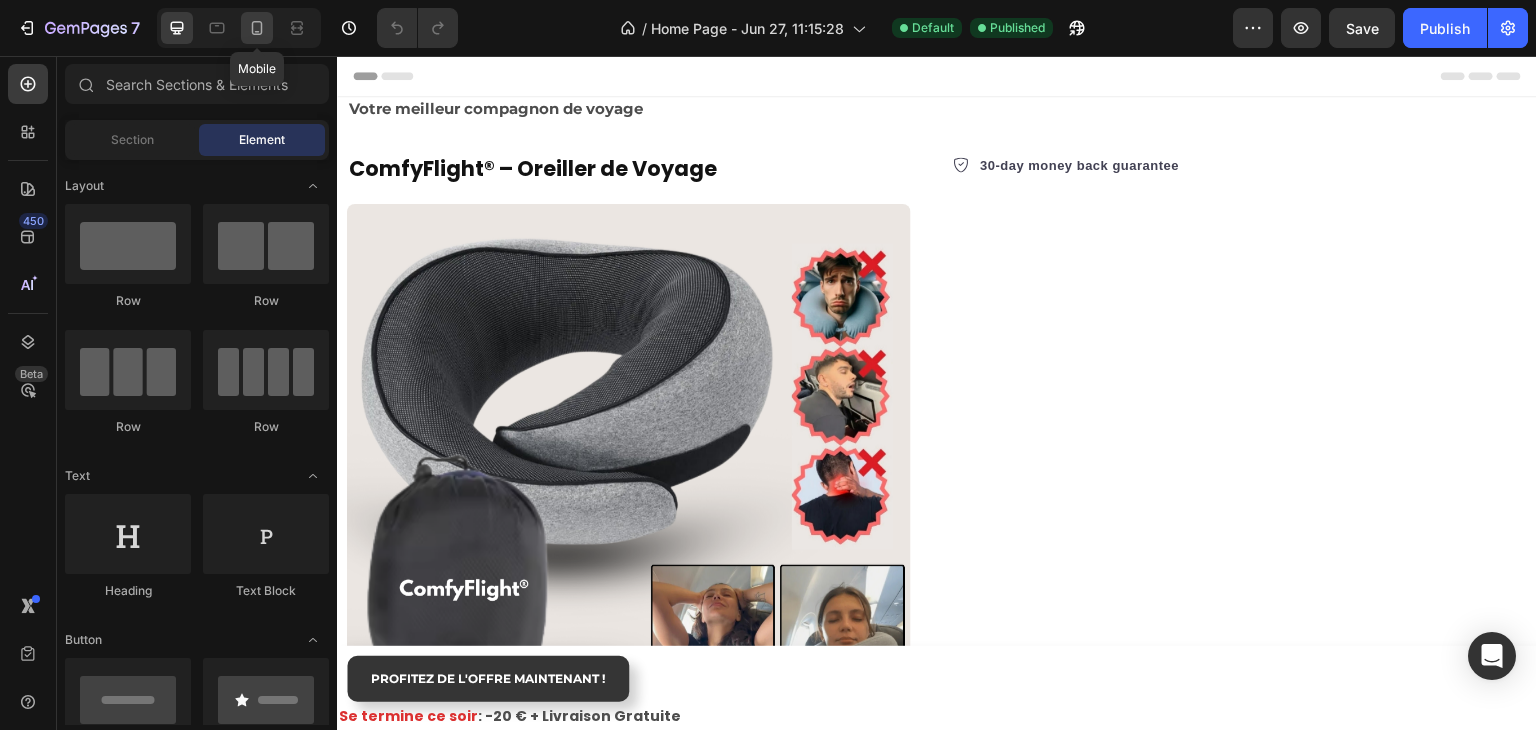 click 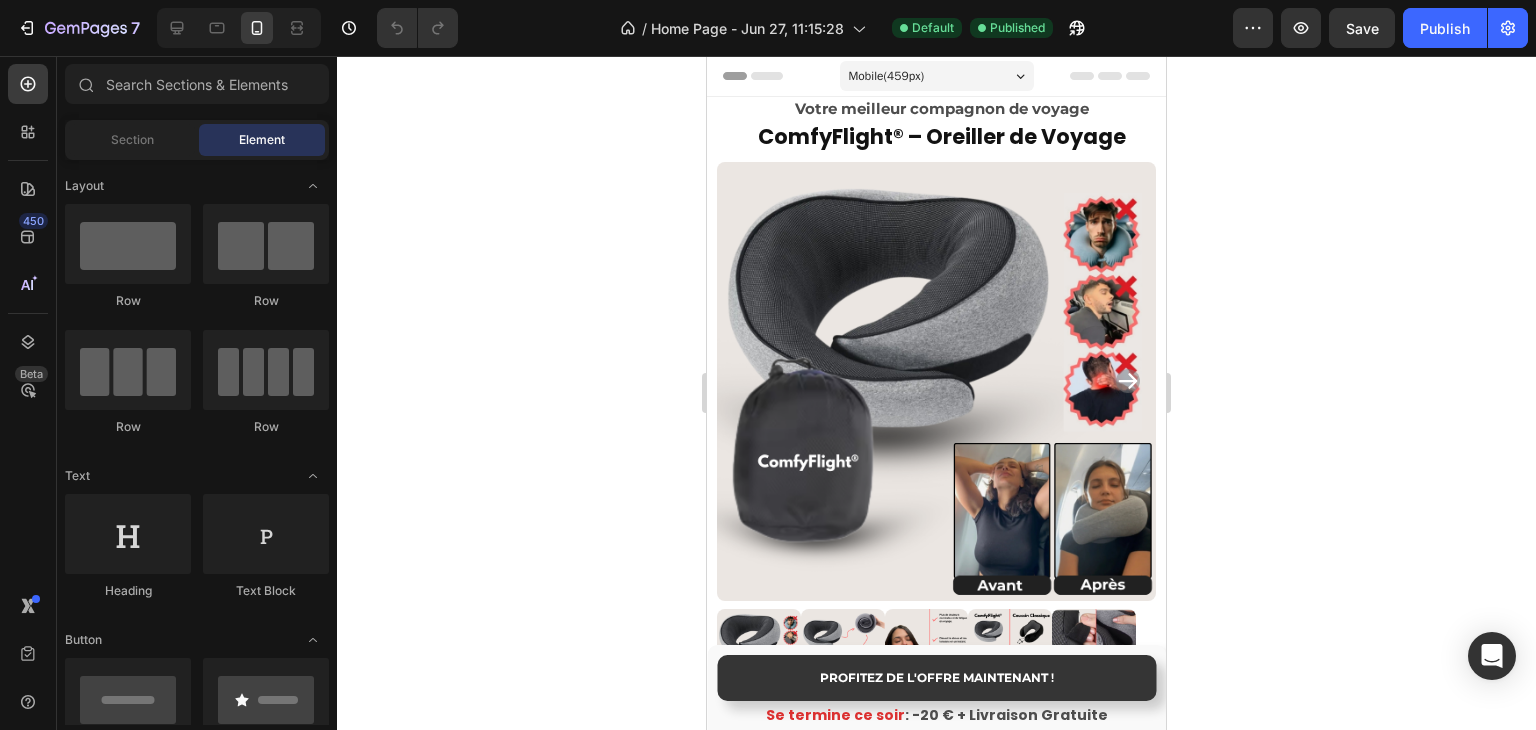 scroll, scrollTop: 0, scrollLeft: 0, axis: both 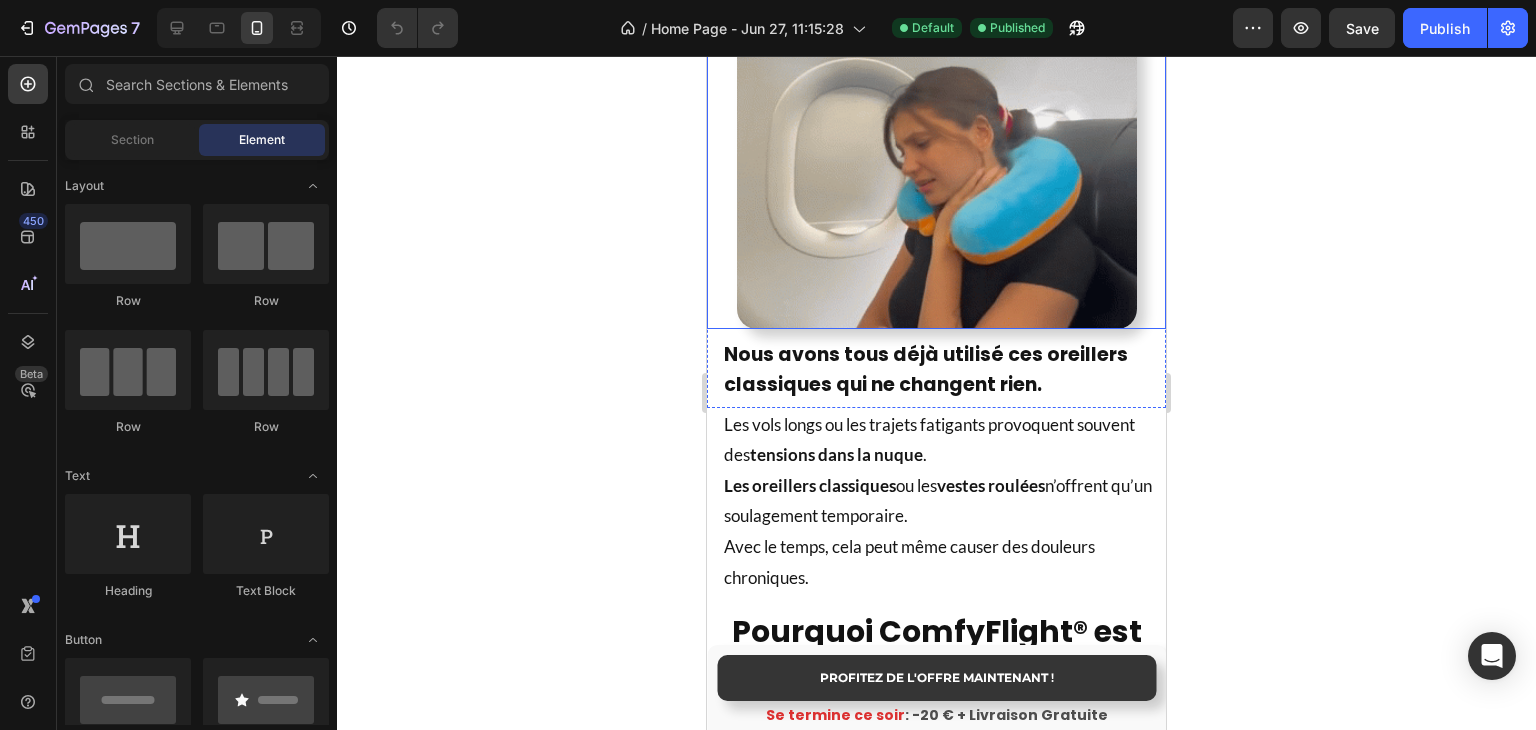 click at bounding box center [937, 179] 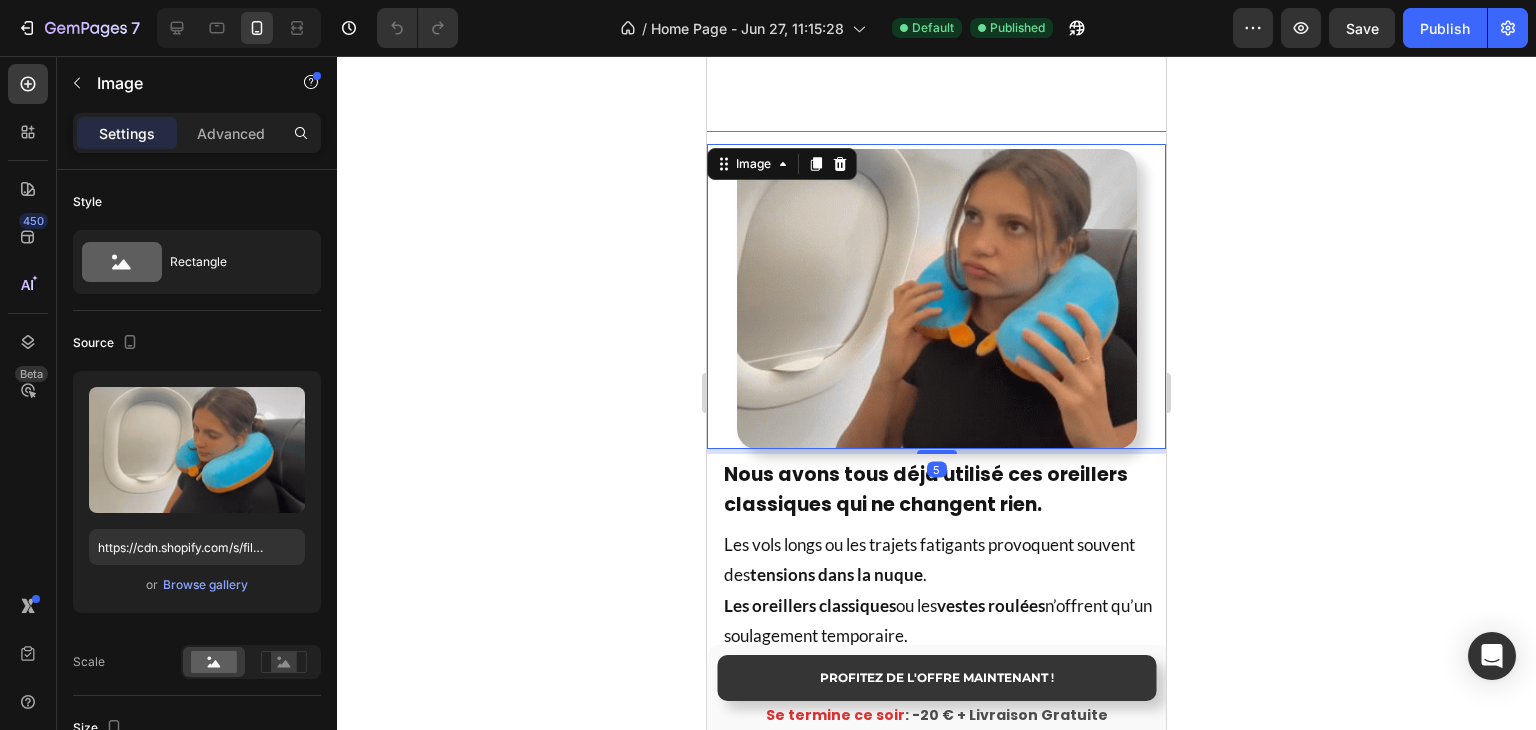 scroll, scrollTop: 3423, scrollLeft: 0, axis: vertical 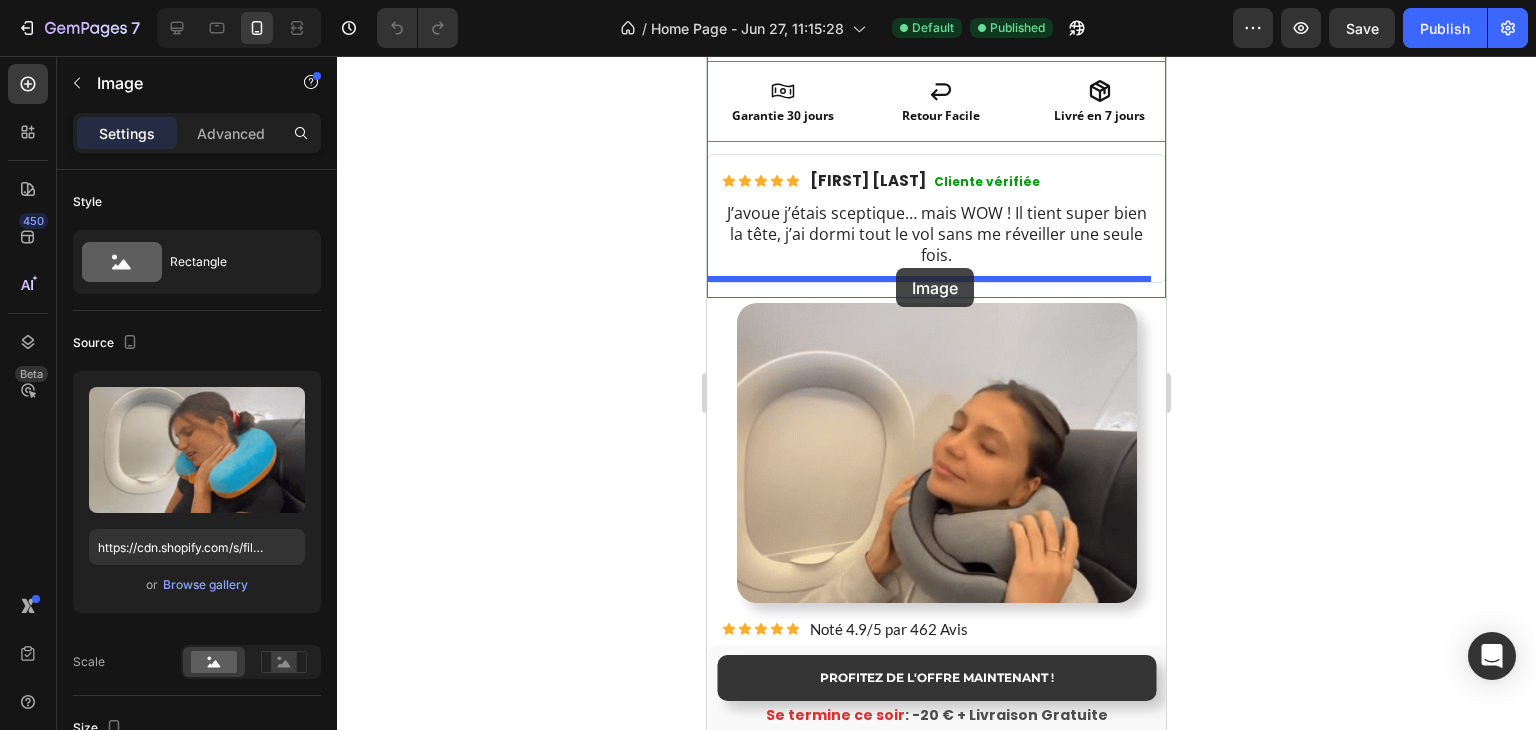 drag, startPoint x: 766, startPoint y: 424, endPoint x: 896, endPoint y: 268, distance: 203.0665 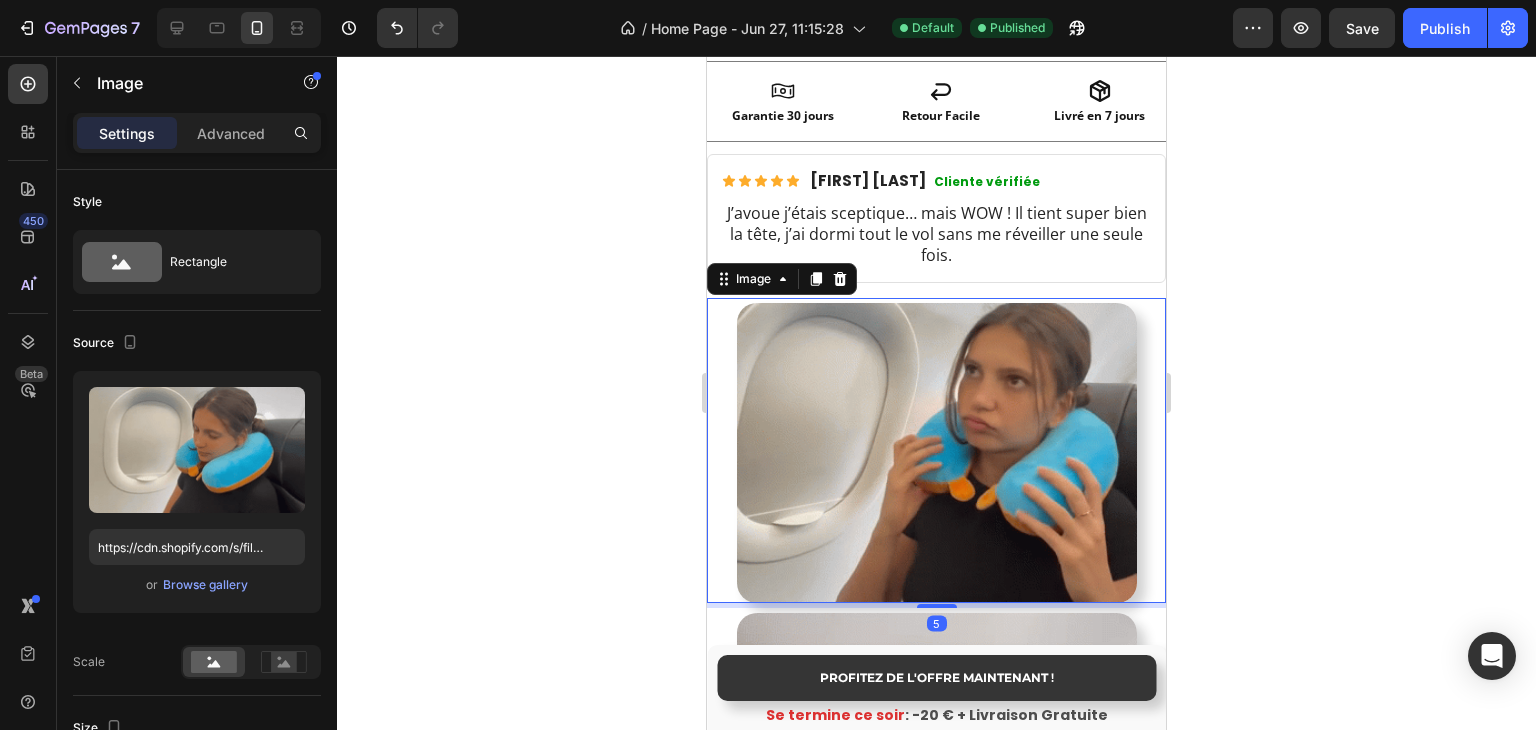 click 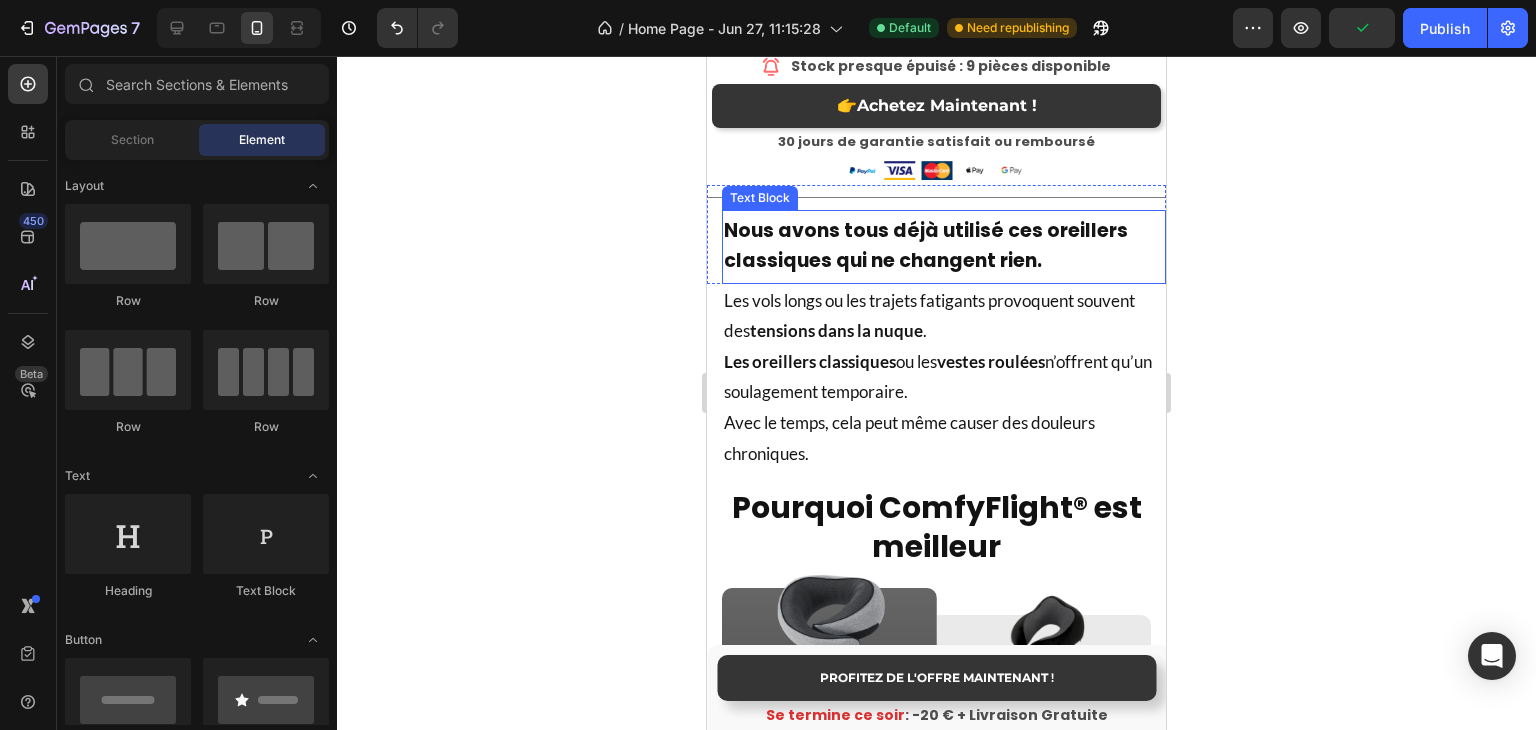 scroll, scrollTop: 3947, scrollLeft: 0, axis: vertical 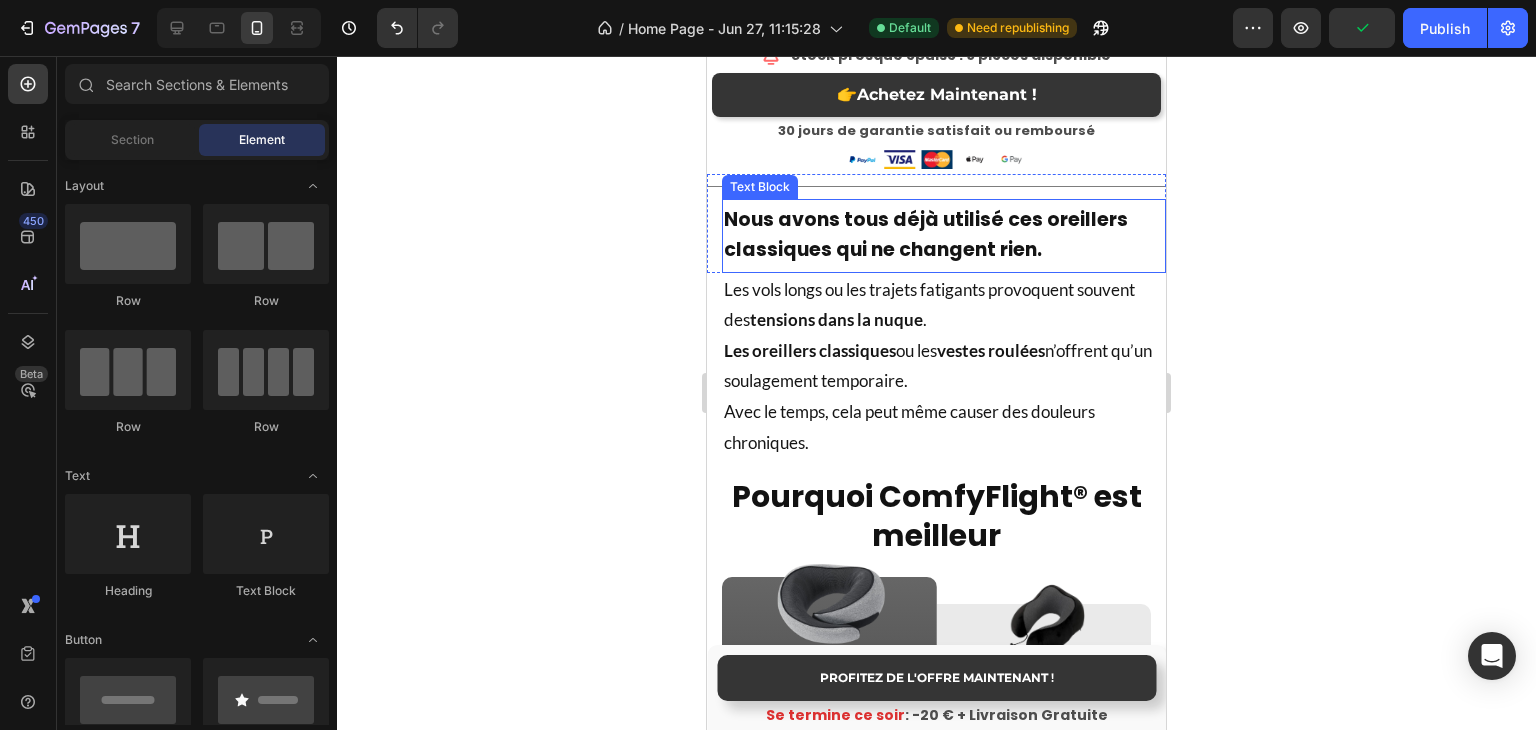 click on "Nous avons tous déjà utilisé ces oreillers classiques qui ne changent rien." at bounding box center [926, 234] 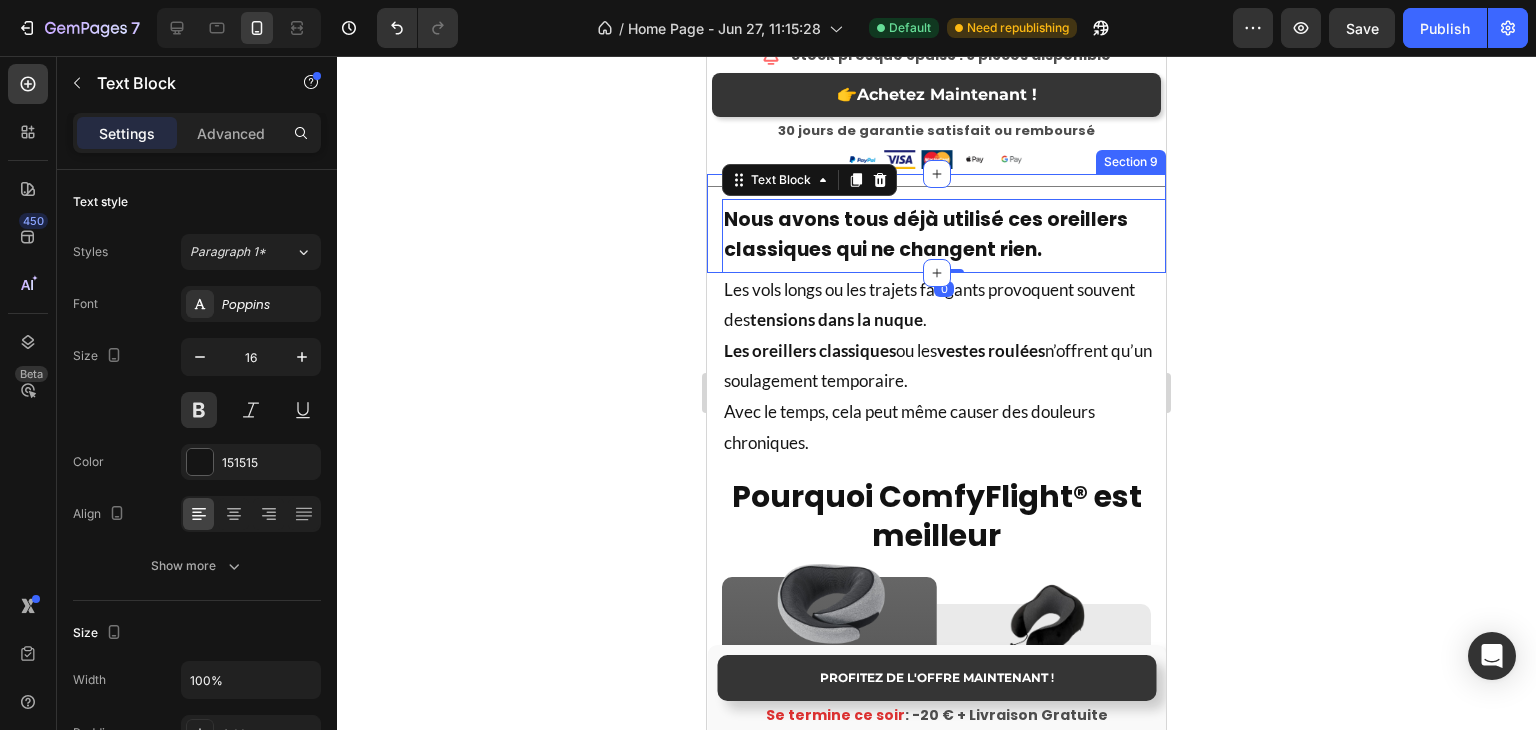 click on "Title Line Nous avons tous déjà utilisé ces oreillers classiques qui ne changent rien. Text Block   0" at bounding box center [936, 223] 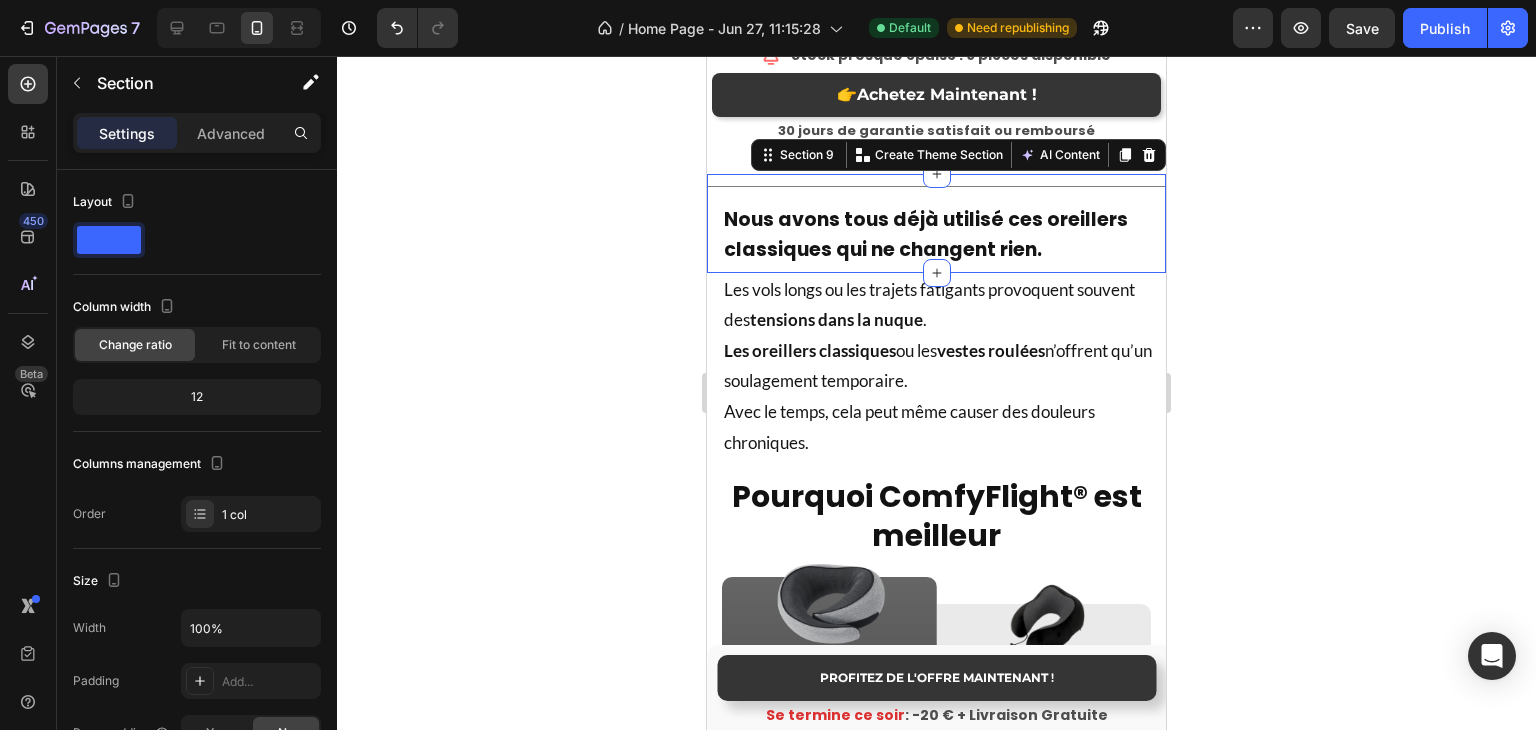 click on "Les vols longs ou les trajets fatigants provoquent souvent des  tensions dans la nuque . Les oreillers classiques  ou les  vestes roulées  n’offrent qu’un soulagement temporaire. Avec le temps, cela peut même causer des douleurs chroniques. Text Block" at bounding box center [936, 369] 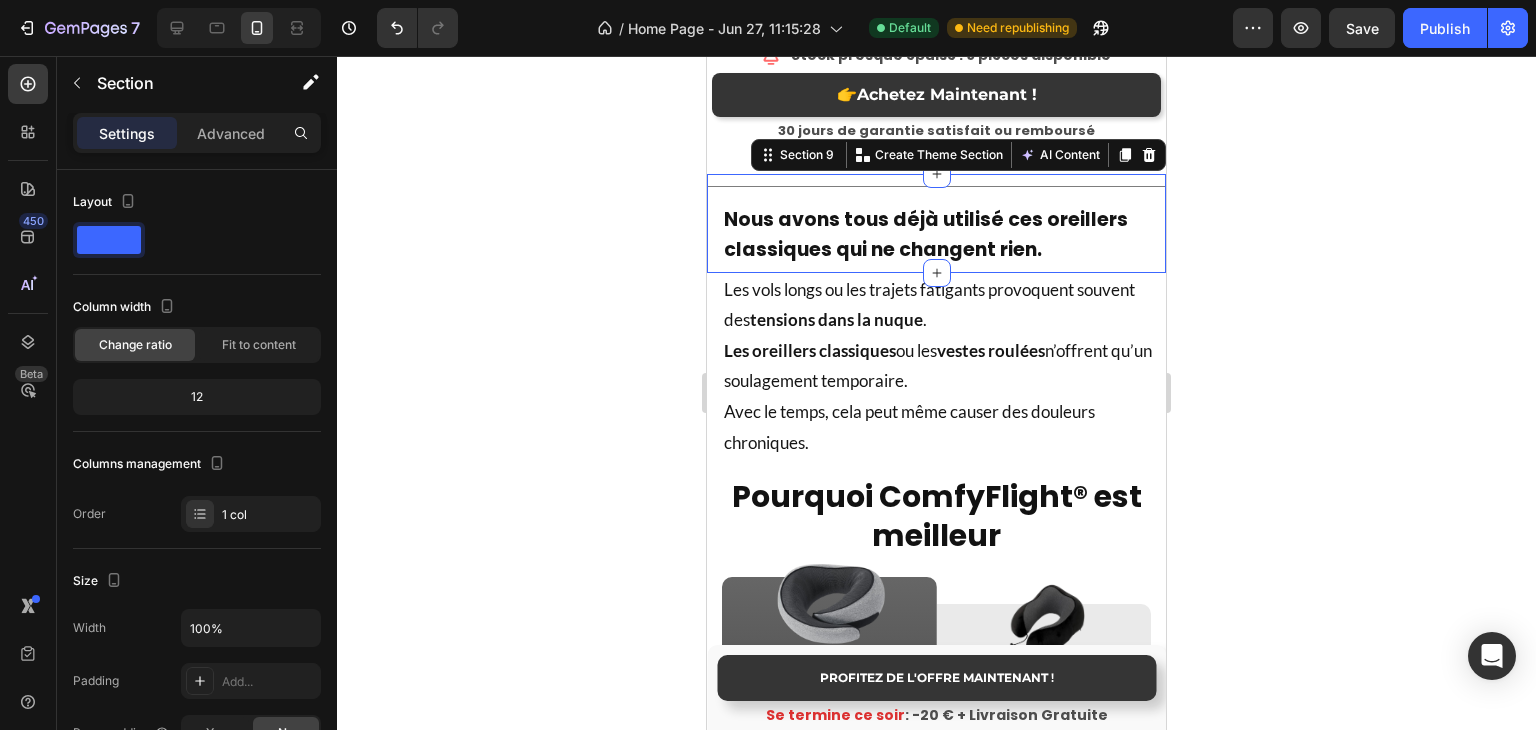 click on "Title Line Nous avons tous déjà utilisé ces oreillers classiques qui ne changent rien. Text Block" at bounding box center (936, 223) 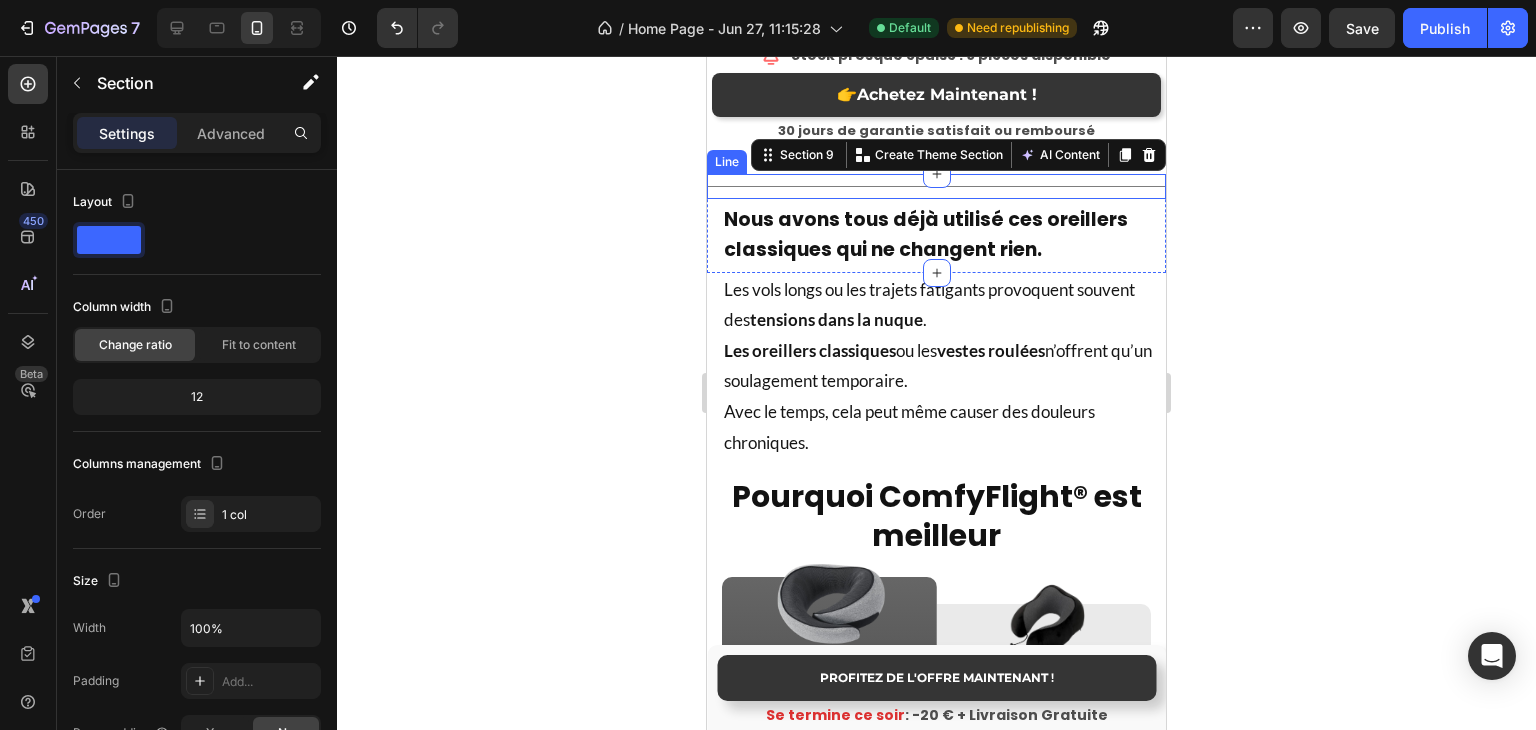 click on "Nous avons tous déjà utilisé ces oreillers classiques qui ne changent rien." at bounding box center [926, 234] 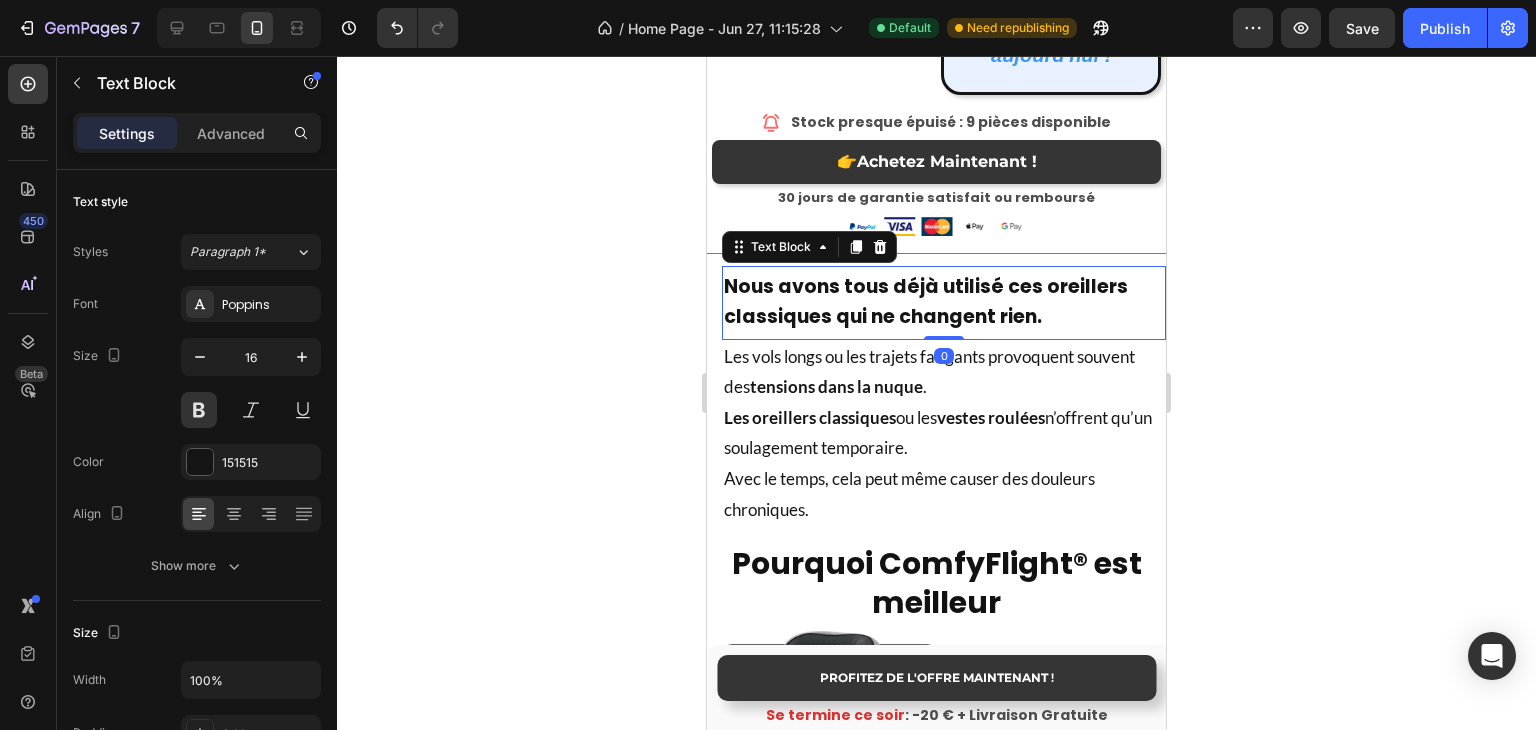 scroll, scrollTop: 3847, scrollLeft: 0, axis: vertical 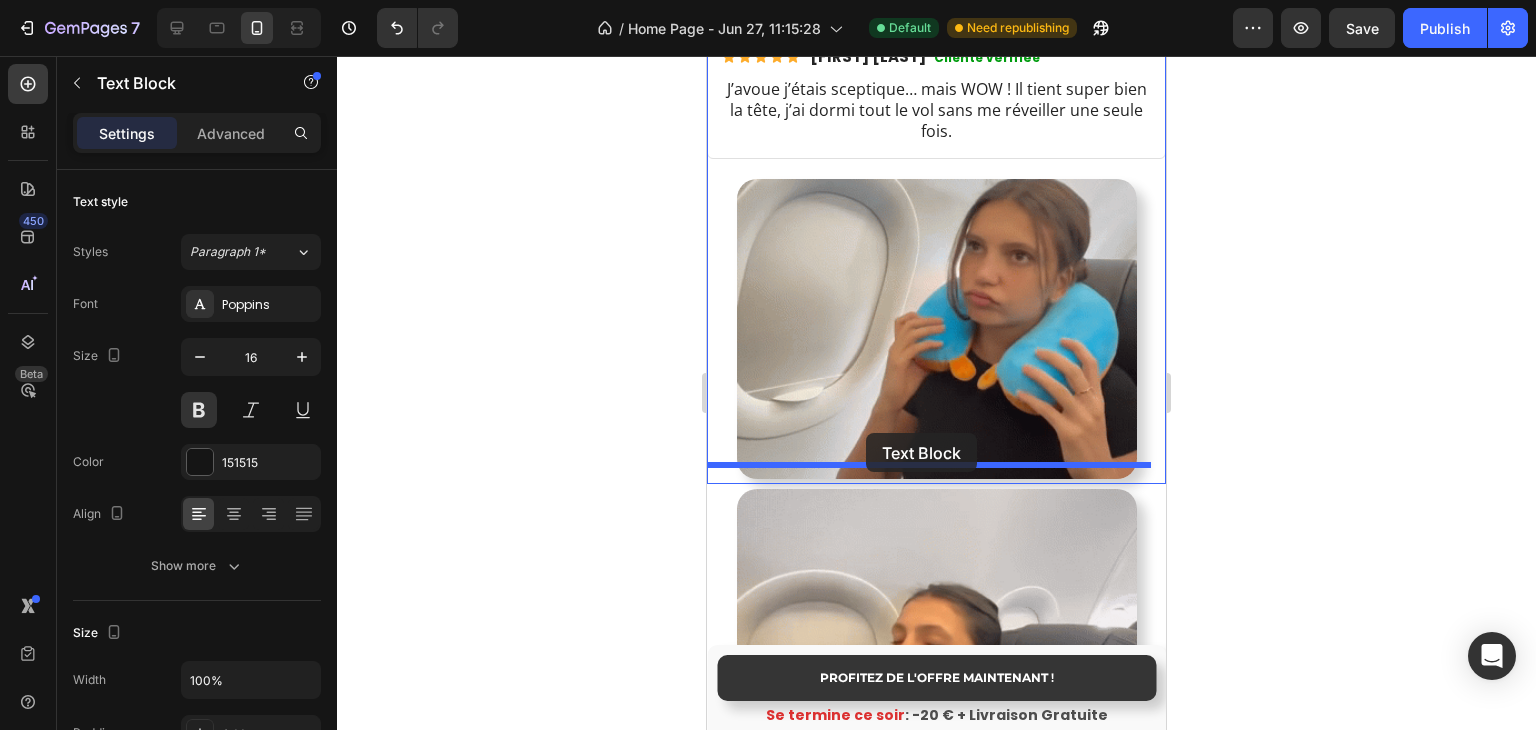 drag, startPoint x: 759, startPoint y: 284, endPoint x: 866, endPoint y: 433, distance: 183.43936 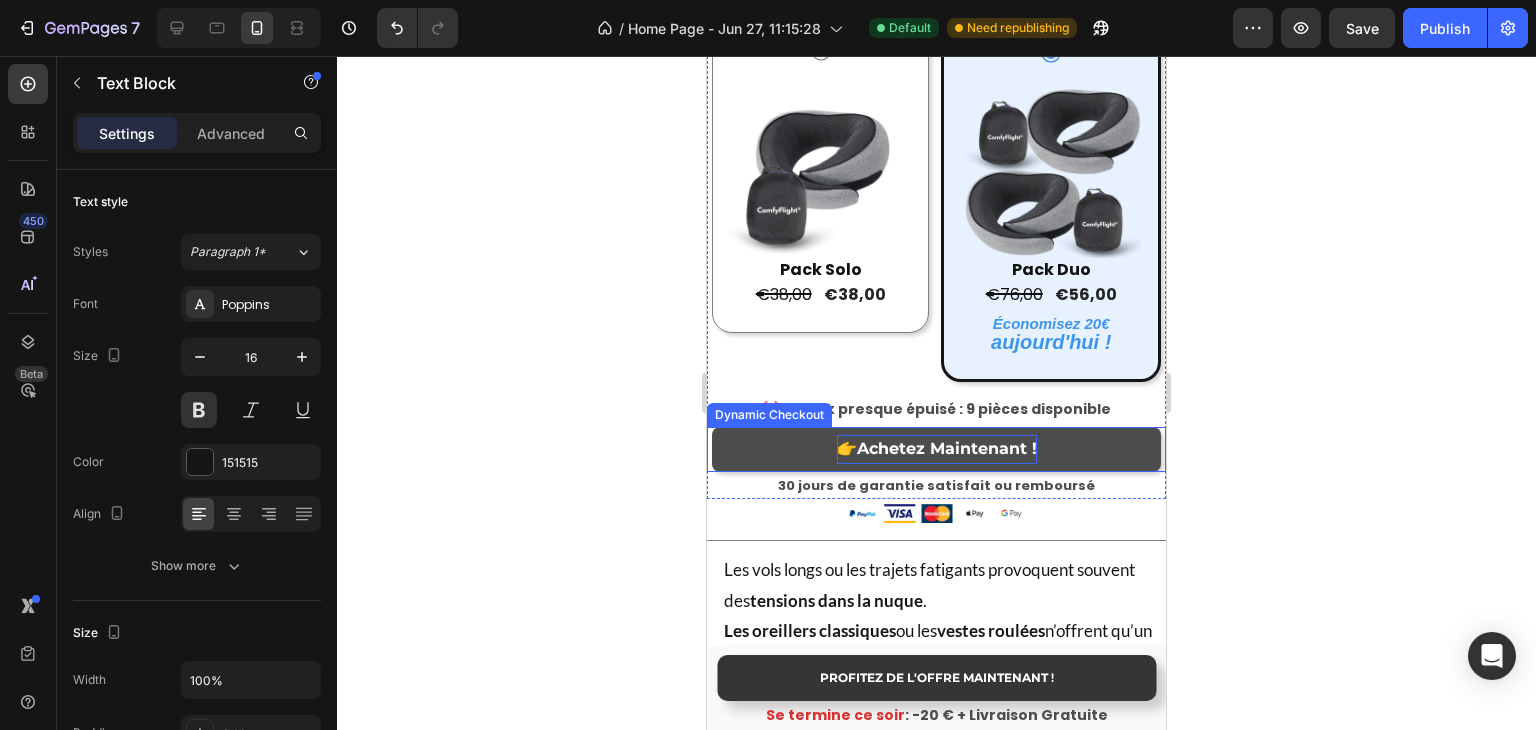 scroll, scrollTop: 3966, scrollLeft: 0, axis: vertical 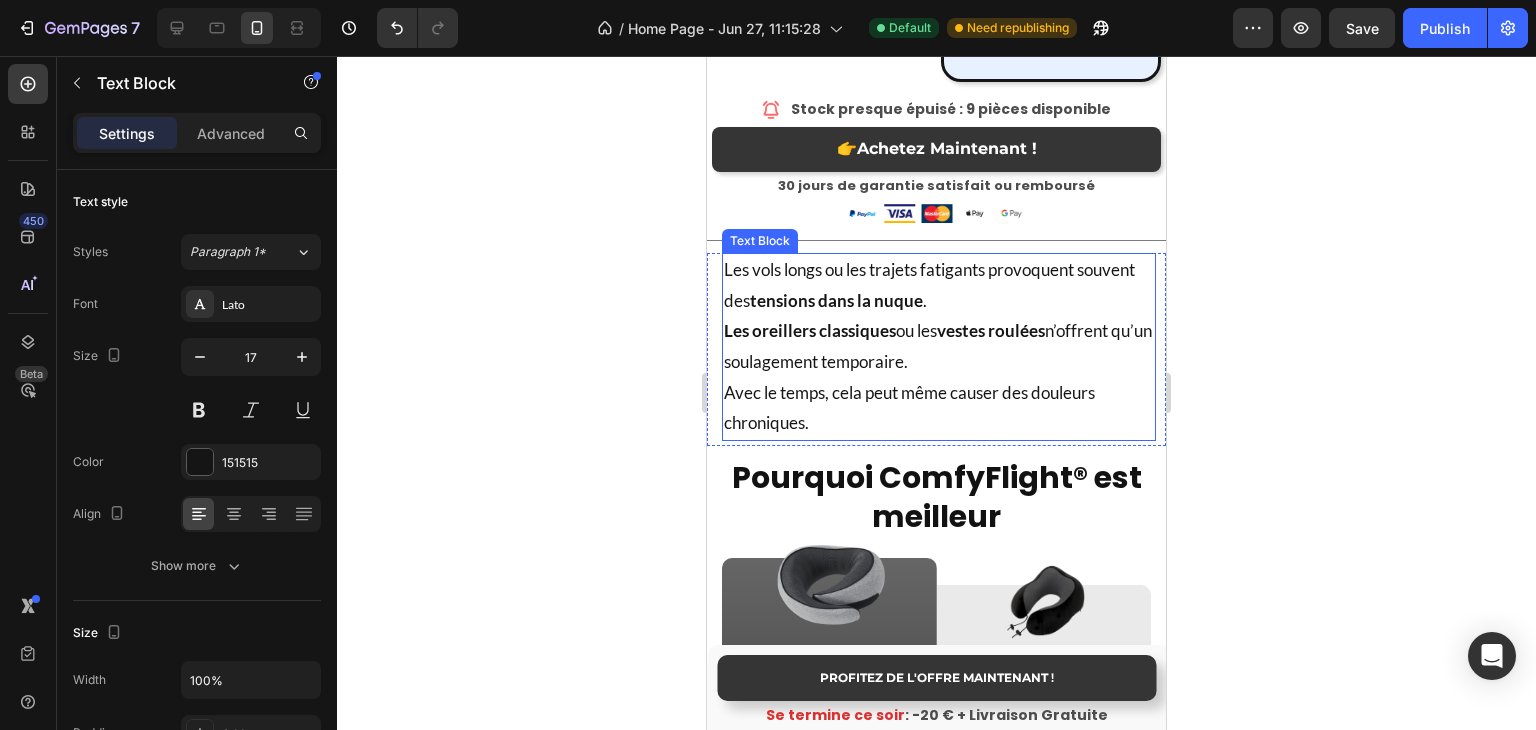 click on "Les oreillers classiques" at bounding box center [810, 330] 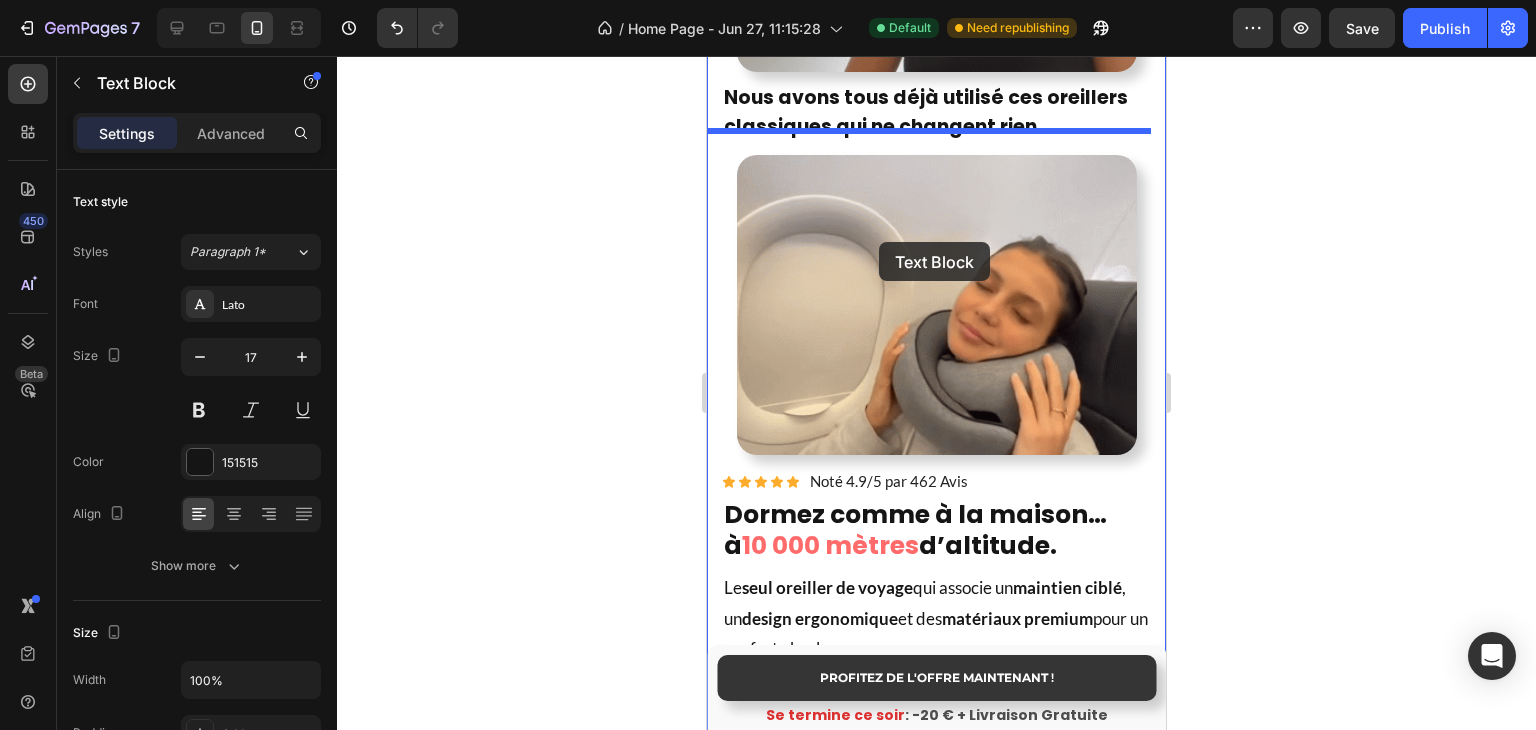 scroll, scrollTop: 1366, scrollLeft: 0, axis: vertical 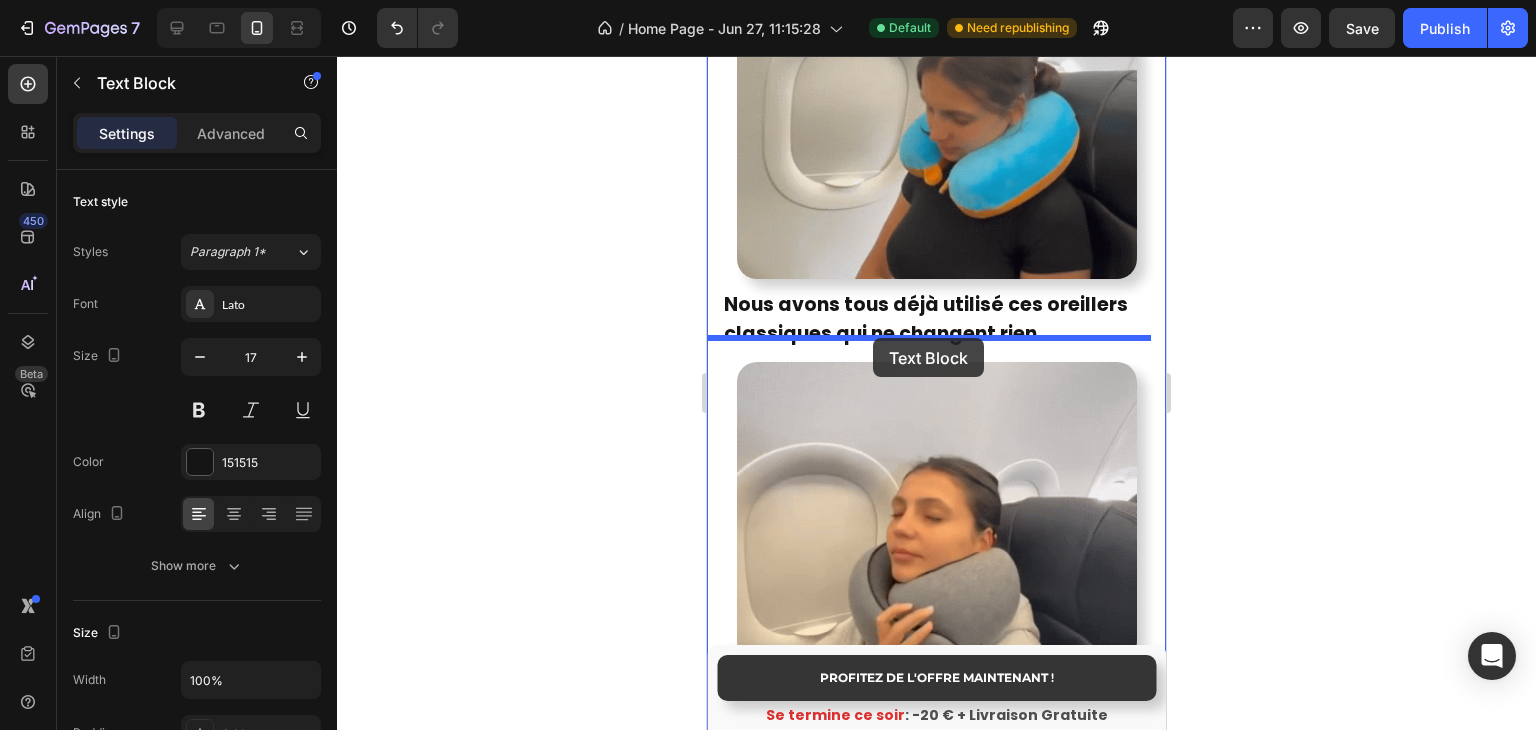 drag, startPoint x: 771, startPoint y: 225, endPoint x: 873, endPoint y: 338, distance: 152.2268 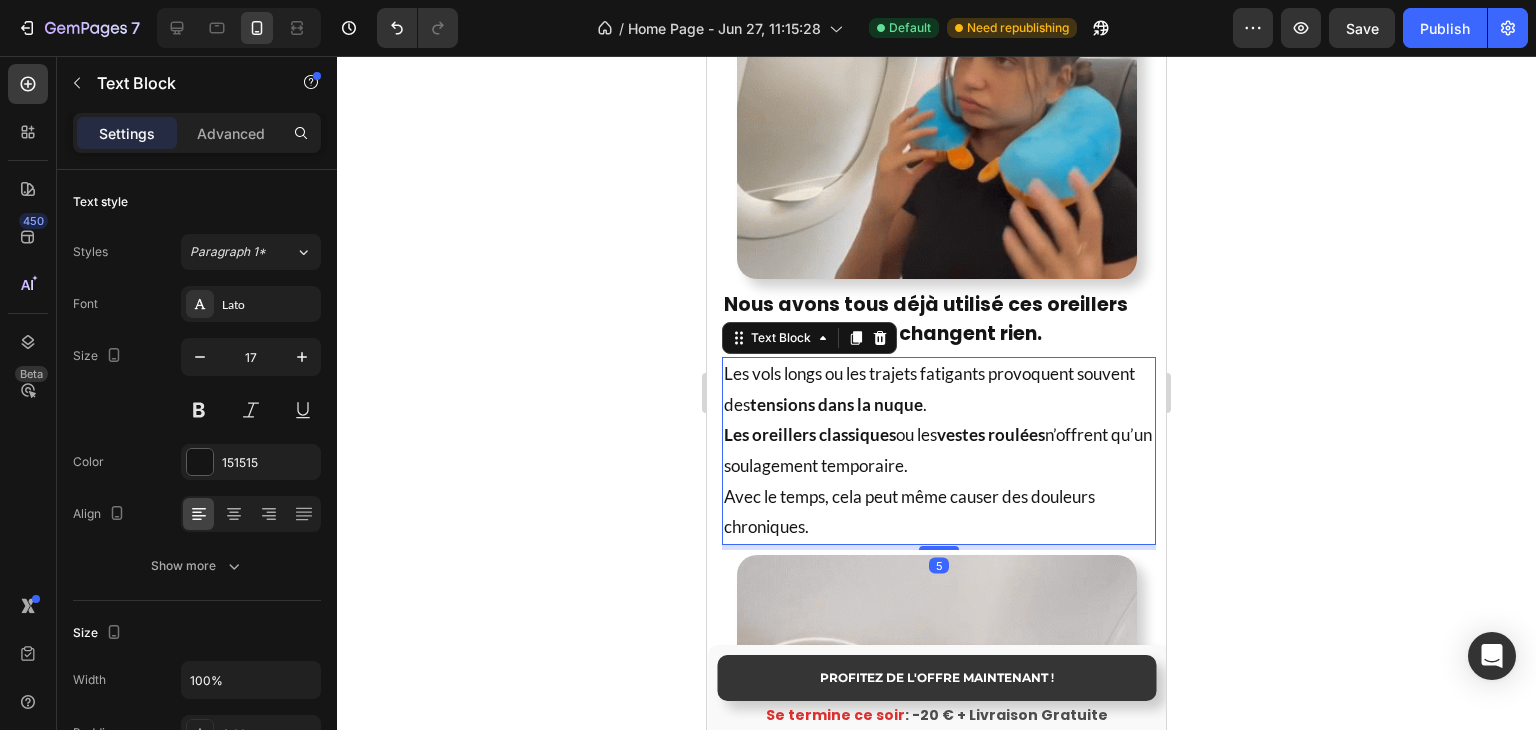 click 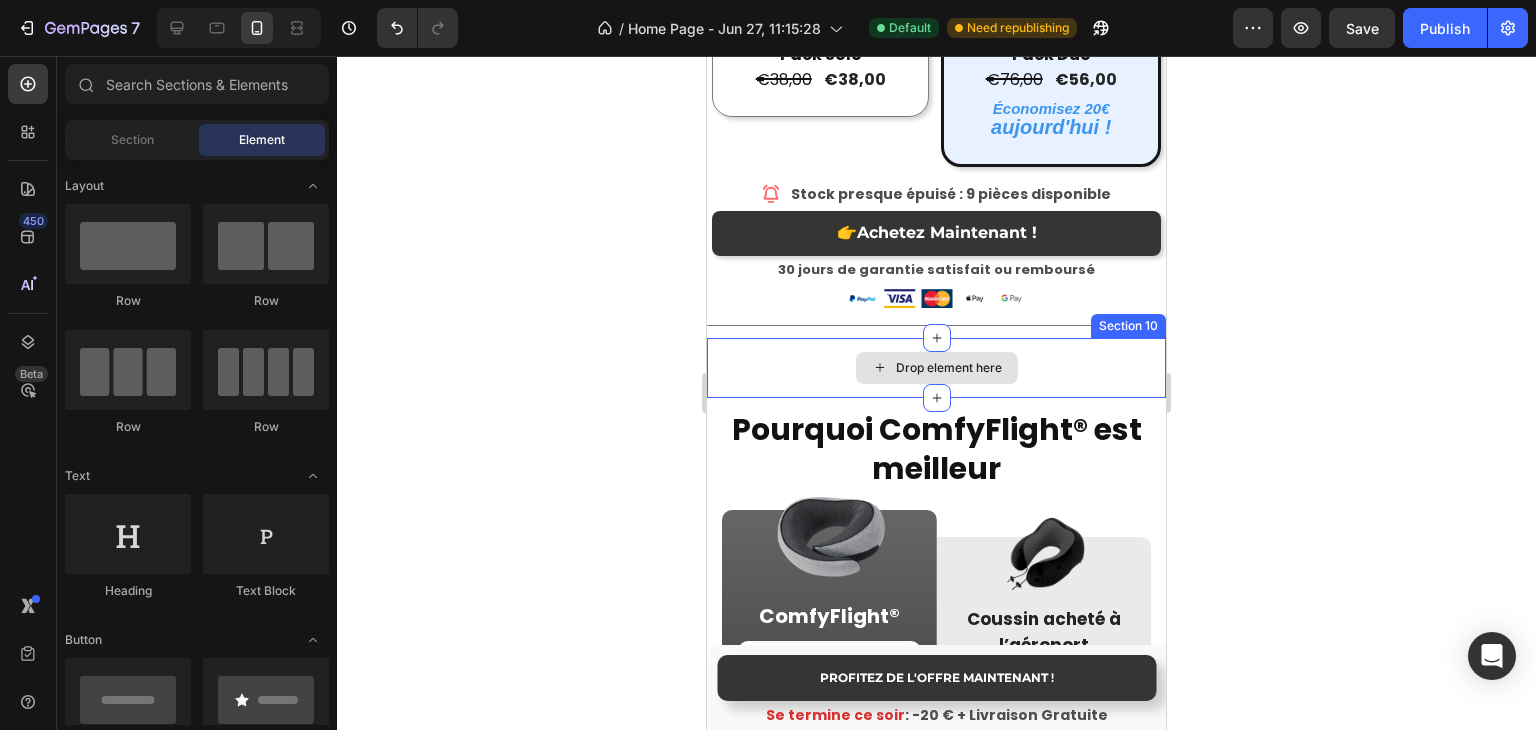 scroll, scrollTop: 4171, scrollLeft: 0, axis: vertical 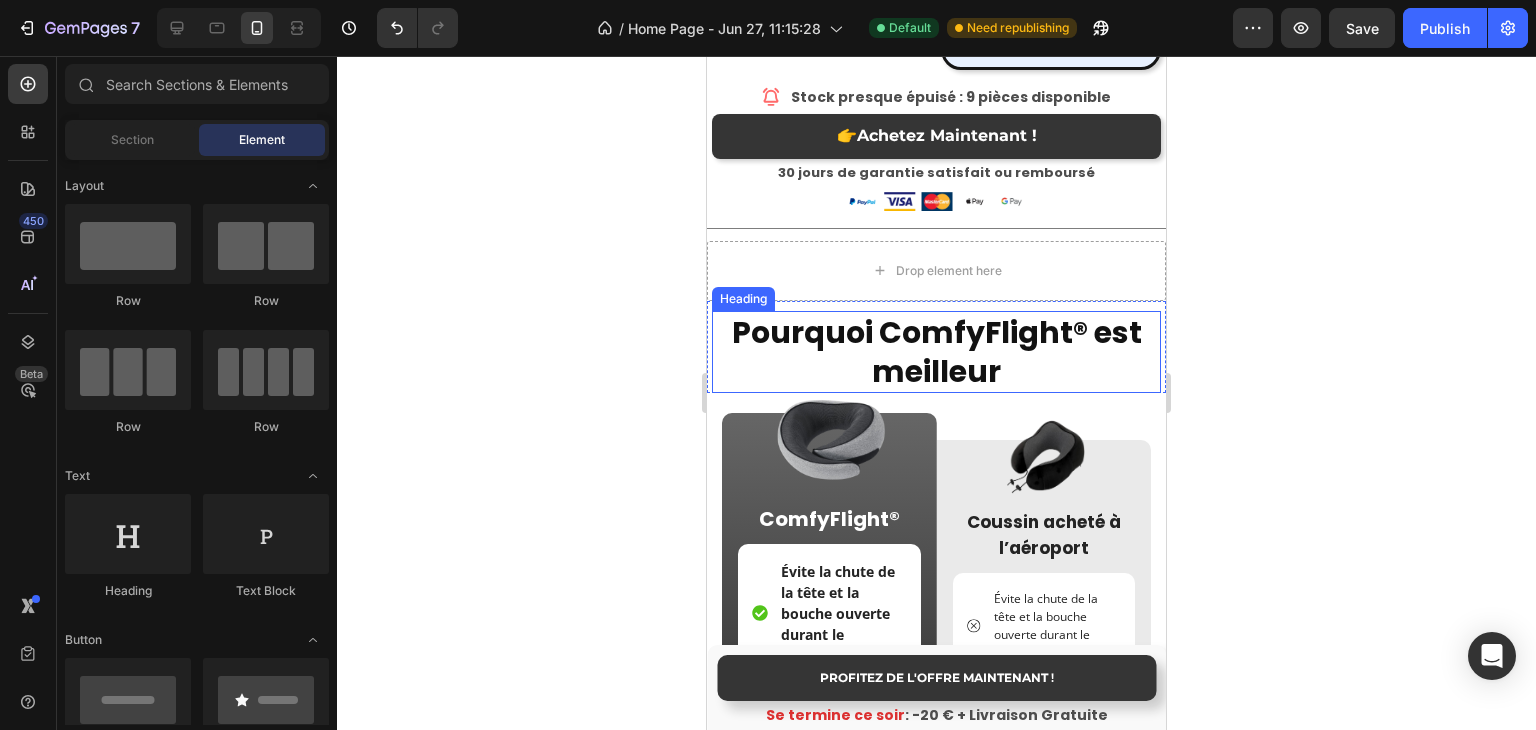 click on "Drop element here" at bounding box center (936, 271) 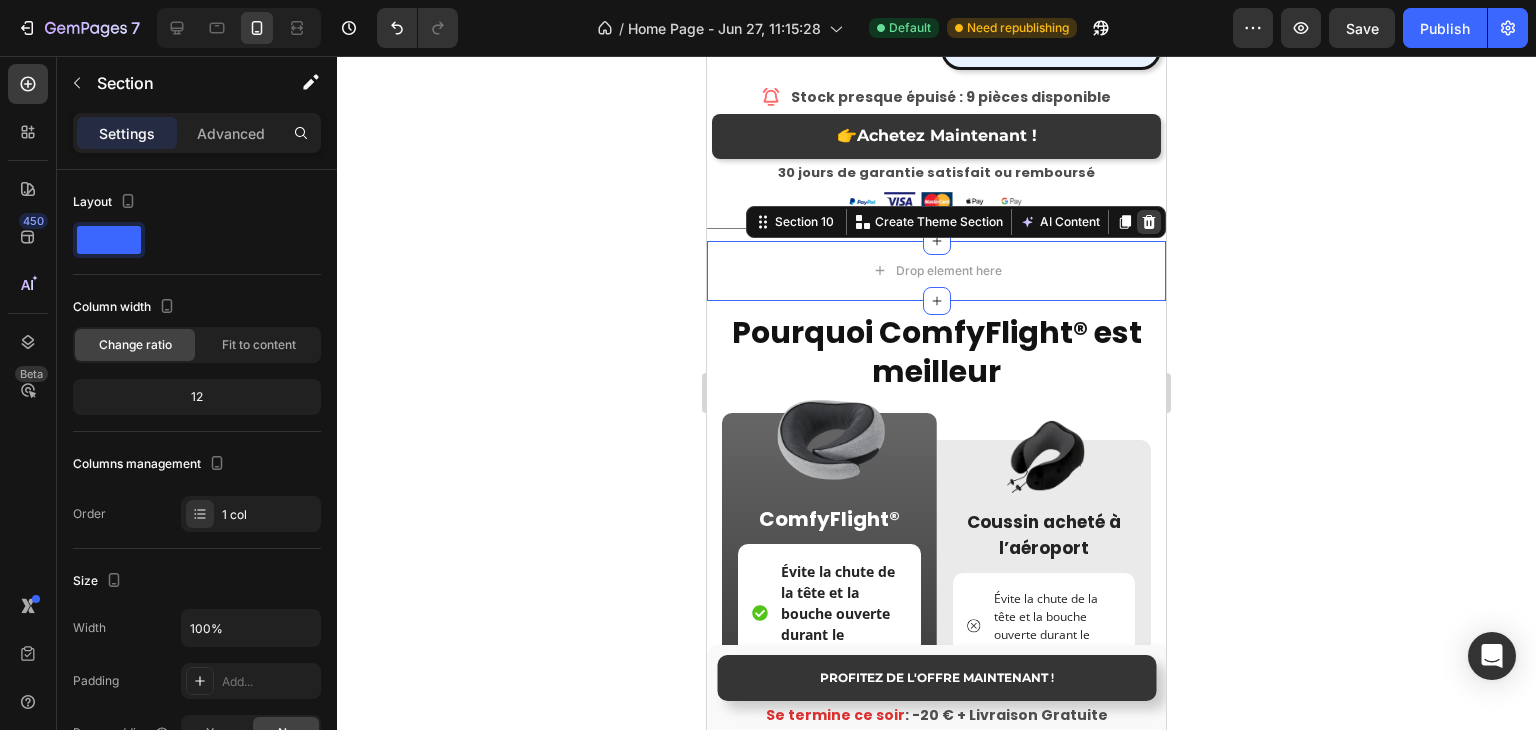 click at bounding box center [1149, 222] 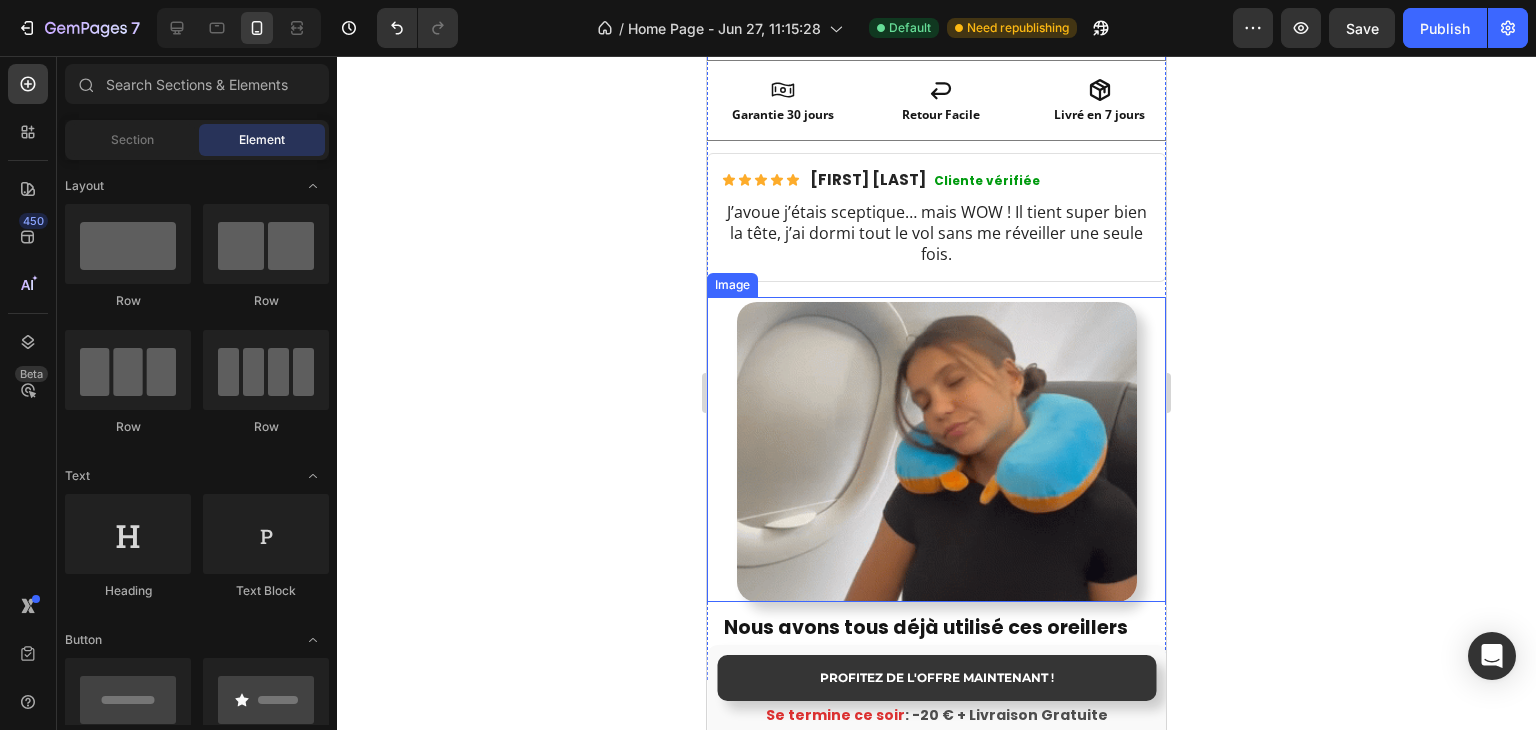 scroll, scrollTop: 1171, scrollLeft: 0, axis: vertical 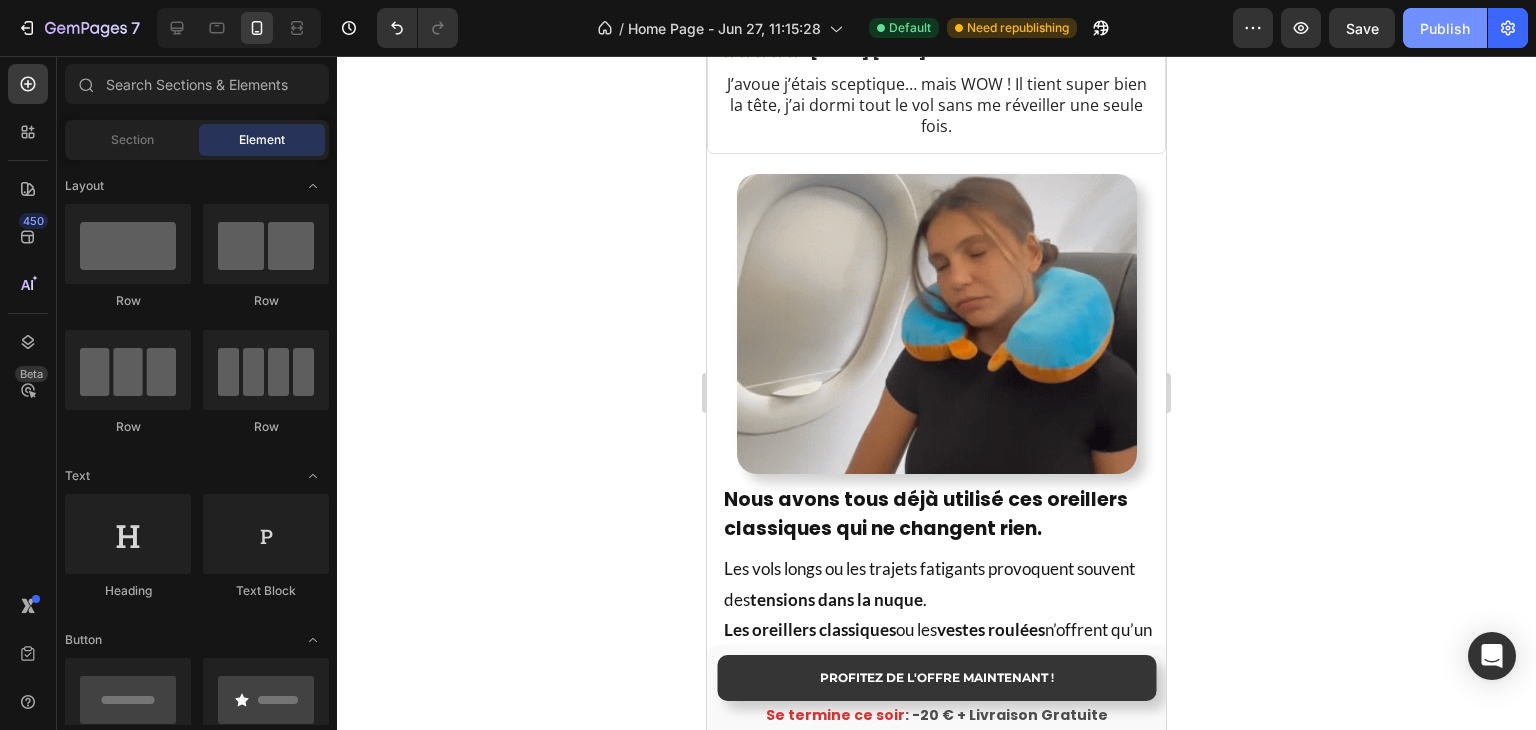 click on "Publish" at bounding box center [1445, 28] 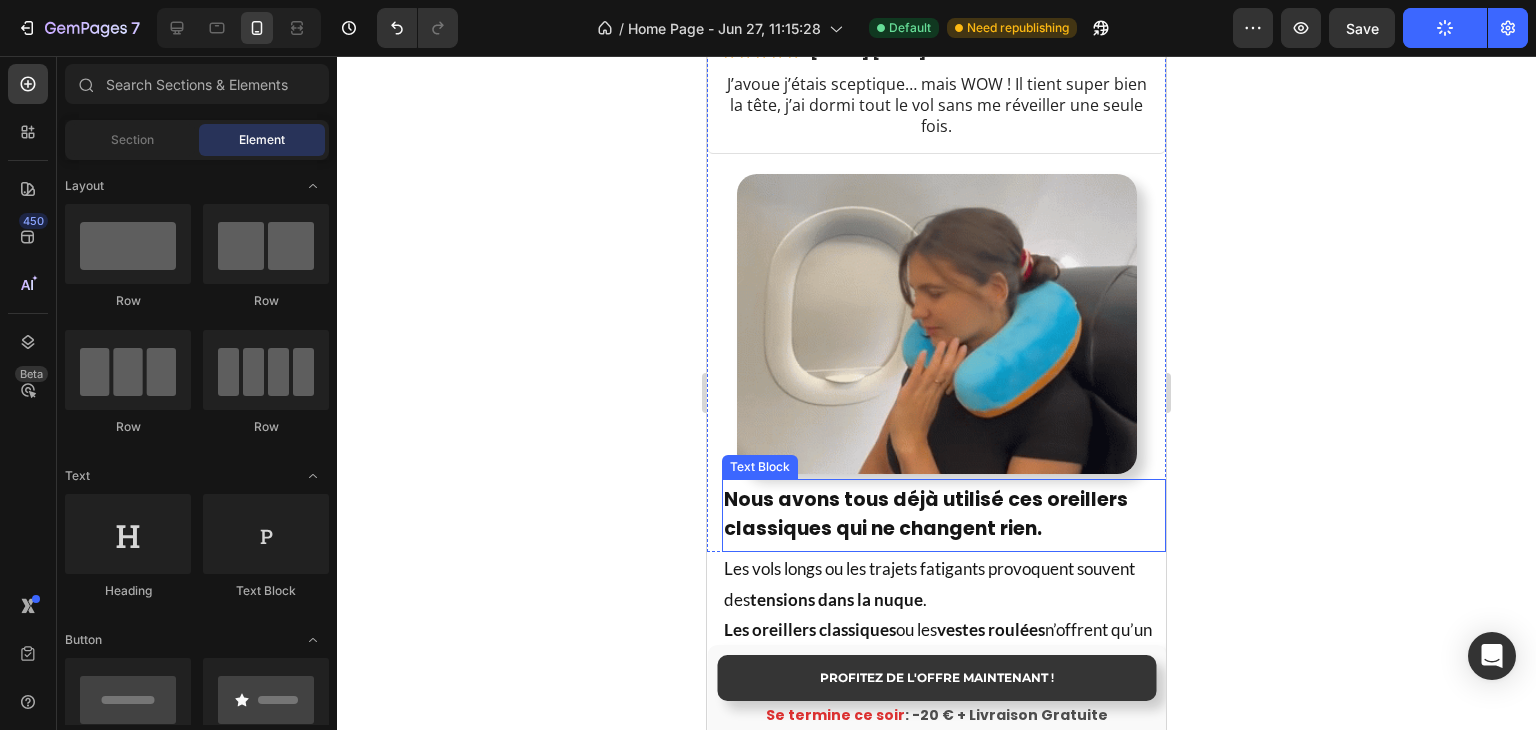 click on "Nous avons tous déjà utilisé ces oreillers classiques qui ne changent rien." at bounding box center [926, 514] 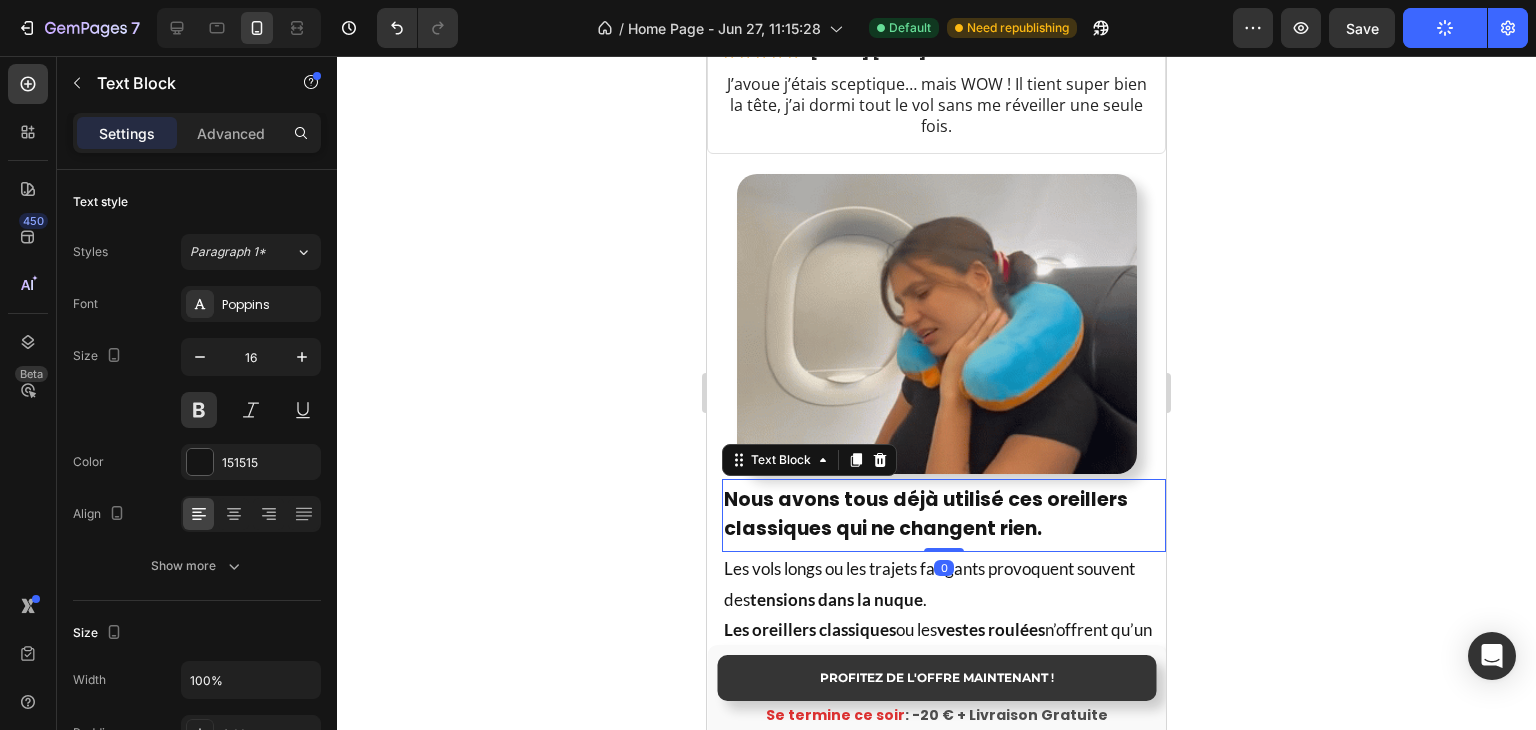click on "Nous avons tous déjà utilisé ces oreillers classiques qui ne changent rien." at bounding box center [926, 514] 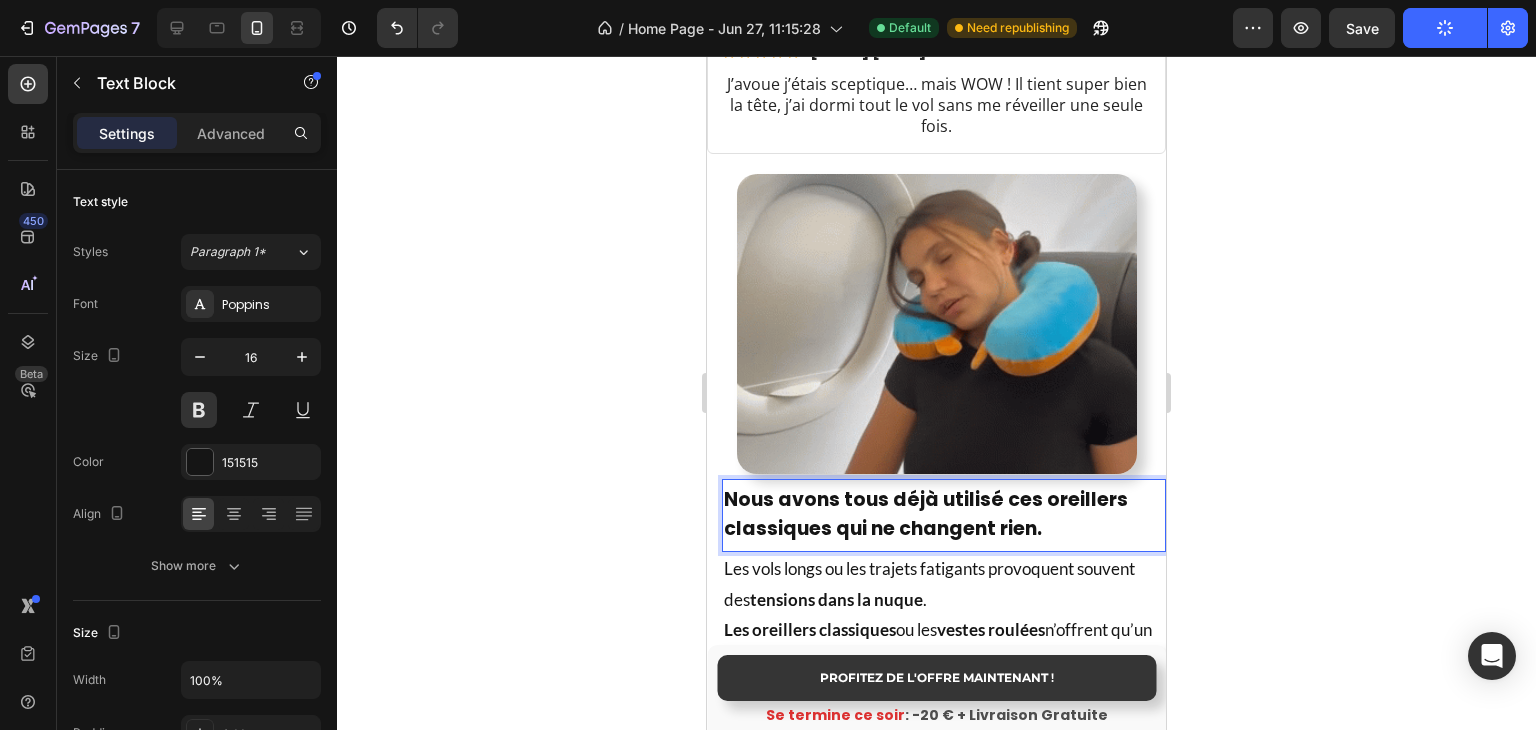 click on "Nous avons tous déjà utilisé ces oreillers classiques qui ne changent rien." at bounding box center (926, 514) 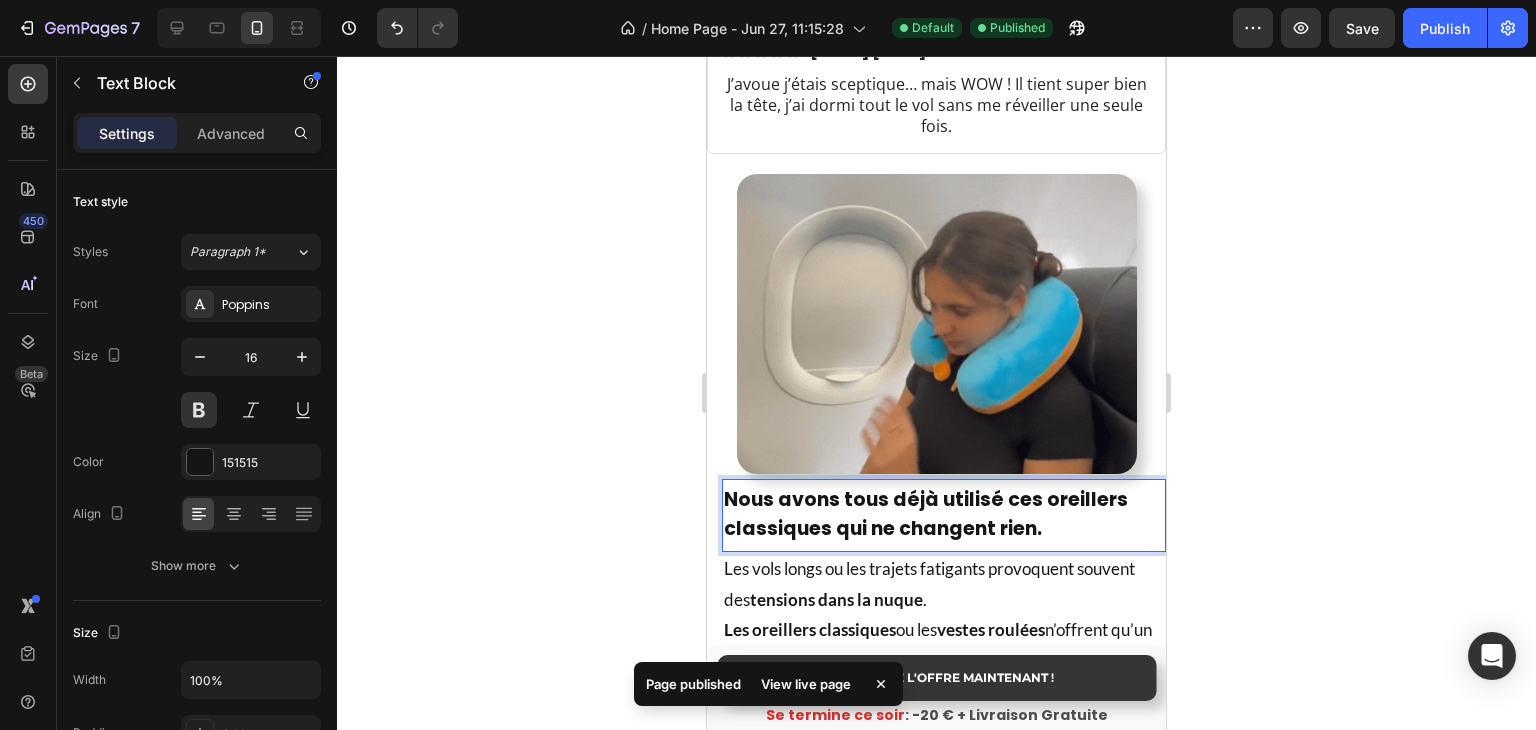 click on "Nous avons tous déjà utilisé ces oreillers classiques qui ne changent rien." at bounding box center [944, 516] 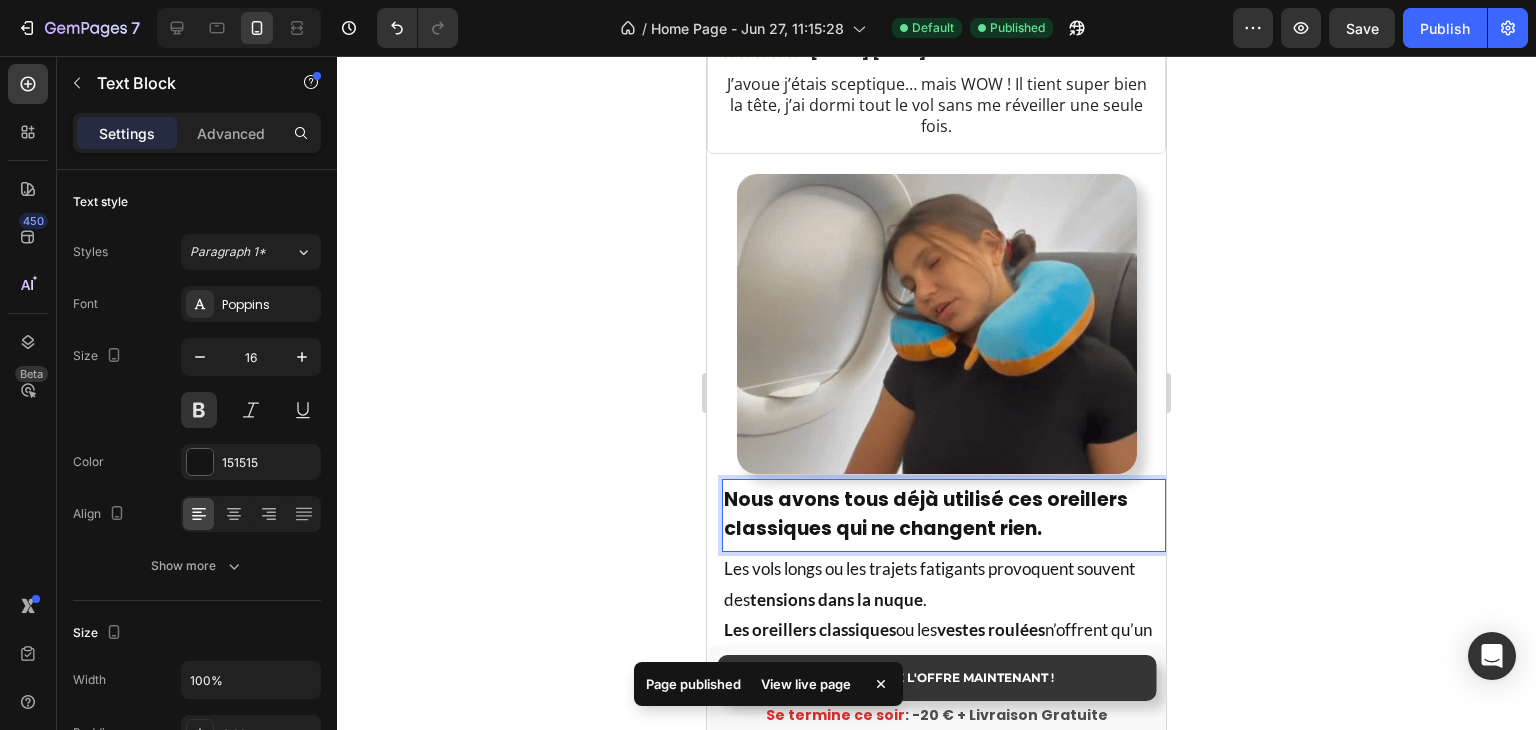 click on "Nous avons tous déjà utilisé ces oreillers classiques qui ne changent rien." at bounding box center (926, 514) 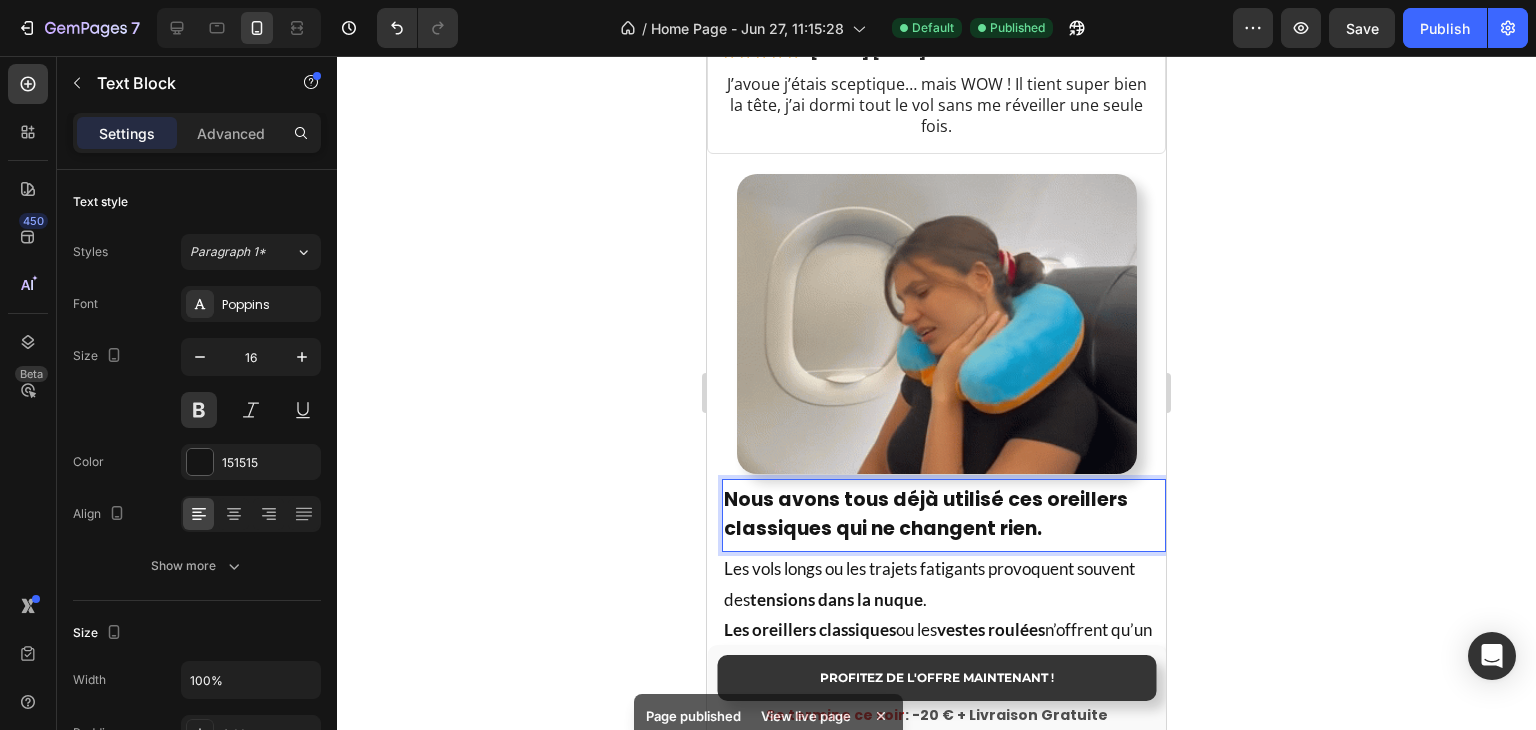 click on "Nous avons tous déjà utilisé ces oreillers classiques qui ne changent rien." at bounding box center (944, 516) 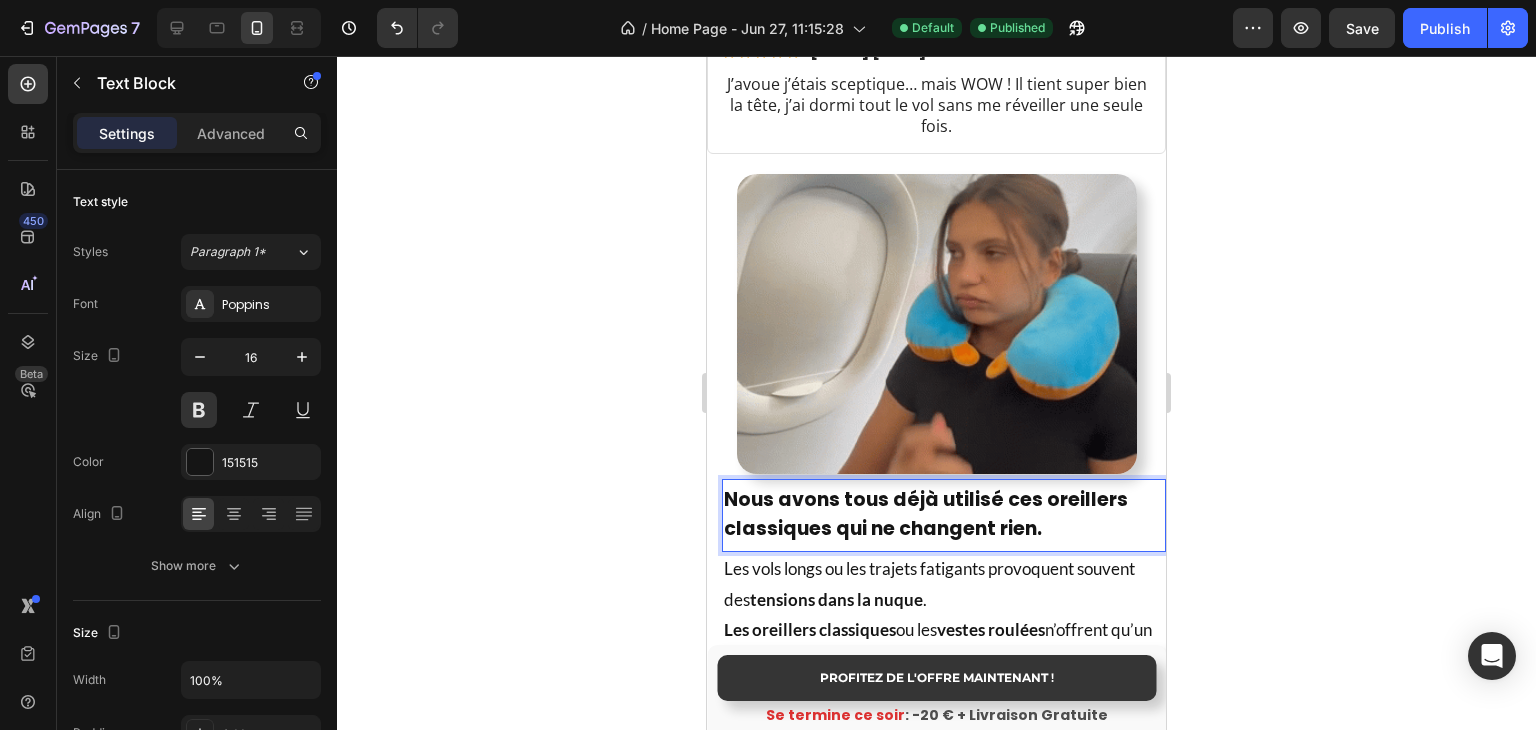 click 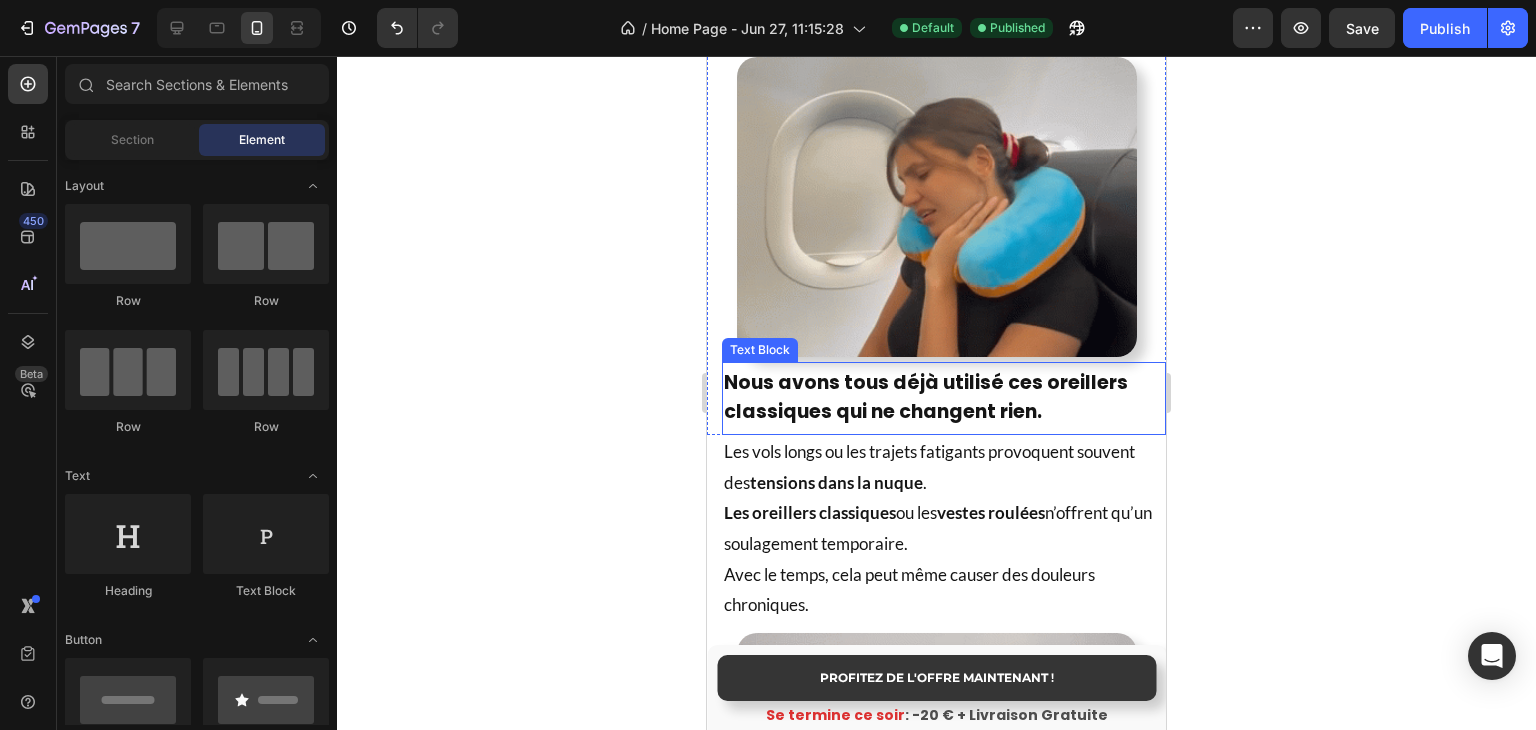 scroll, scrollTop: 1371, scrollLeft: 0, axis: vertical 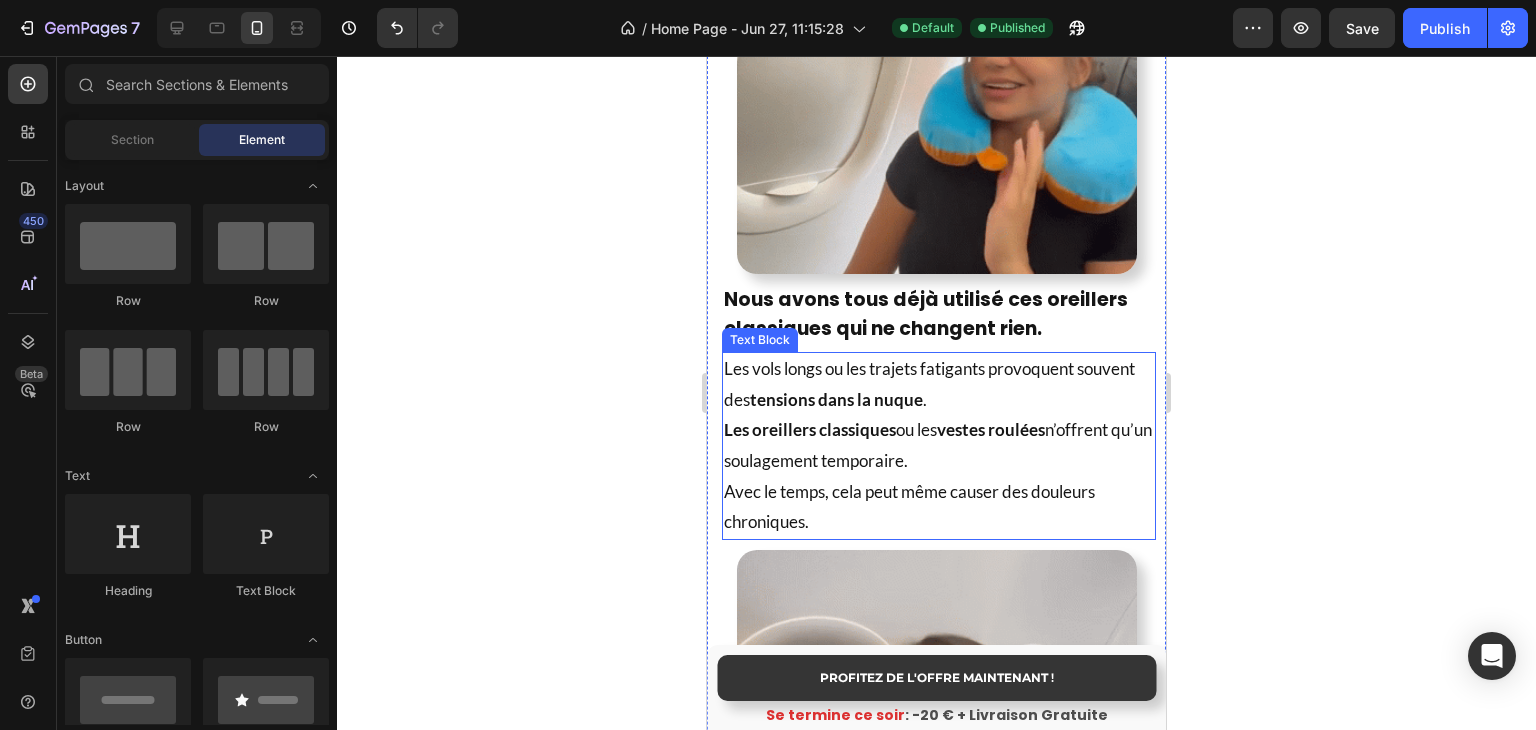 click on "Les vols longs ou les trajets fatigants provoquent souvent des  tensions dans la nuque . Les oreillers classiques  ou les  vestes roulées  n’offrent qu’un soulagement temporaire. Avec le temps, cela peut même causer des douleurs chroniques." at bounding box center [939, 446] 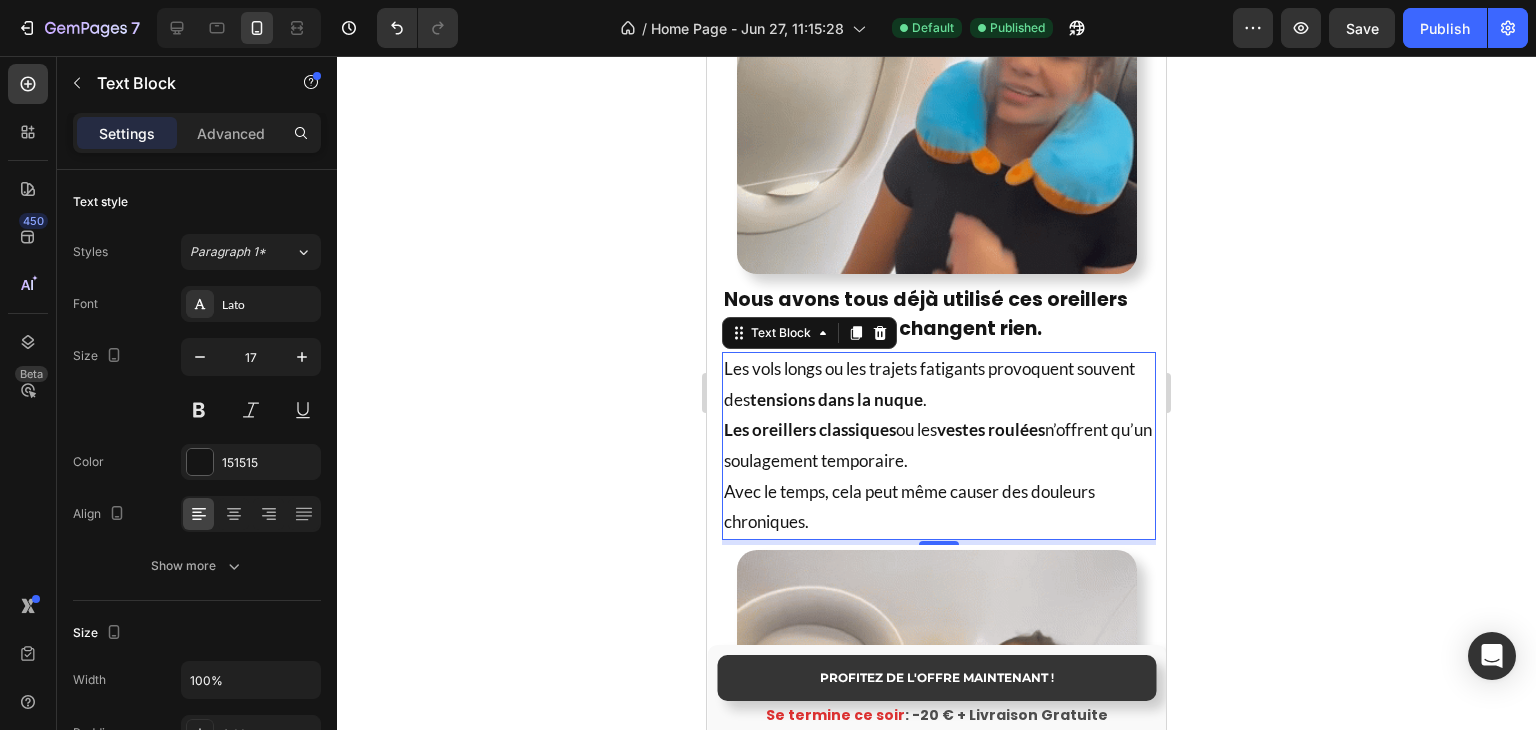 click on "Les vols longs ou les trajets fatigants provoquent souvent des  tensions dans la nuque . Les oreillers classiques  ou les  vestes roulées  n’offrent qu’un soulagement temporaire. Avec le temps, cela peut même causer des douleurs chroniques." at bounding box center [939, 446] 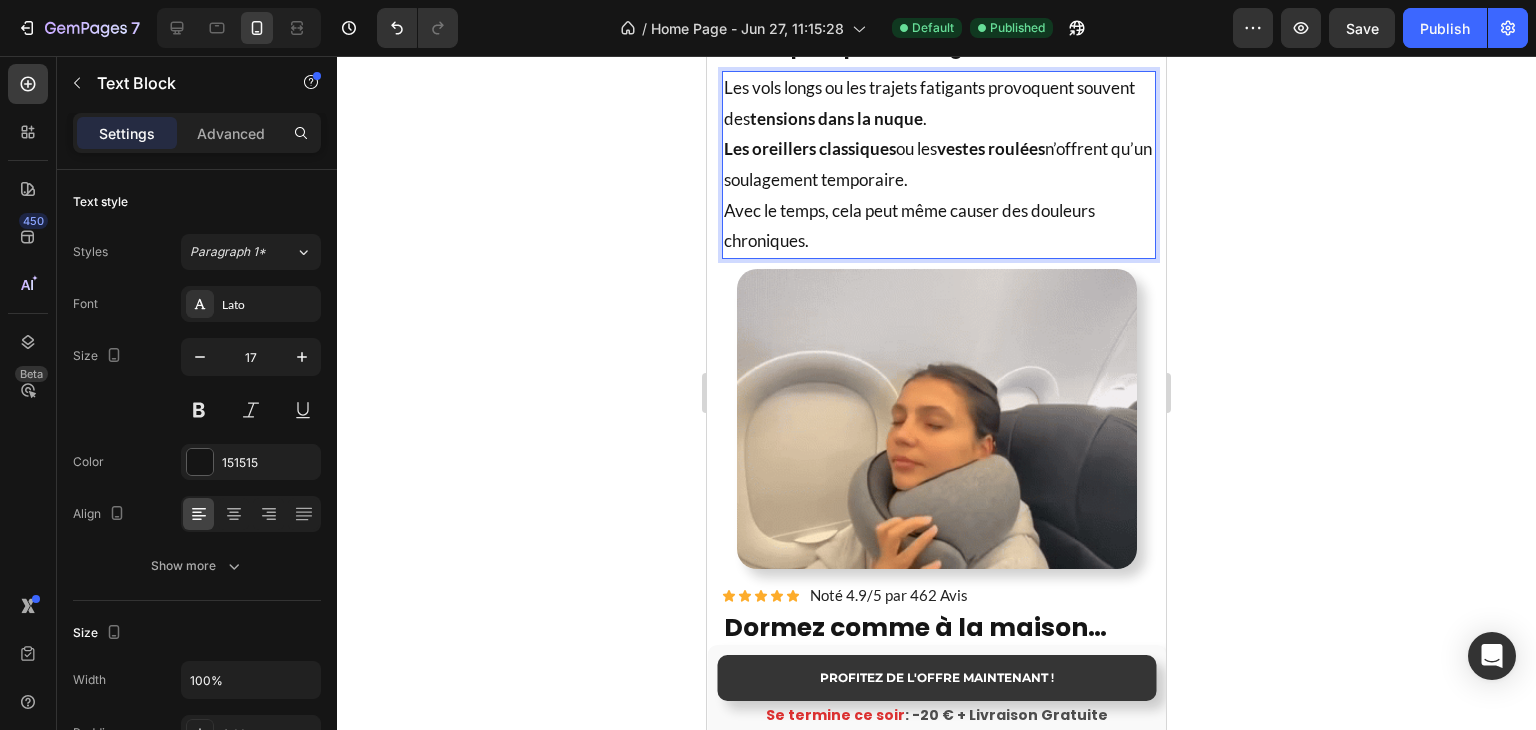 scroll, scrollTop: 1371, scrollLeft: 0, axis: vertical 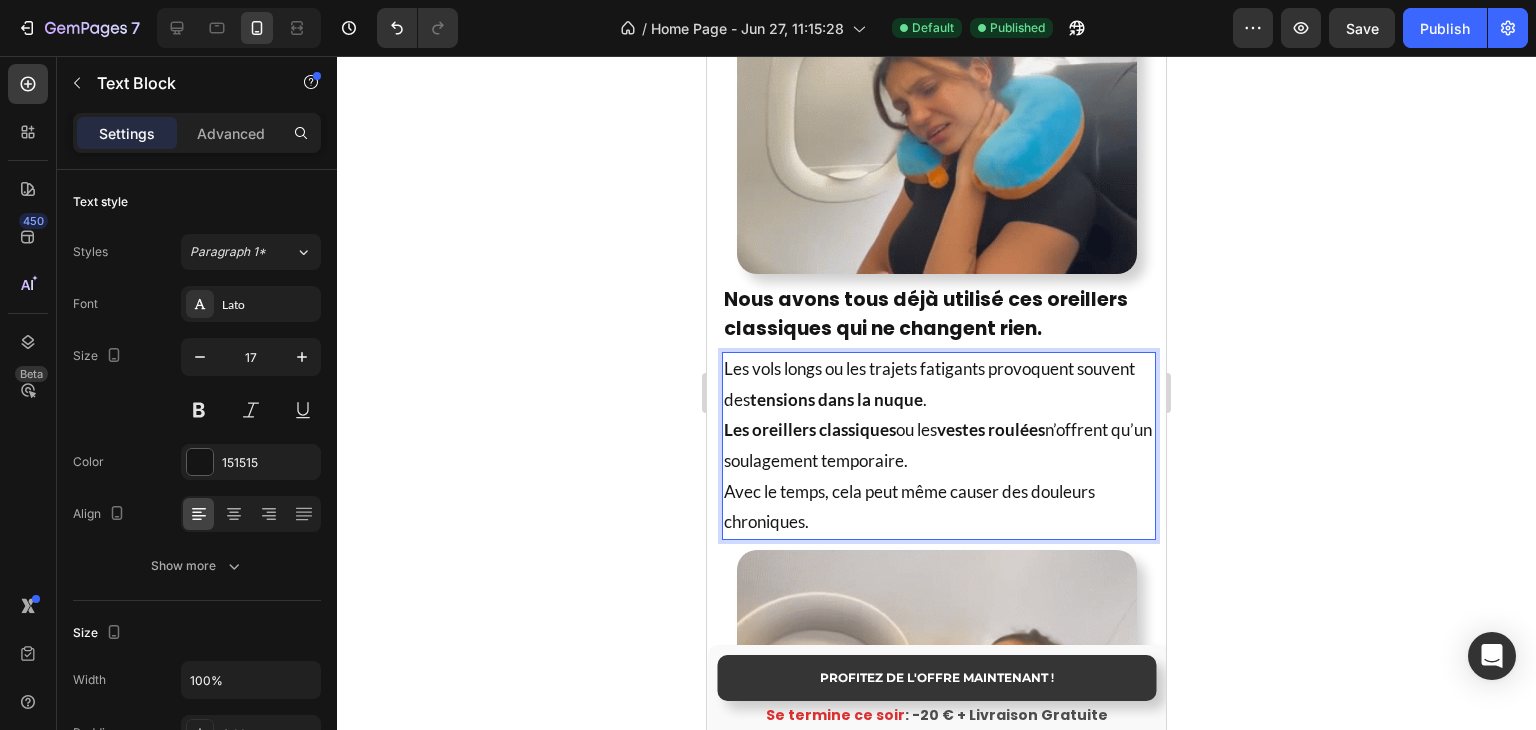 click 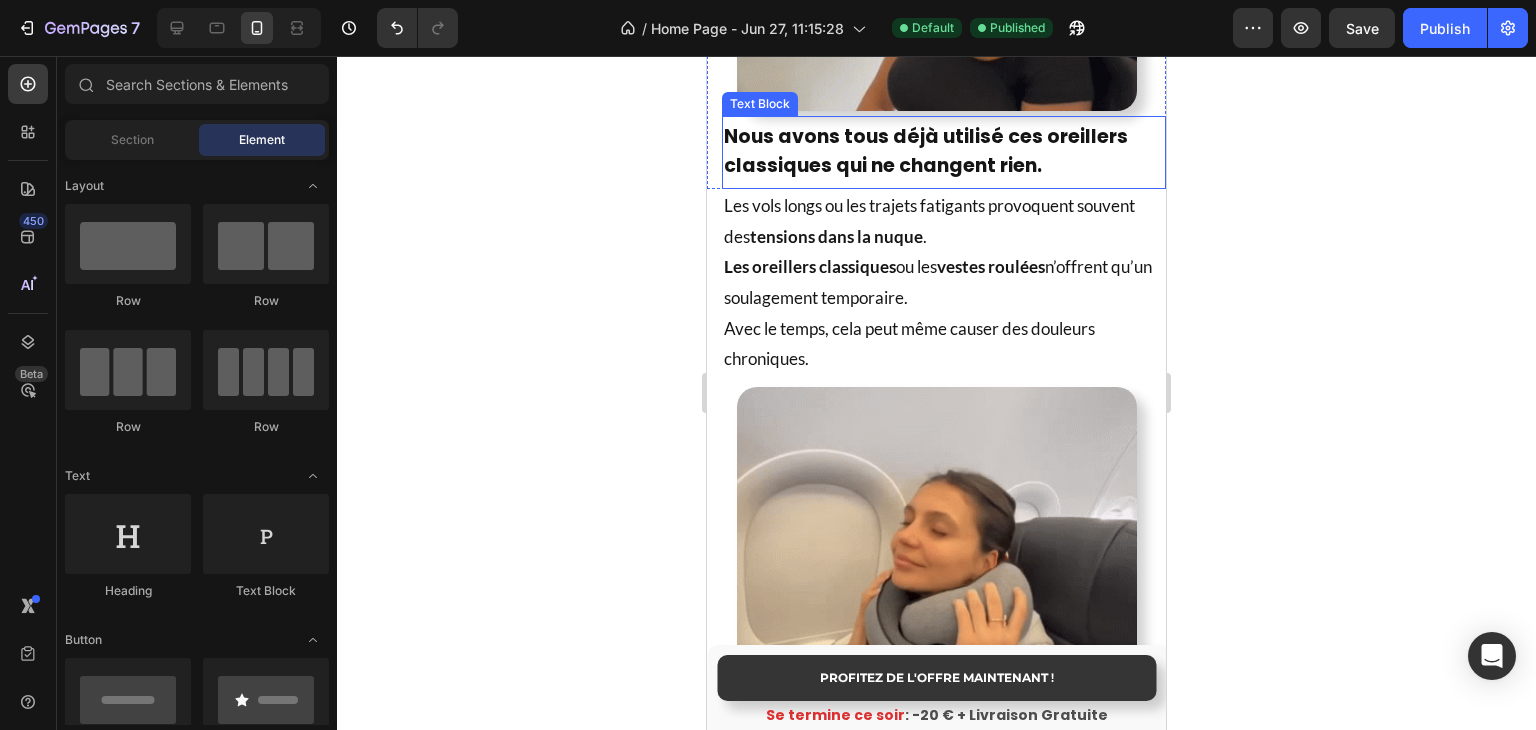 scroll, scrollTop: 1671, scrollLeft: 0, axis: vertical 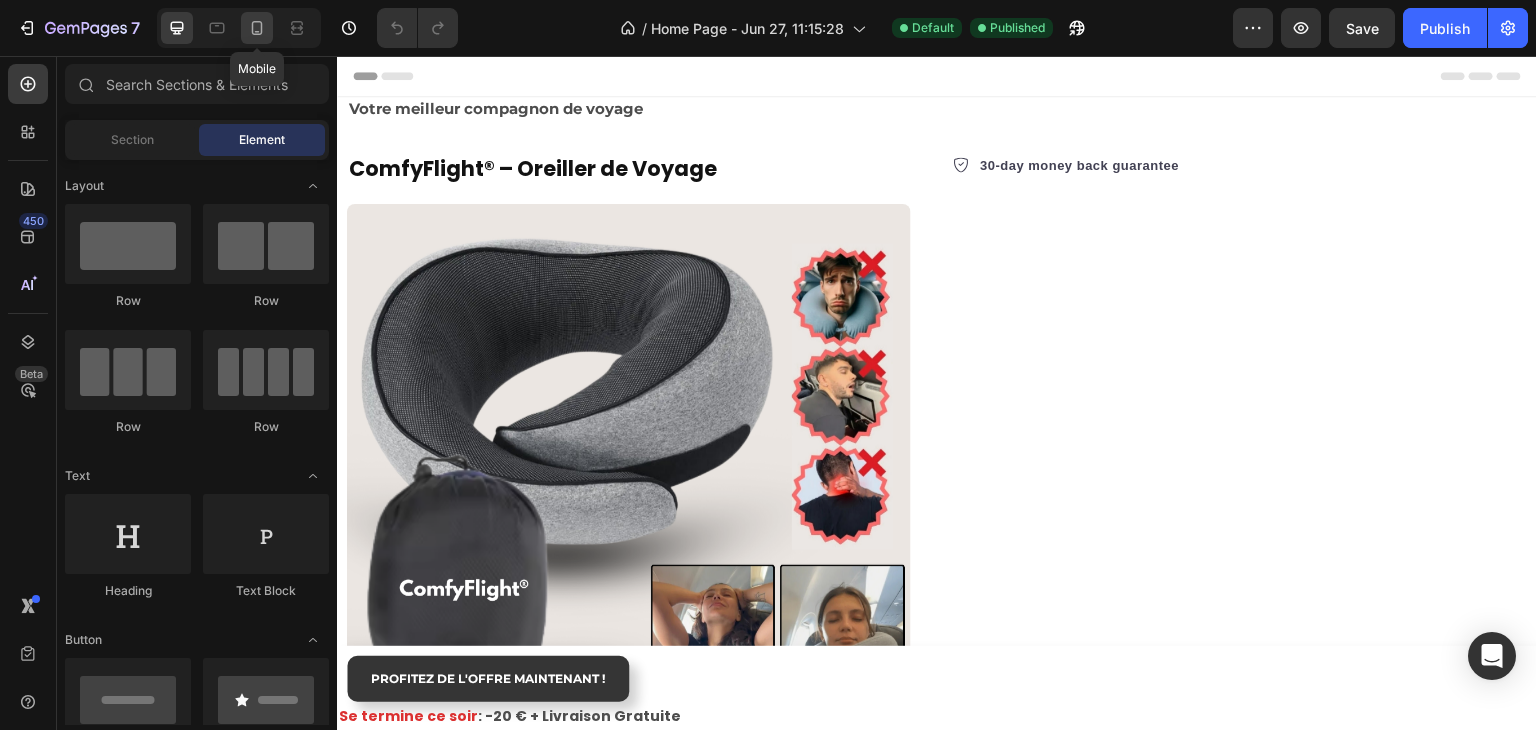 click 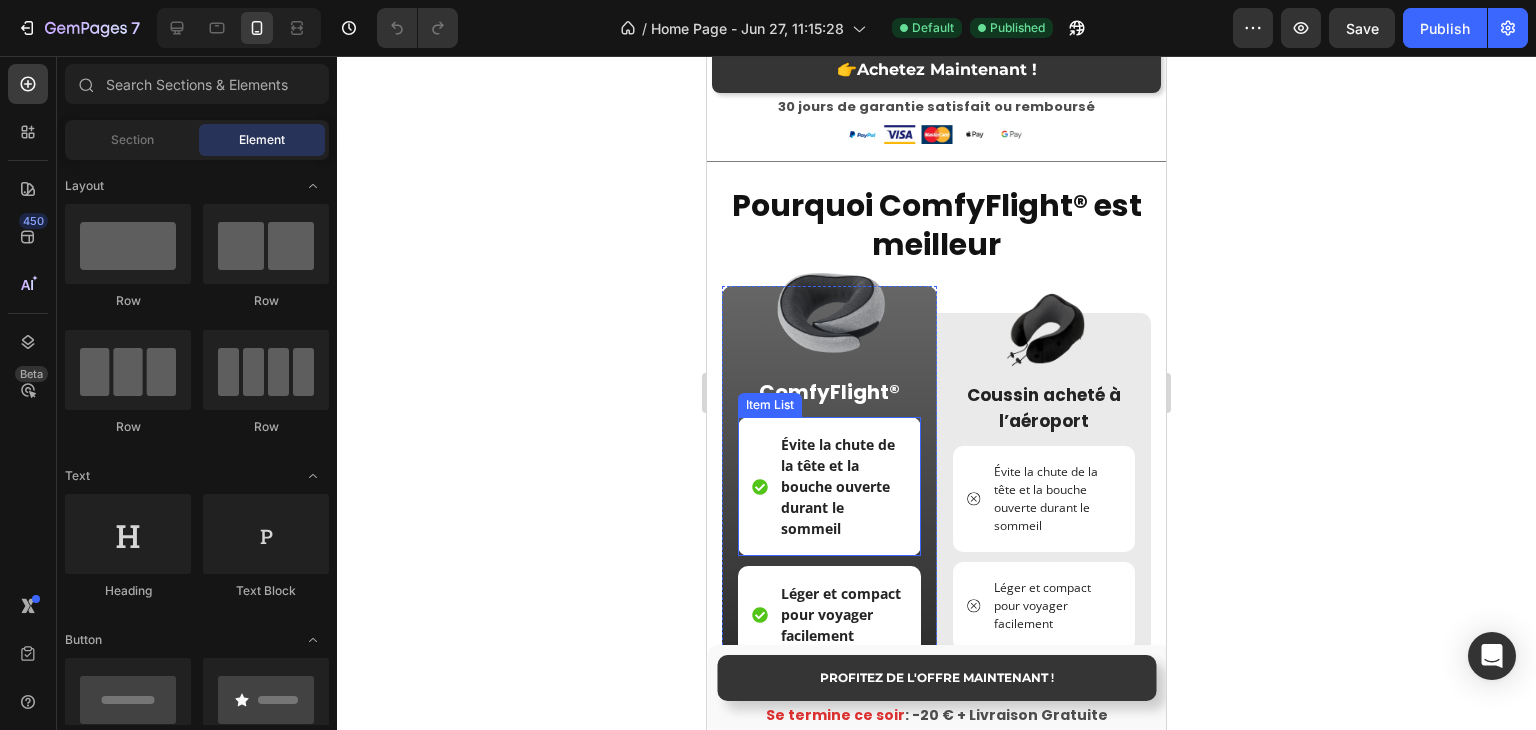 scroll, scrollTop: 4004, scrollLeft: 0, axis: vertical 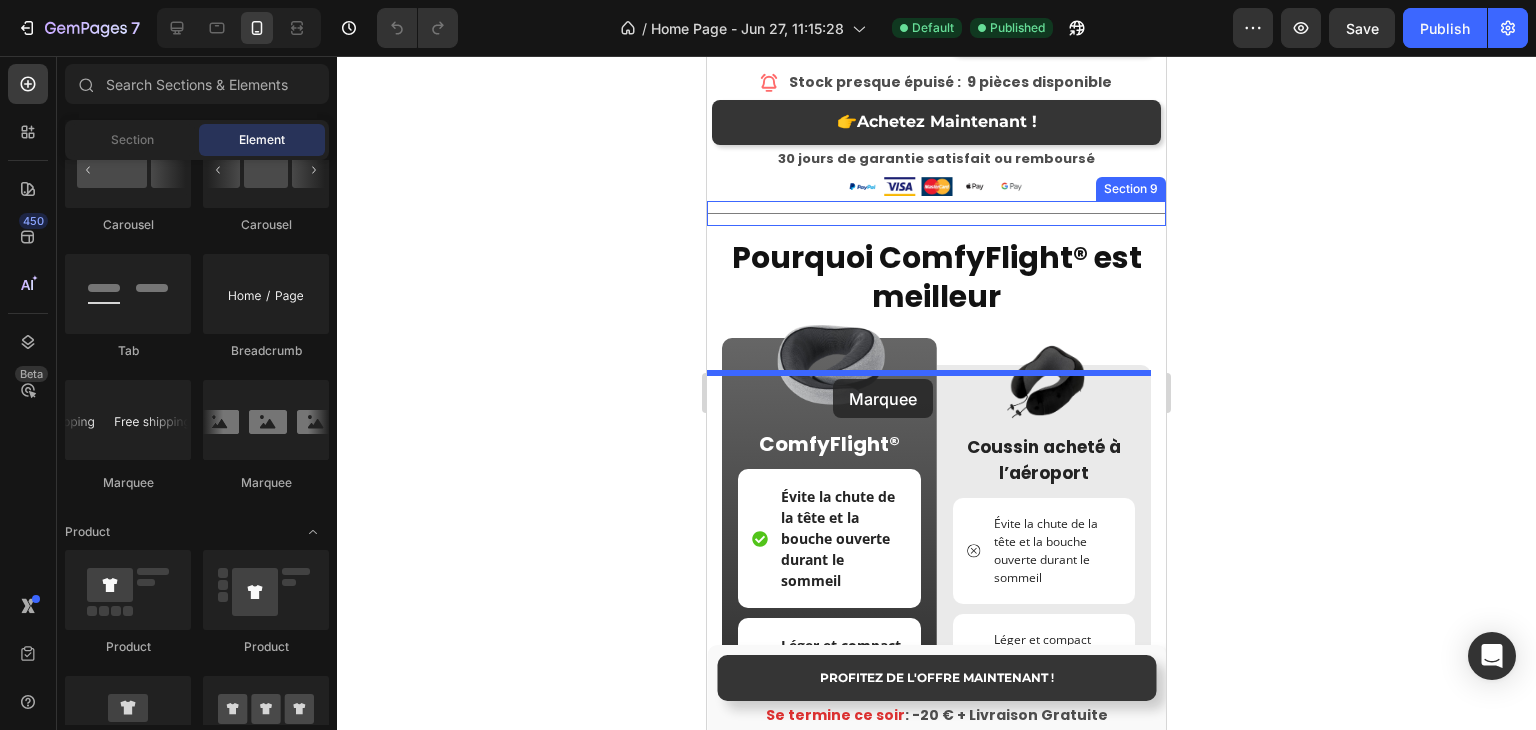 drag, startPoint x: 850, startPoint y: 490, endPoint x: 833, endPoint y: 379, distance: 112.29426 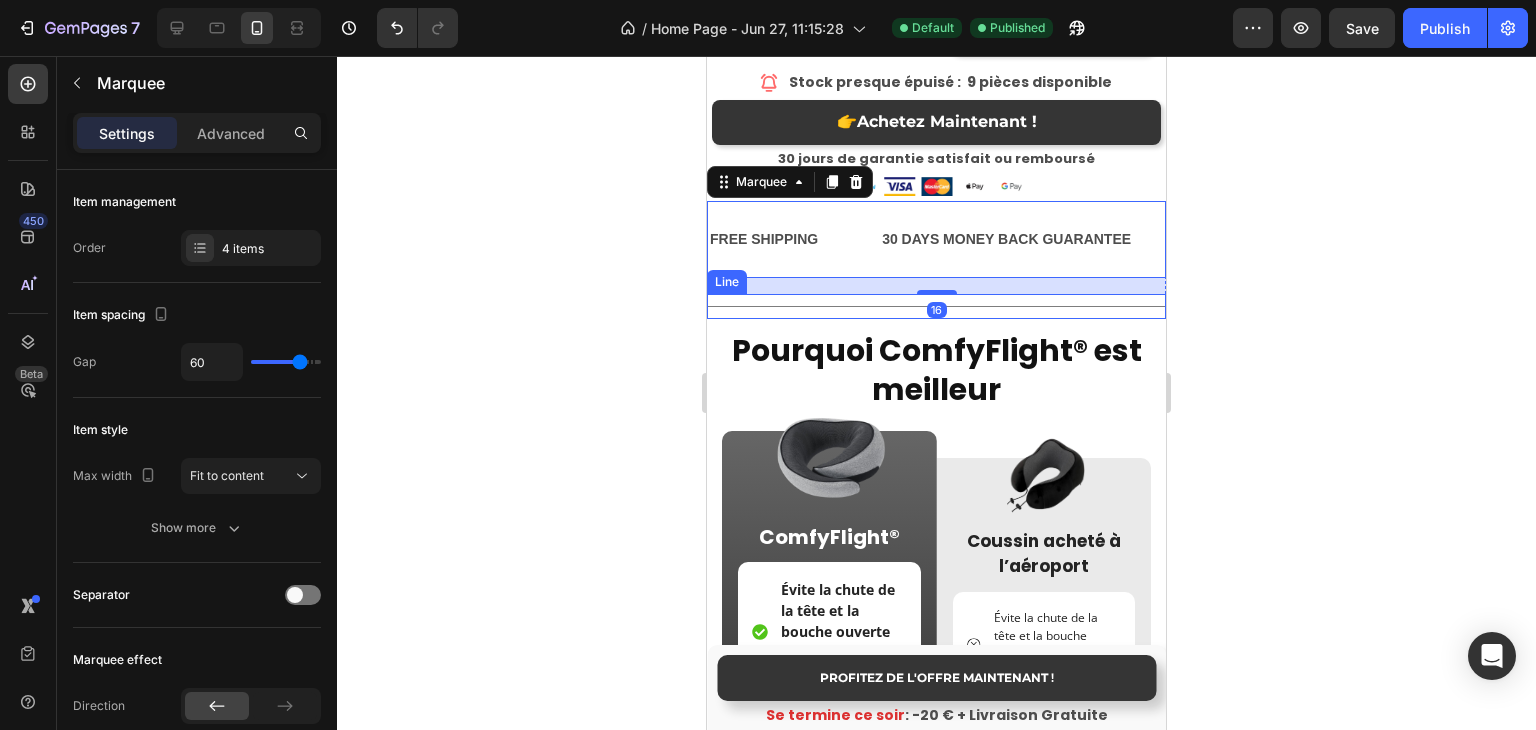 click on "Title Line" at bounding box center [936, 306] 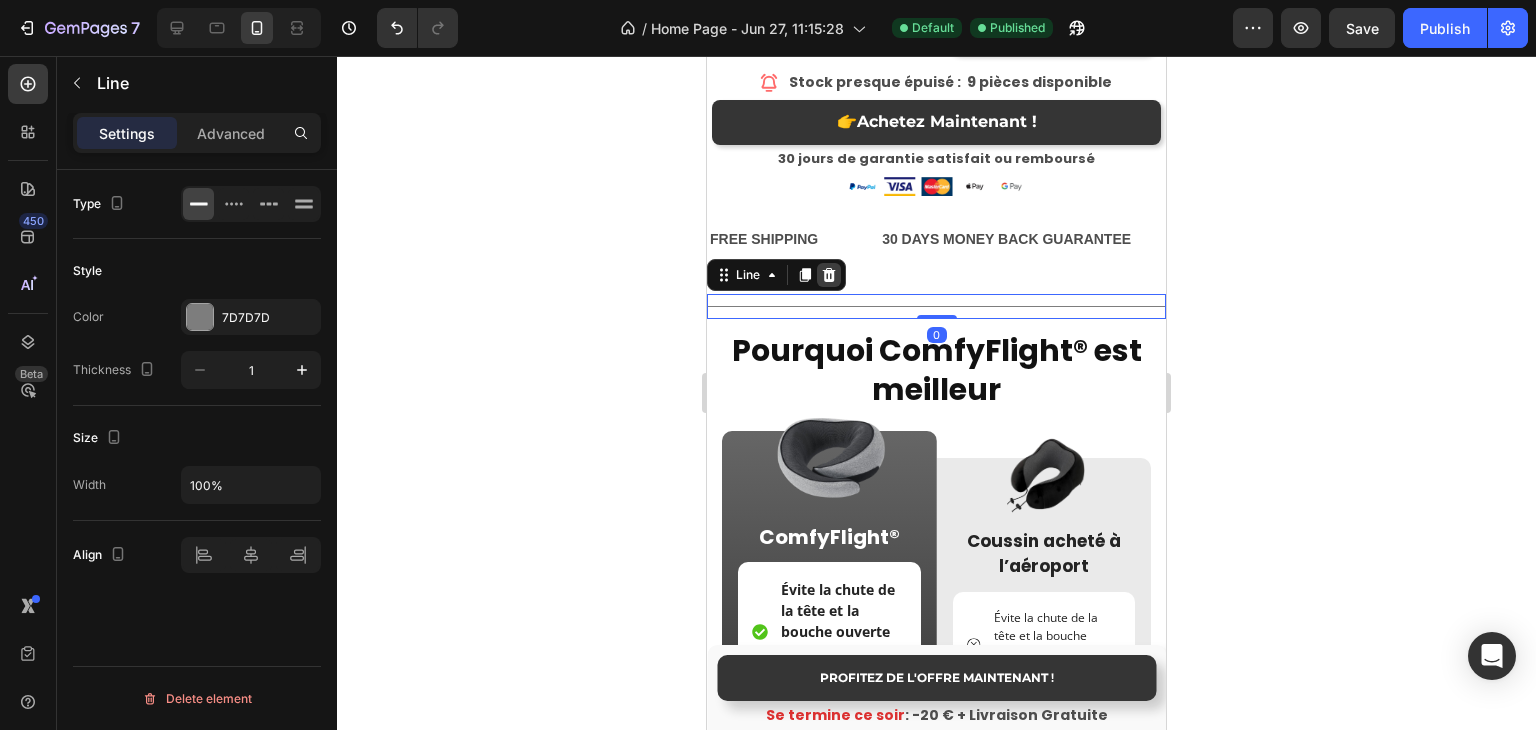 click 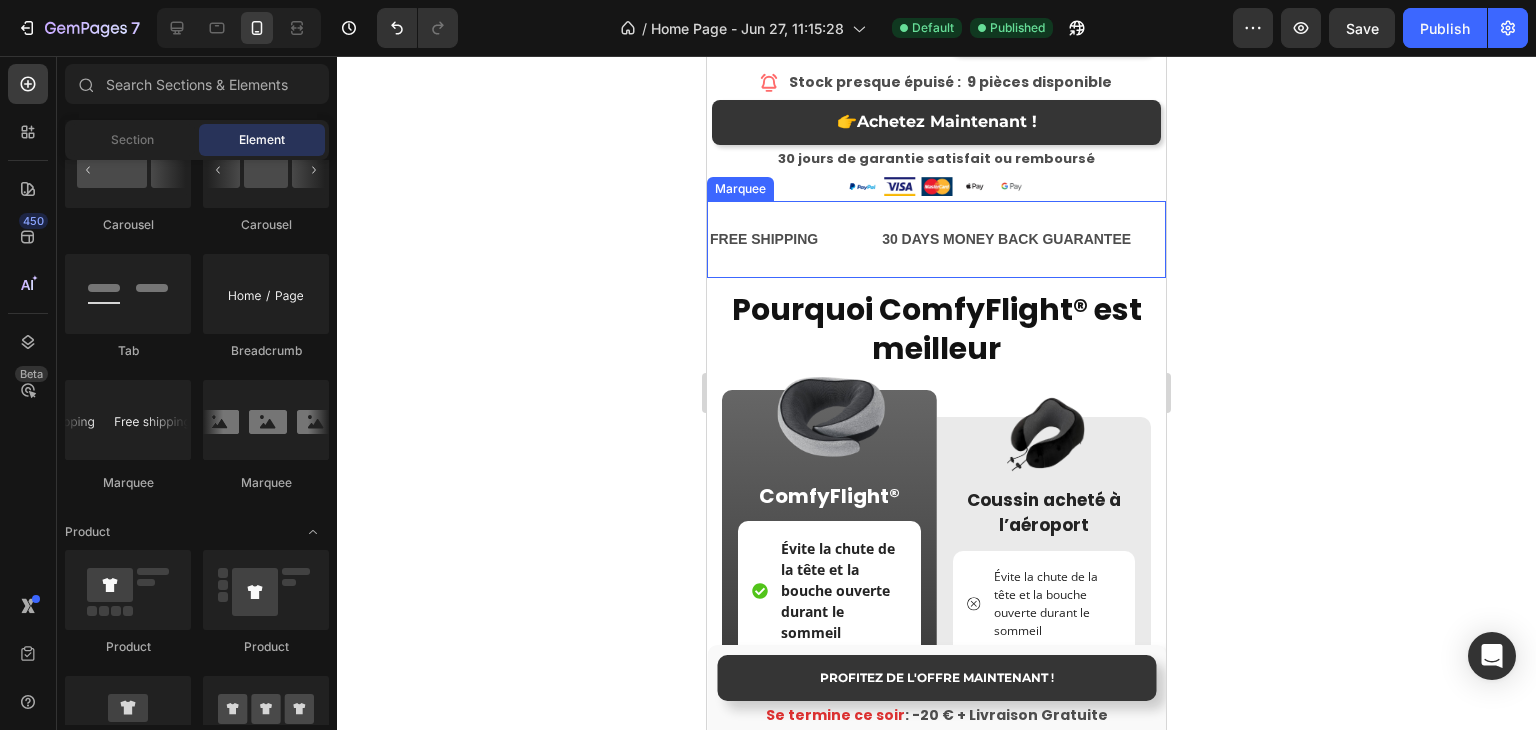 click on "FREE SHIPPING Text Block" at bounding box center [794, 239] 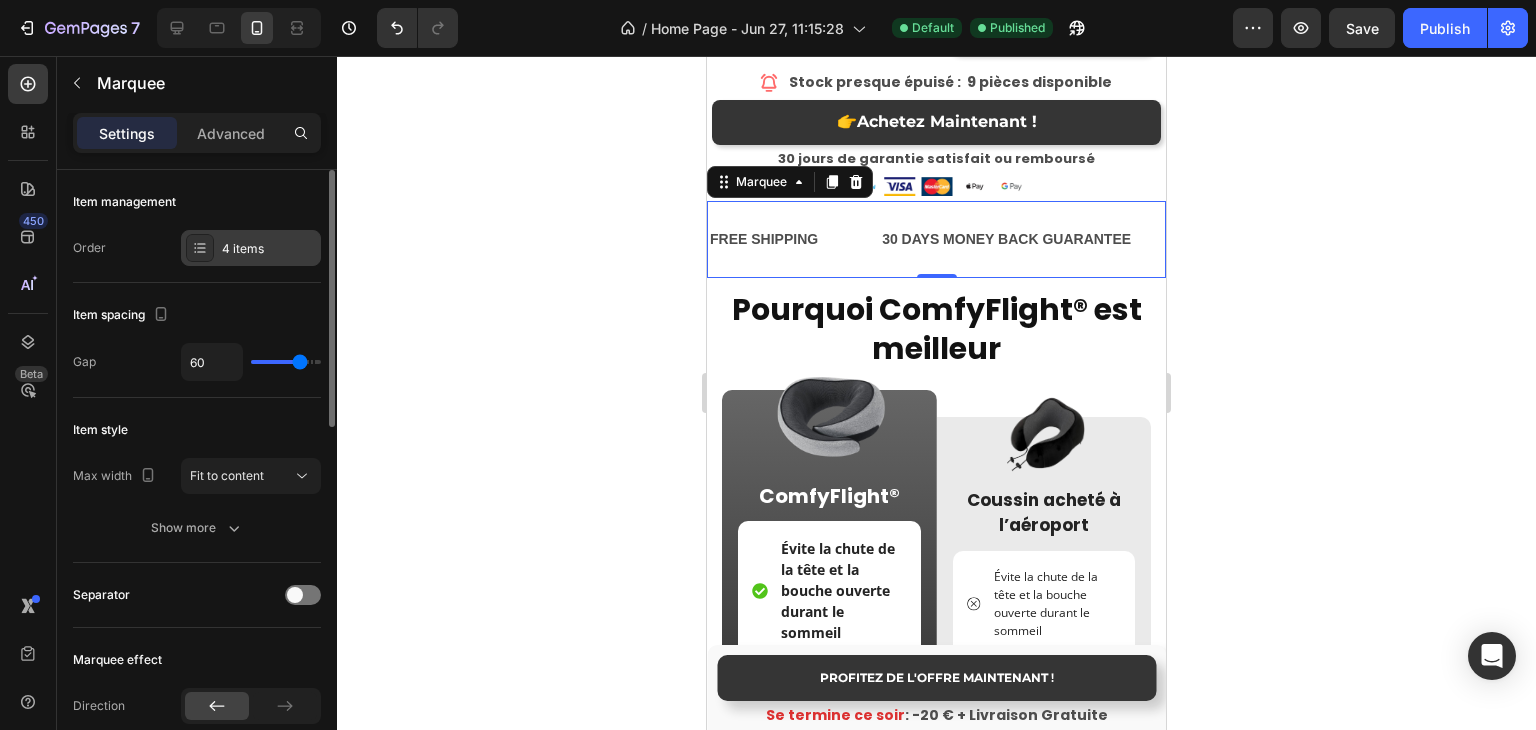 click on "4 items" at bounding box center [251, 248] 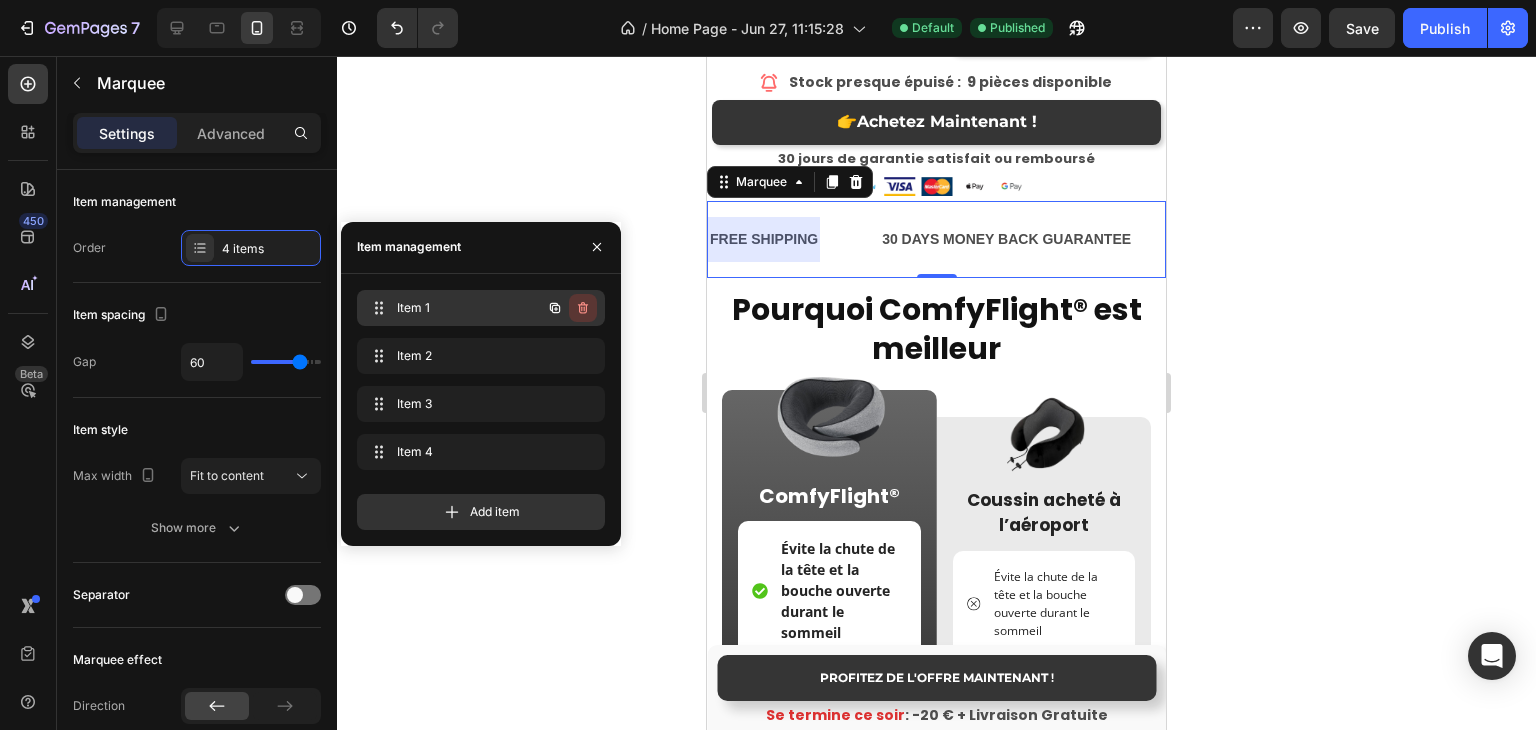 click 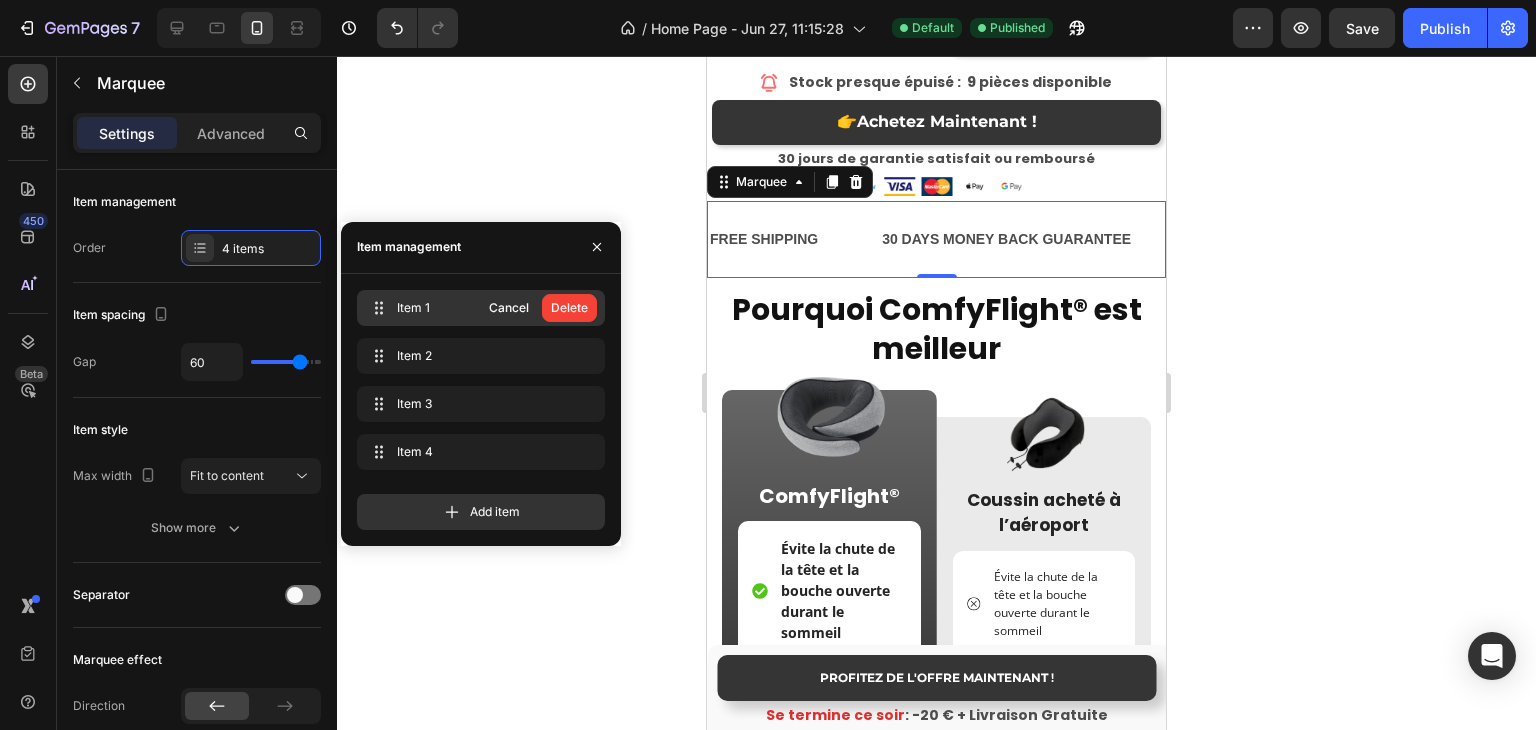 click on "Delete" at bounding box center (569, 308) 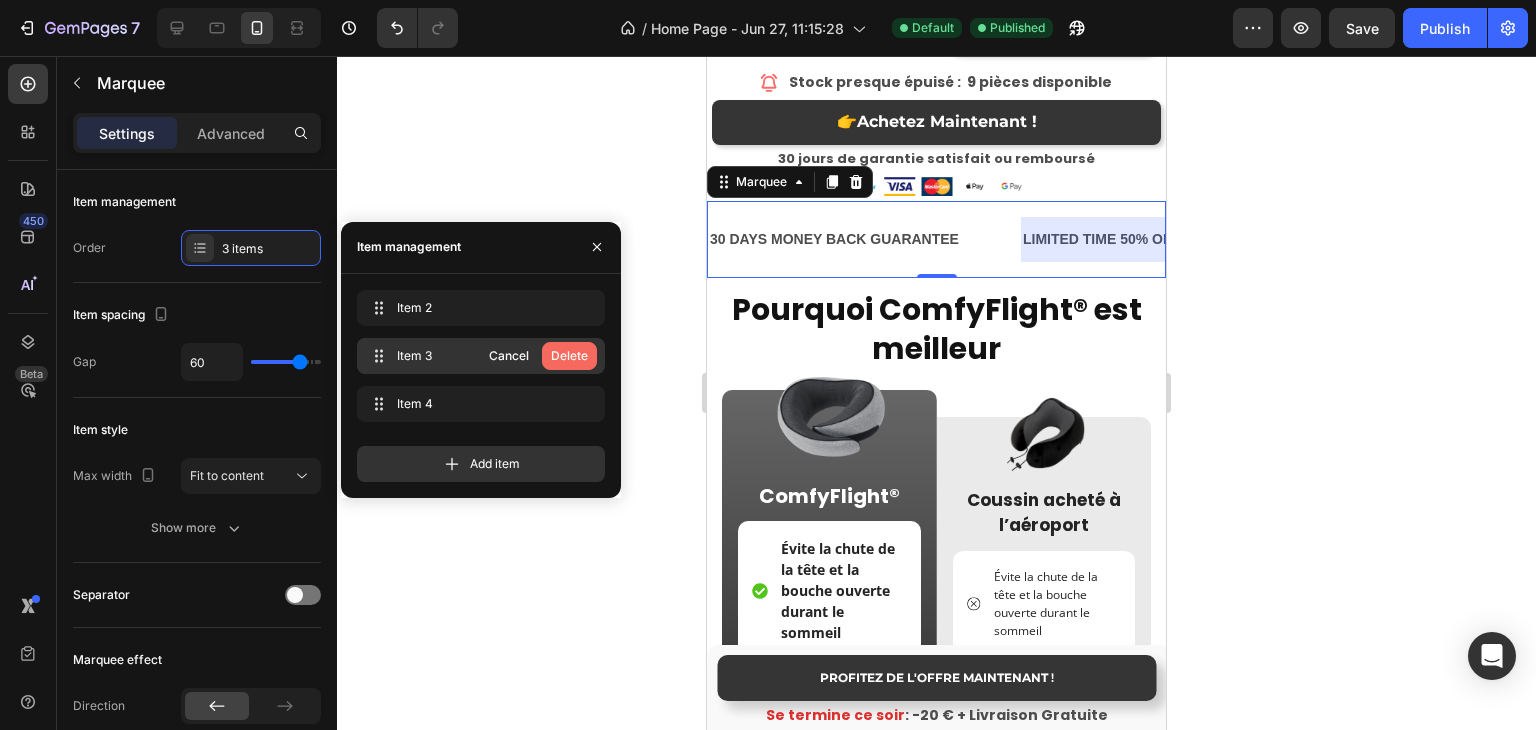 click on "Delete" at bounding box center [569, 356] 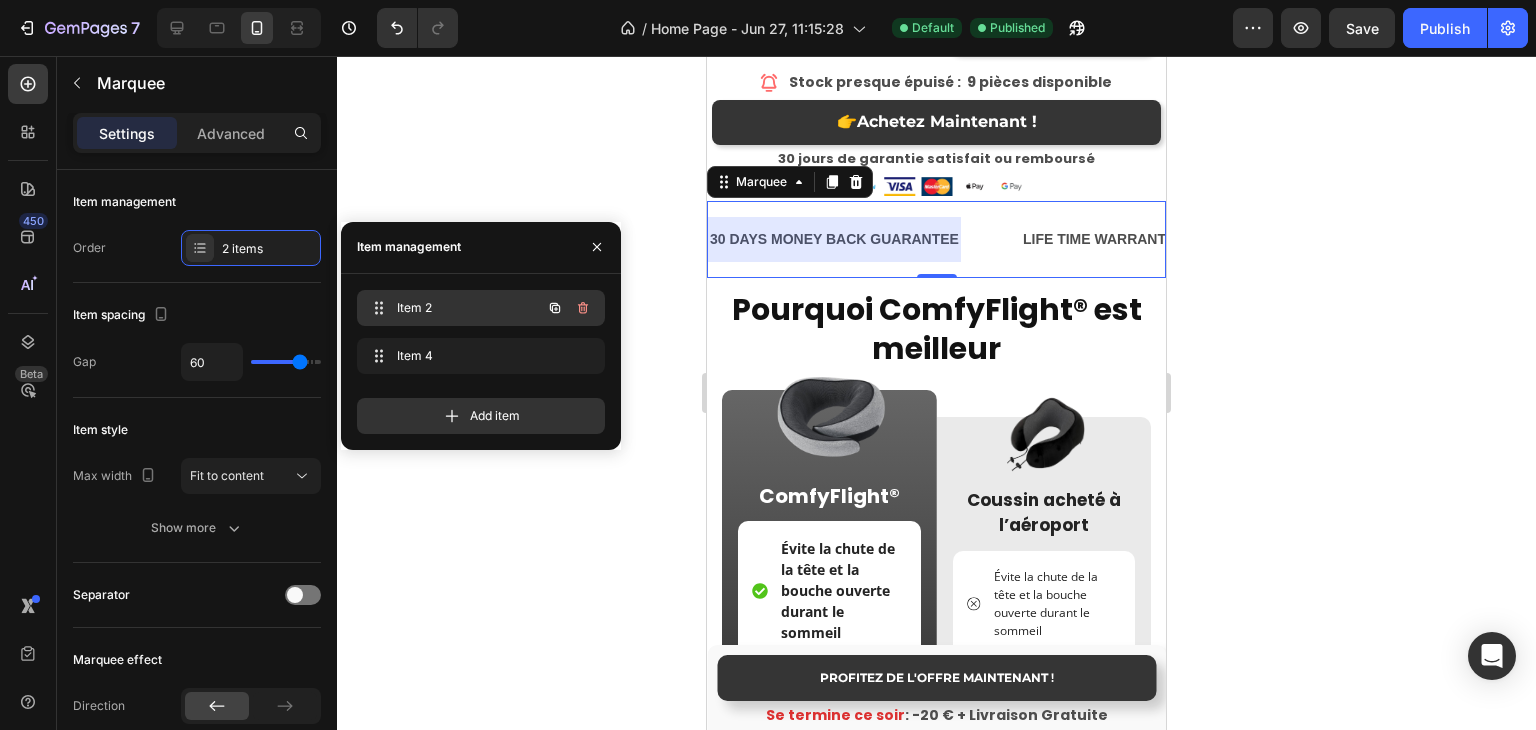 click on "Item 2 Item 2" at bounding box center (453, 308) 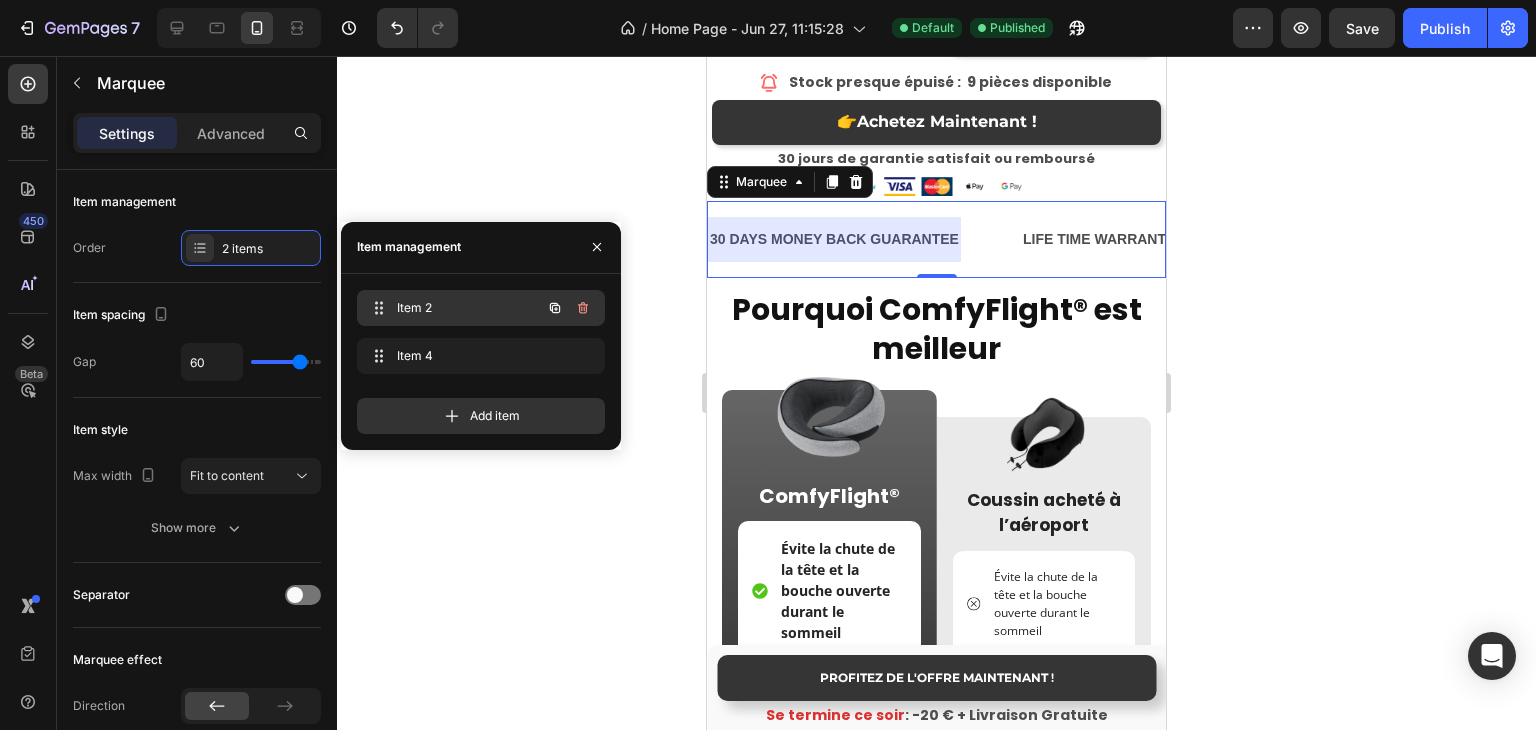 click on "Item 2" at bounding box center (453, 308) 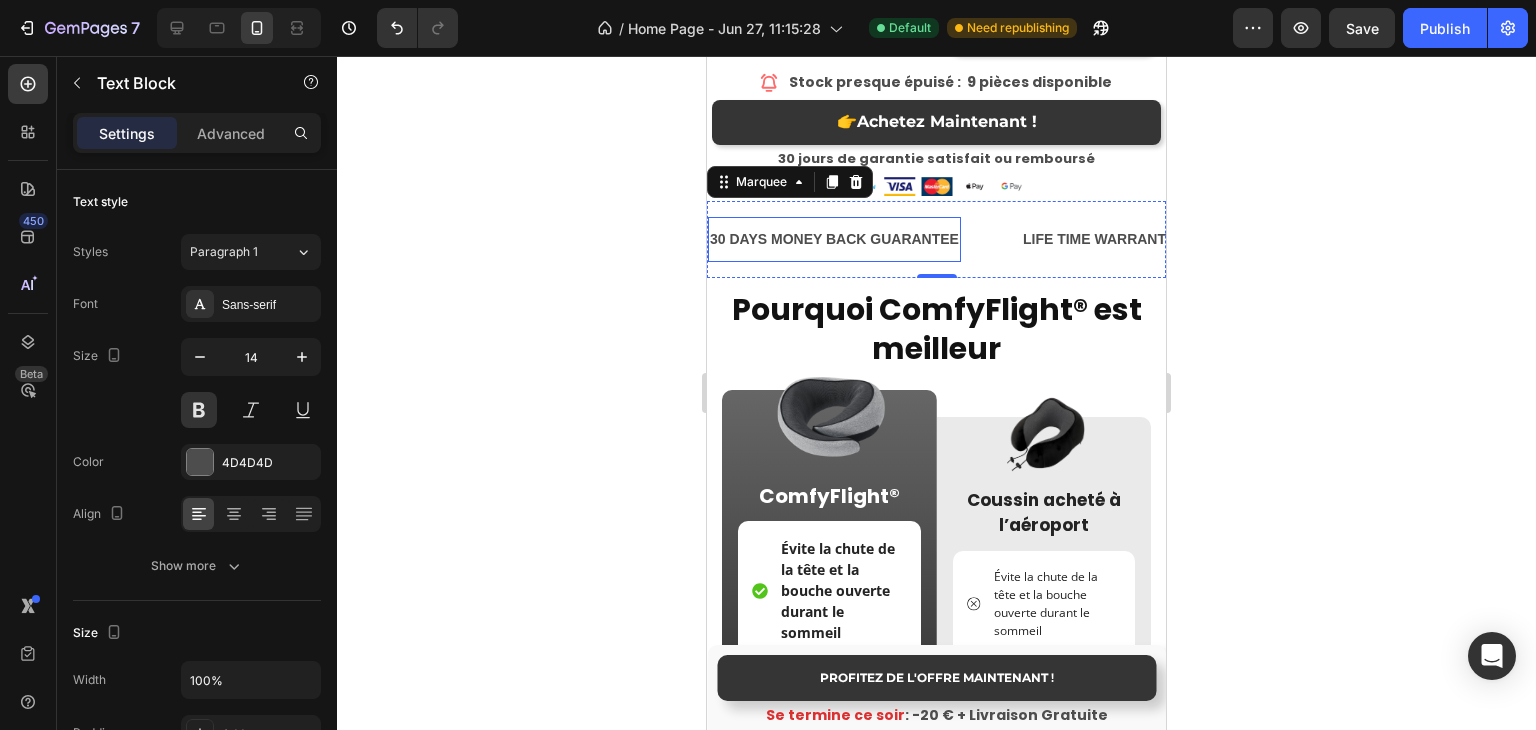 click on "30 DAYS MONEY BACK GUARANTEE" at bounding box center [834, 239] 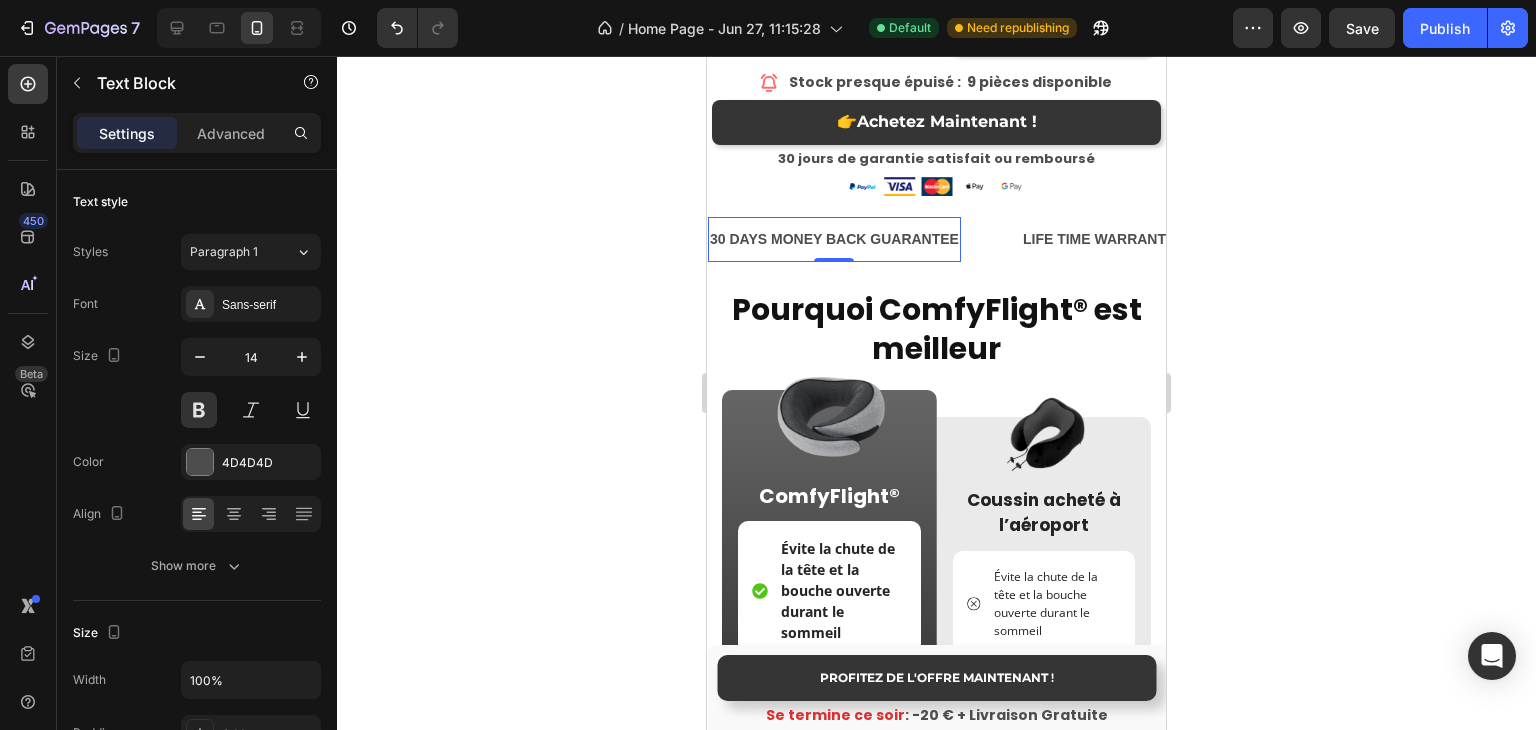 click on "30 DAYS MONEY BACK GUARANTEE" at bounding box center [834, 239] 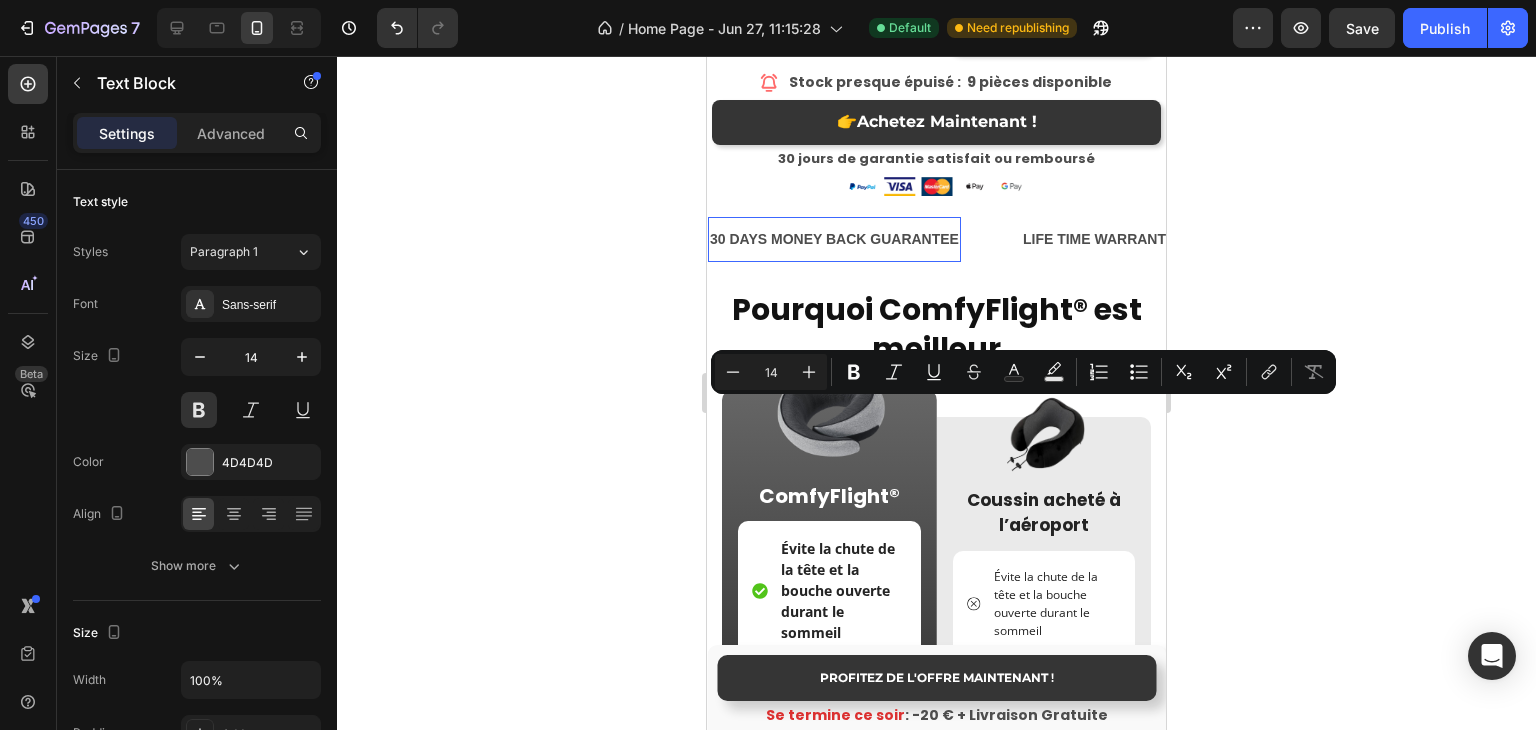 click on "30 DAYS MONEY BACK GUARANTEE" at bounding box center [834, 239] 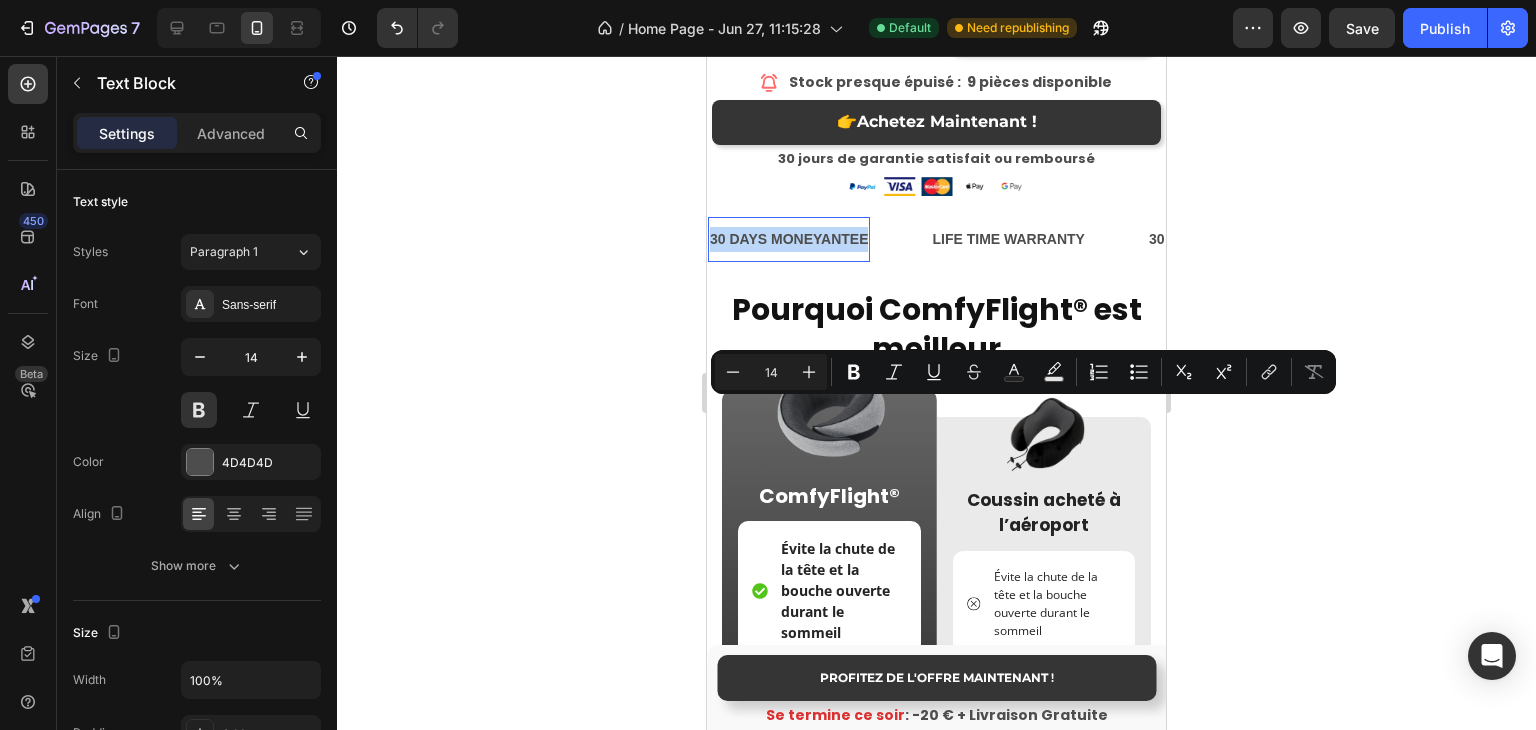 drag, startPoint x: 866, startPoint y: 413, endPoint x: 708, endPoint y: 405, distance: 158.20241 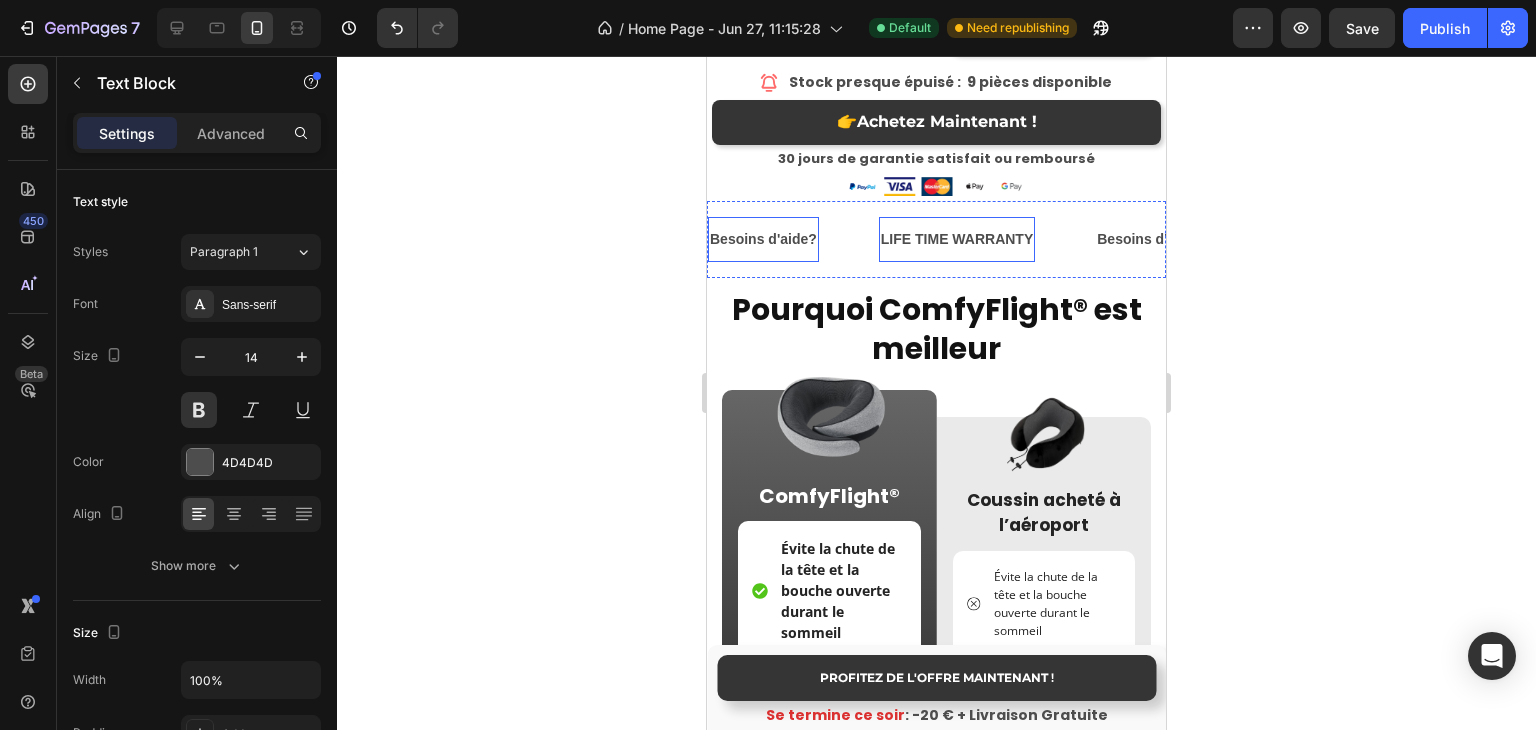 click on "LIFE TIME WARRANTY" at bounding box center [957, 239] 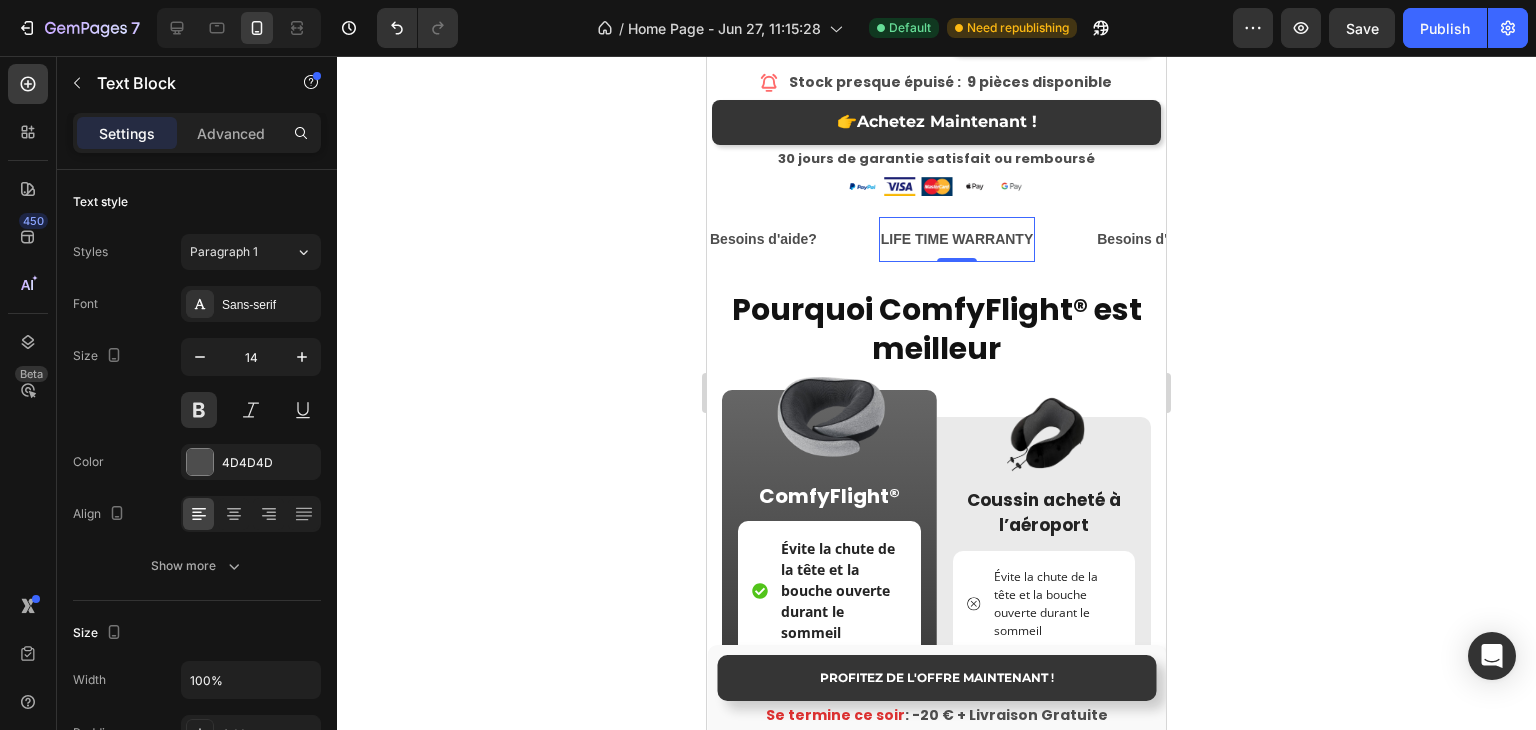 click on "LIFE TIME WARRANTY" at bounding box center [957, 239] 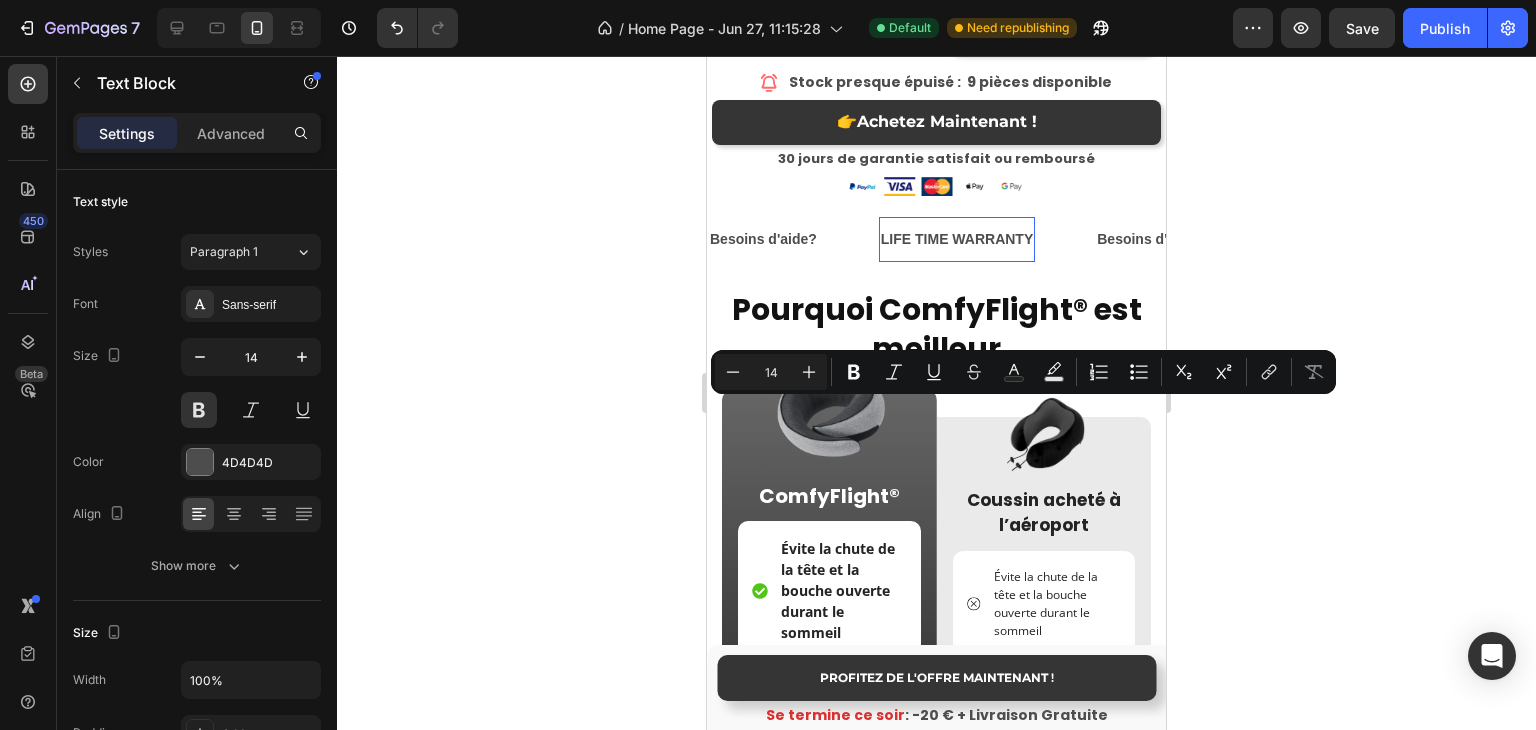 click on "LIFE TIME WARRANTY" at bounding box center [957, 239] 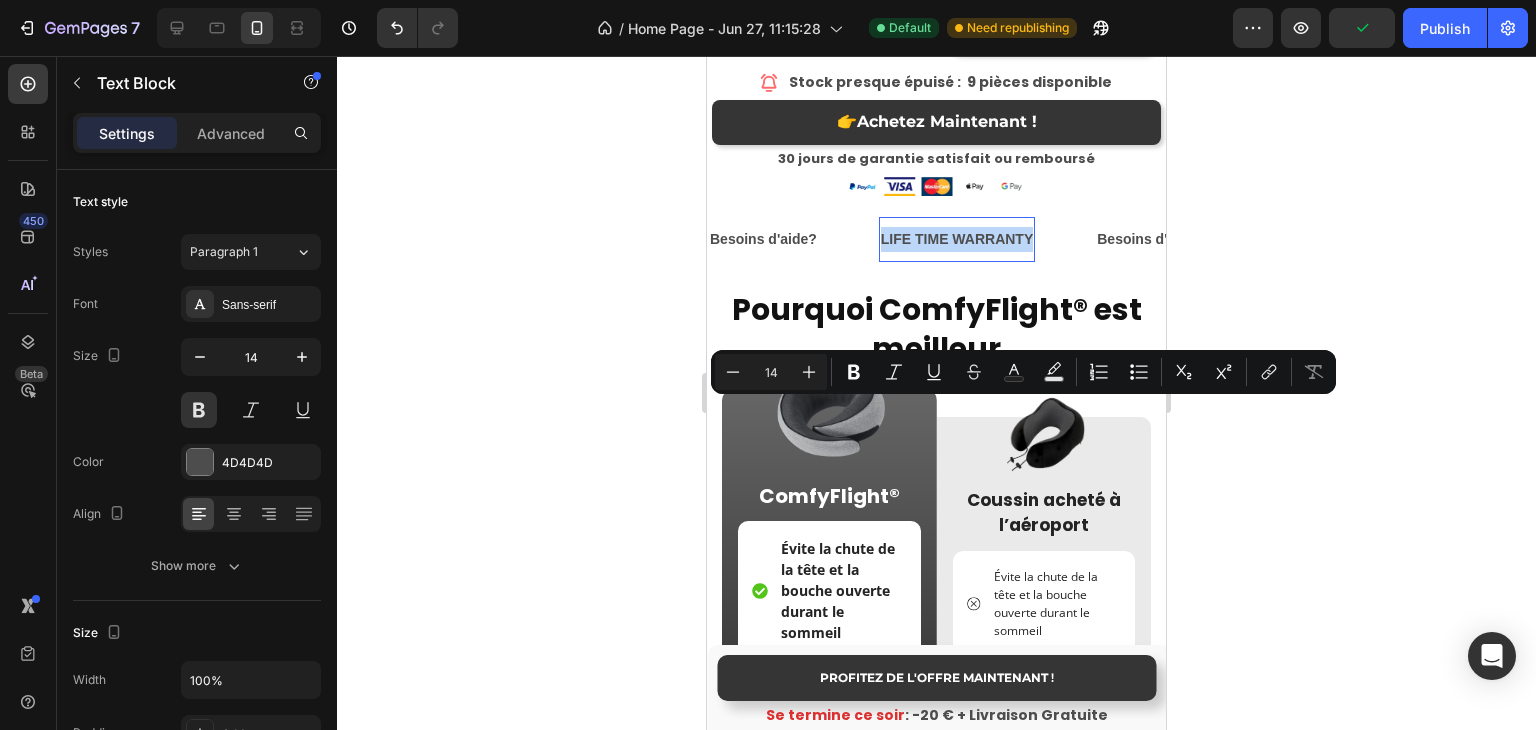 drag, startPoint x: 881, startPoint y: 409, endPoint x: 1032, endPoint y: 409, distance: 151 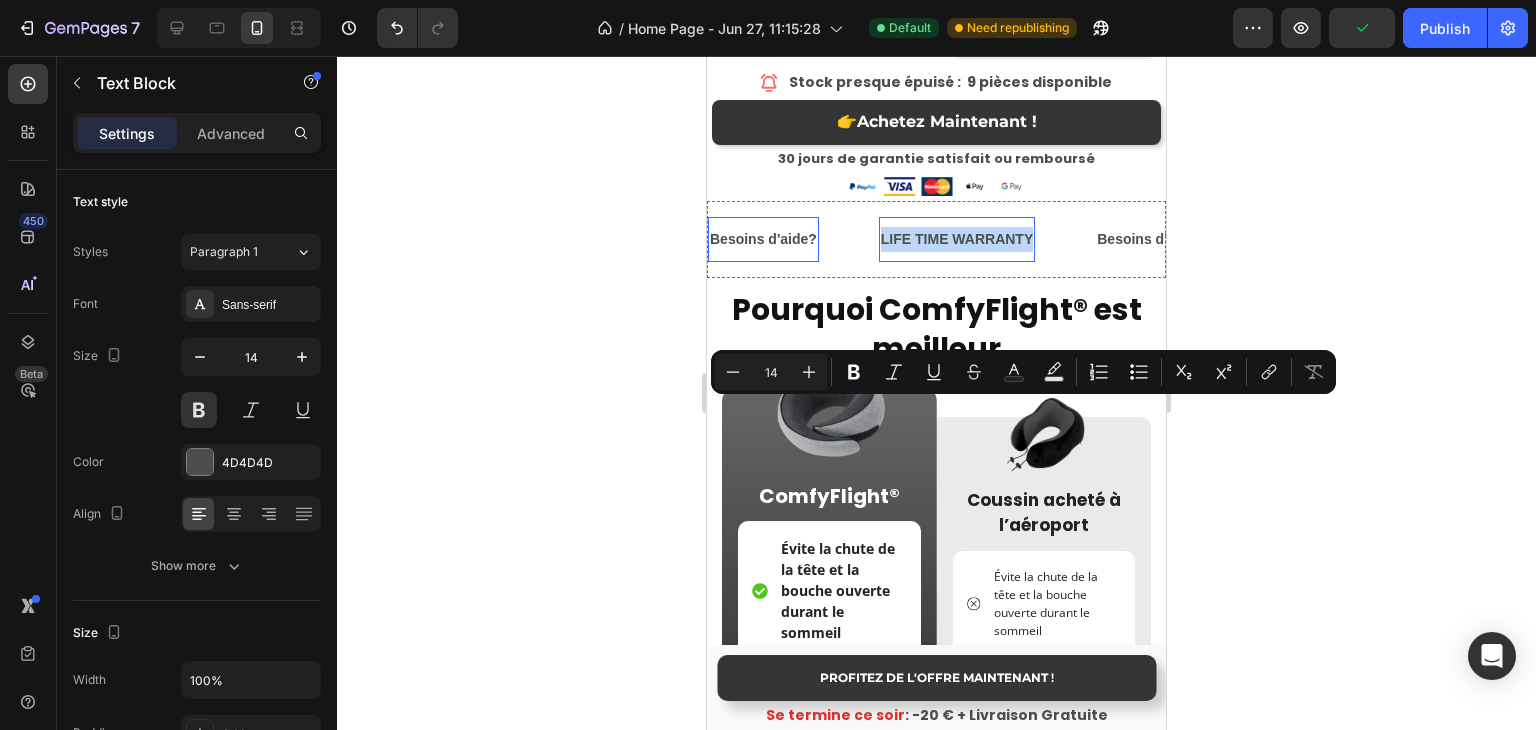 click on "Besoins d'aide?" at bounding box center (763, 239) 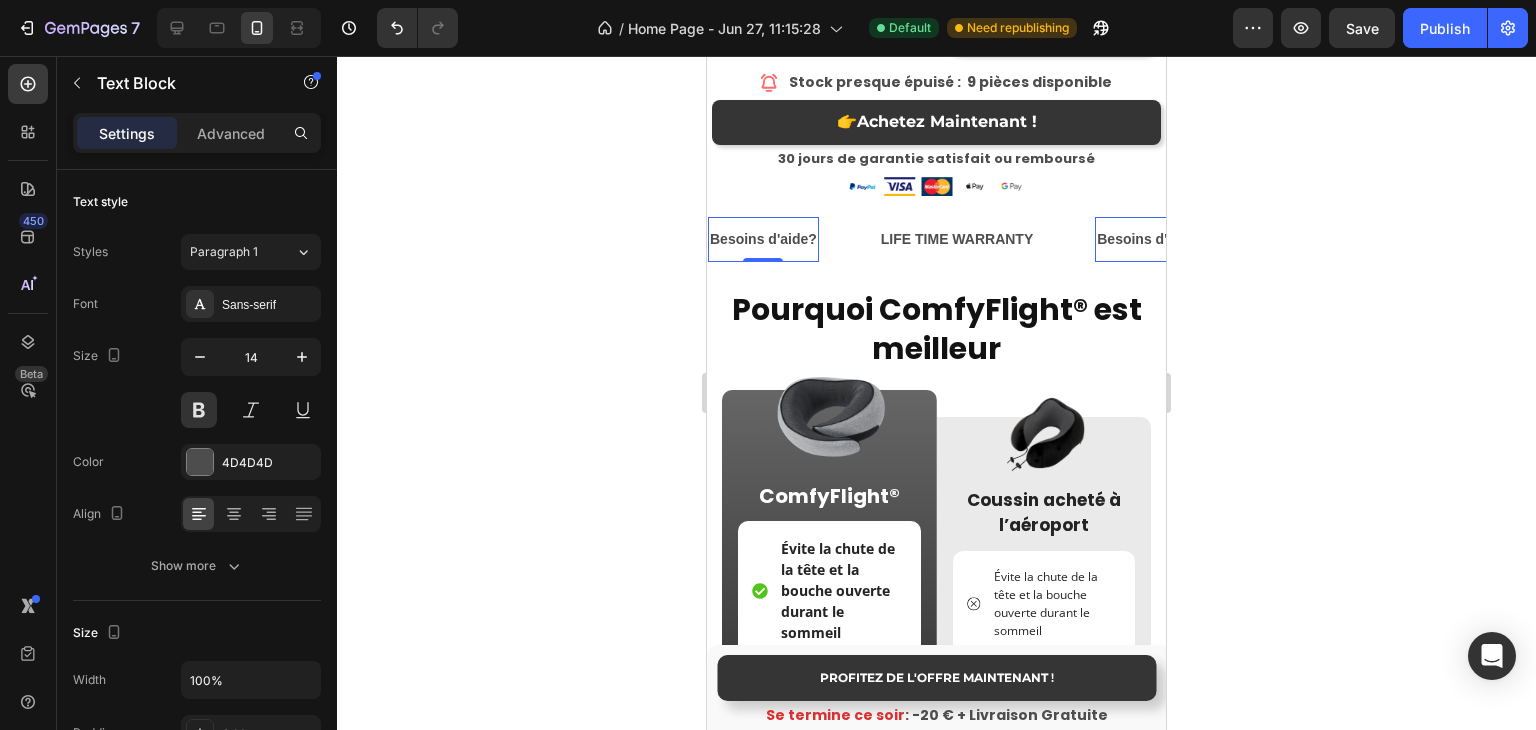 click on "Besoins d'aide?" at bounding box center [763, 239] 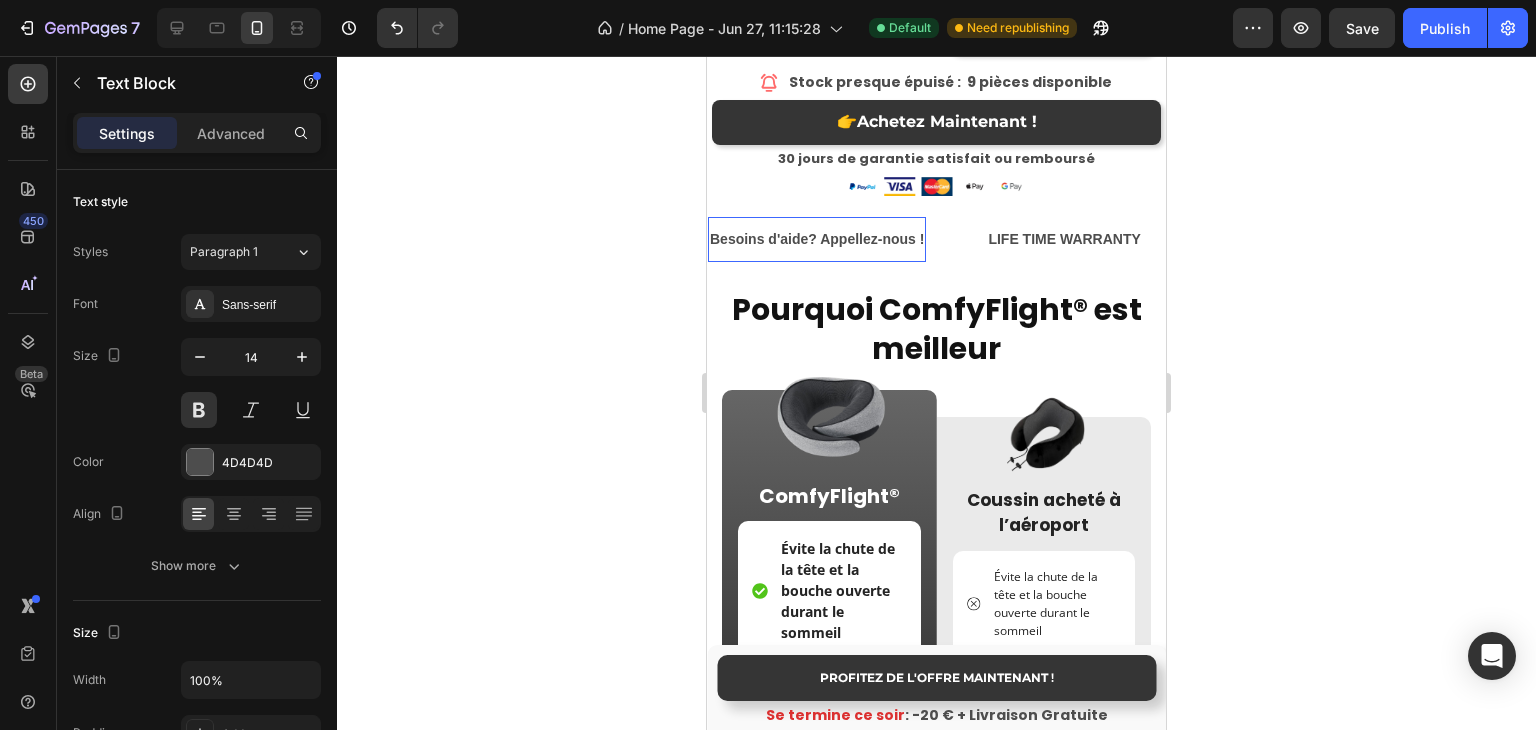 click on "Besoins d'aide? Appellez-nous !" at bounding box center (817, 239) 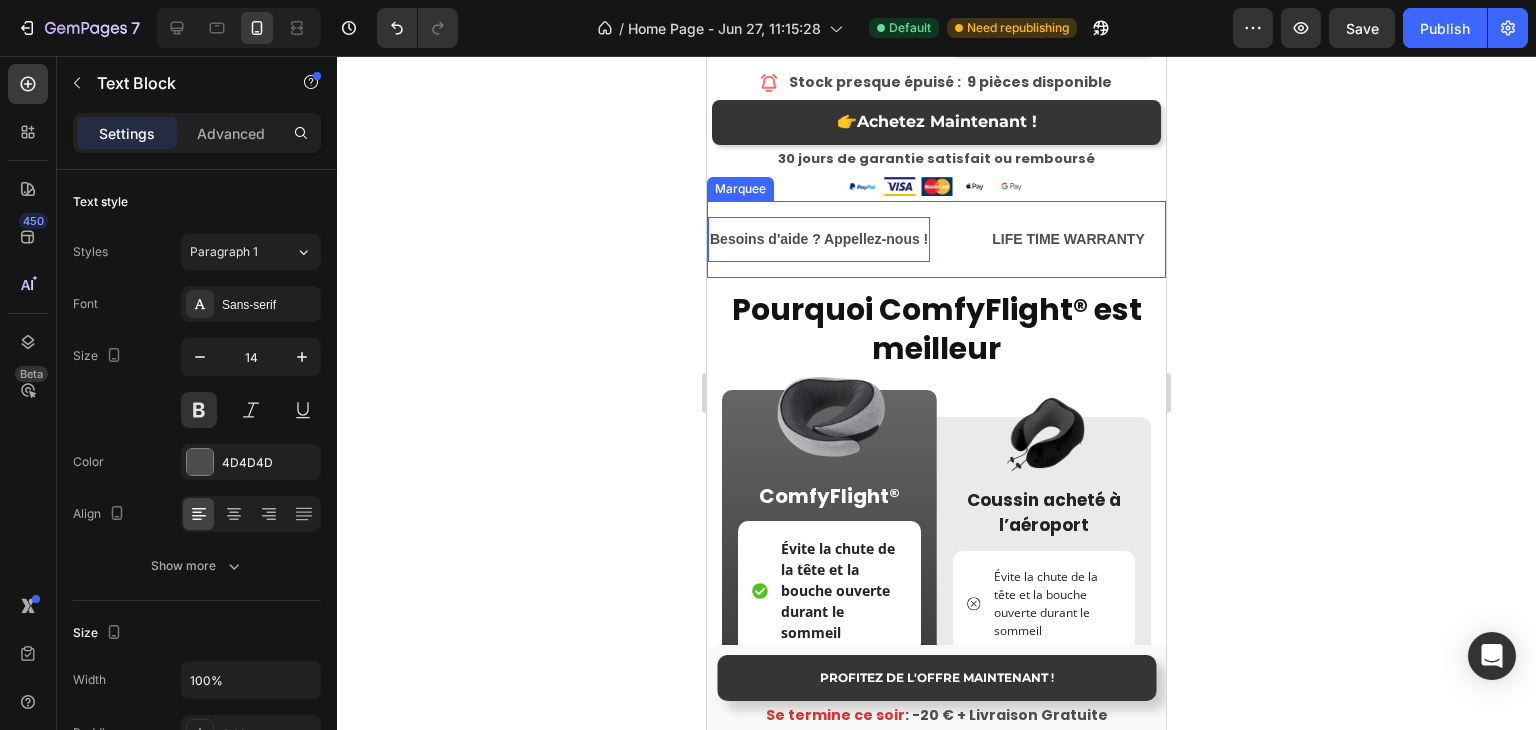 click on "LIFE TIME WARRANTY" at bounding box center (1068, 239) 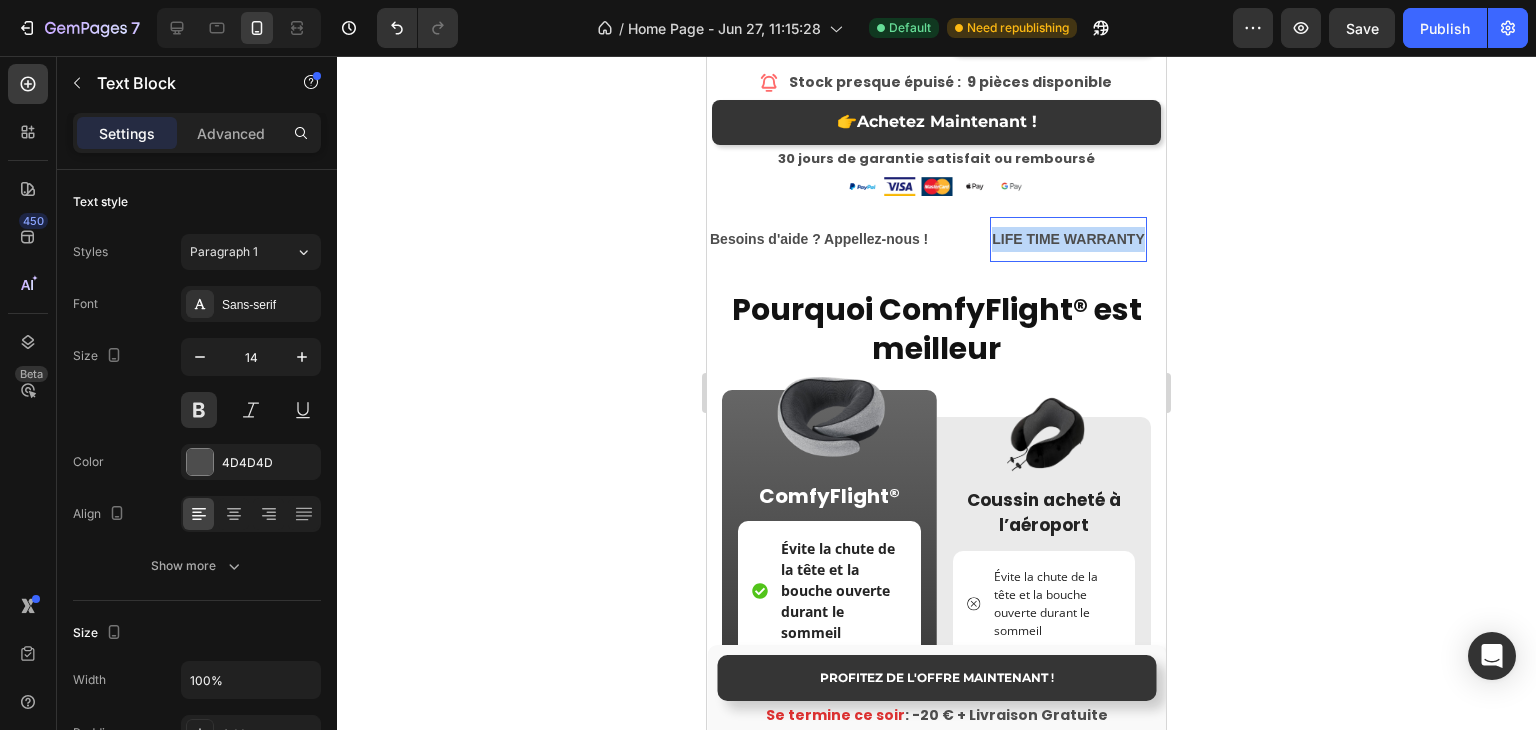 drag, startPoint x: 993, startPoint y: 409, endPoint x: 1142, endPoint y: 402, distance: 149.16434 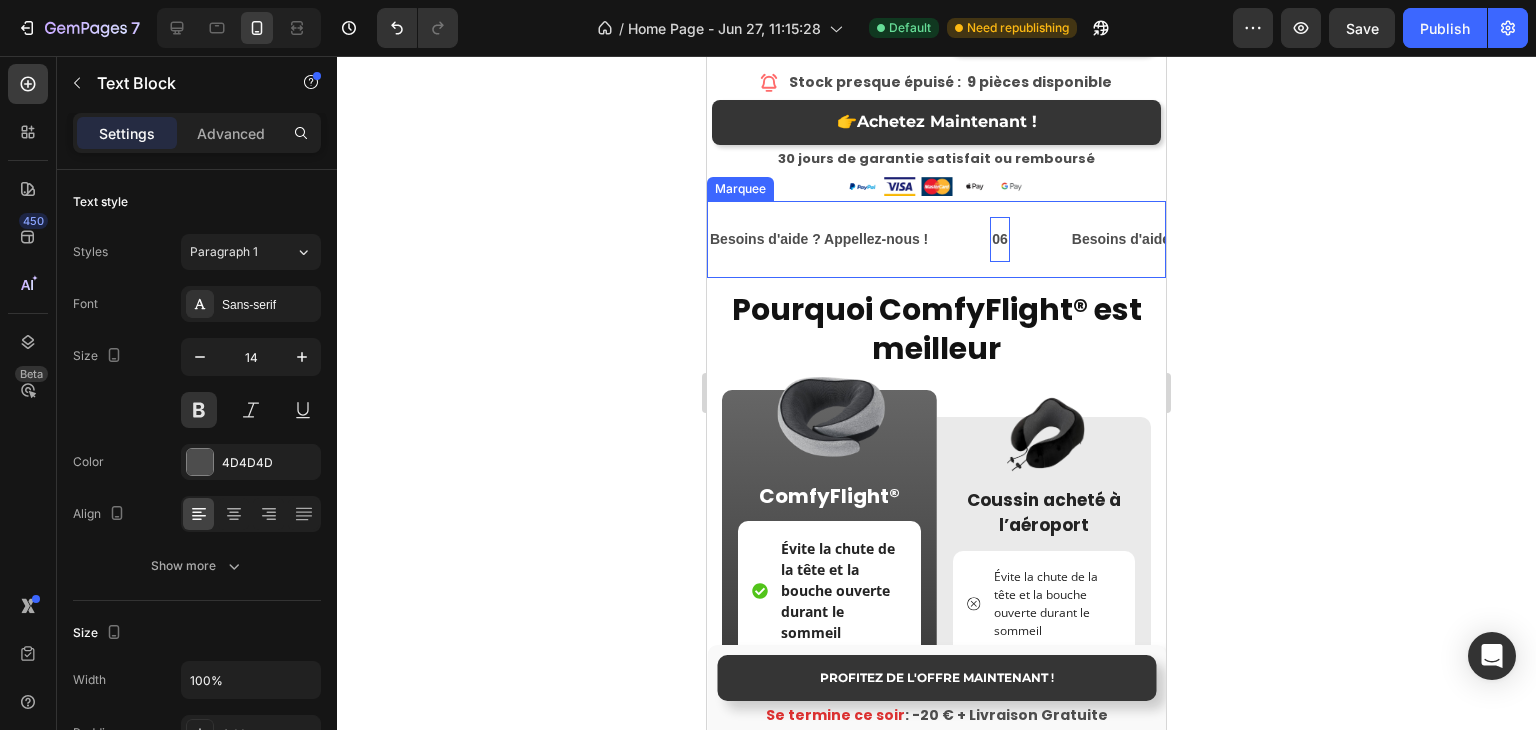 click on "06" at bounding box center (1000, 239) 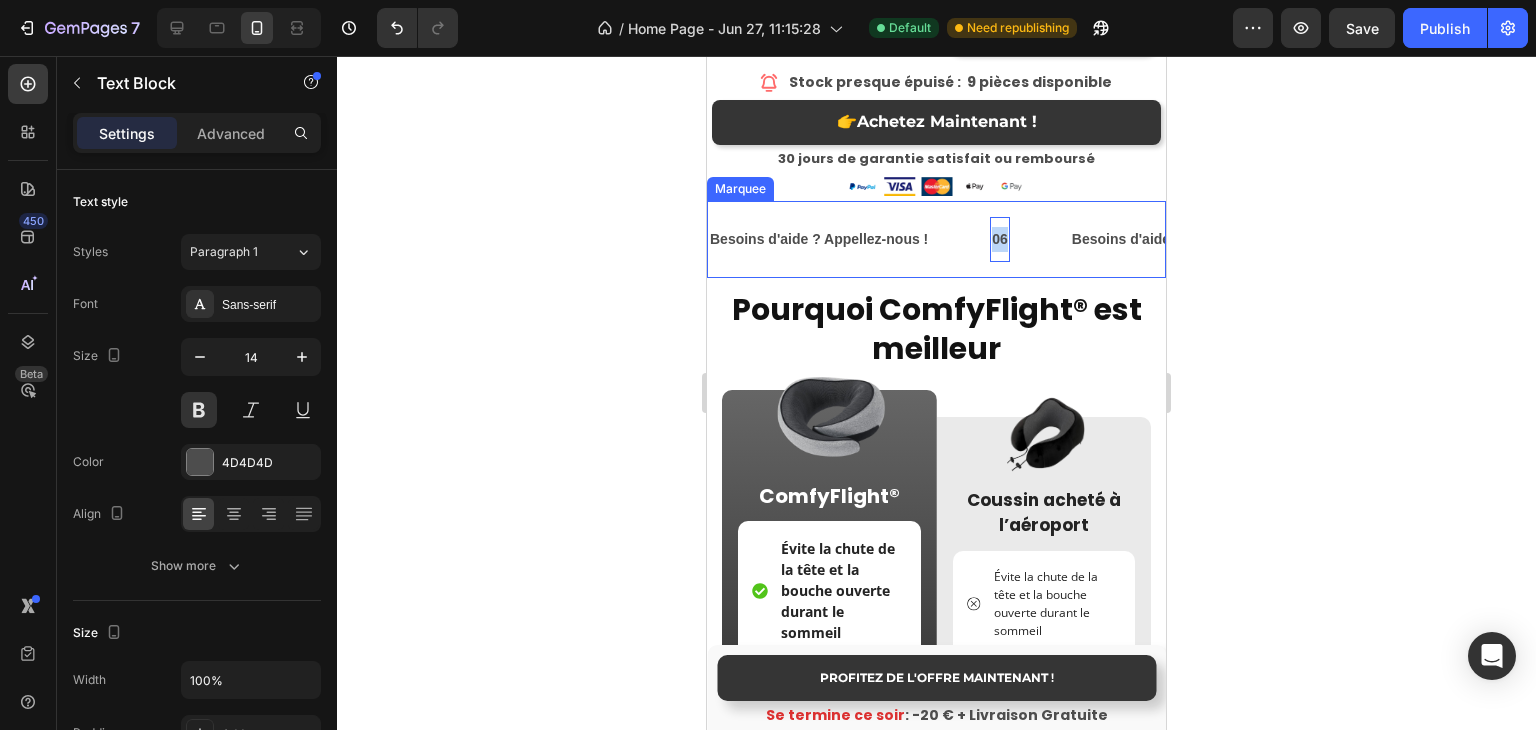 drag, startPoint x: 1006, startPoint y: 412, endPoint x: 990, endPoint y: 397, distance: 21.931713 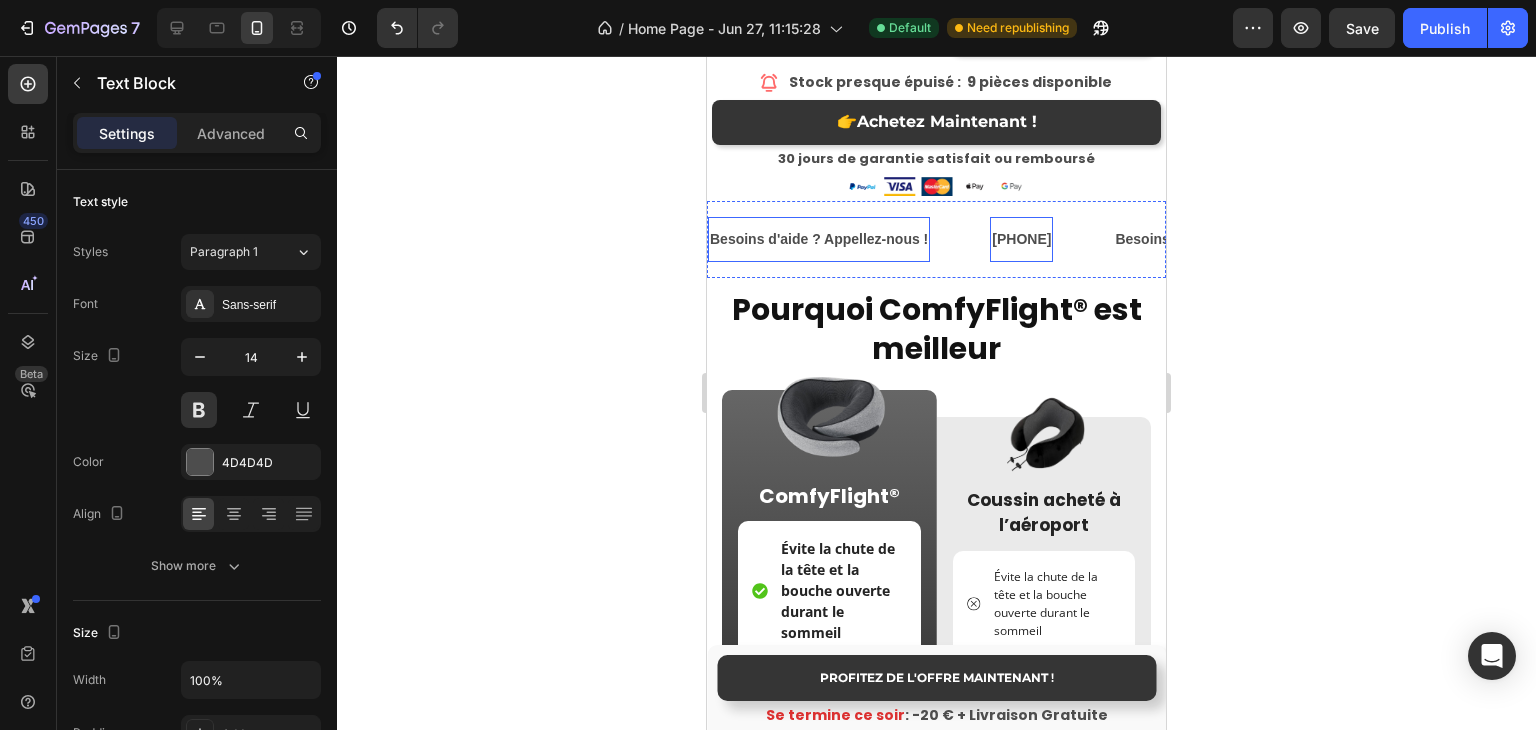 click 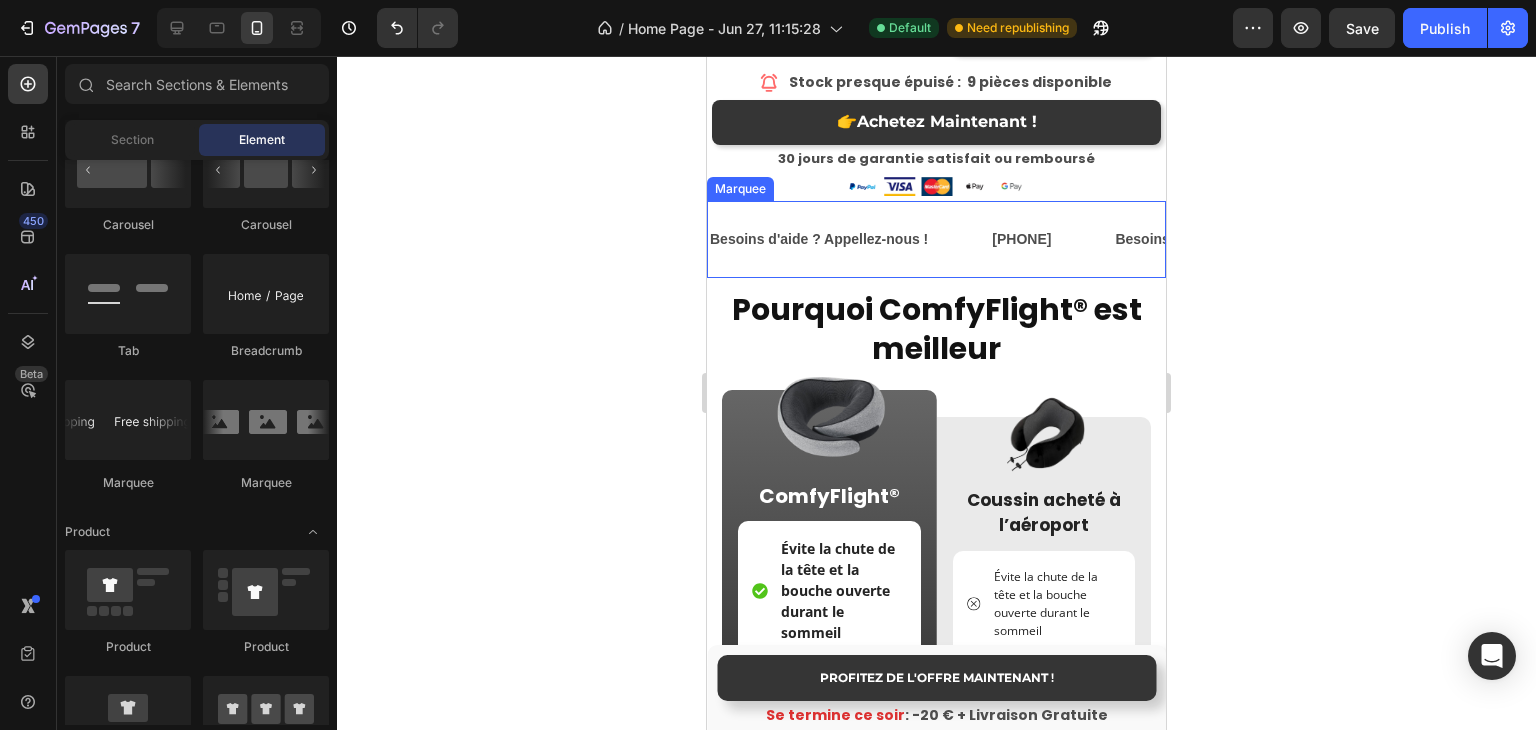 click on "[PHONE] Text Block" at bounding box center (1051, 239) 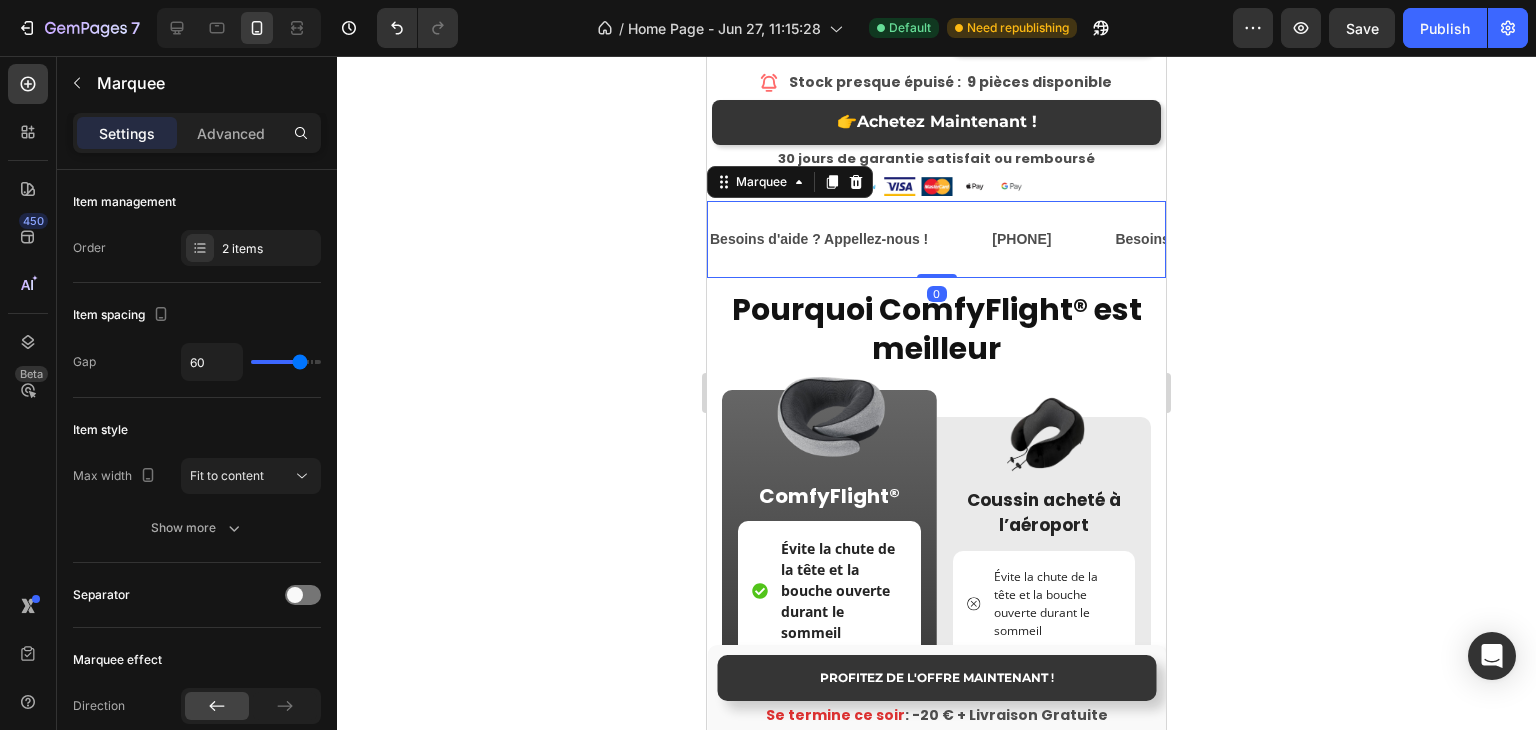 click on "[PHONE] Text Block" at bounding box center [1051, 239] 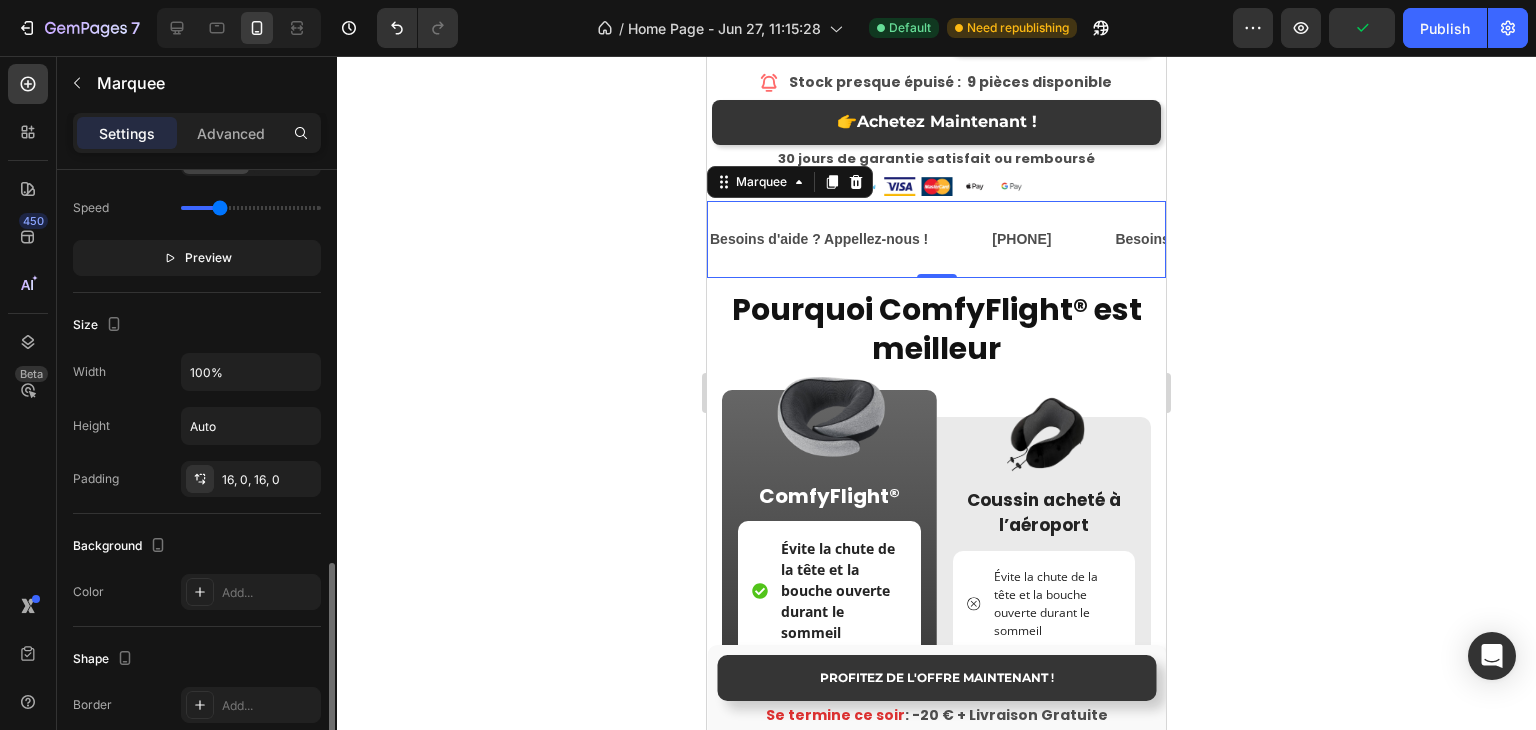 scroll, scrollTop: 700, scrollLeft: 0, axis: vertical 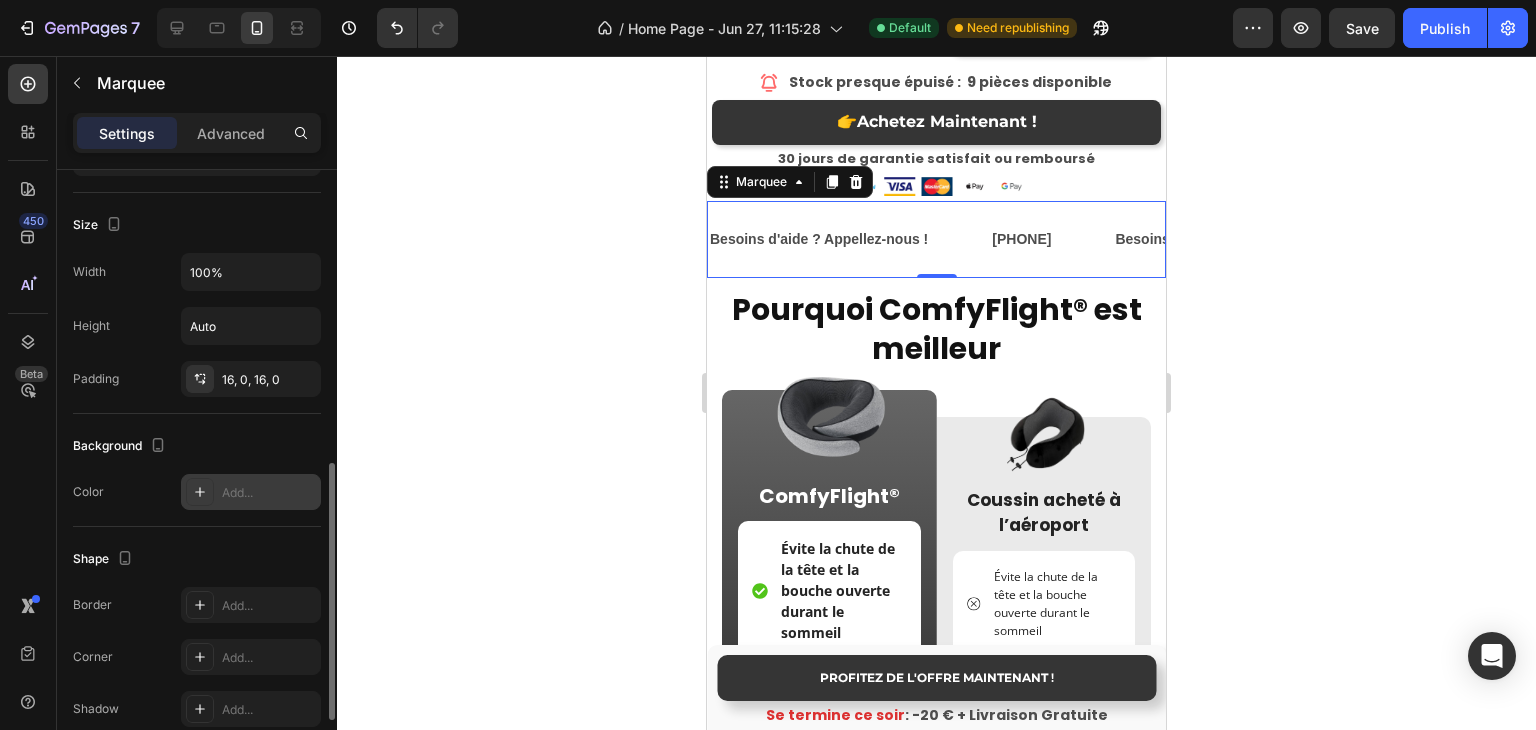click at bounding box center (200, 492) 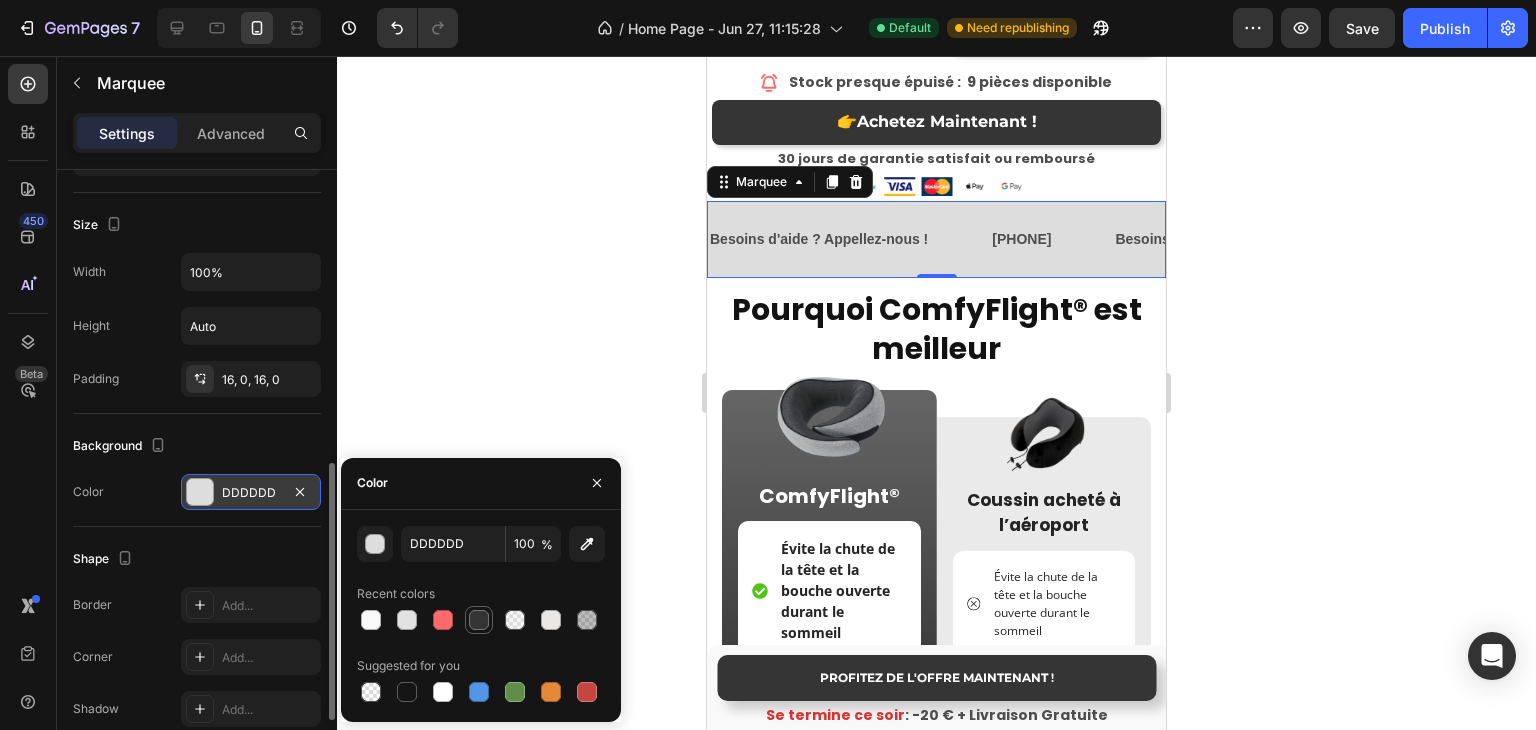 click at bounding box center [479, 620] 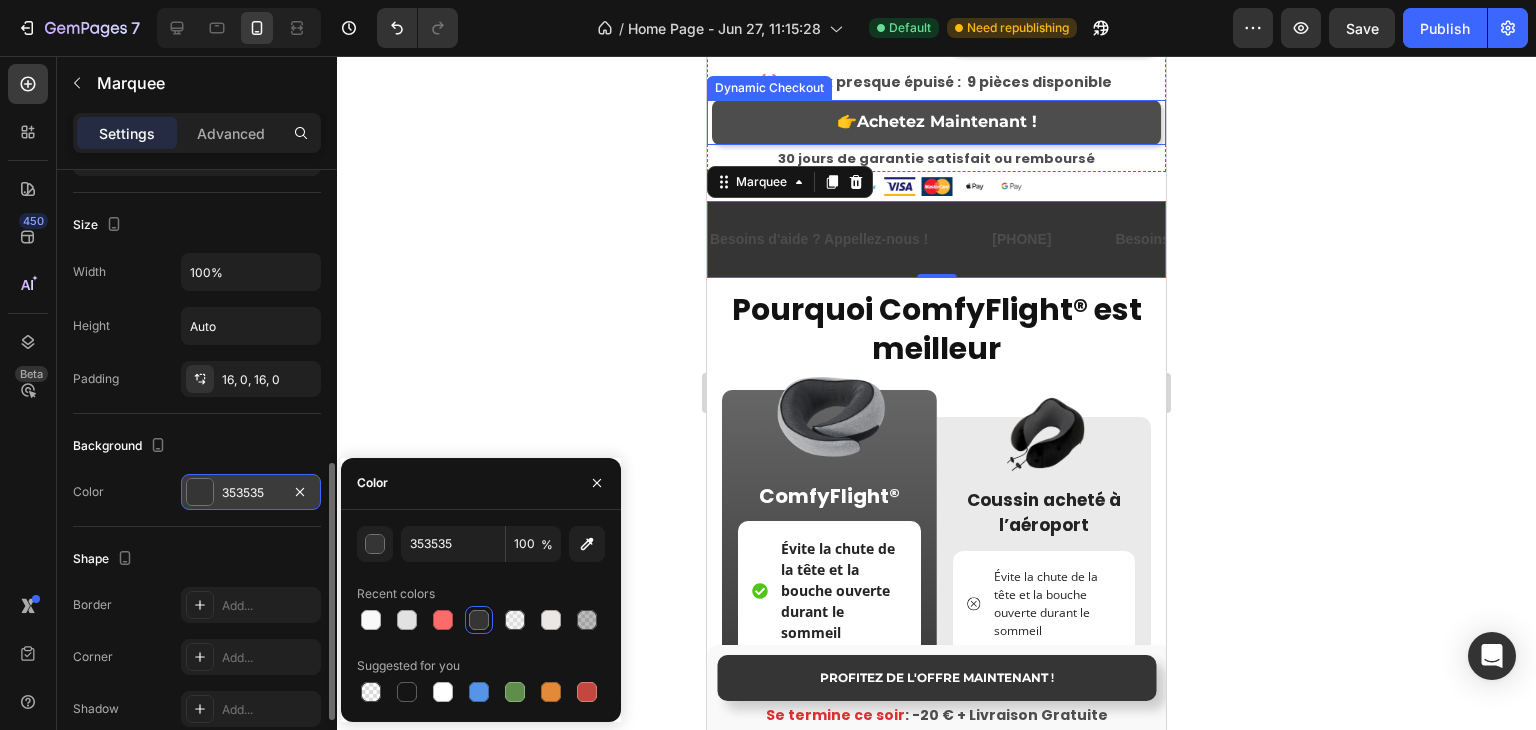 click on "👉  Achetez Maintenant !" at bounding box center [936, 122] 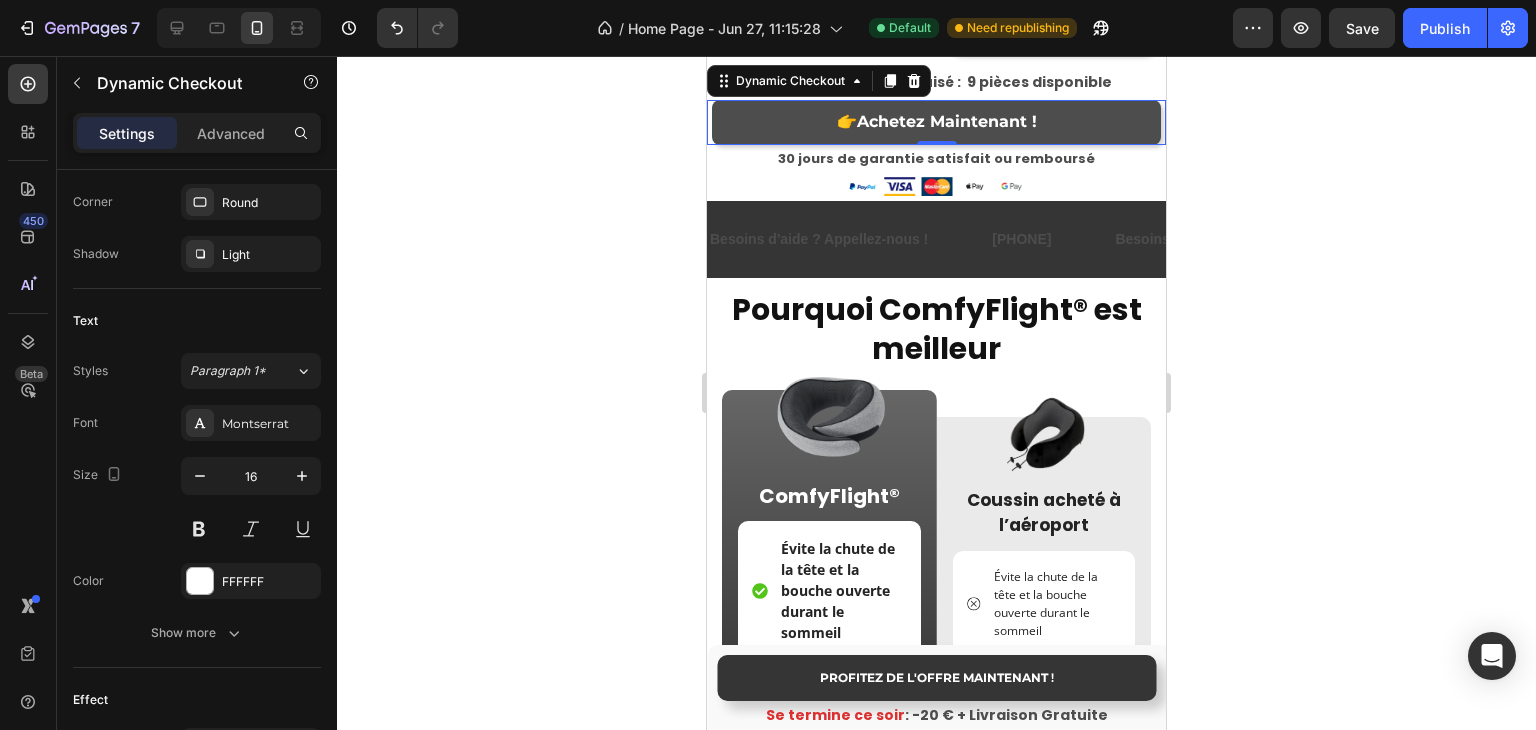scroll, scrollTop: 0, scrollLeft: 0, axis: both 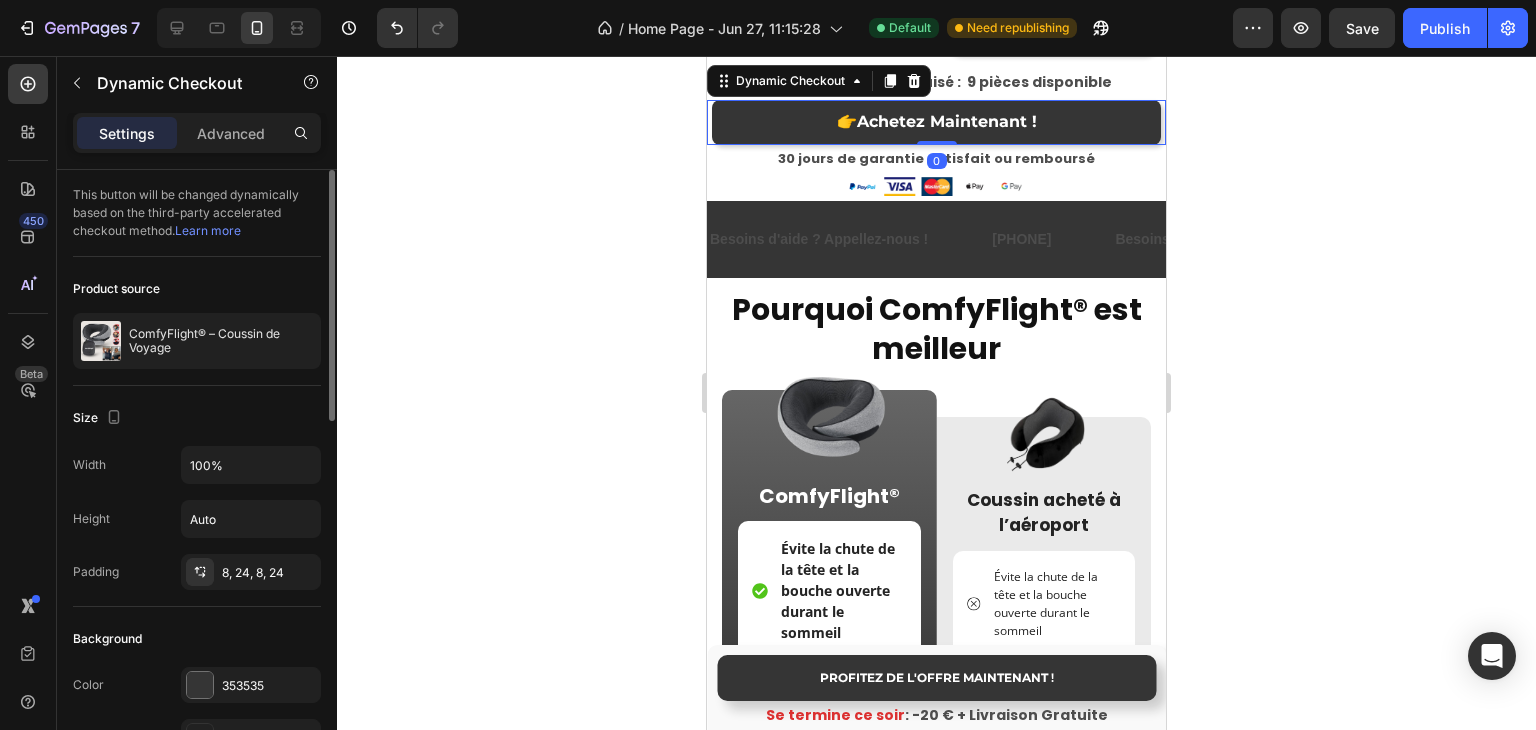 click 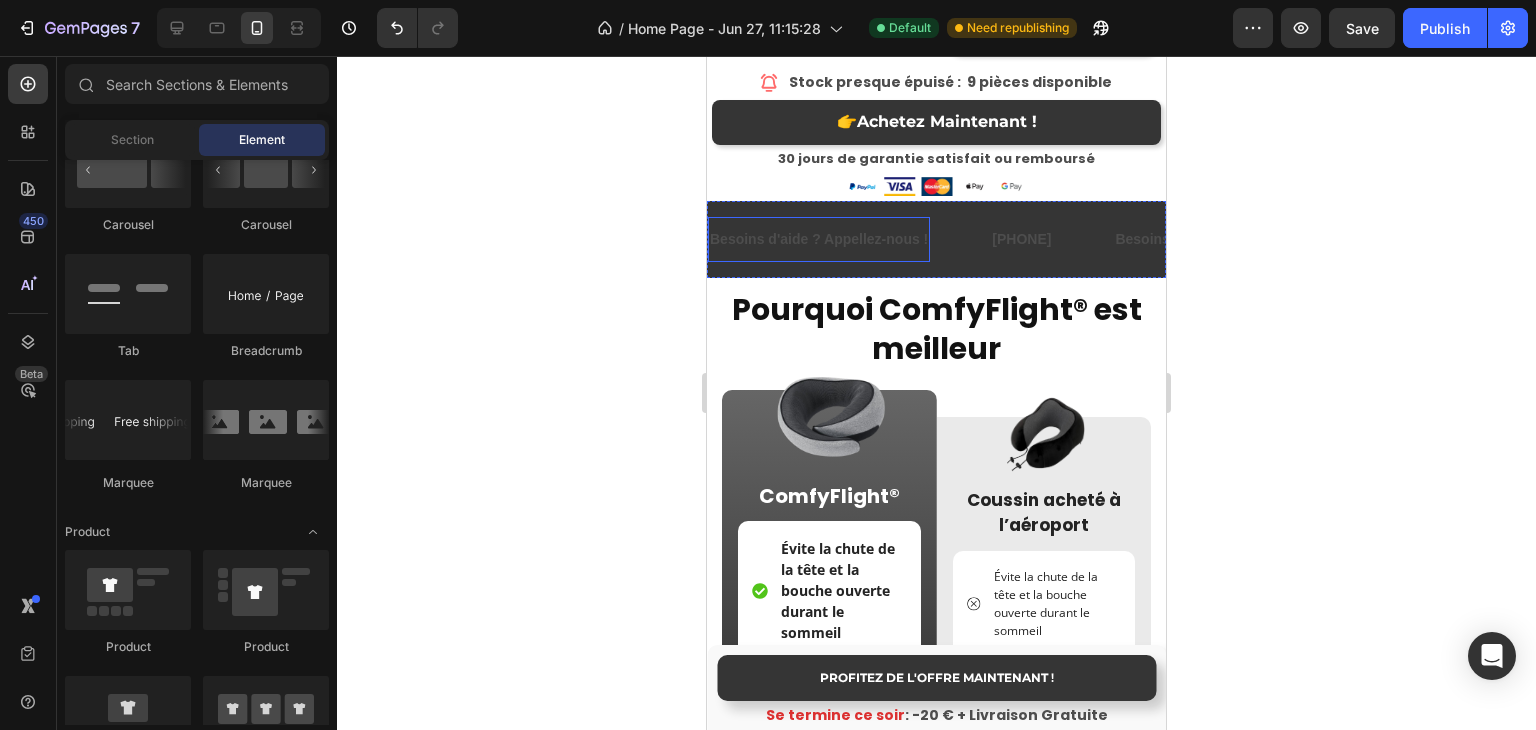click on "Besoins d'aide ? Appellez-nous !" at bounding box center [819, 239] 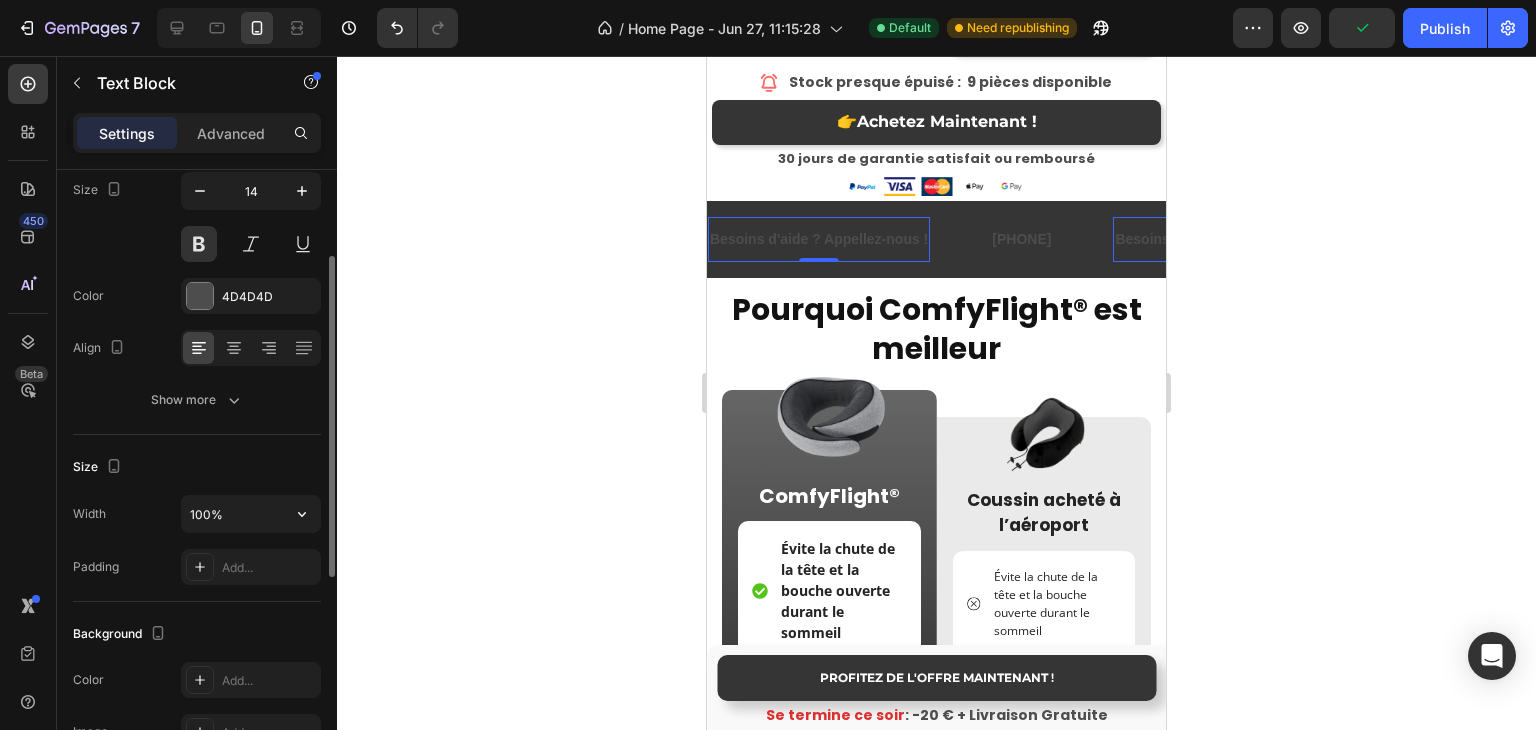 scroll, scrollTop: 66, scrollLeft: 0, axis: vertical 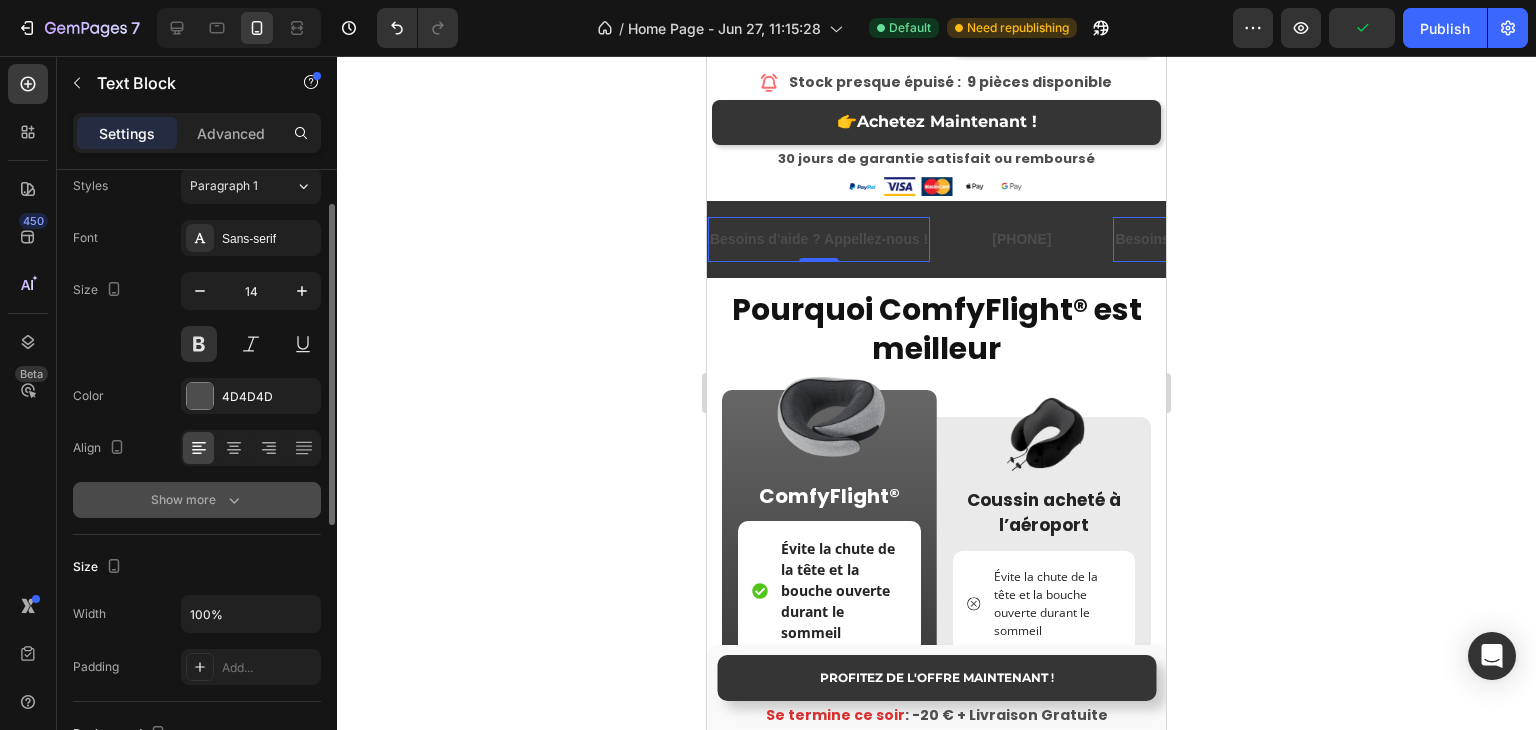 click on "Show more" at bounding box center [197, 500] 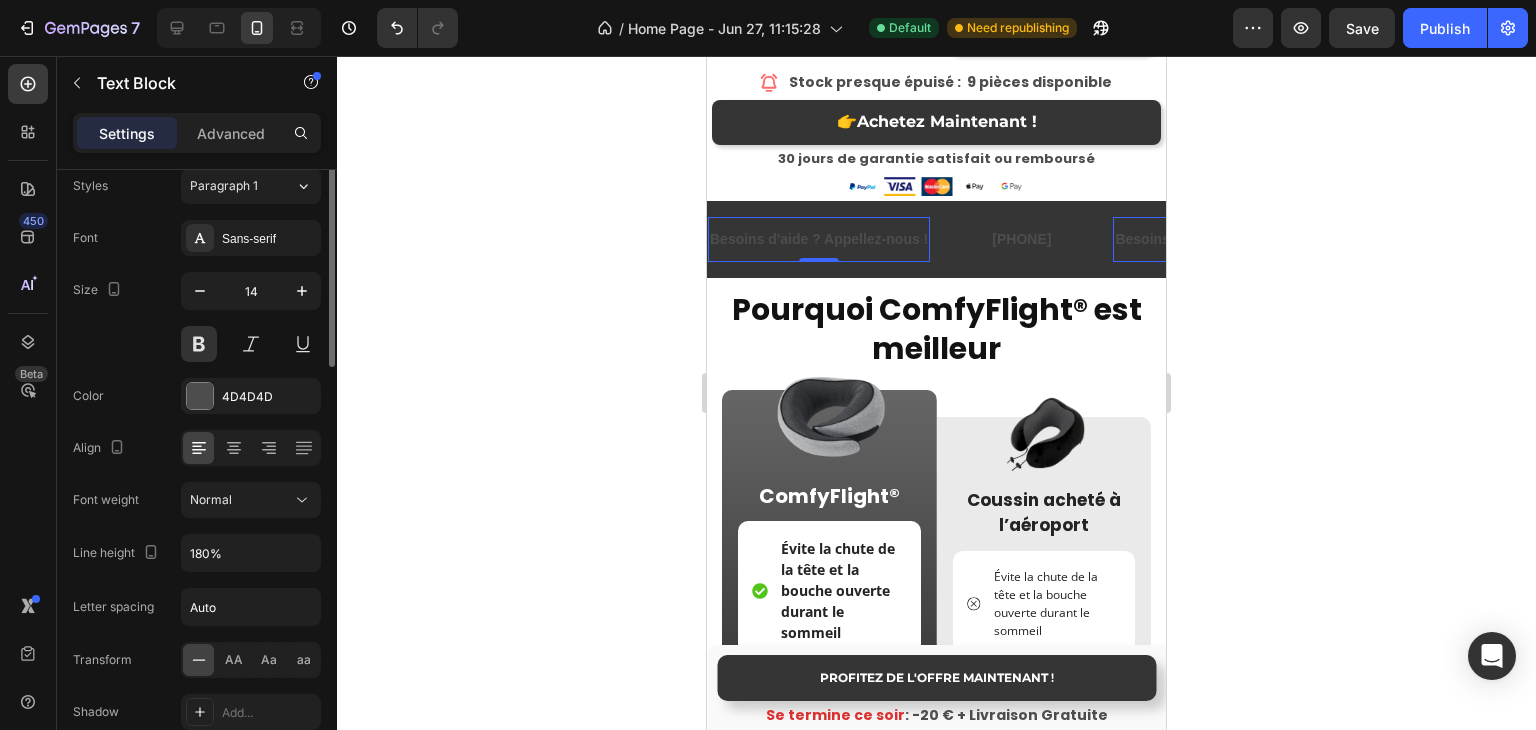scroll, scrollTop: 0, scrollLeft: 0, axis: both 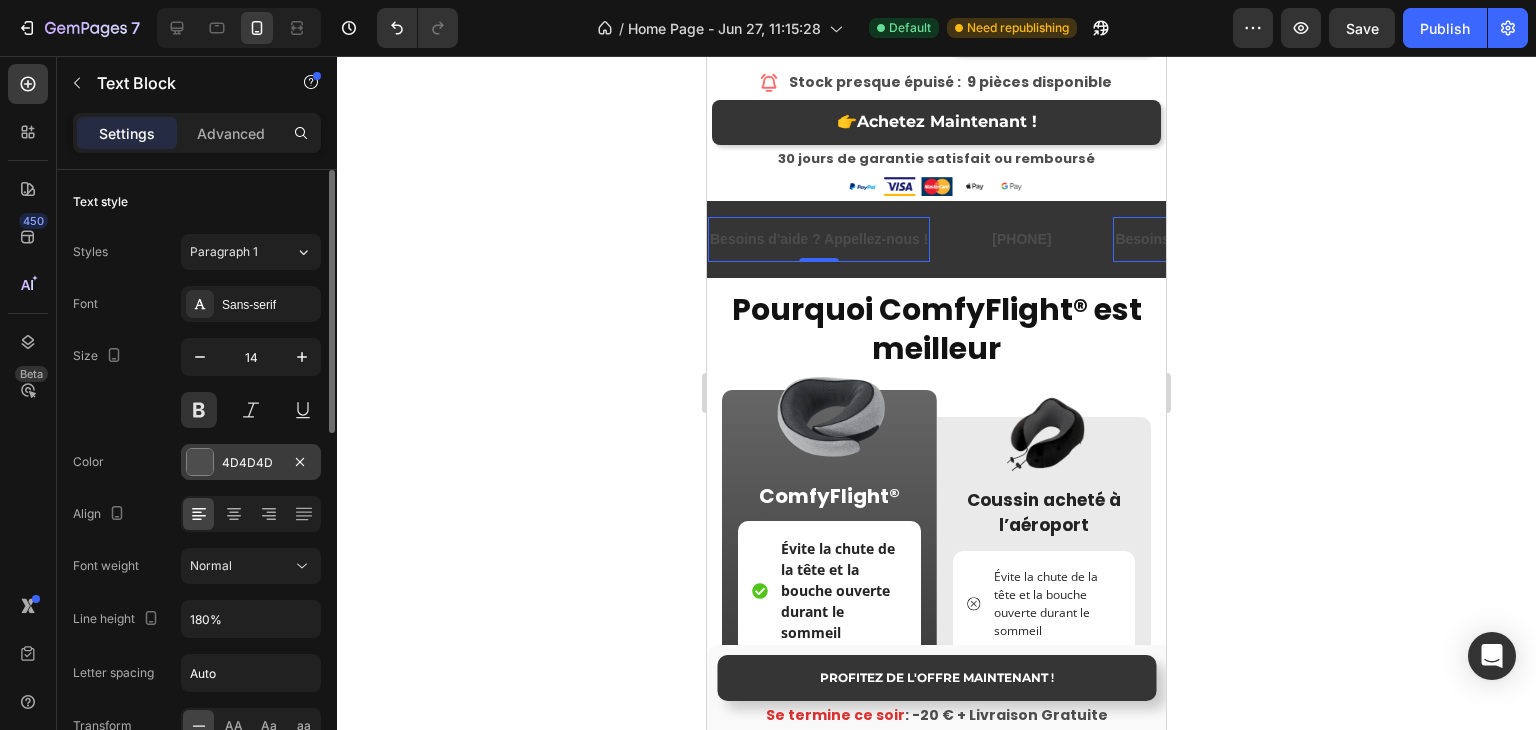 click on "4D4D4D" at bounding box center [251, 462] 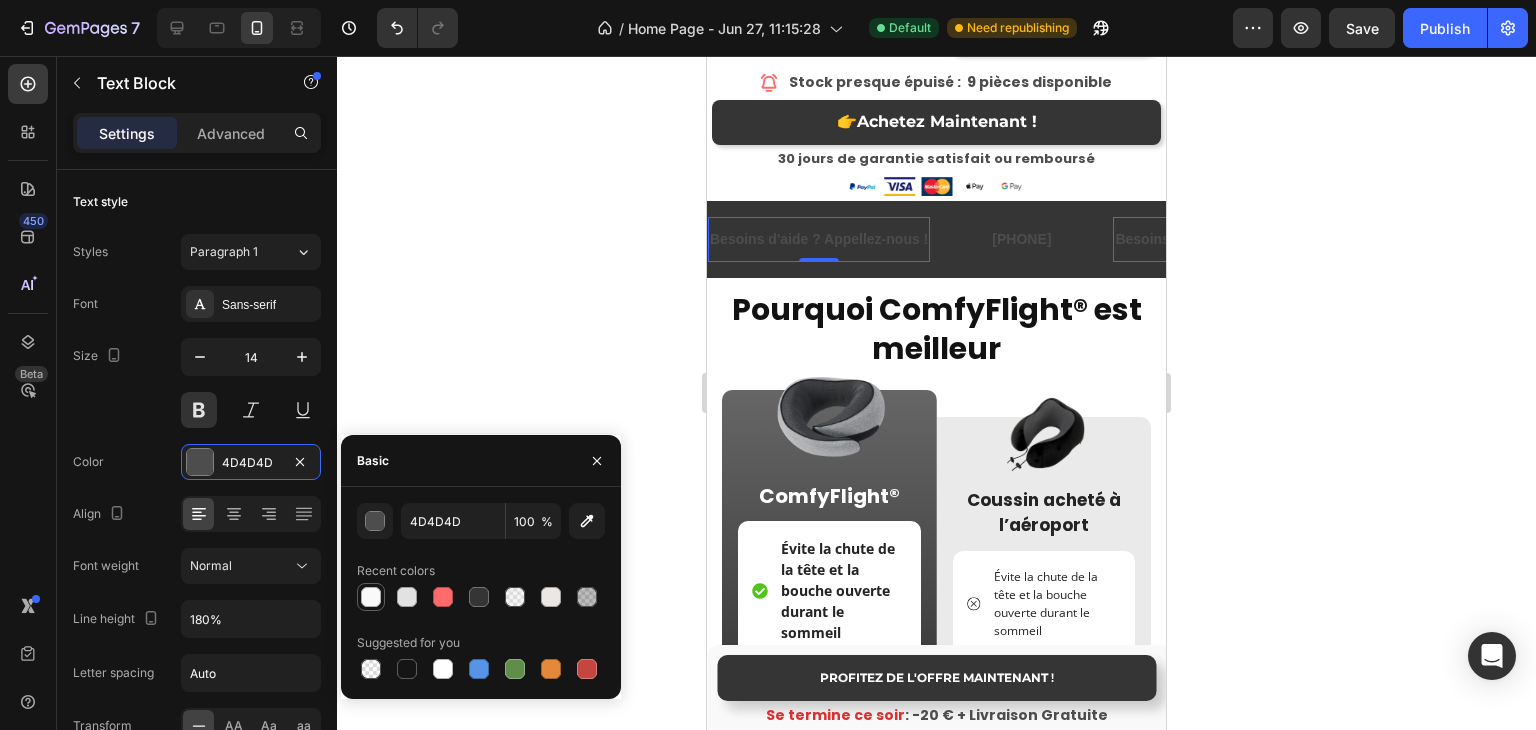 click at bounding box center [371, 597] 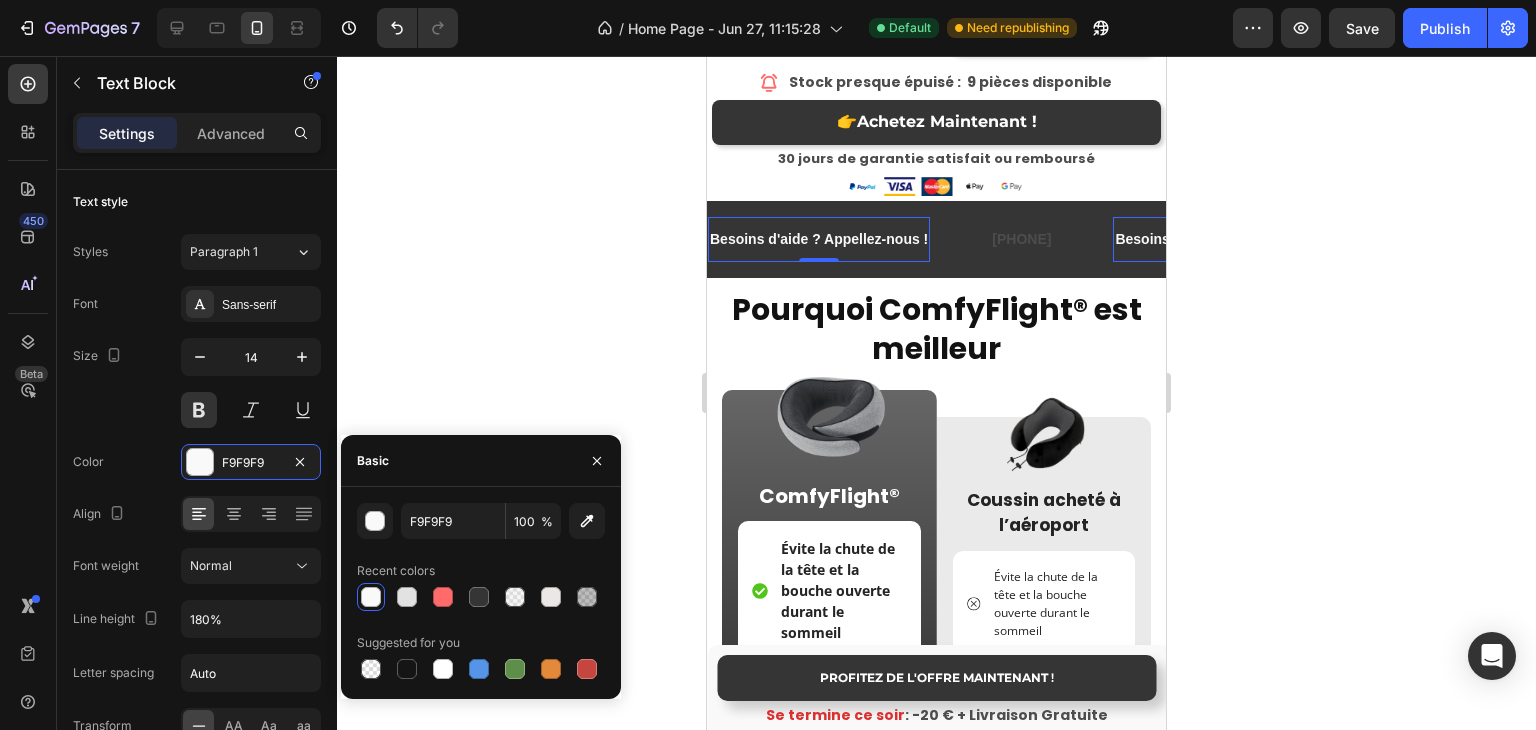 click 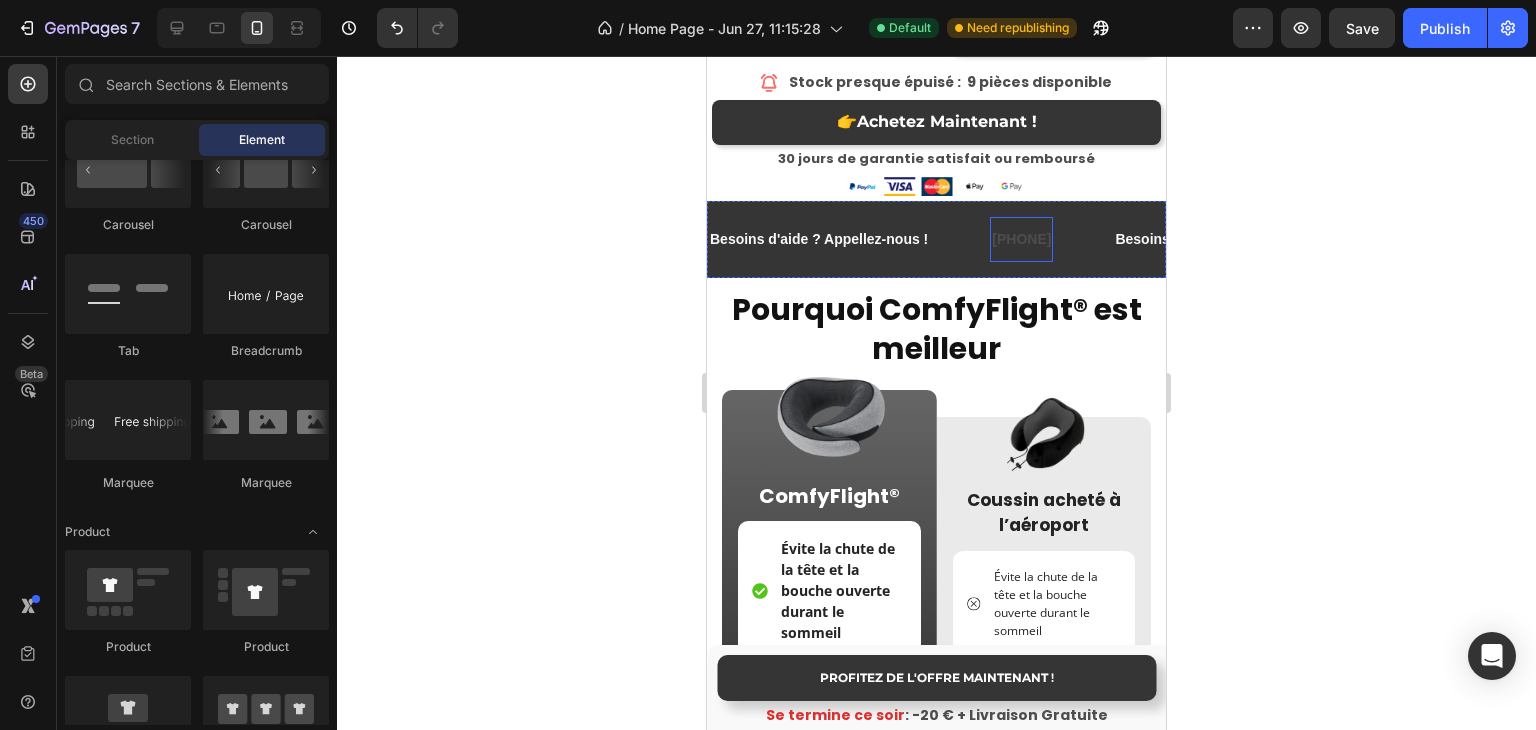 click on "[PHONE]" at bounding box center [1021, 239] 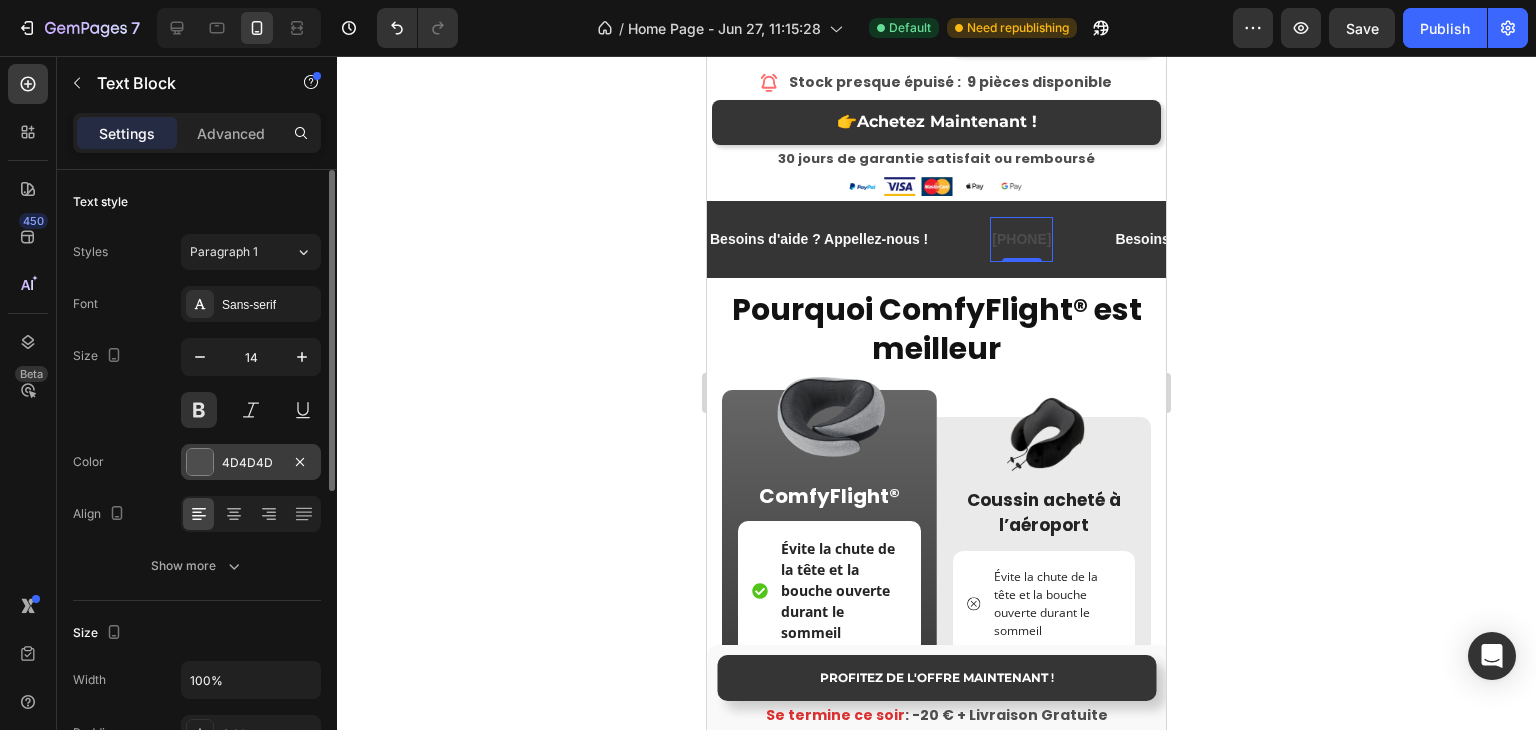 click at bounding box center [200, 462] 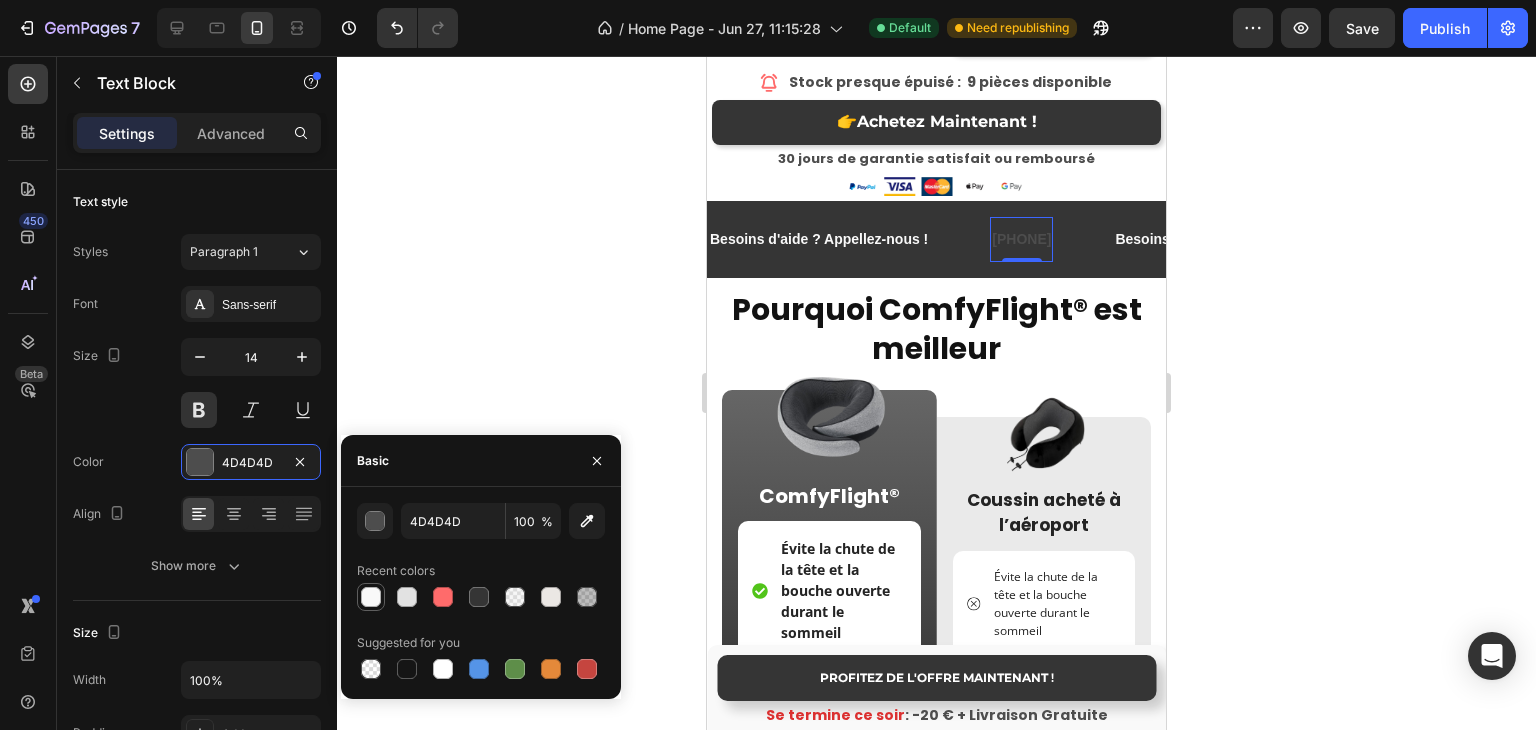 click at bounding box center [371, 597] 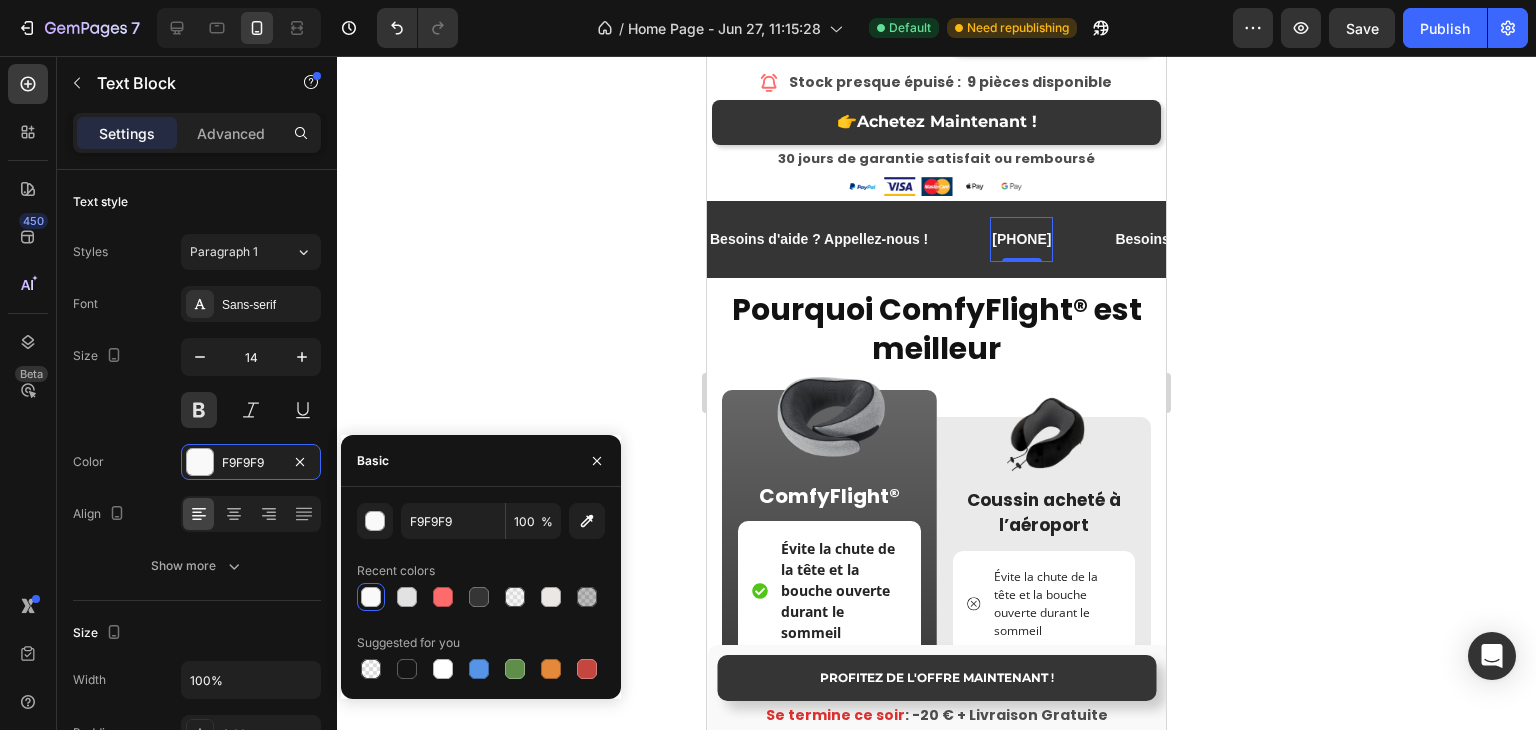 click 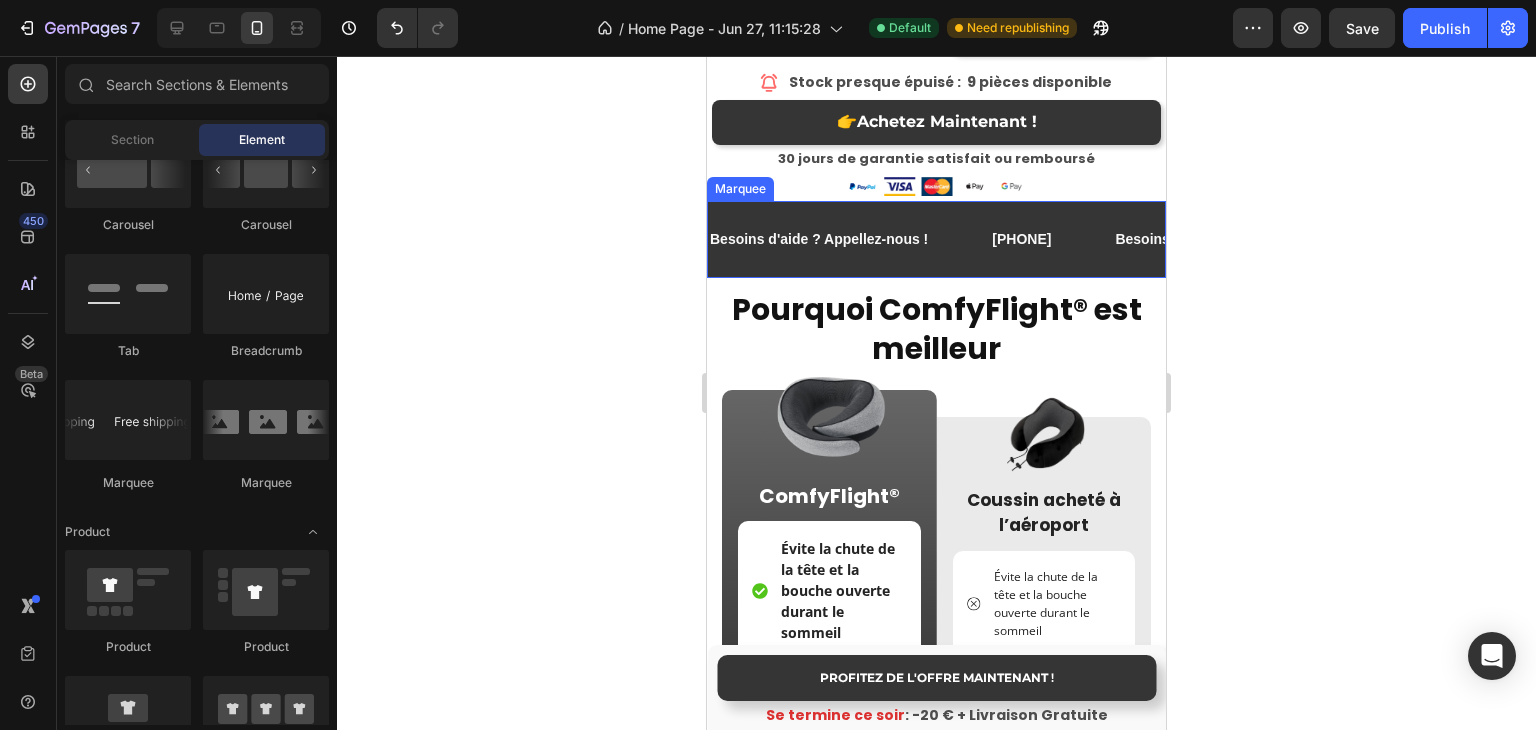 click on "Besoins d'aide ? Appellez-nous ! Text Block" at bounding box center (849, 239) 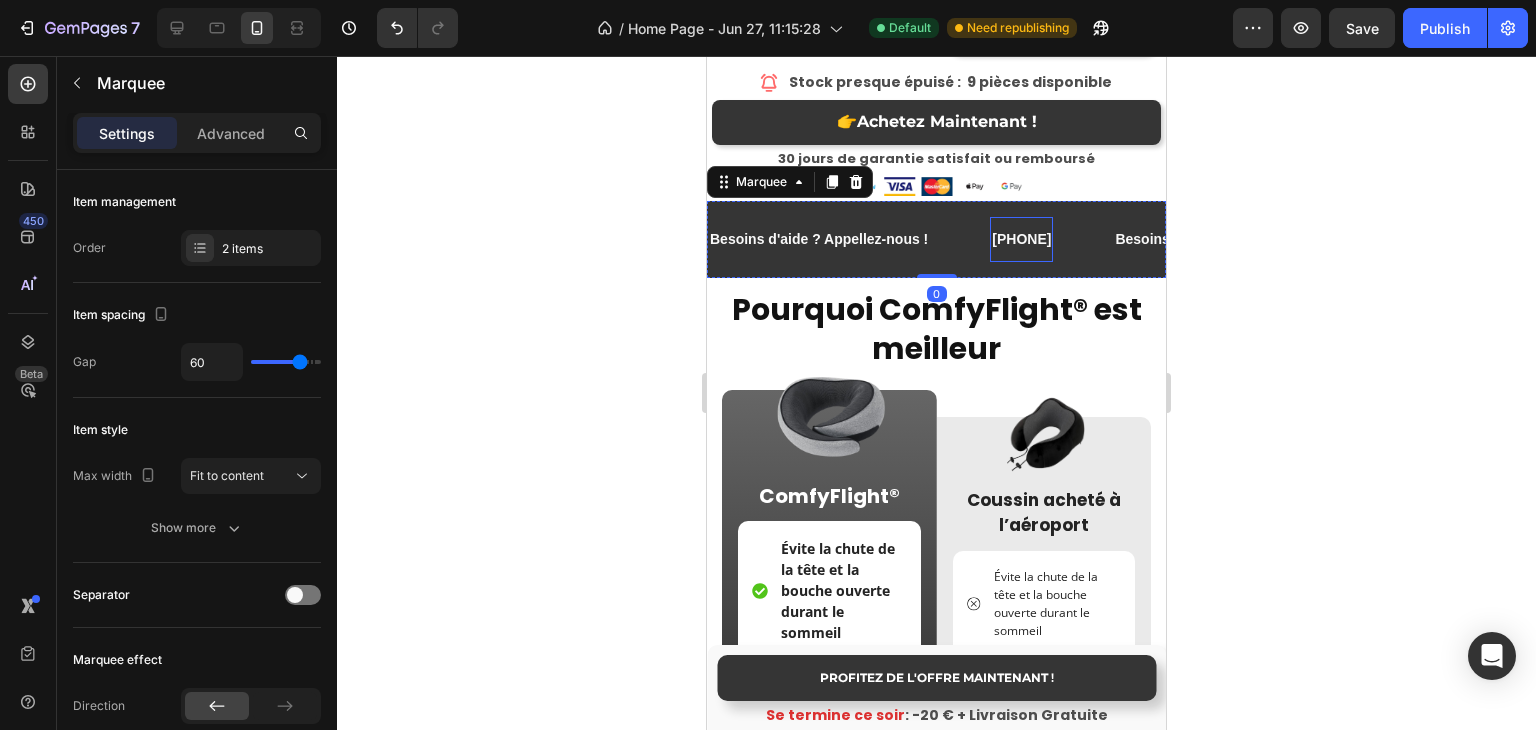 click on "[PHONE]" at bounding box center (1021, 239) 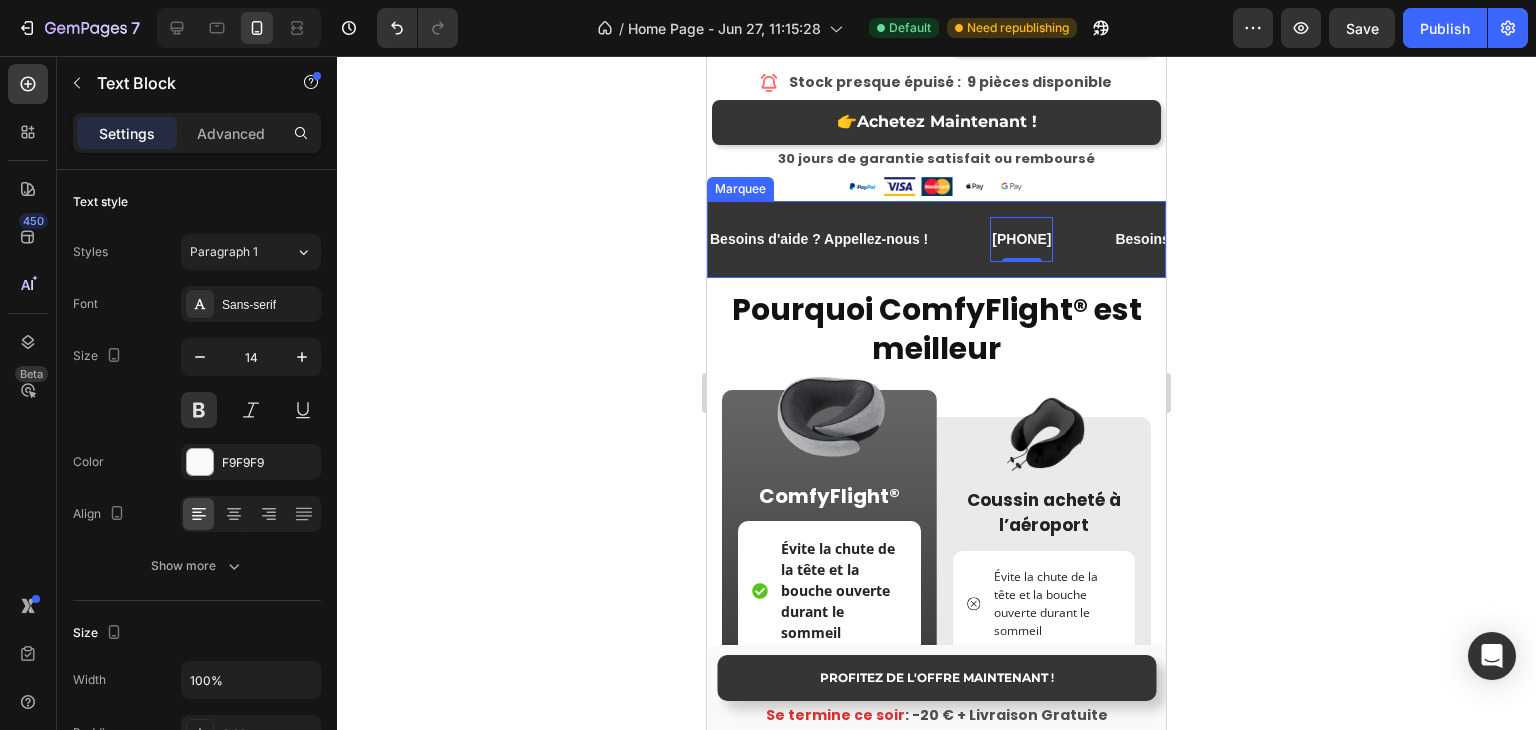 click on "Besoins d'aide ? Appellez-nous ! Text Block" at bounding box center [849, 239] 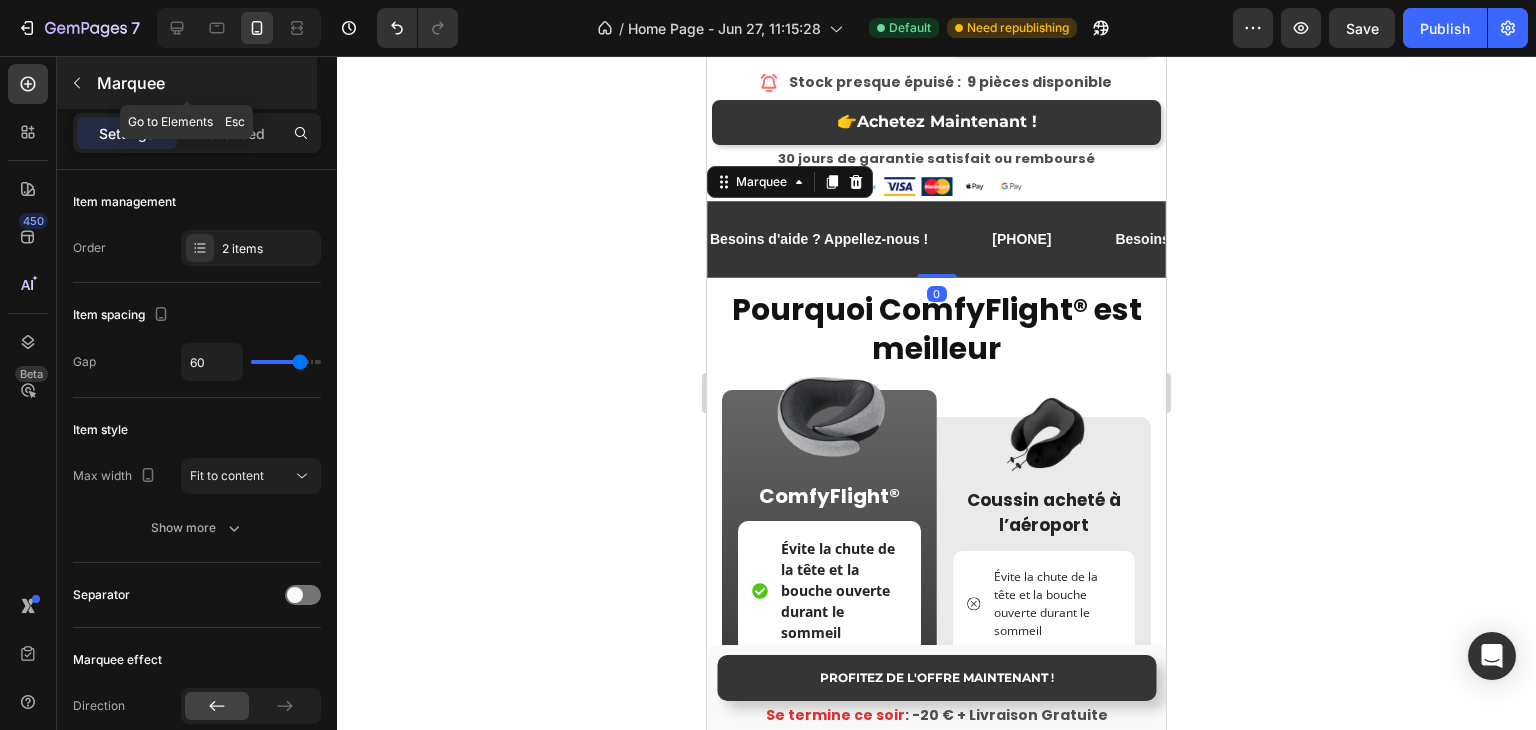 click at bounding box center (77, 83) 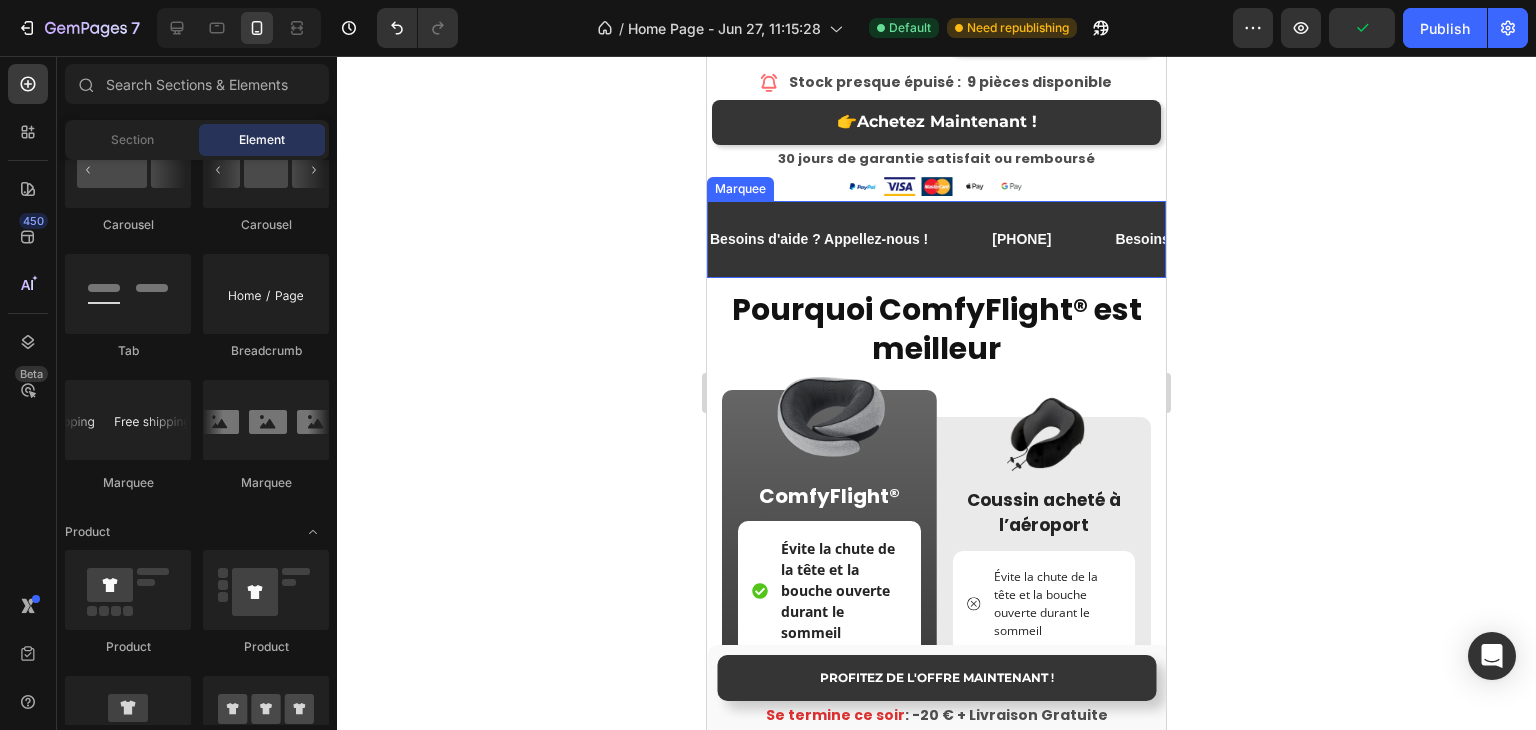 click on "Besoins d'aide ? Appellez-nous ! Text Block" at bounding box center [849, 239] 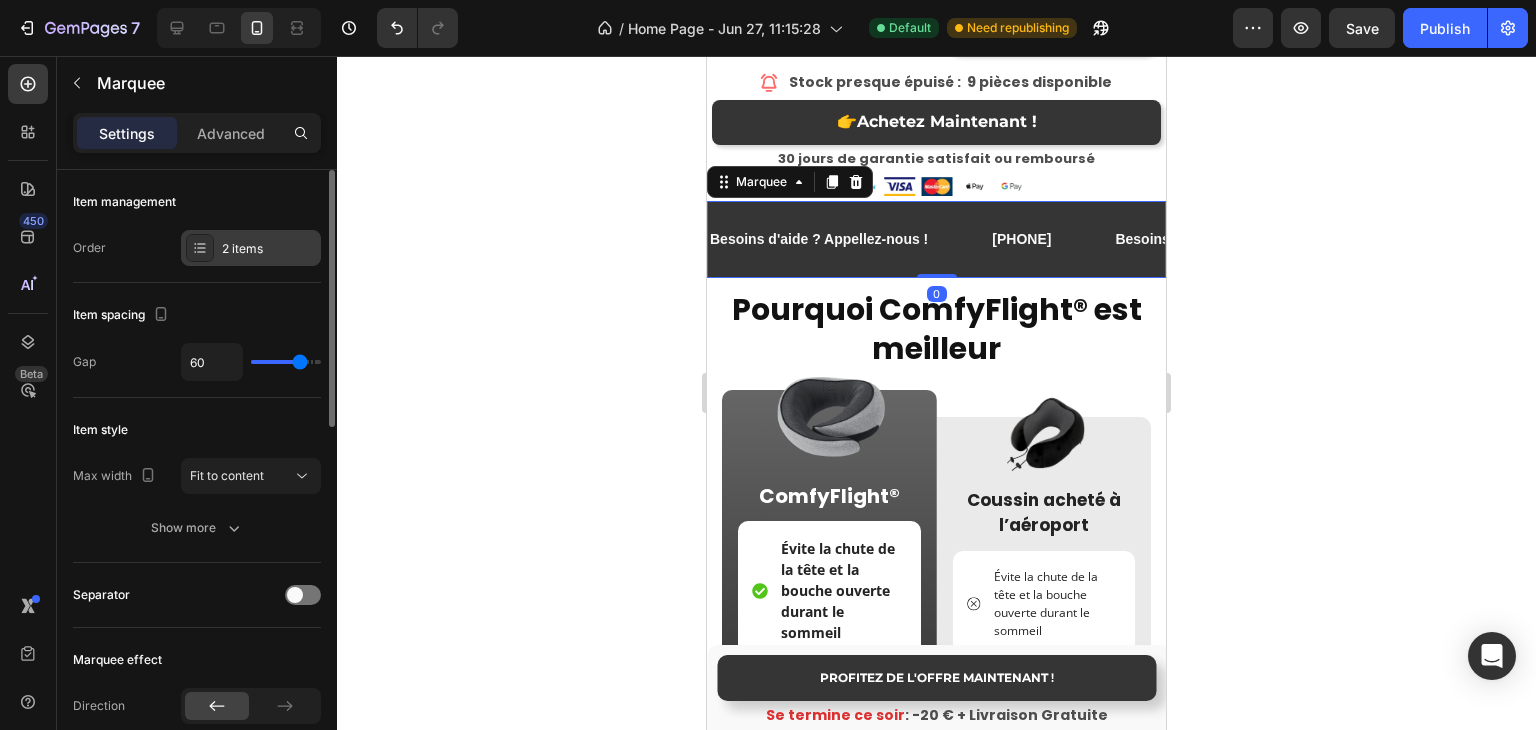 click on "2 items" at bounding box center (269, 249) 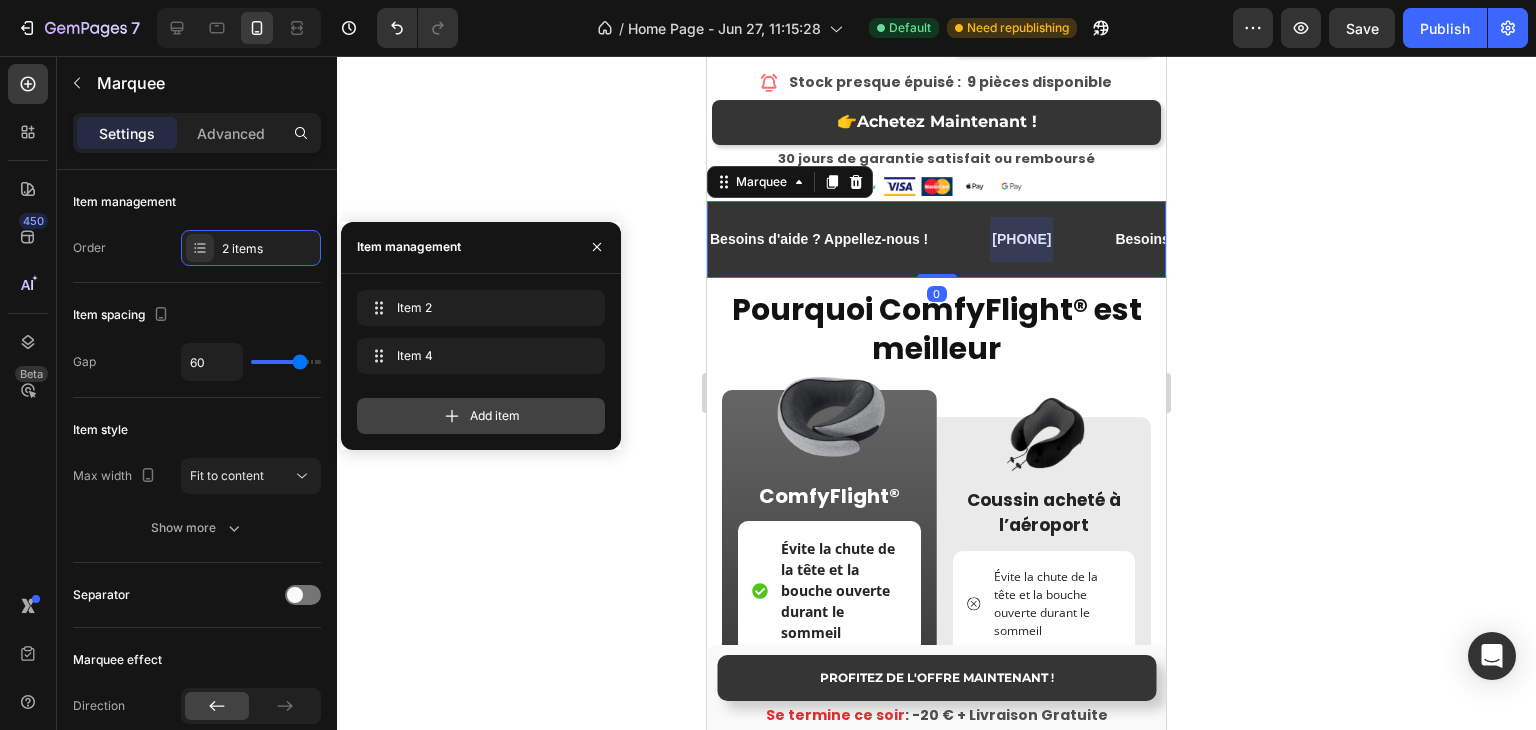 click 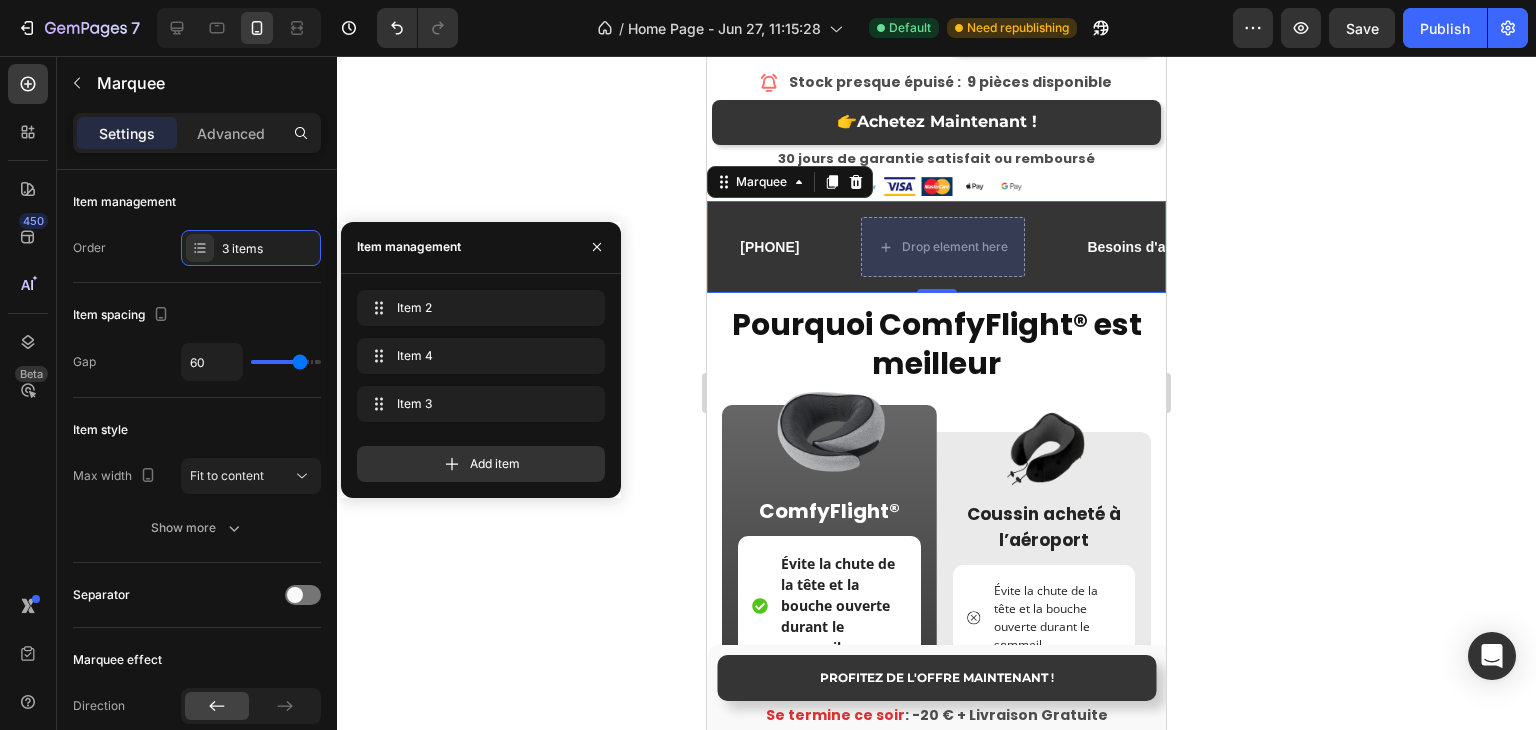 scroll, scrollTop: 0, scrollLeft: 300, axis: horizontal 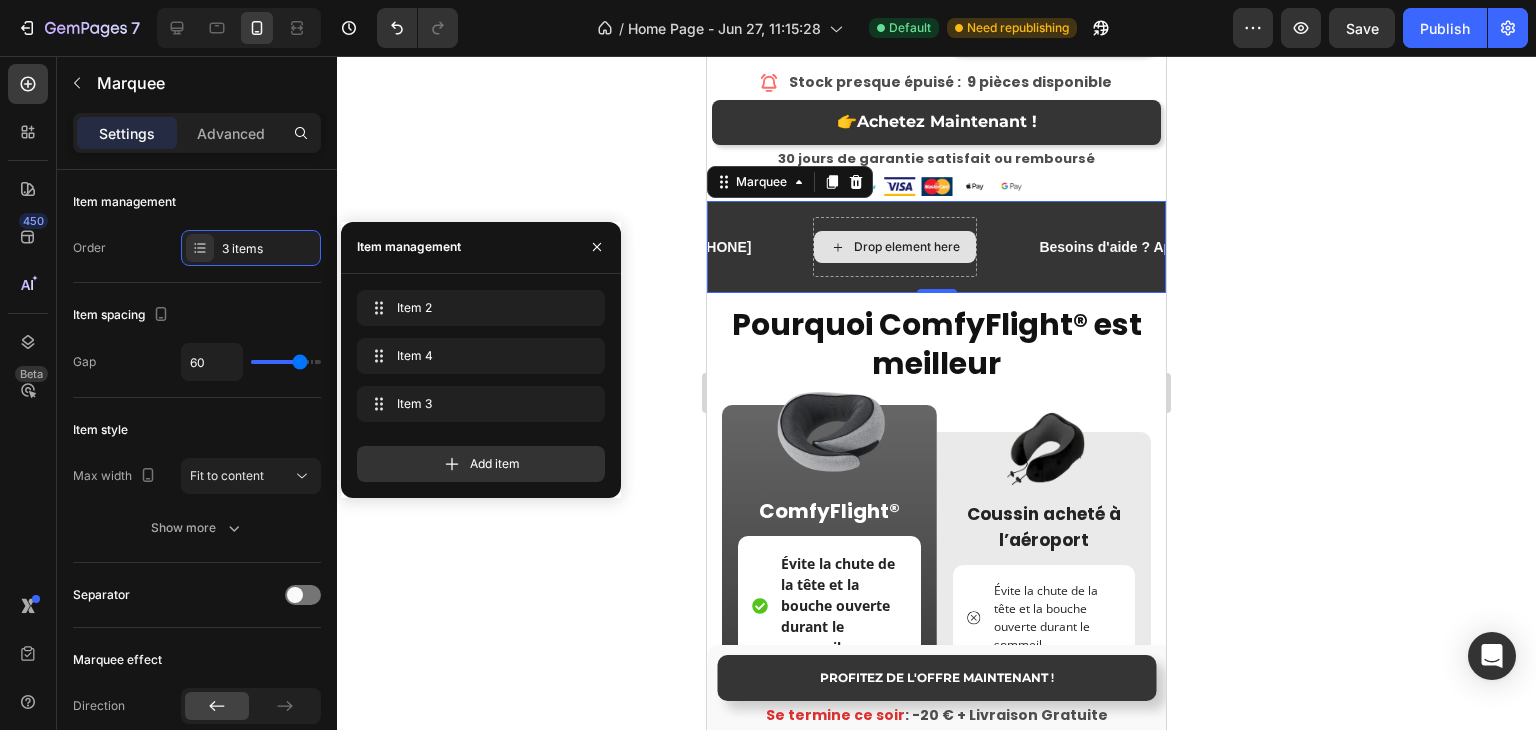 click on "Drop element here" at bounding box center (907, 247) 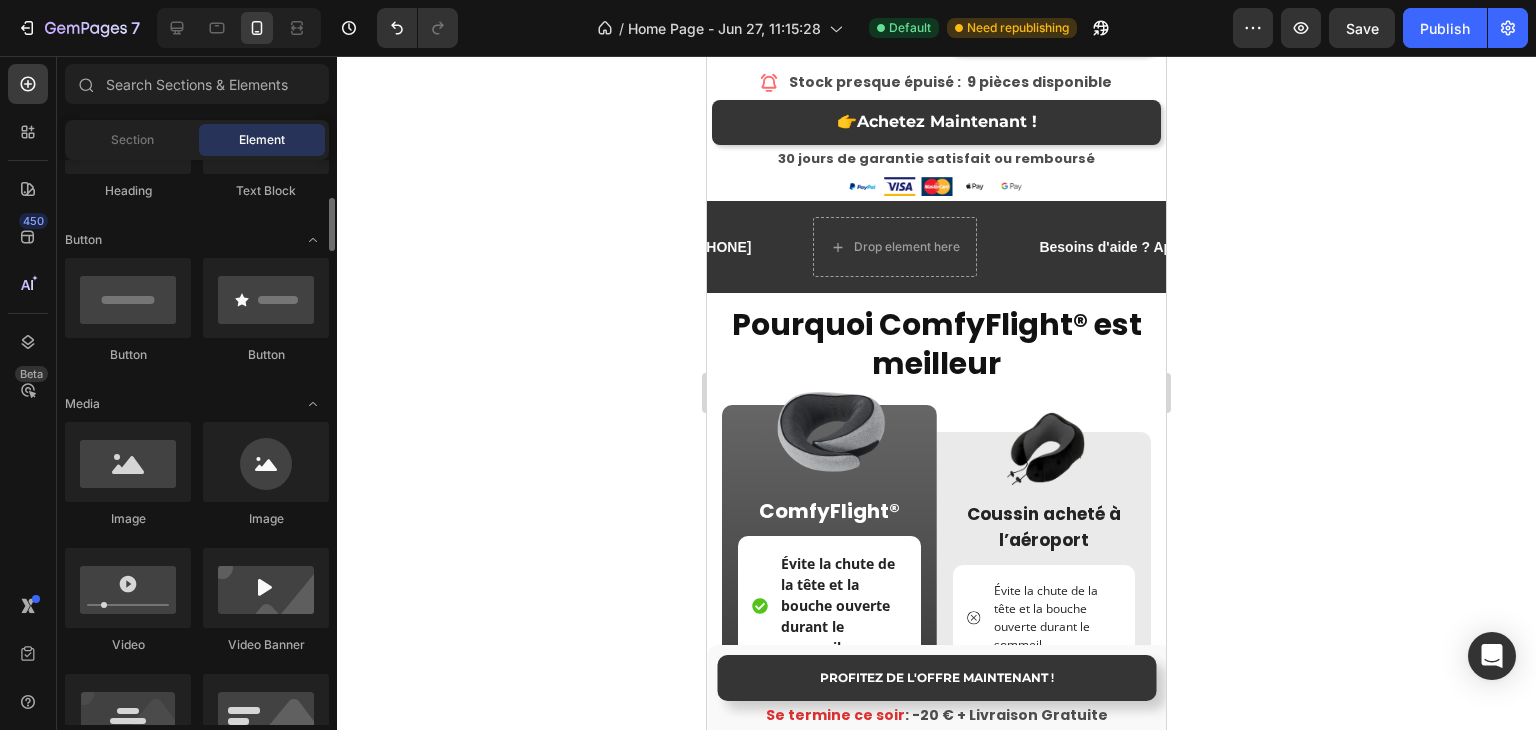 scroll, scrollTop: 900, scrollLeft: 0, axis: vertical 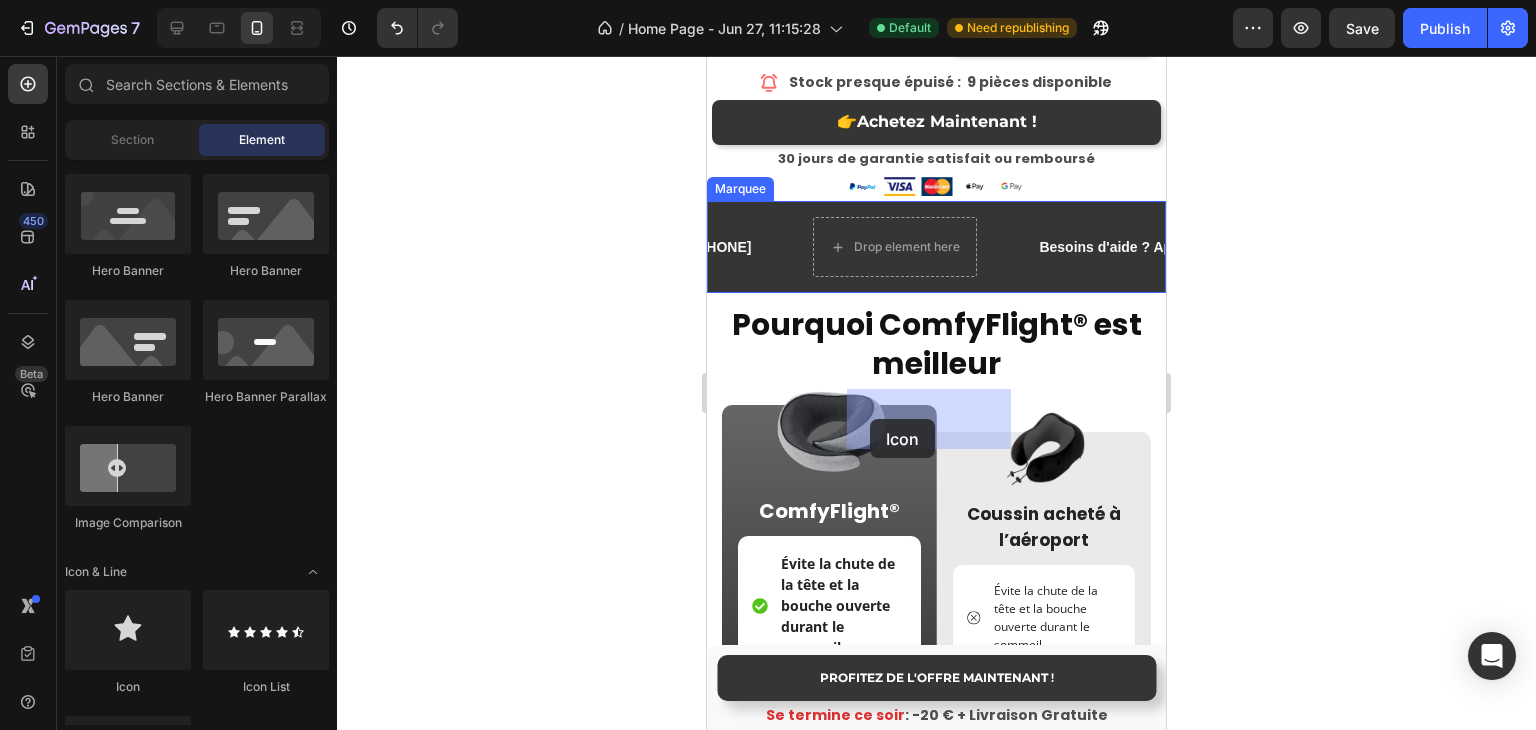 drag, startPoint x: 903, startPoint y: 667, endPoint x: 870, endPoint y: 419, distance: 250.18593 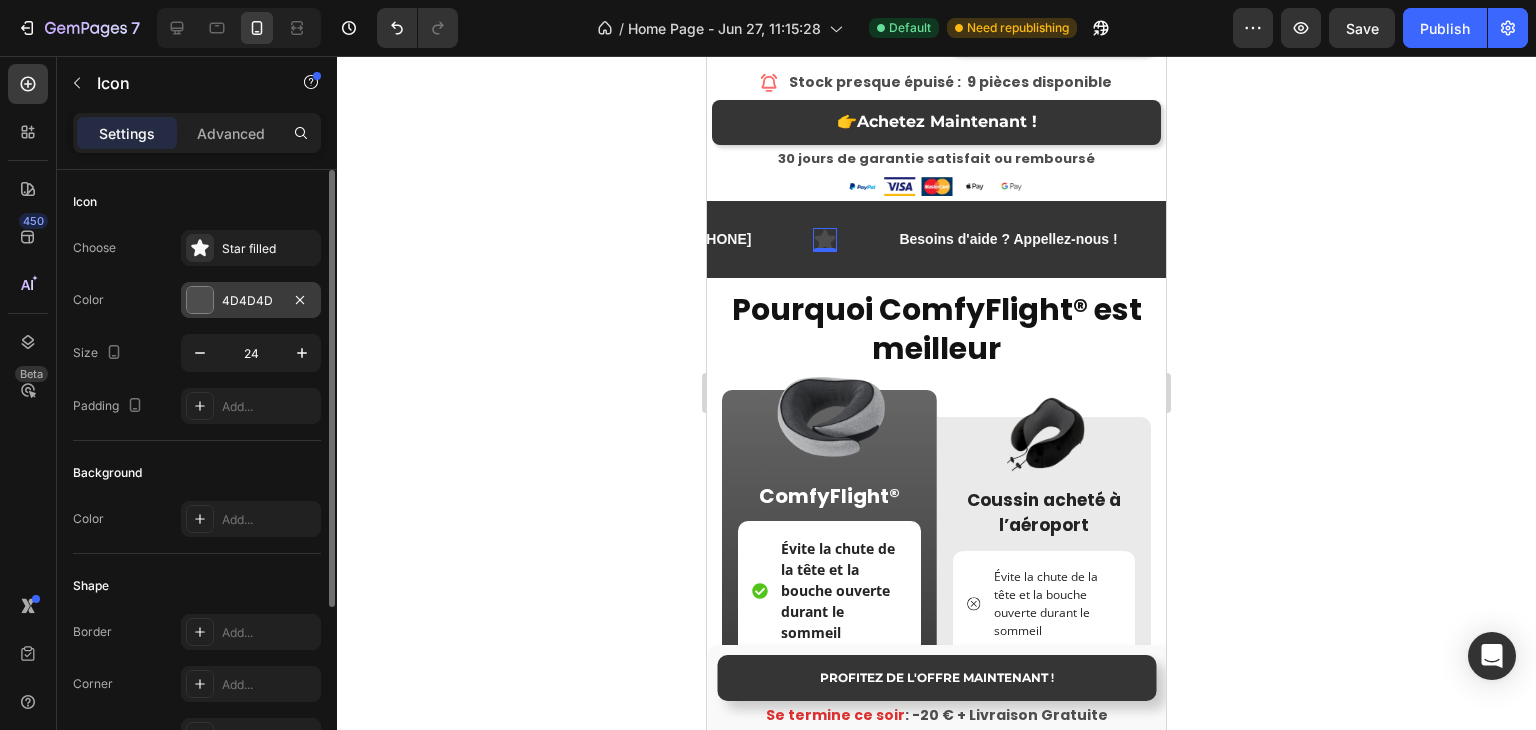 click at bounding box center [200, 300] 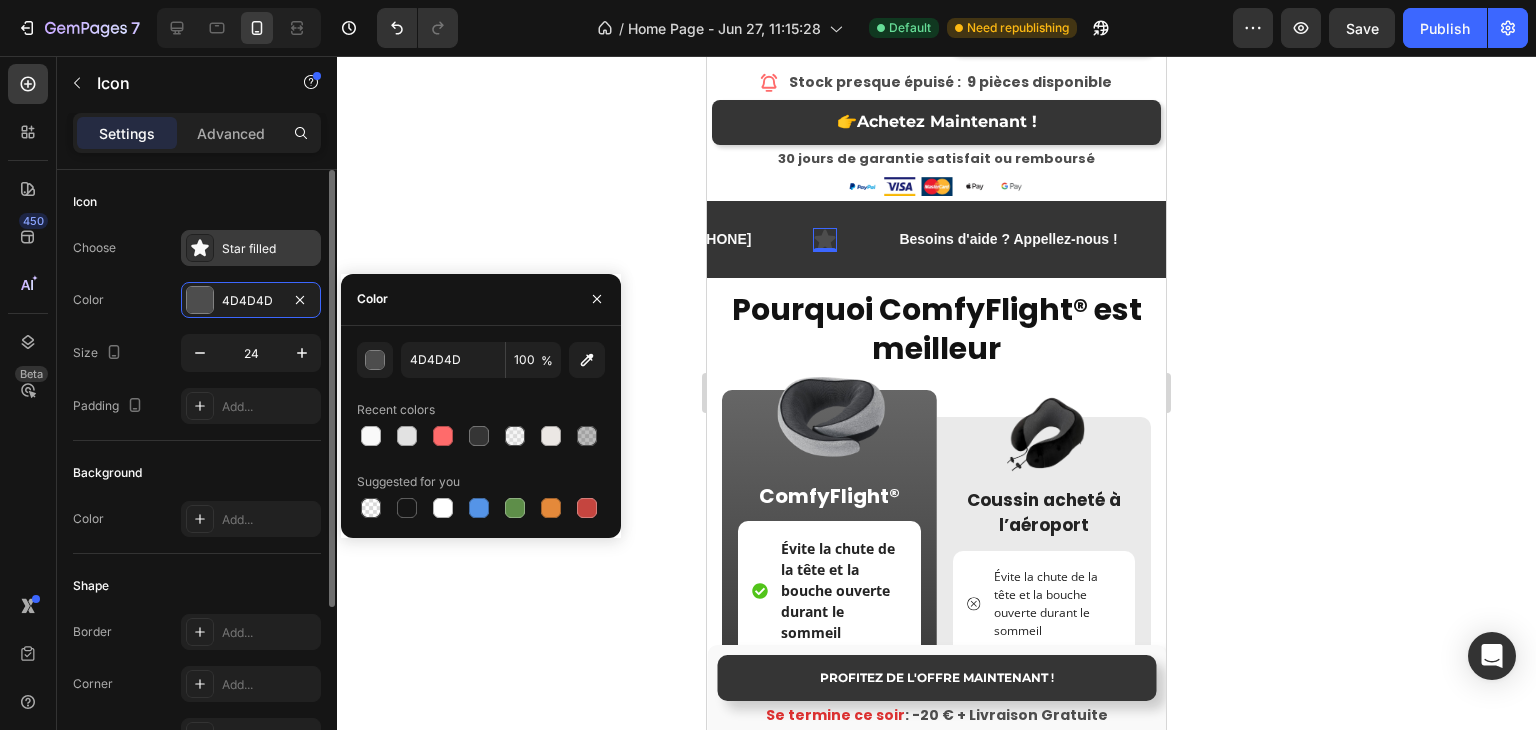 click on "Star filled" at bounding box center (251, 248) 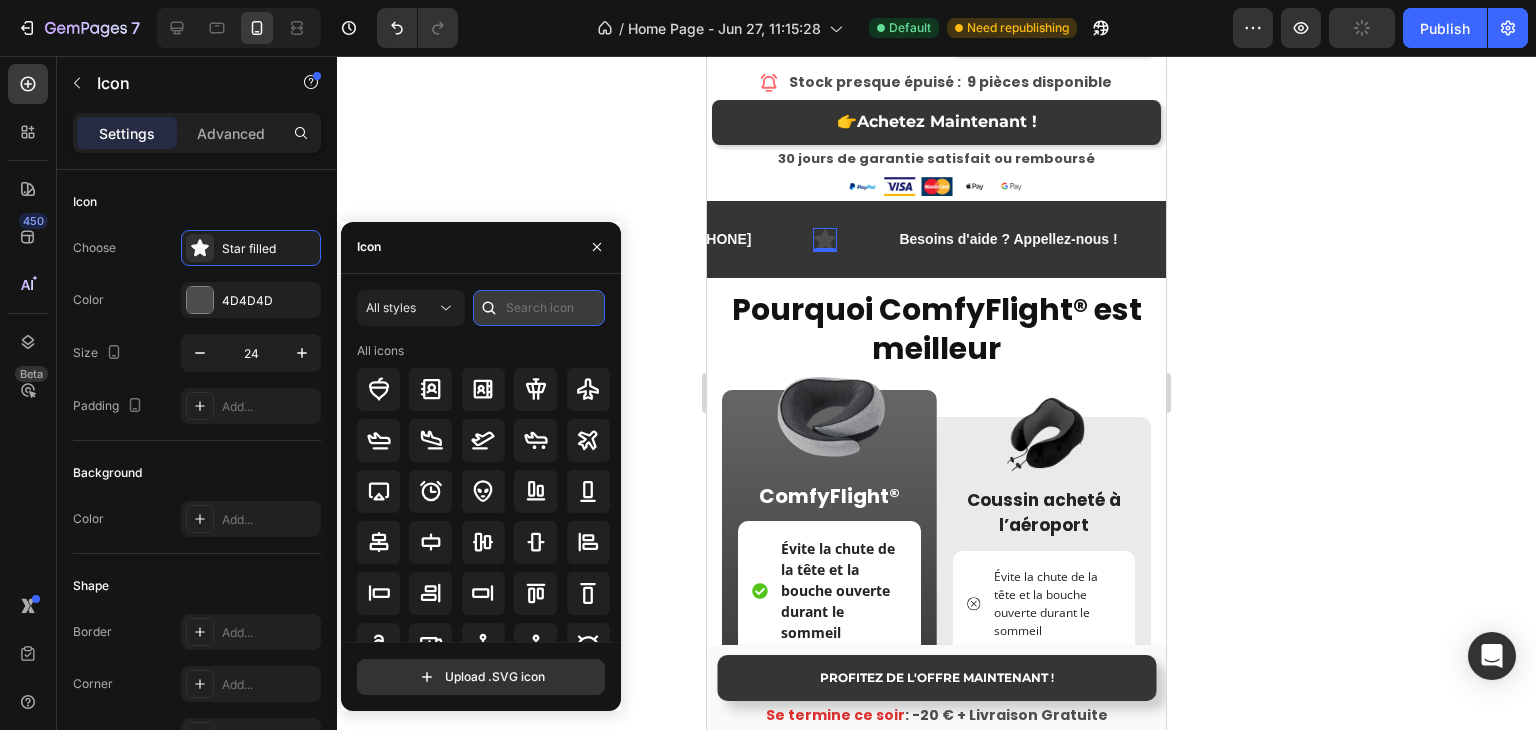 click at bounding box center [539, 308] 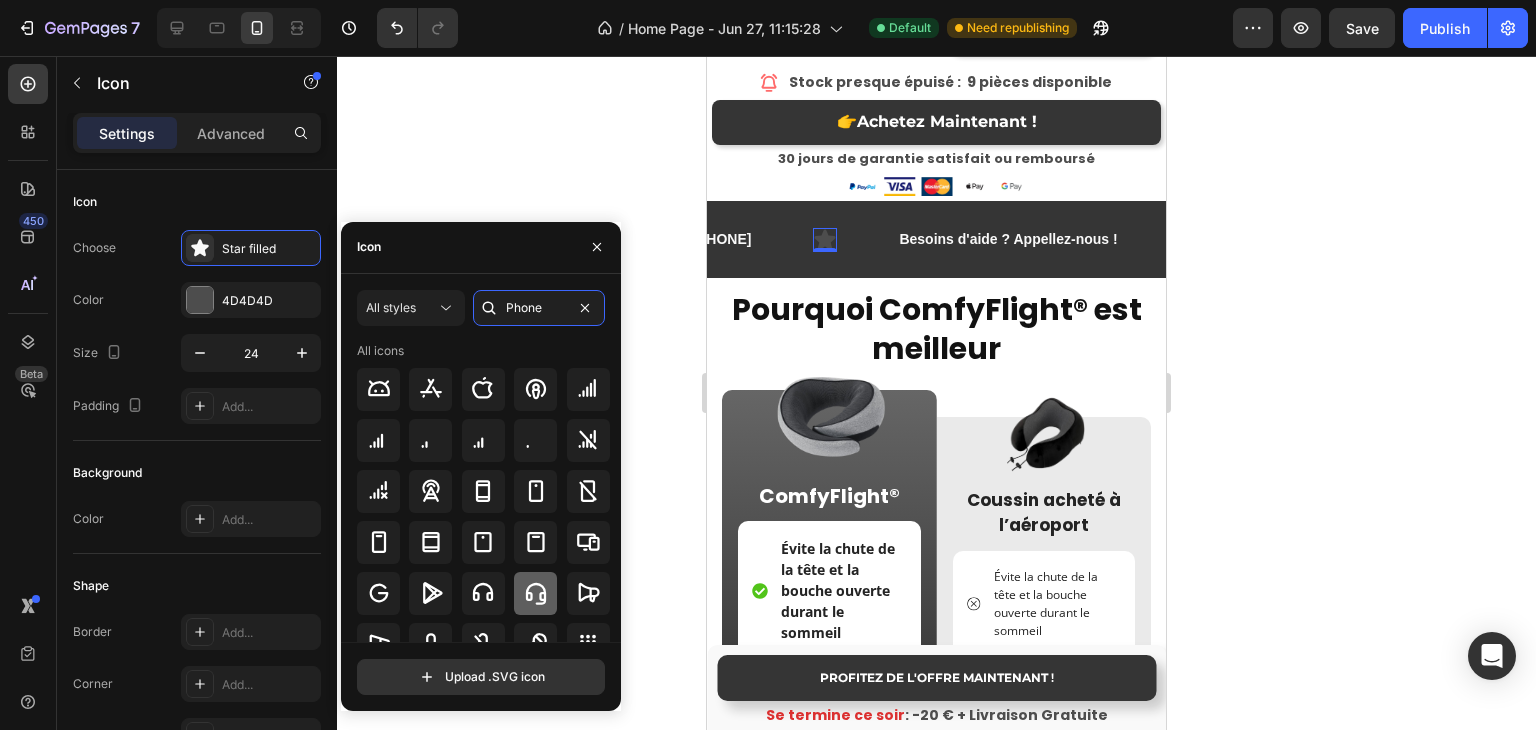 type on "Phone" 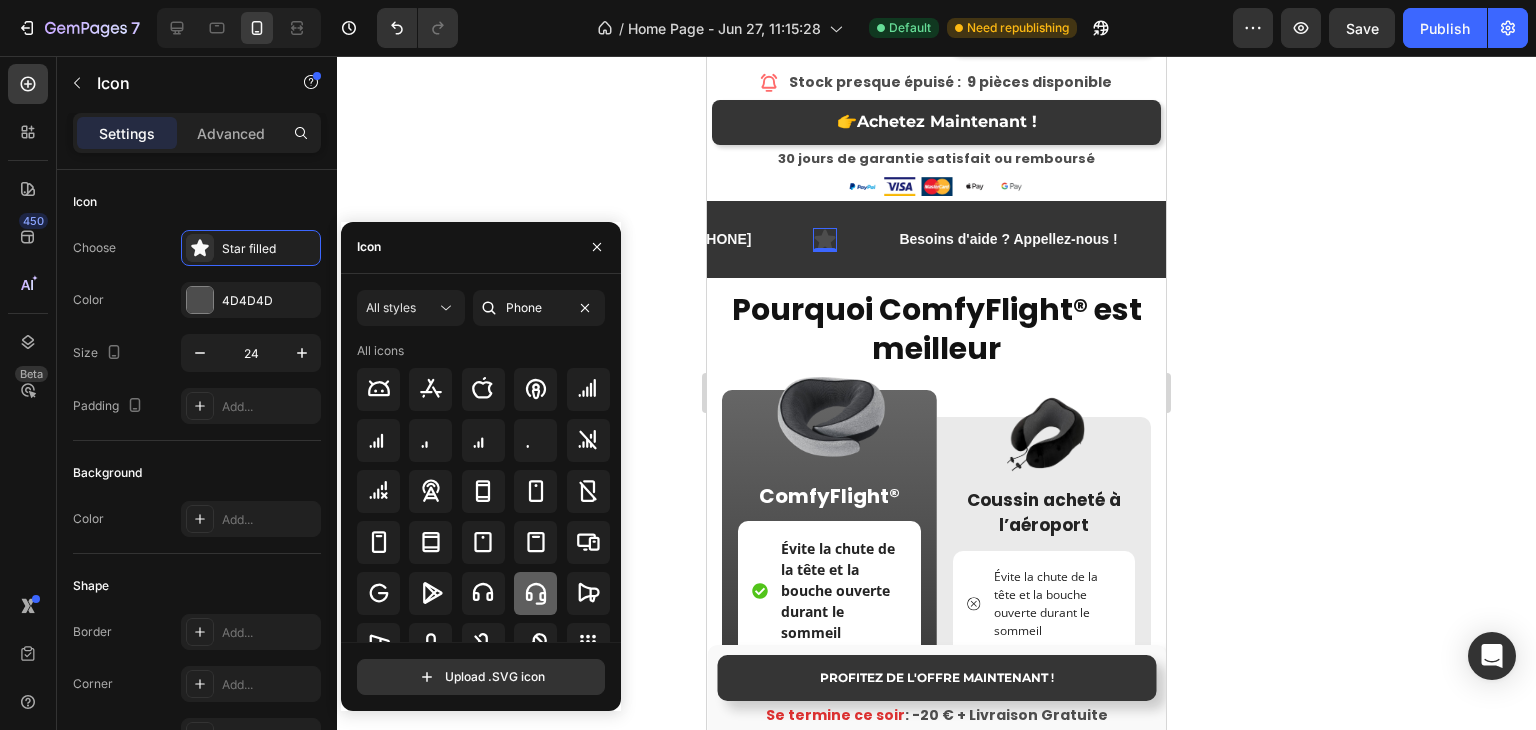 click 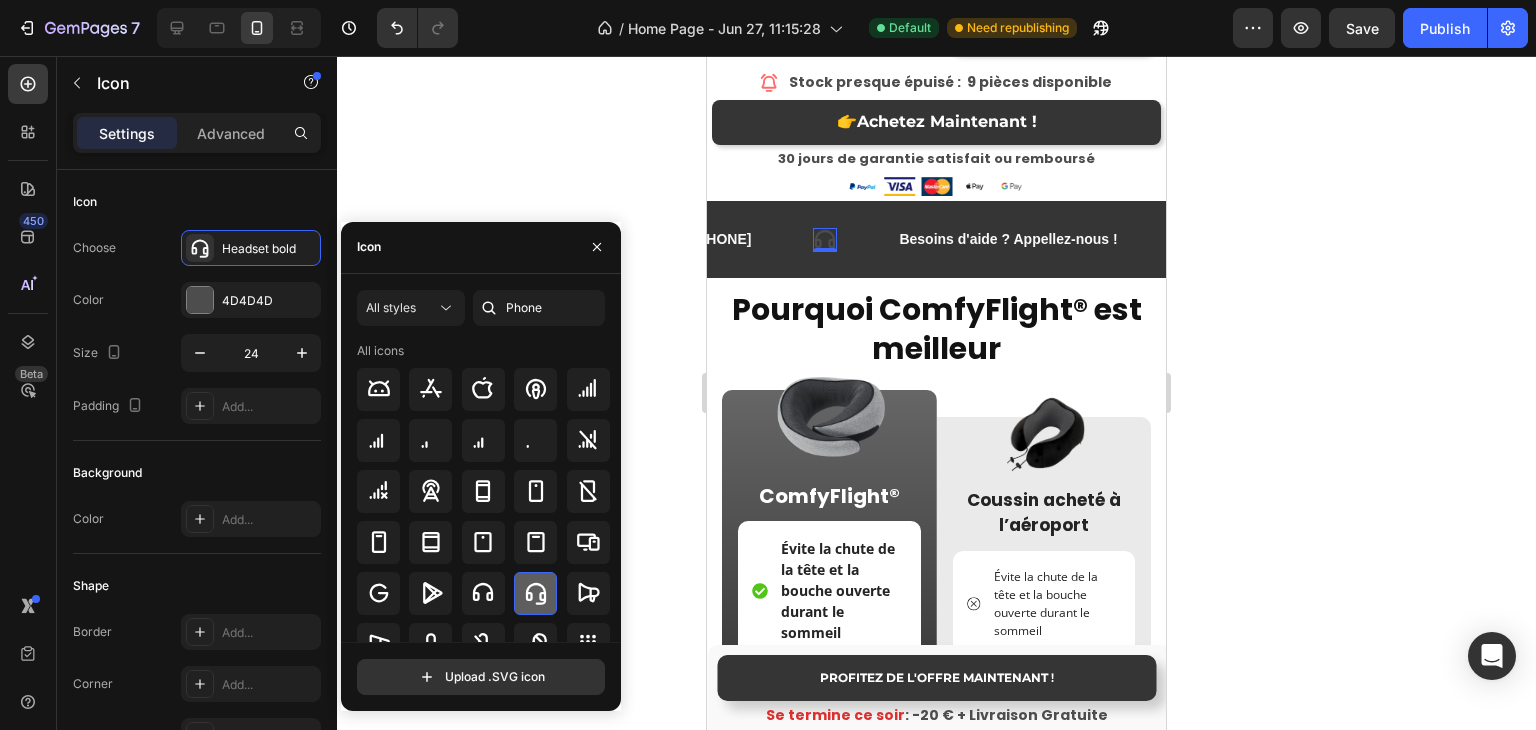 scroll, scrollTop: 100, scrollLeft: 0, axis: vertical 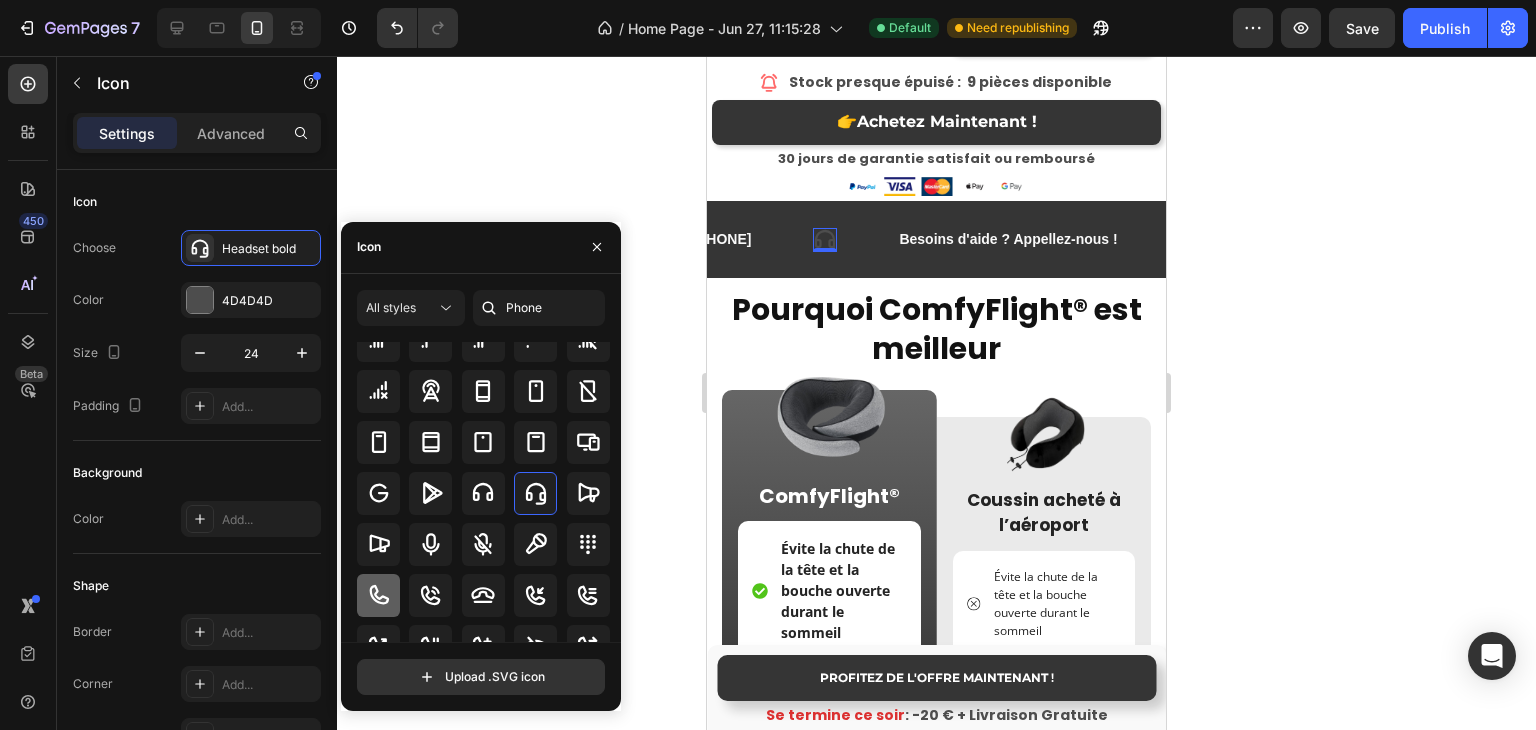 click 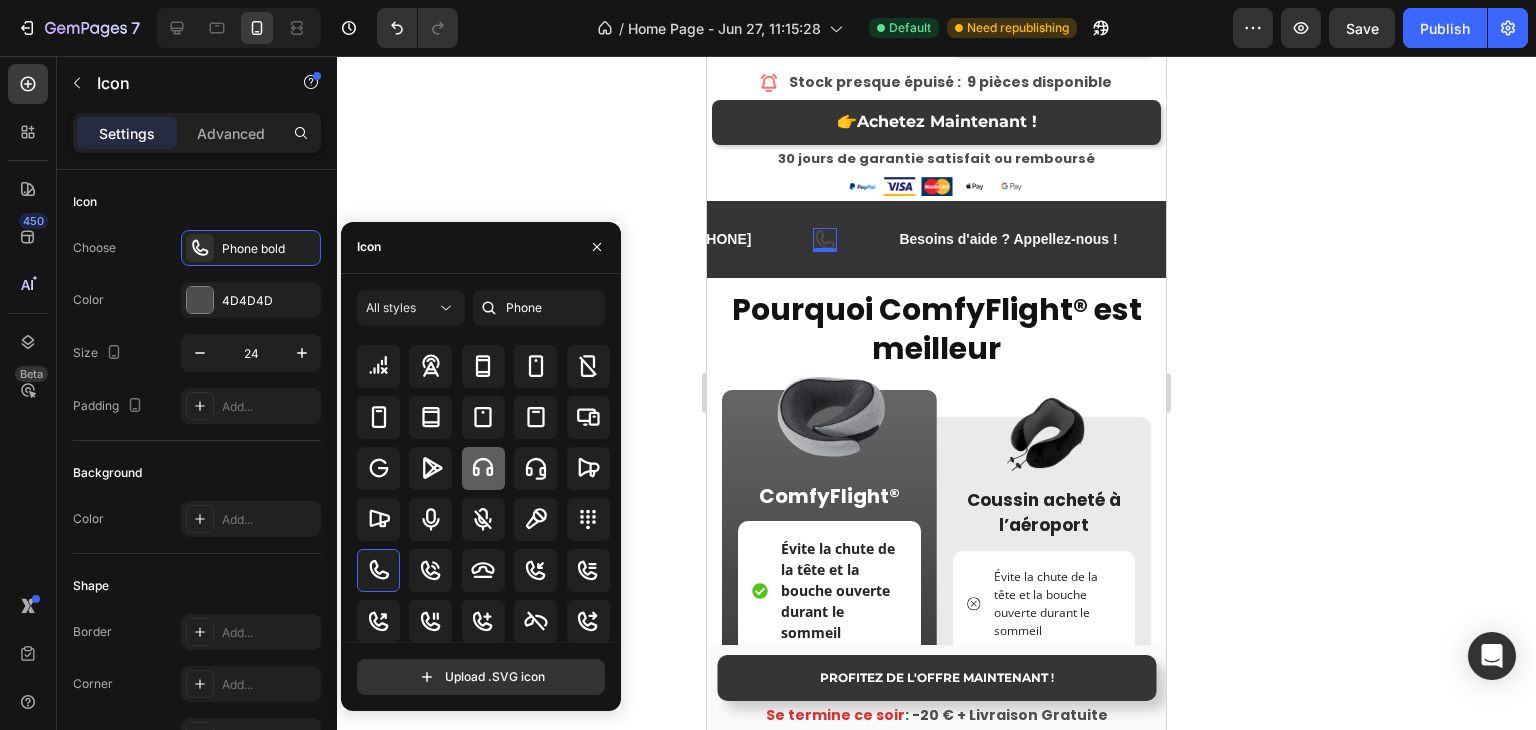 scroll, scrollTop: 200, scrollLeft: 0, axis: vertical 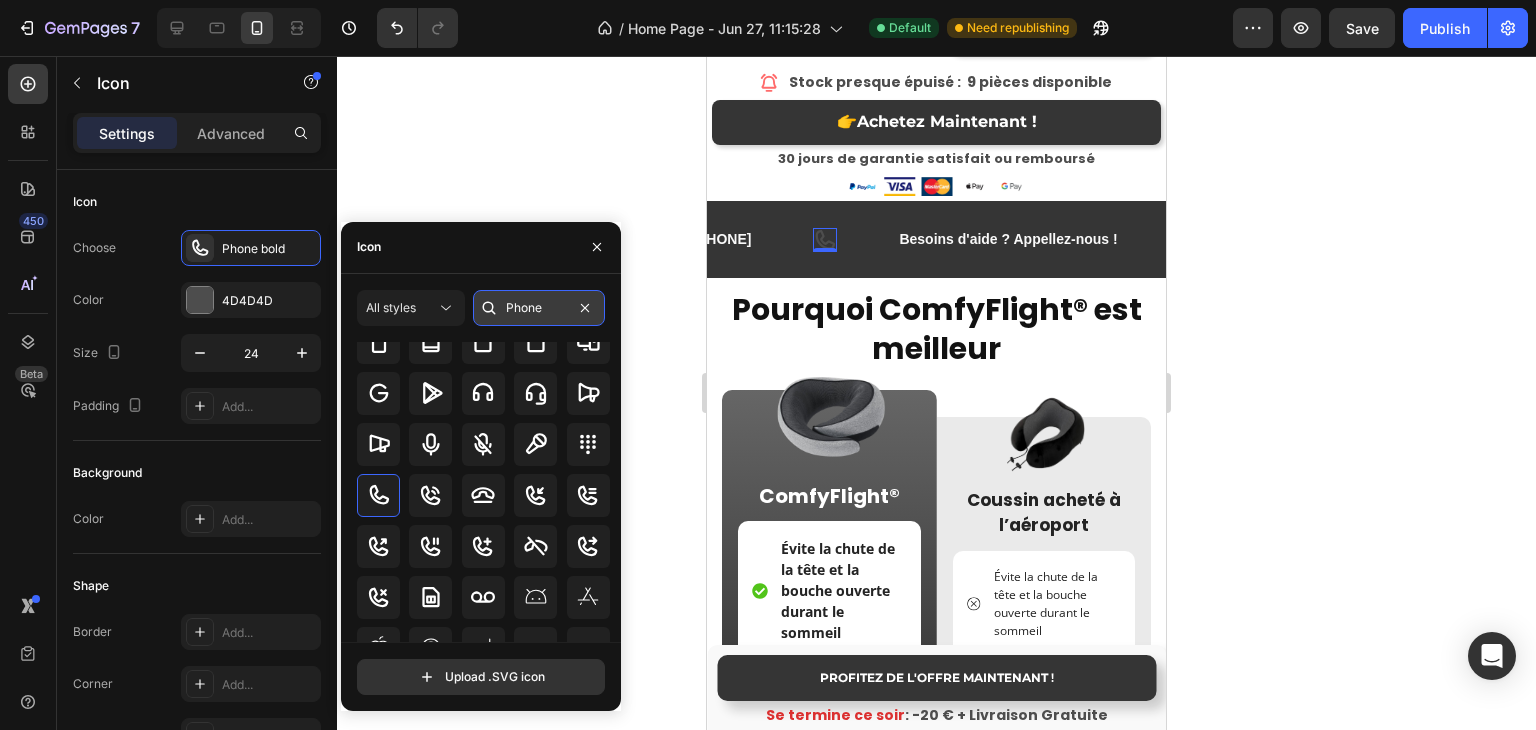 click on "Phone" at bounding box center [539, 308] 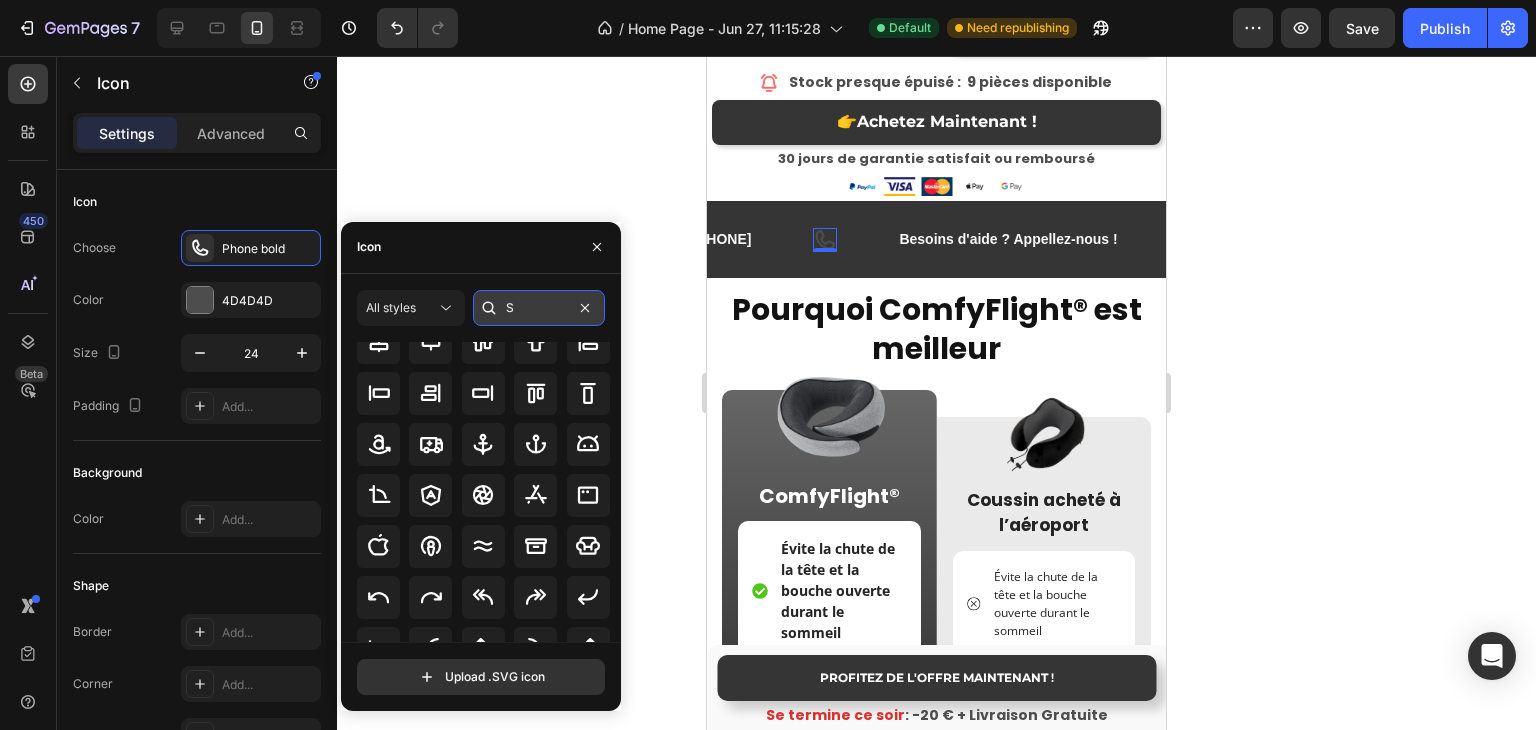 scroll, scrollTop: 0, scrollLeft: 0, axis: both 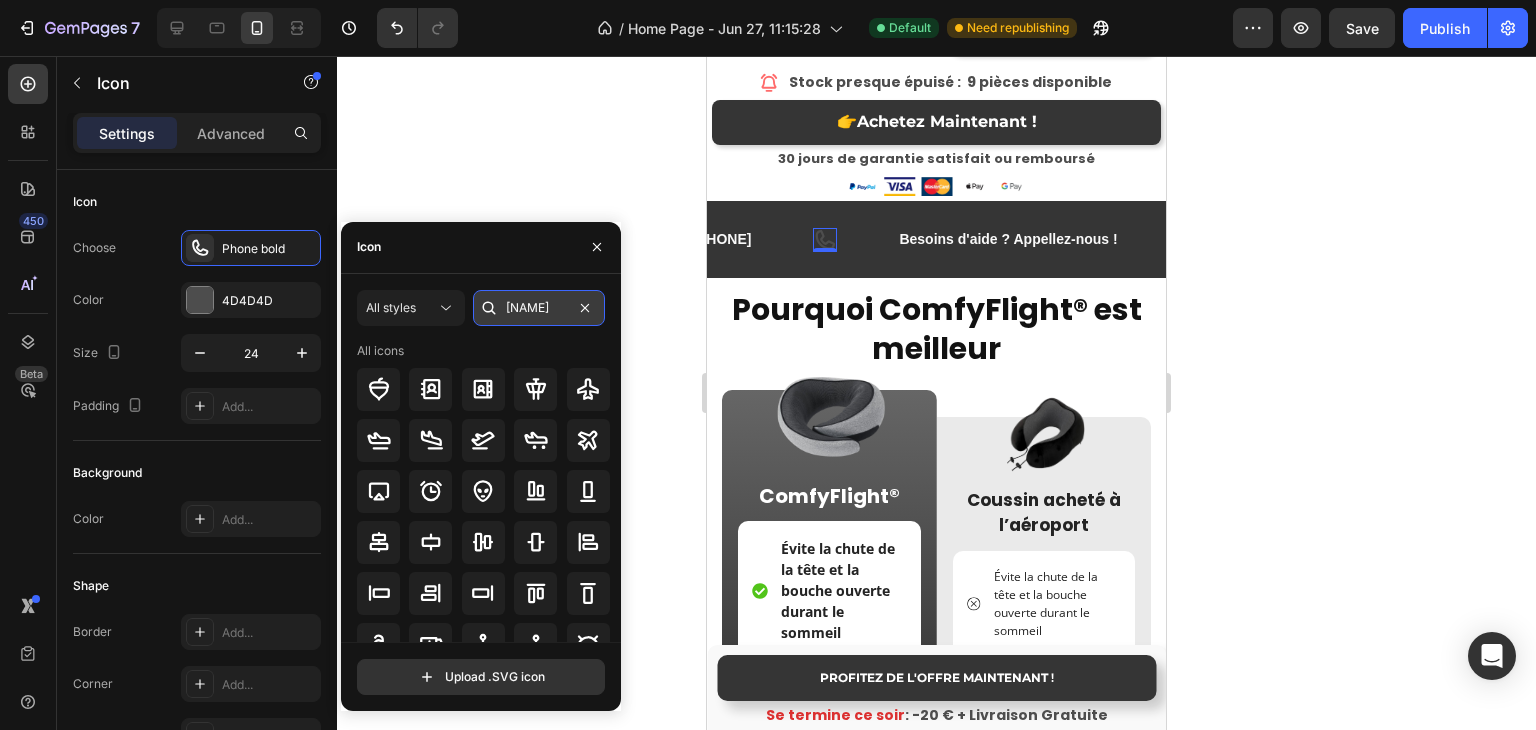 type on "Staff" 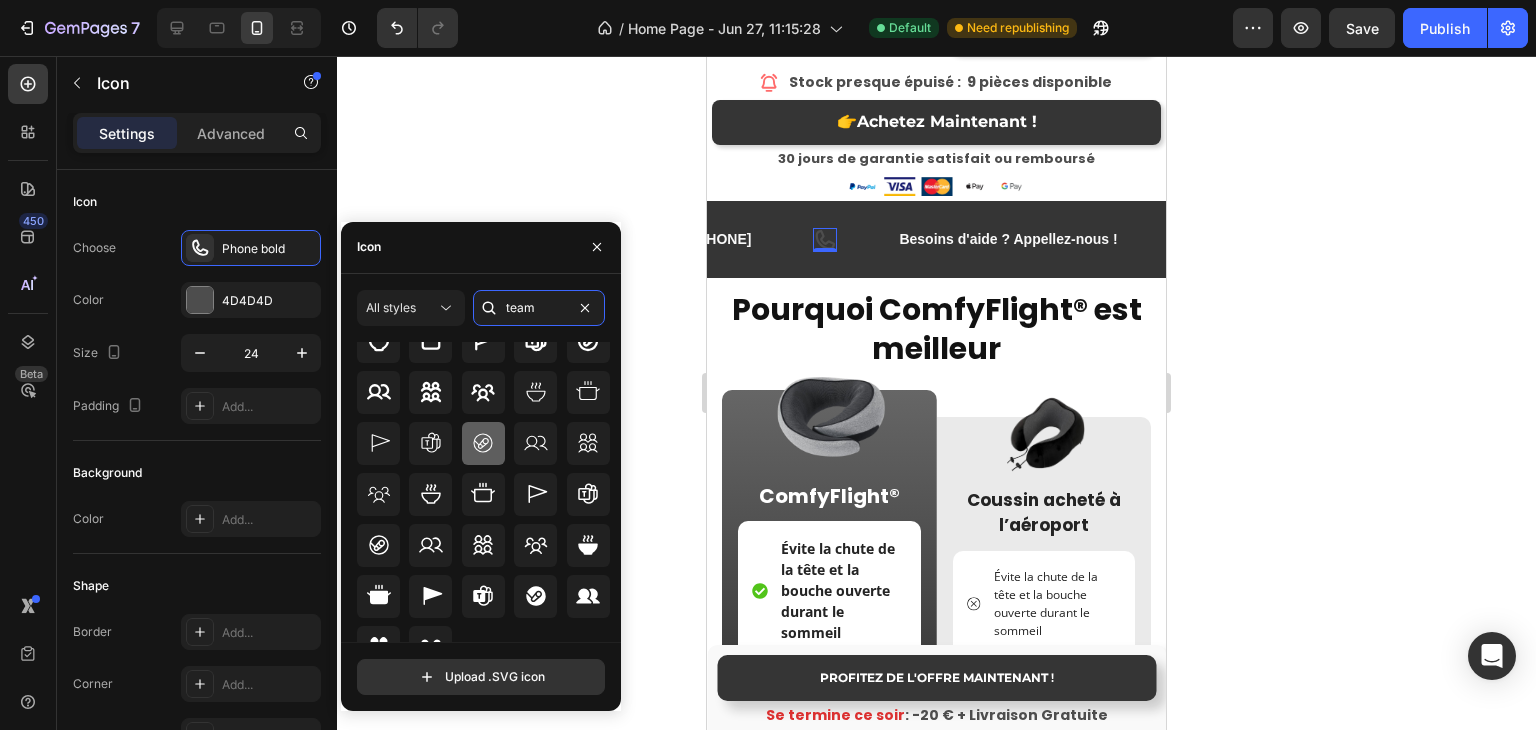 scroll, scrollTop: 75, scrollLeft: 0, axis: vertical 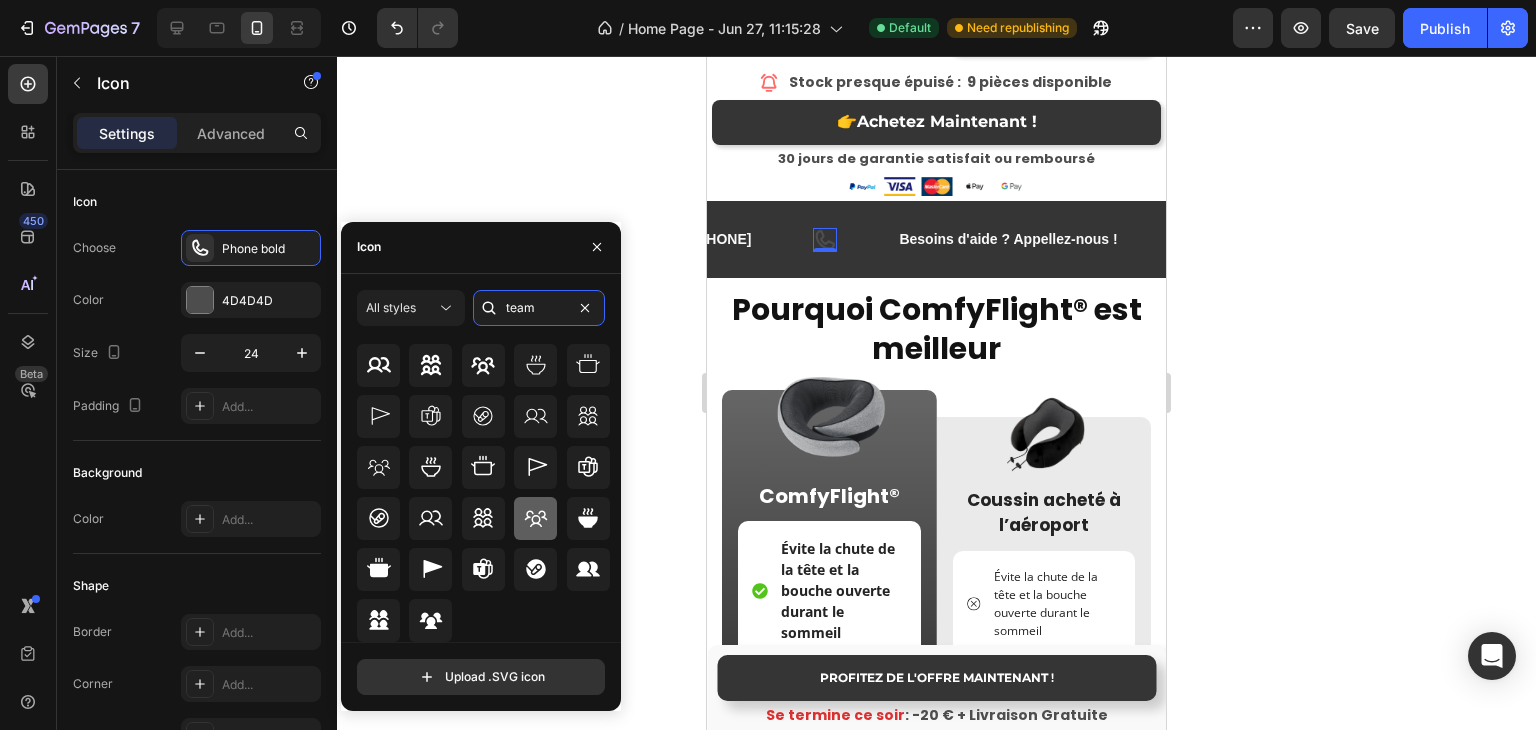 type on "team" 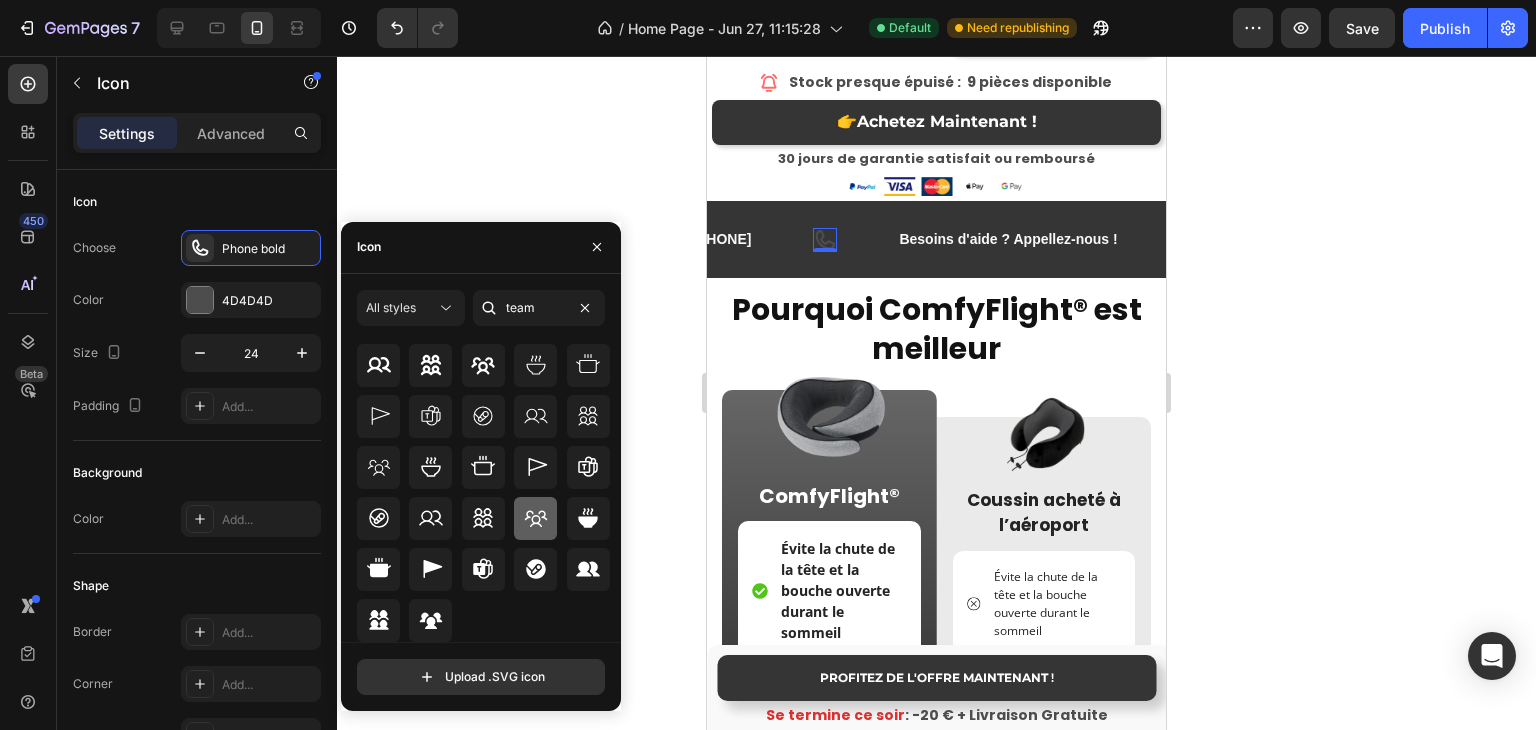 click 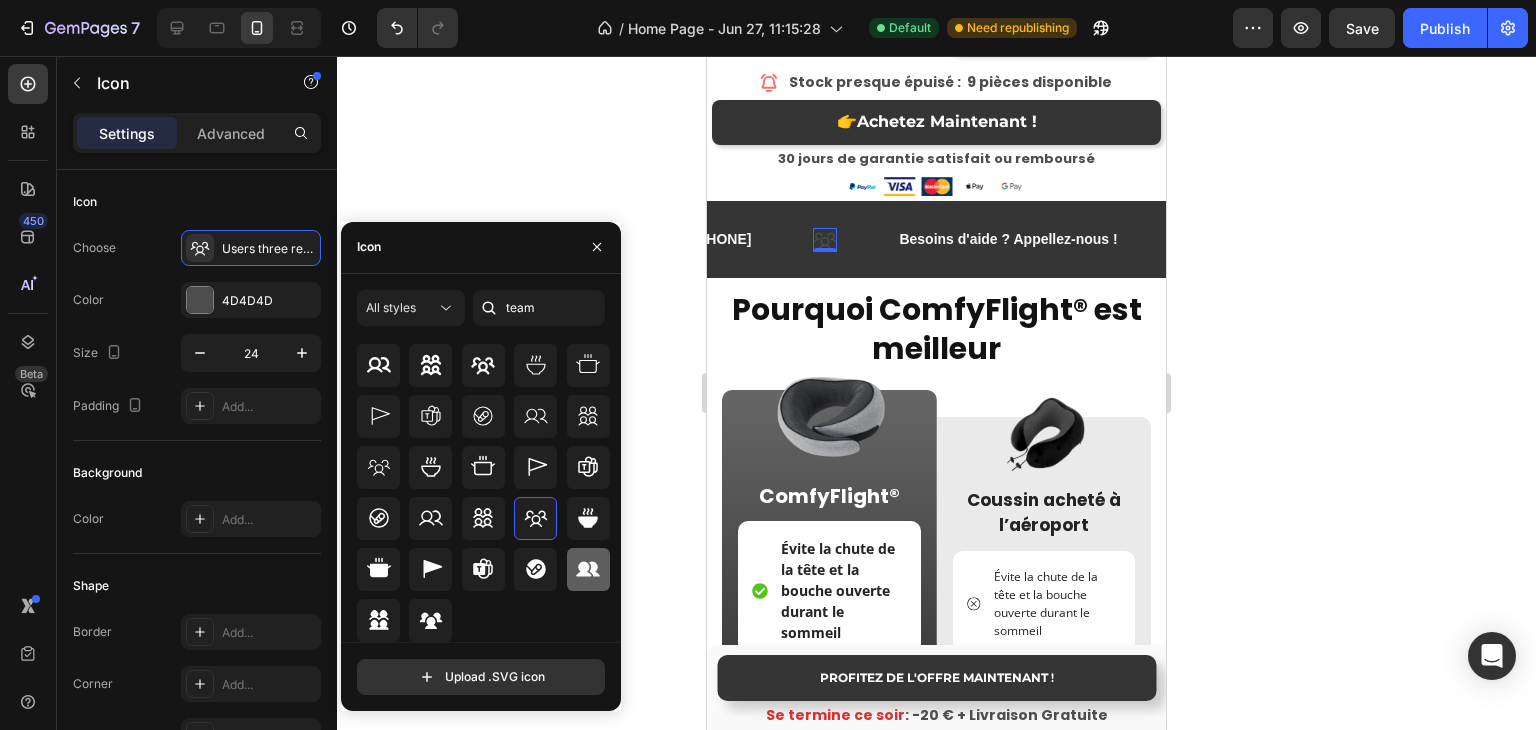 click 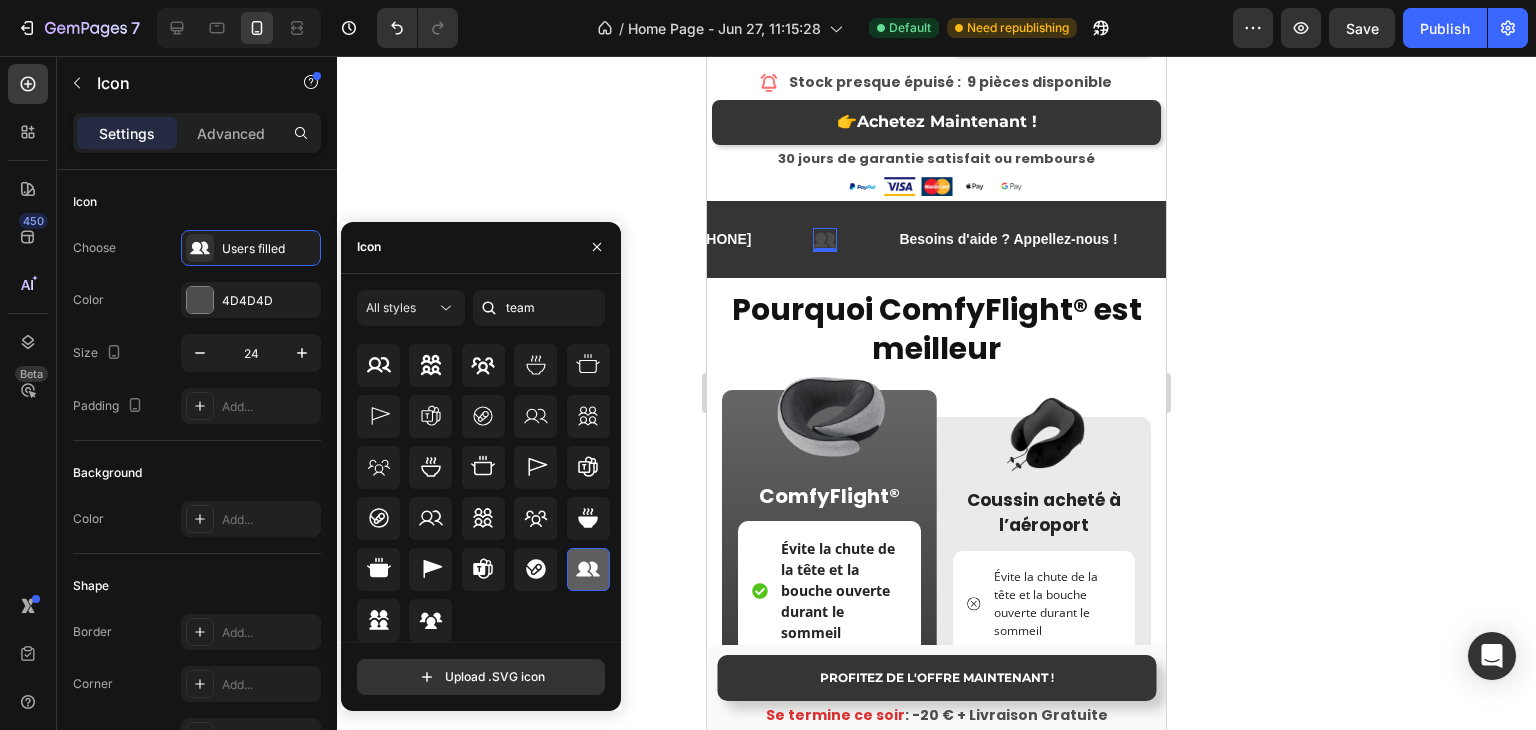 scroll, scrollTop: 0, scrollLeft: 0, axis: both 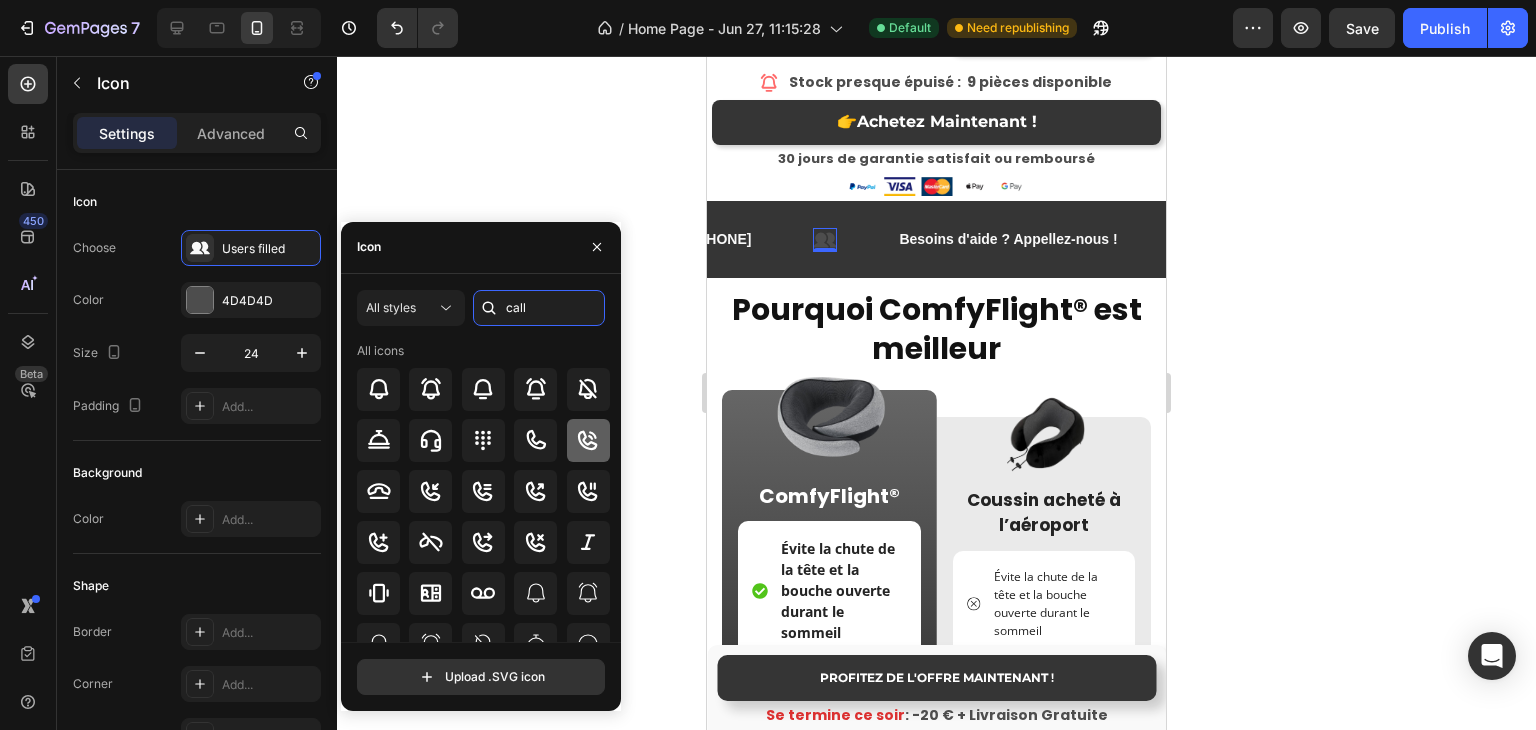type on "call" 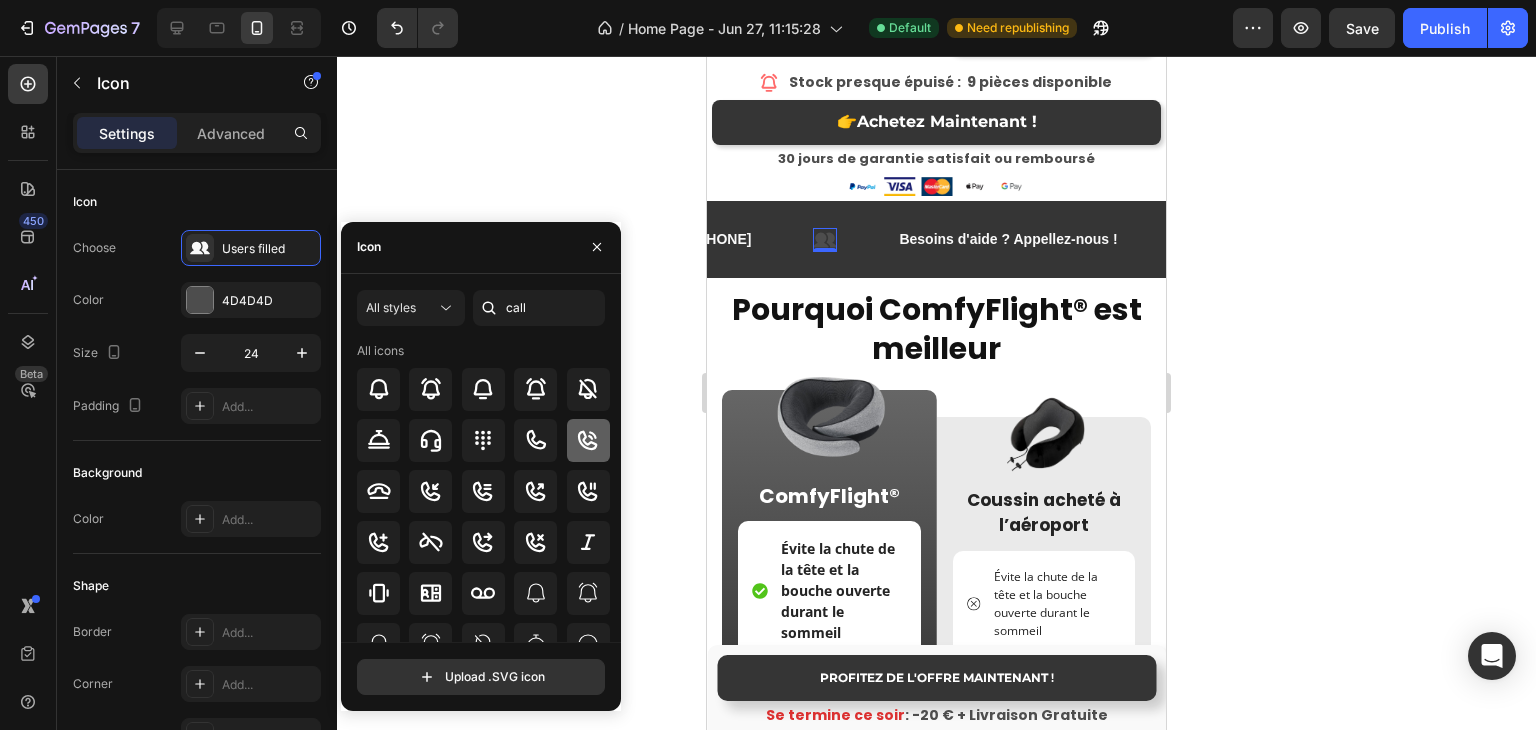click 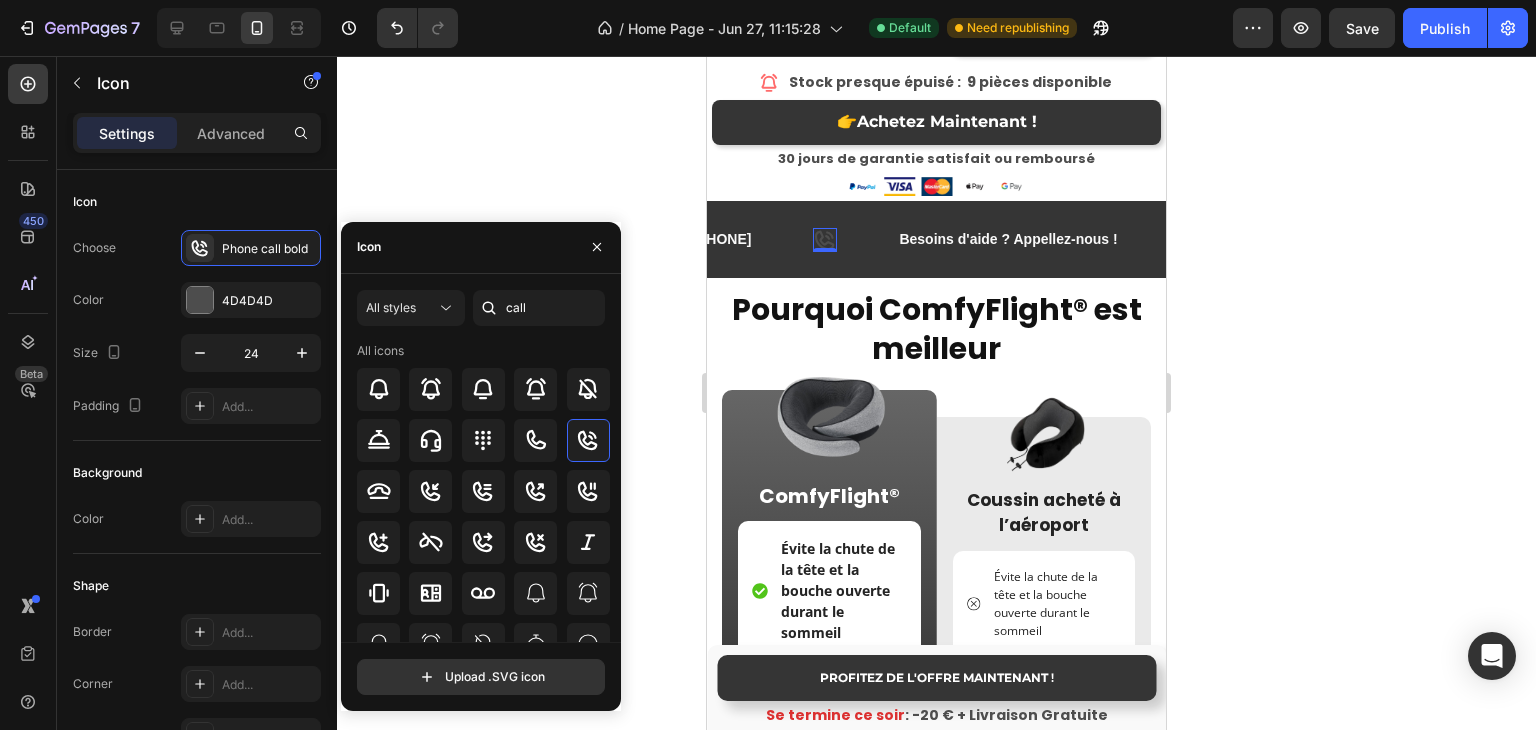 click 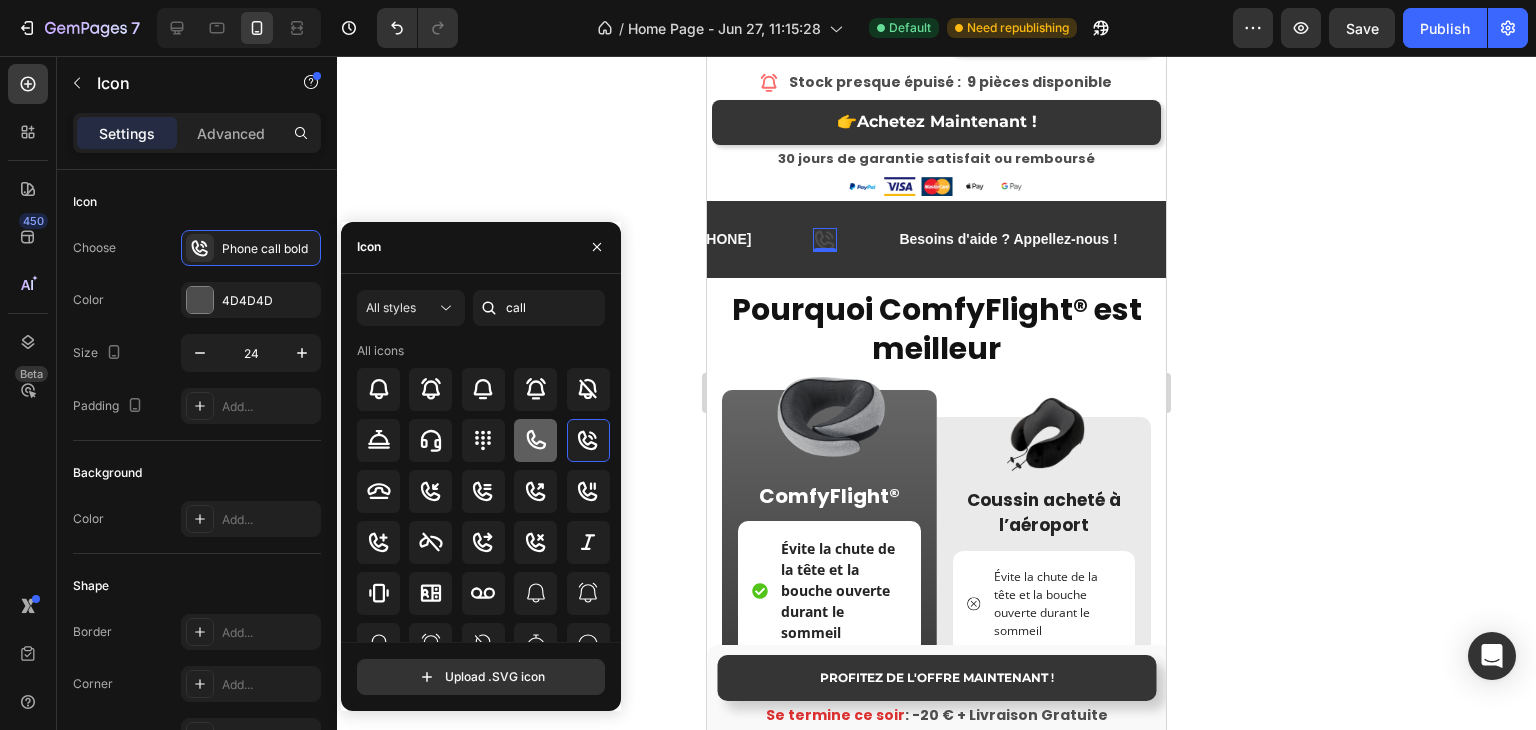 click 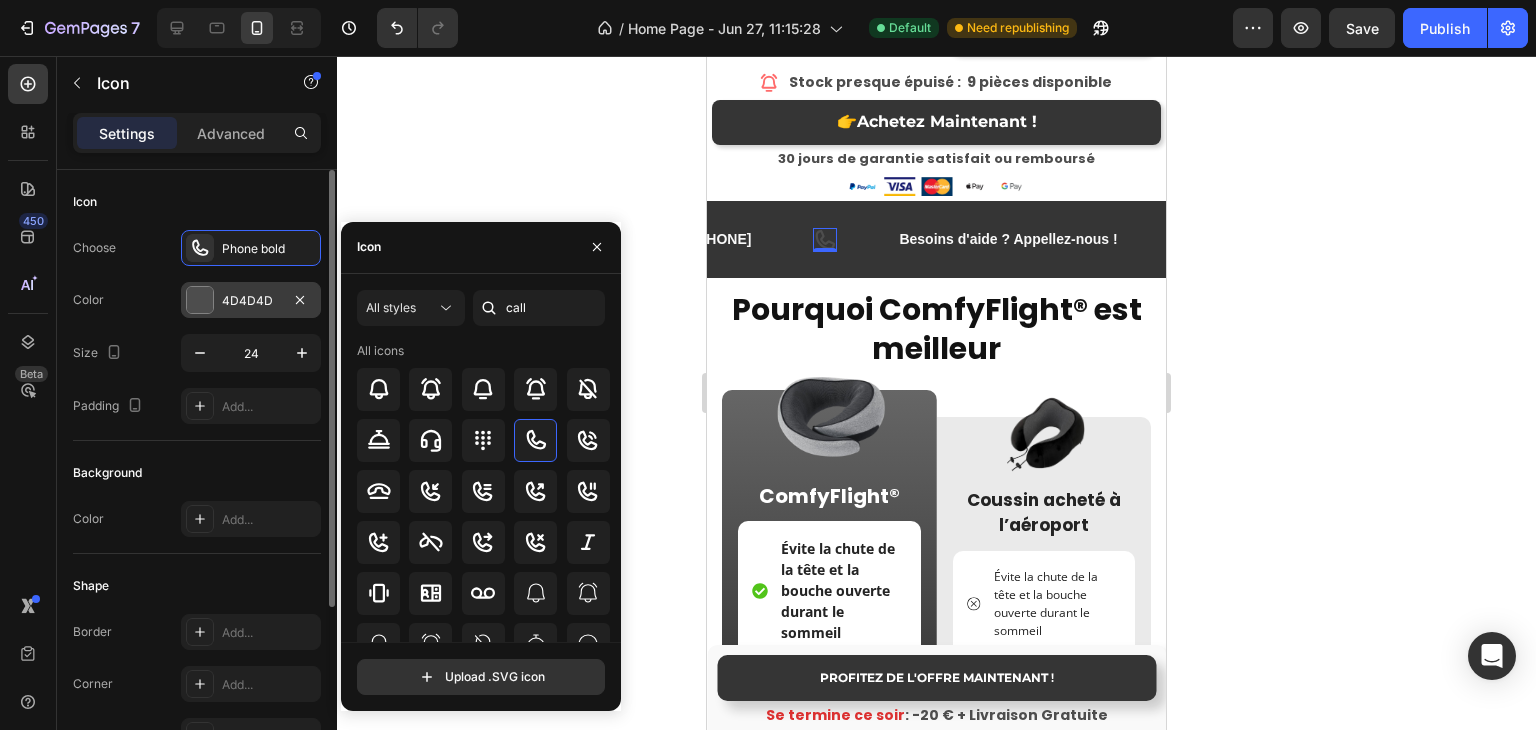 click at bounding box center (200, 300) 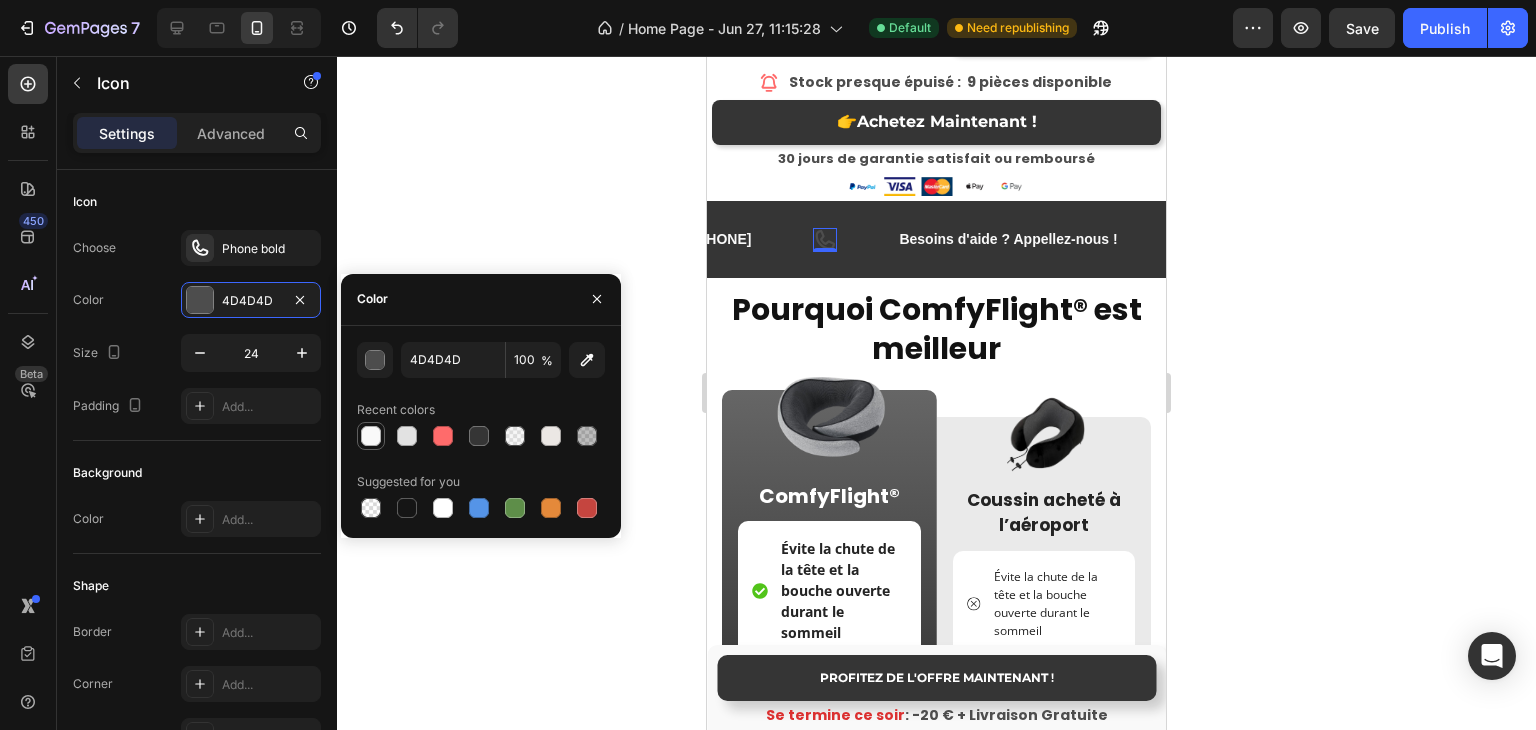 click at bounding box center (371, 436) 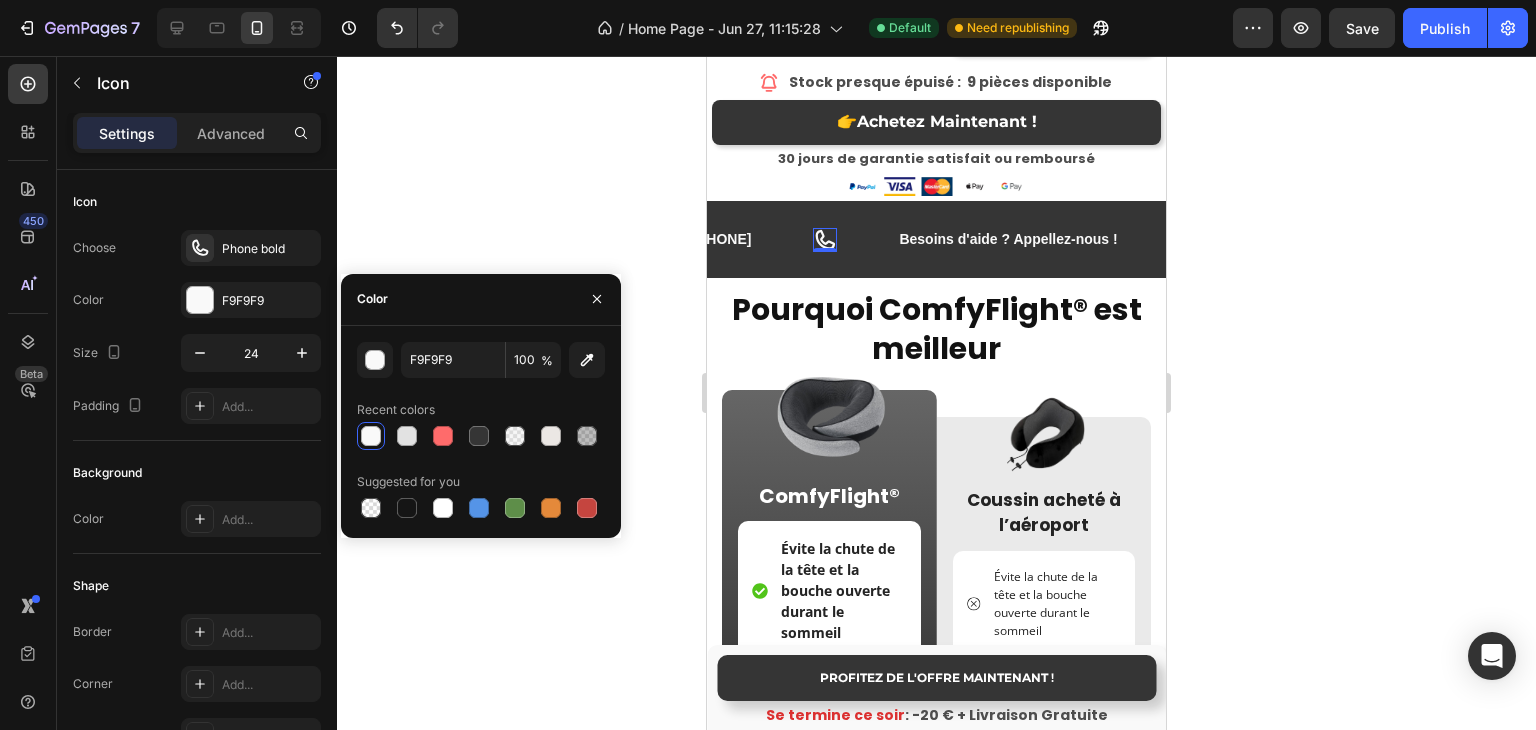 click 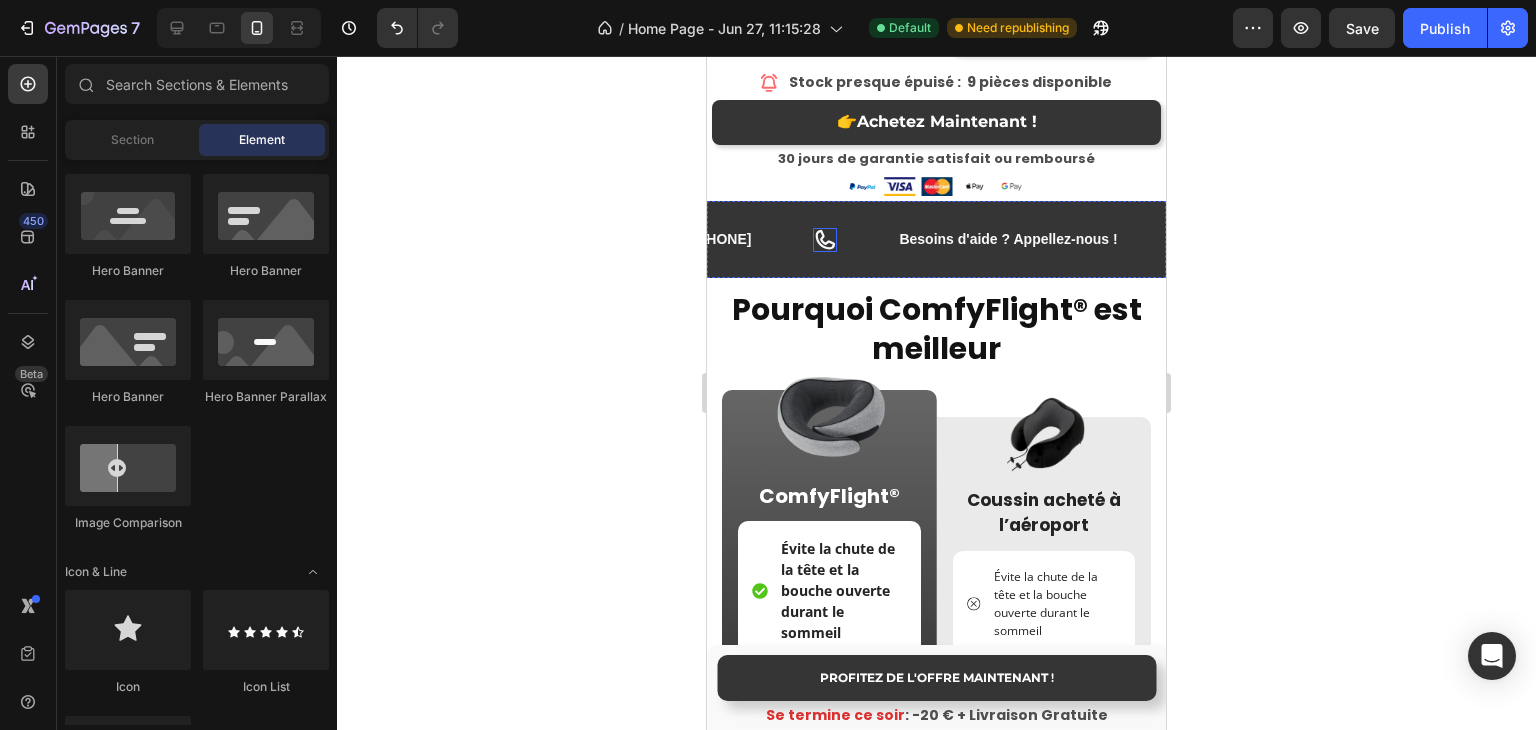 click 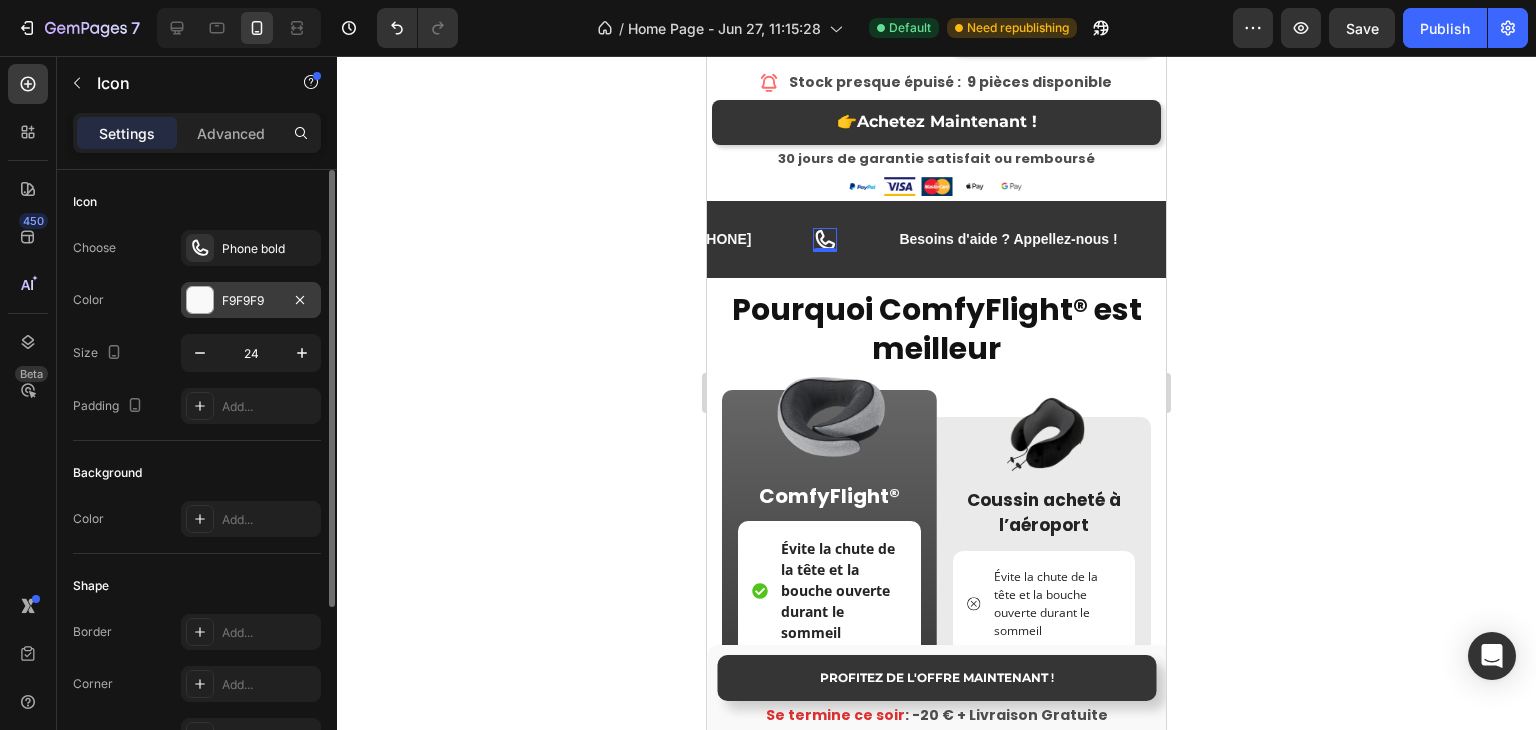 click at bounding box center [200, 300] 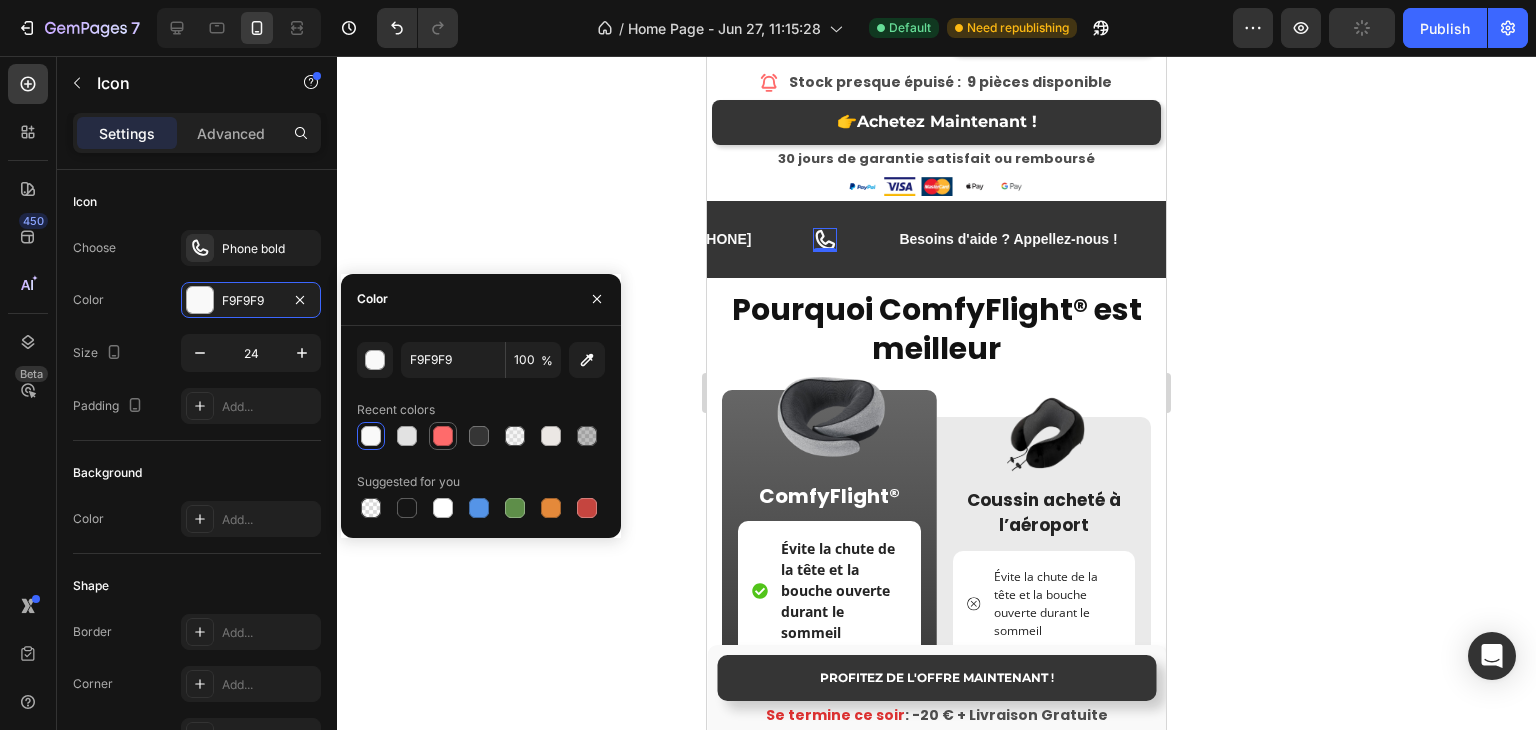 click at bounding box center (443, 436) 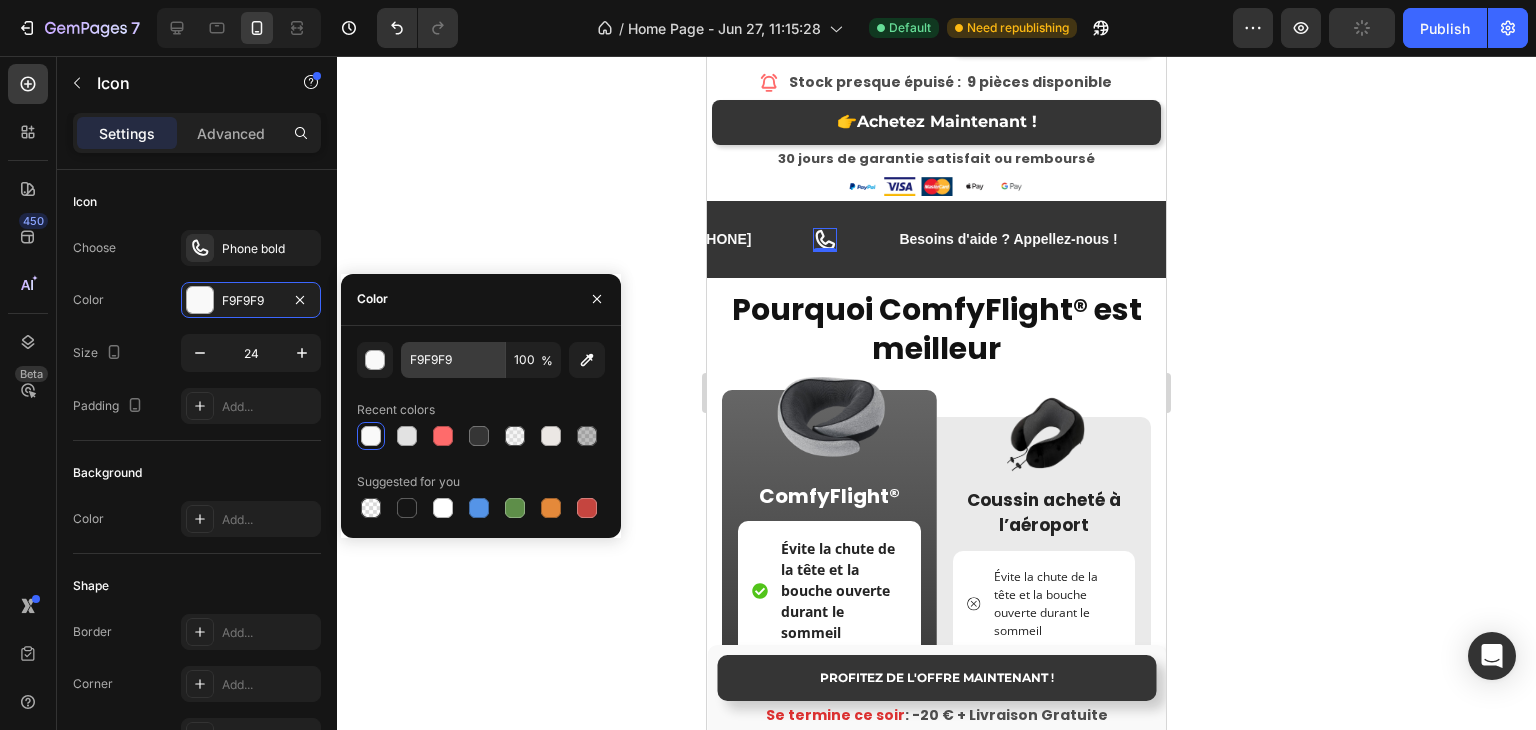 type on "FF6B6B" 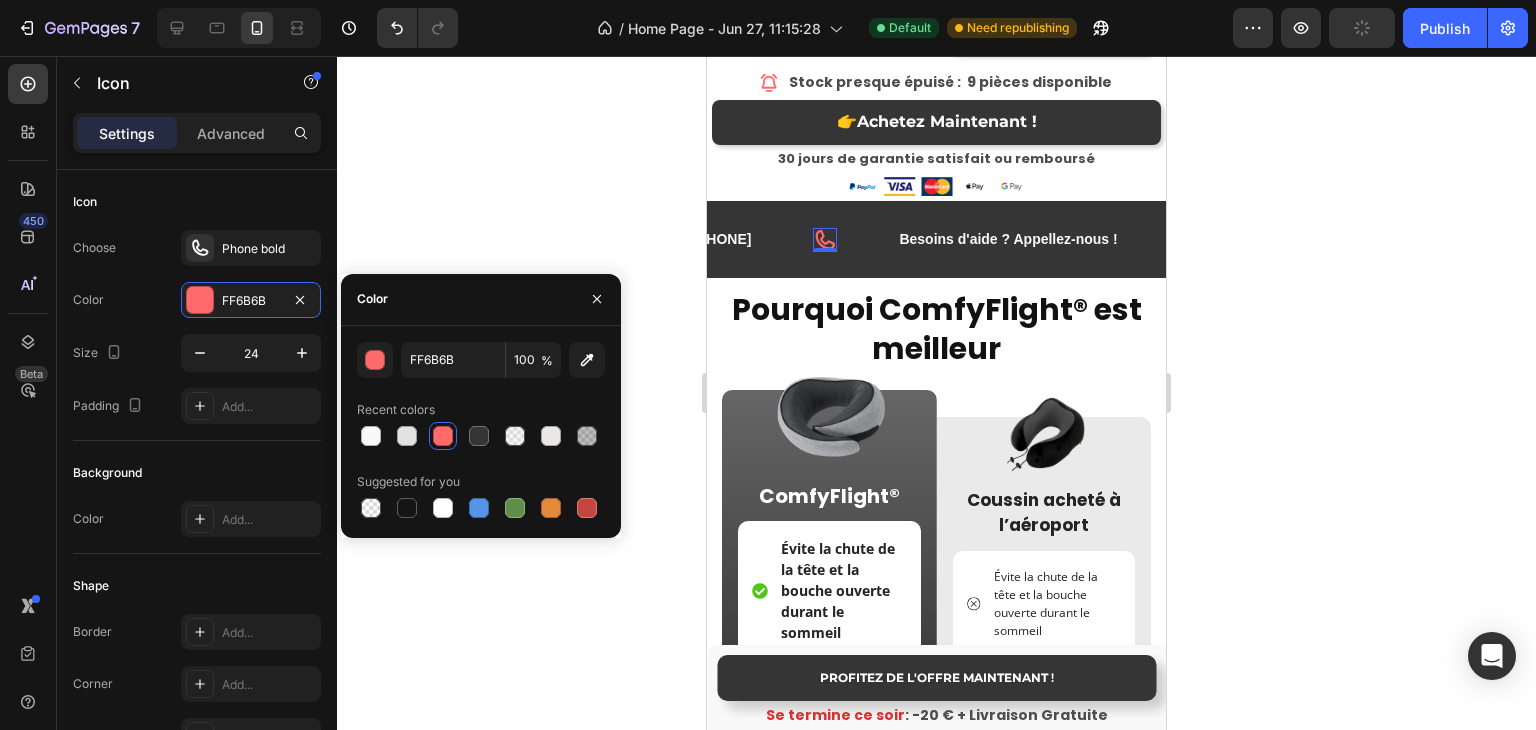 click 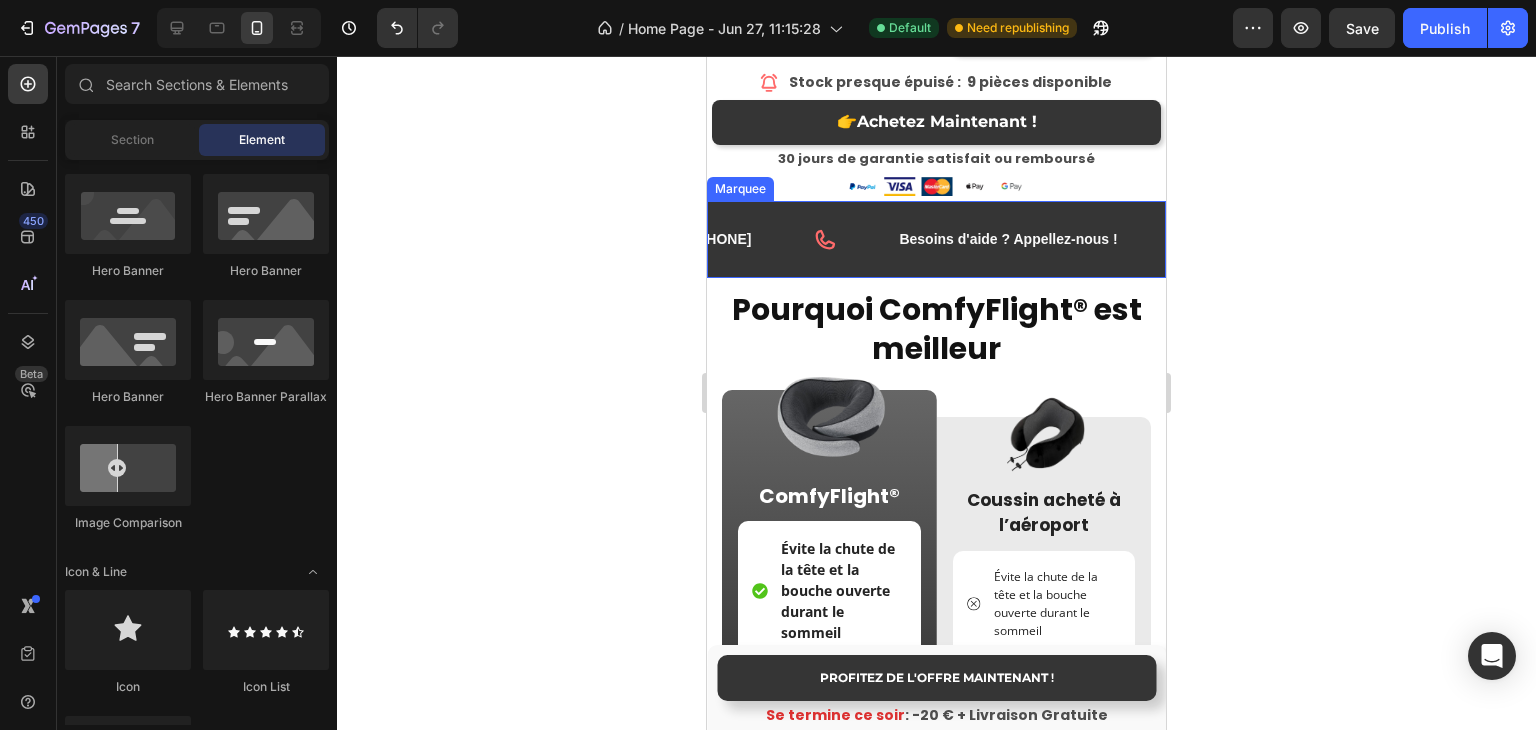 click on "Icon" at bounding box center [855, 240] 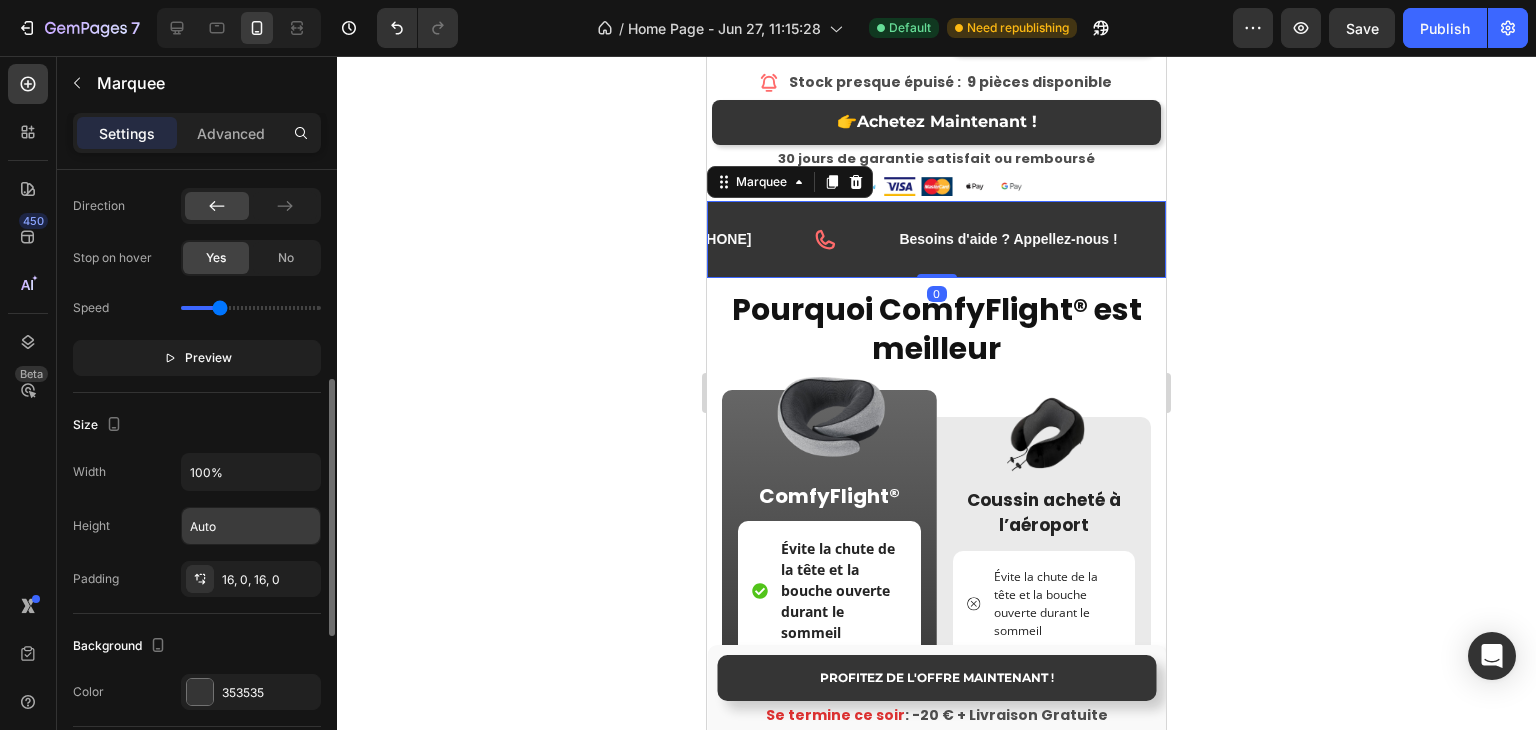 scroll, scrollTop: 600, scrollLeft: 0, axis: vertical 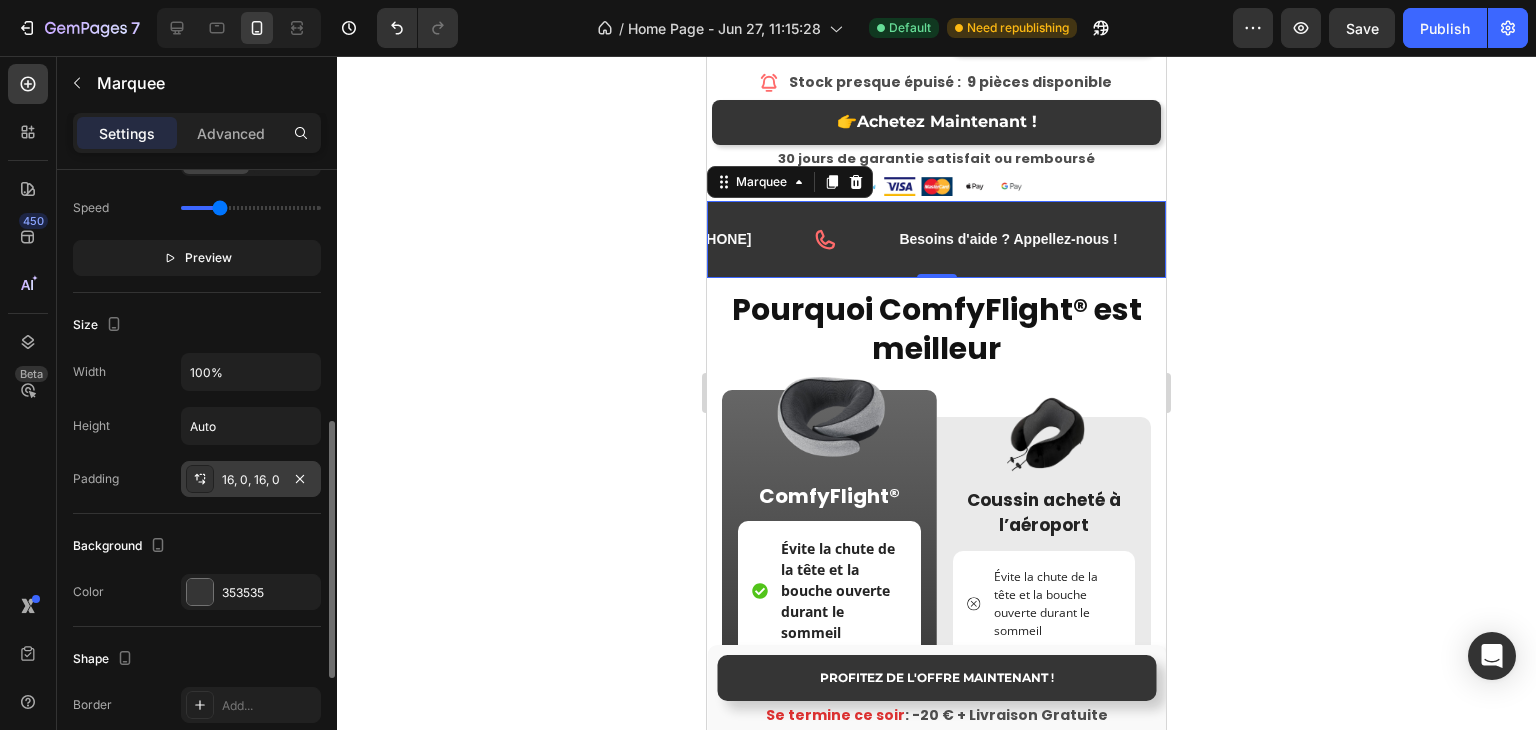 click on "16, 0, 16, 0" at bounding box center [251, 480] 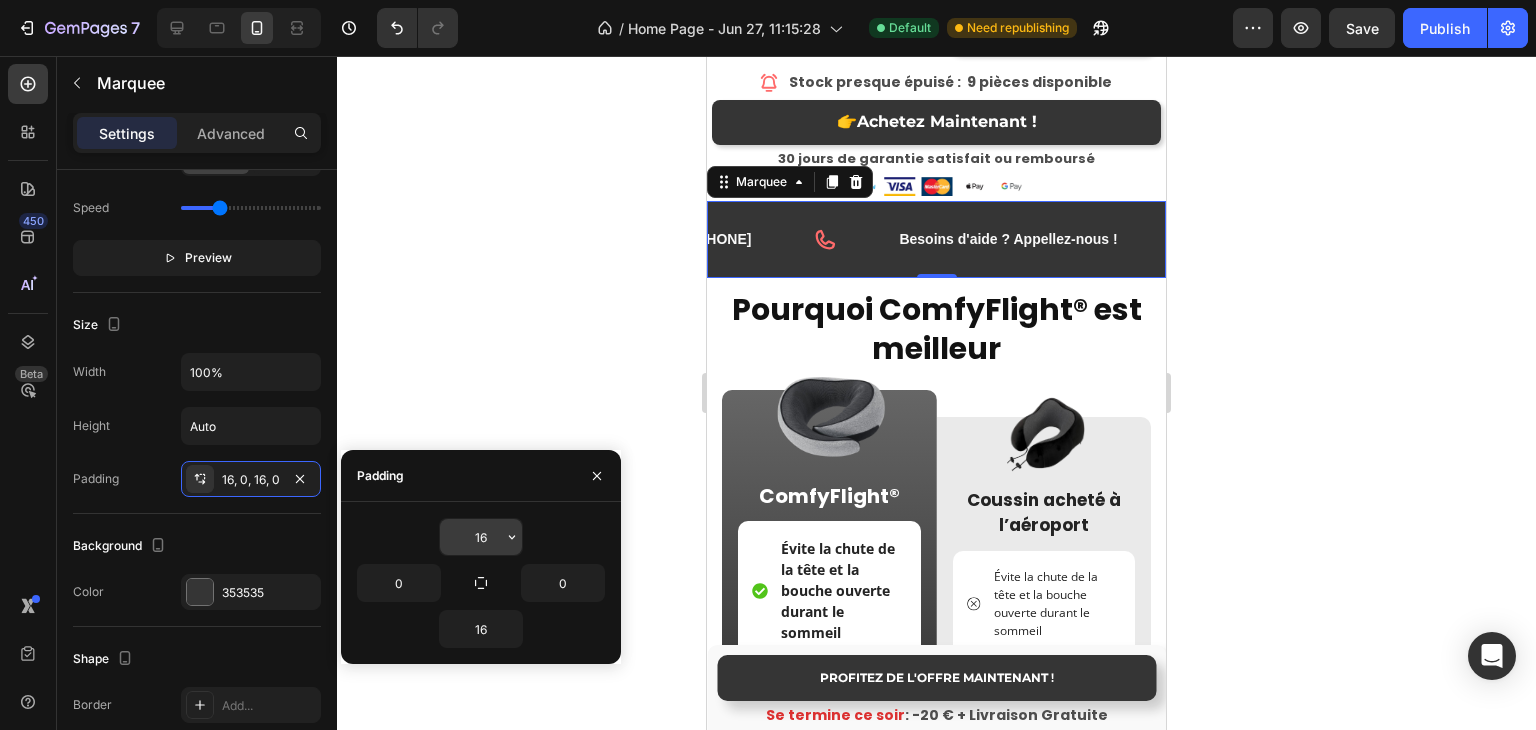 click on "16" at bounding box center [481, 537] 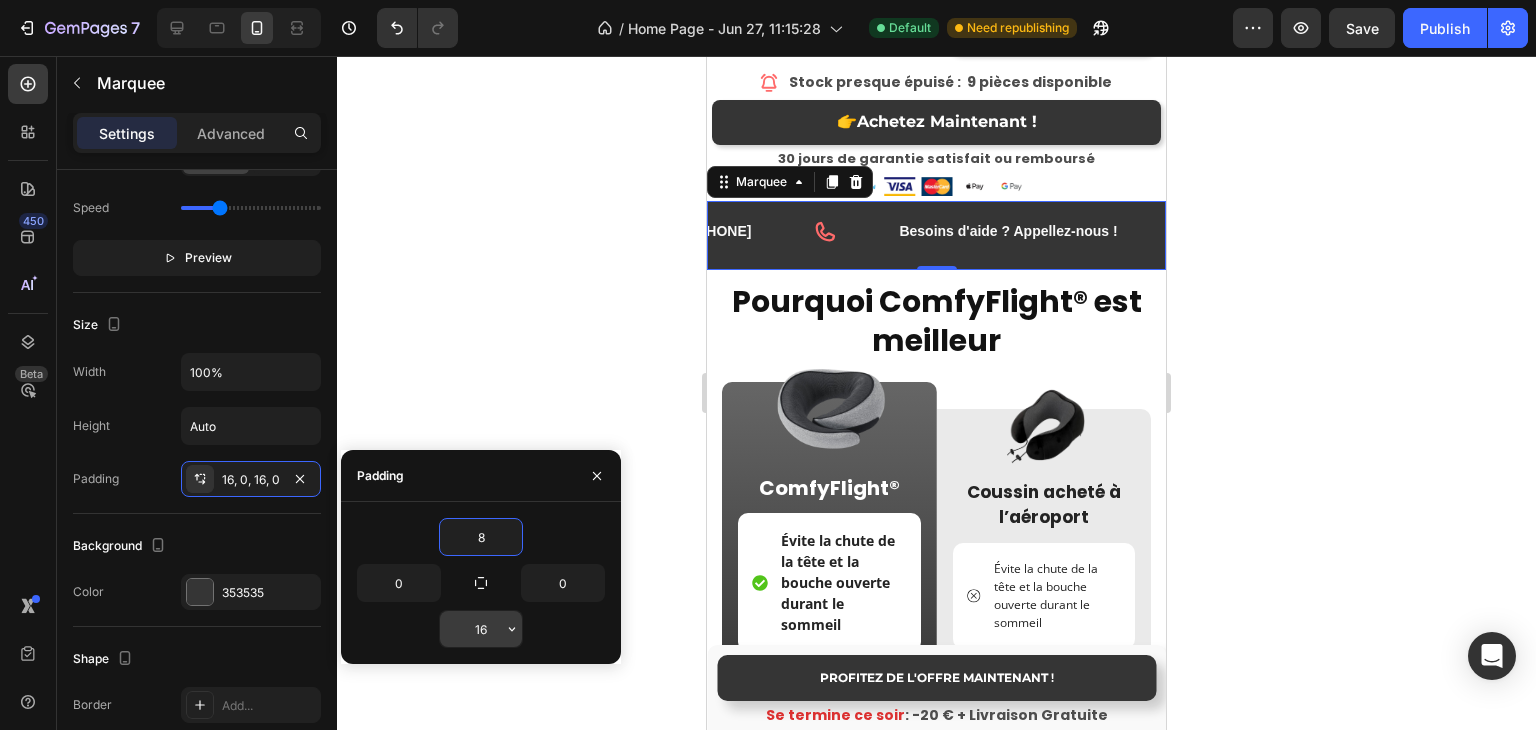 type on "8" 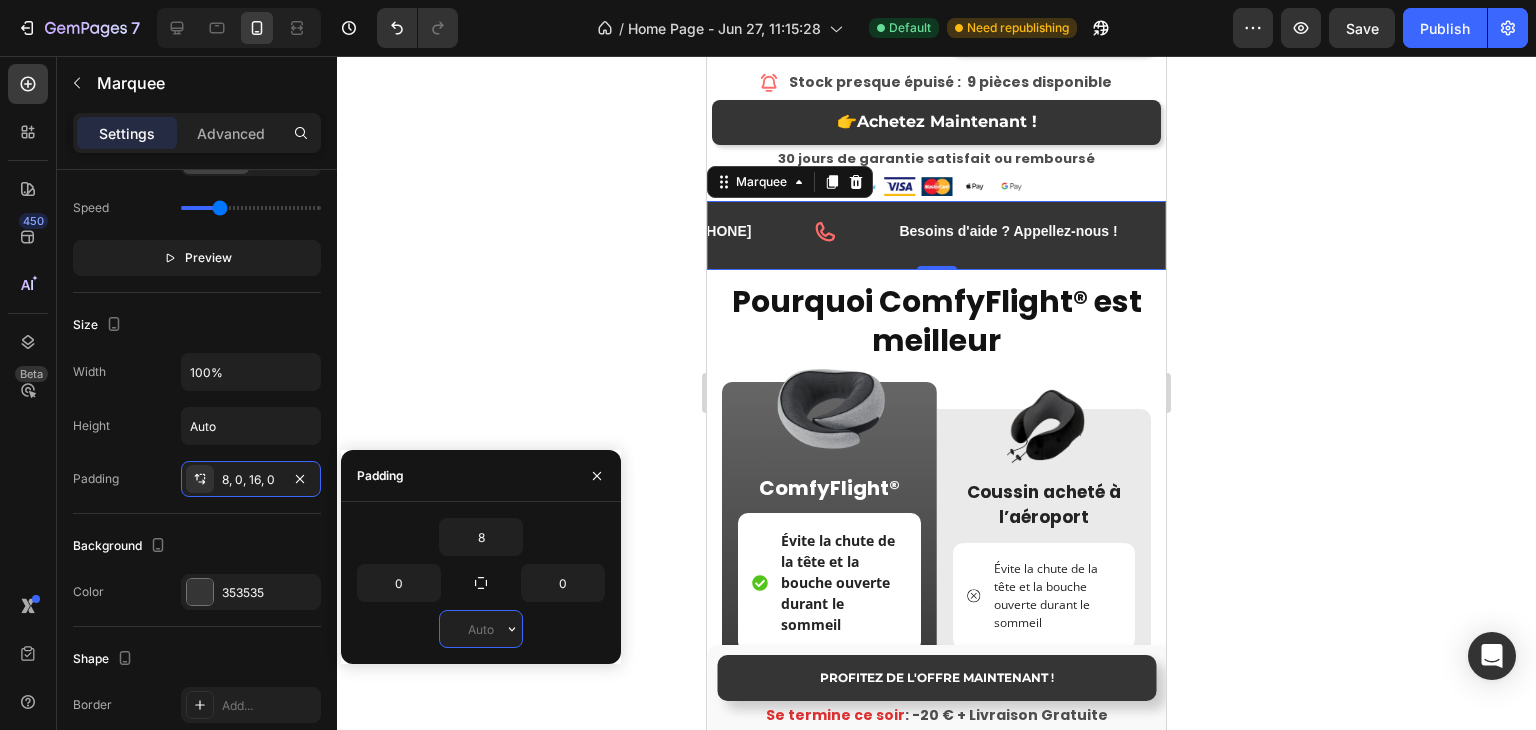 type on "8" 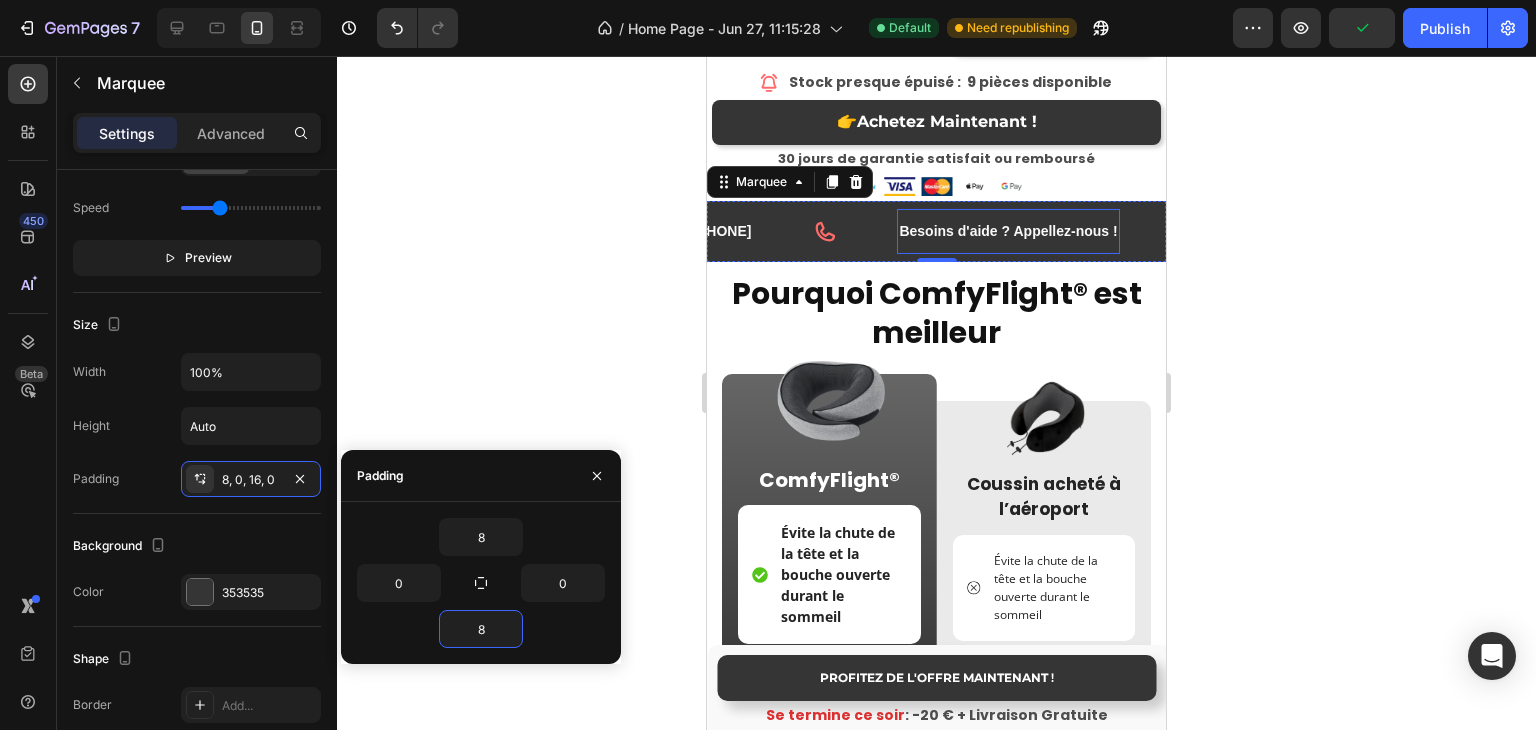 click on "Besoins d'aide ? Appellez-nous !" at bounding box center (1008, 231) 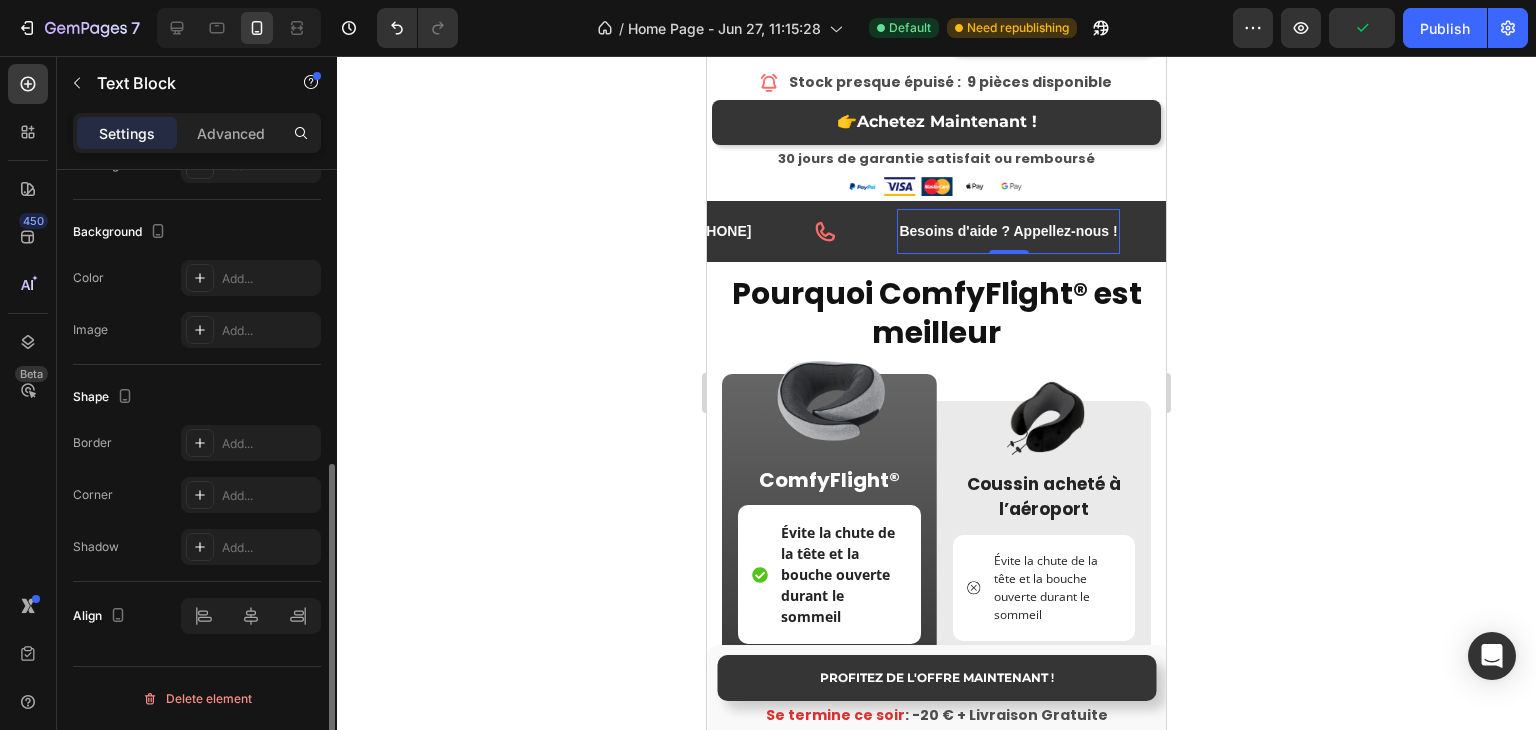 scroll, scrollTop: 0, scrollLeft: 0, axis: both 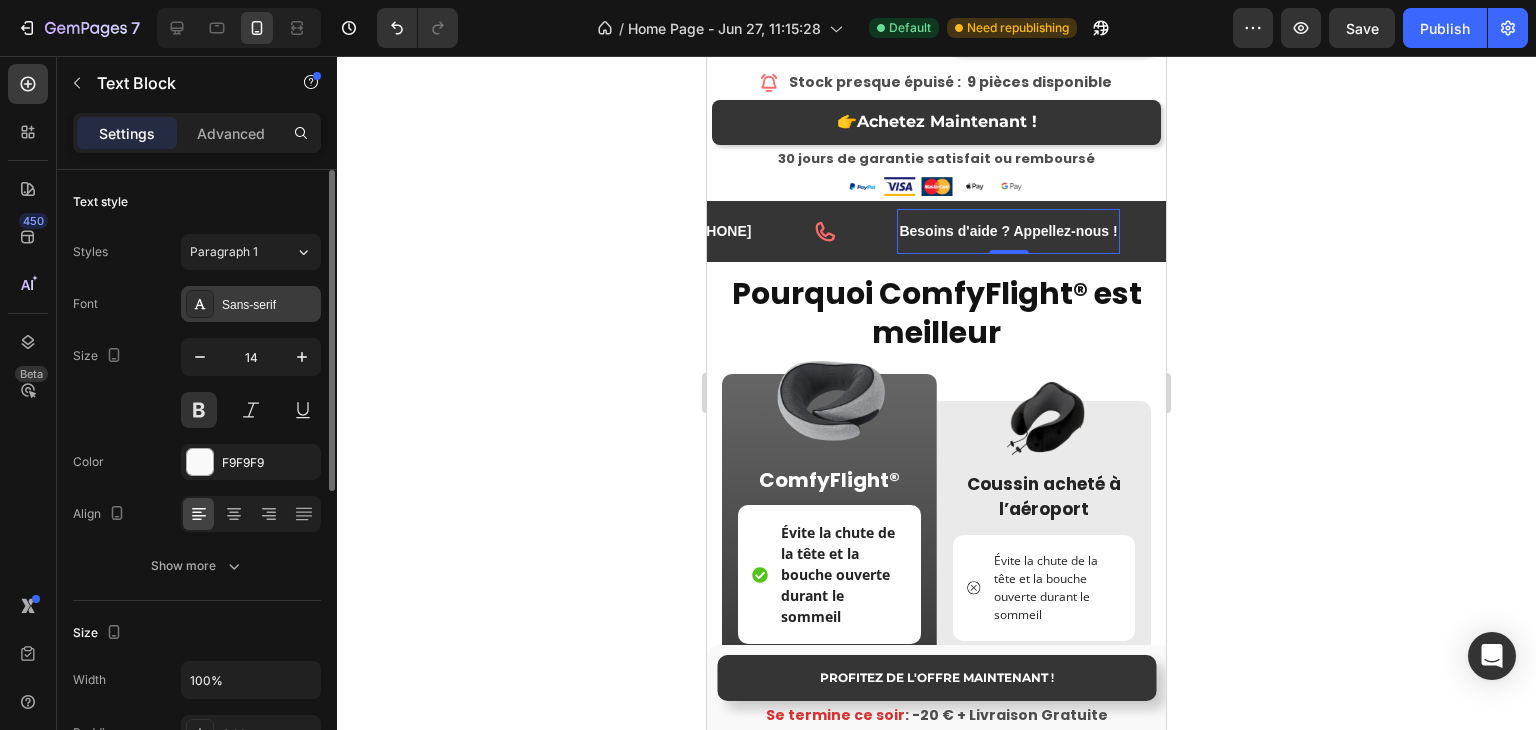 click on "Sans-serif" at bounding box center (269, 305) 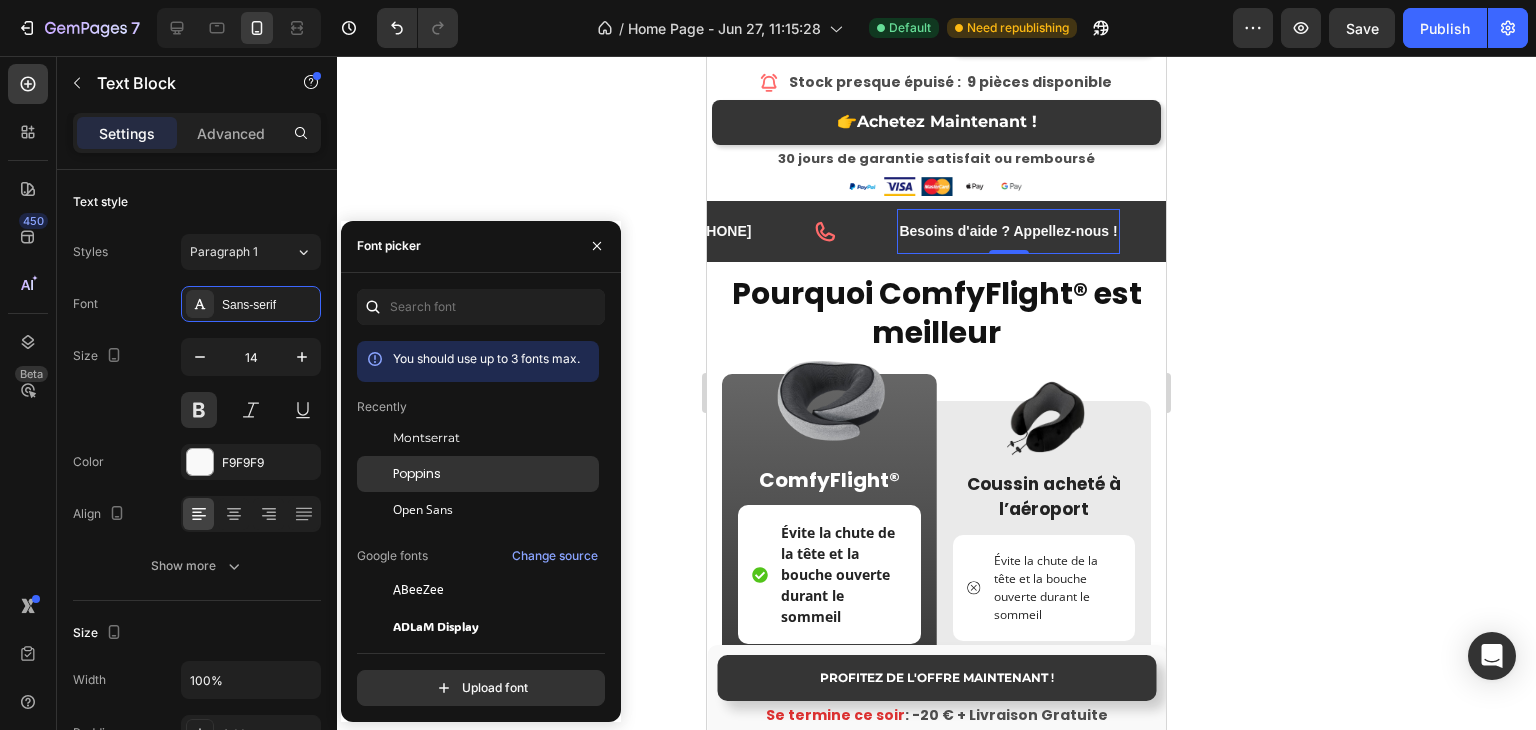 click on "Poppins" at bounding box center [417, 474] 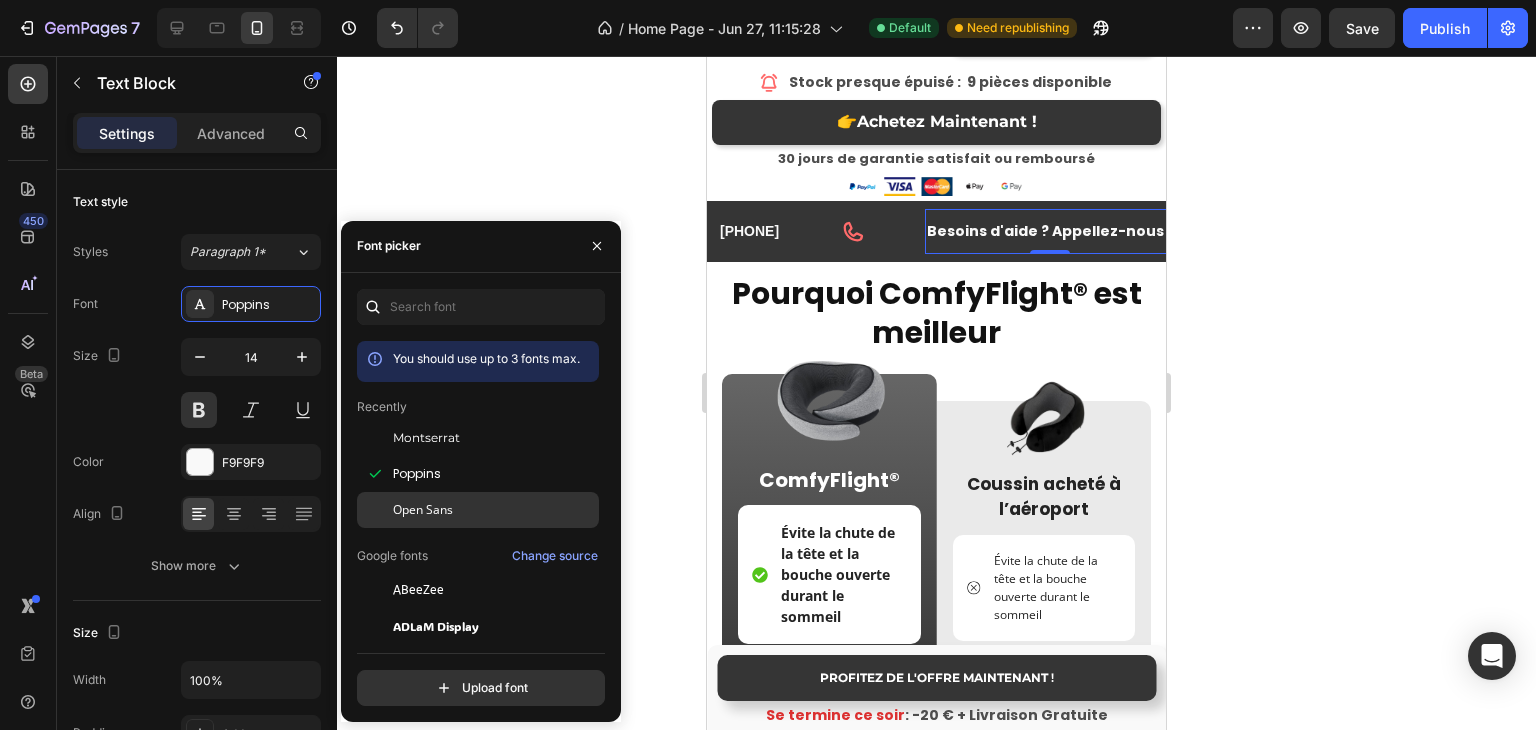 click on "Open Sans" at bounding box center (423, 510) 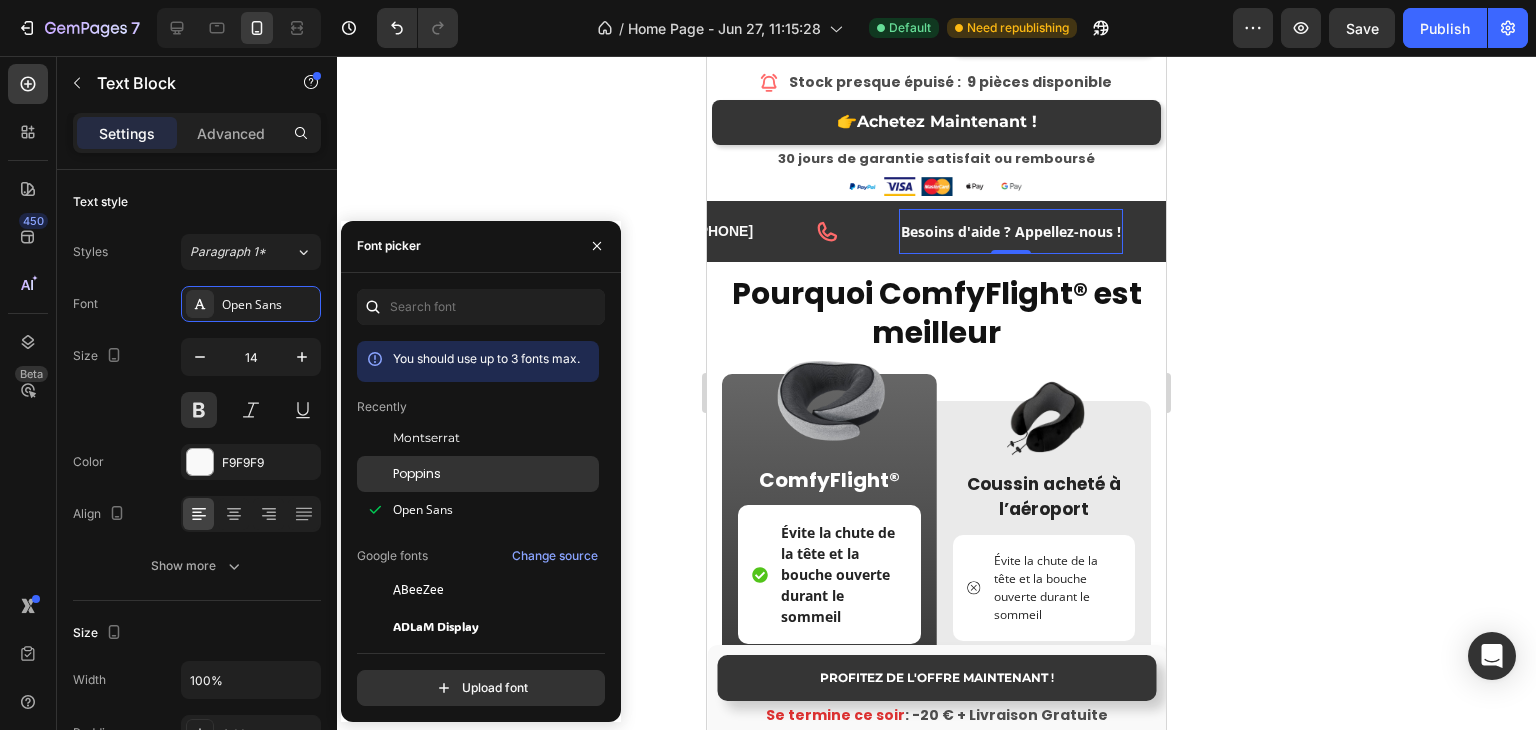 click on "Poppins" at bounding box center (417, 474) 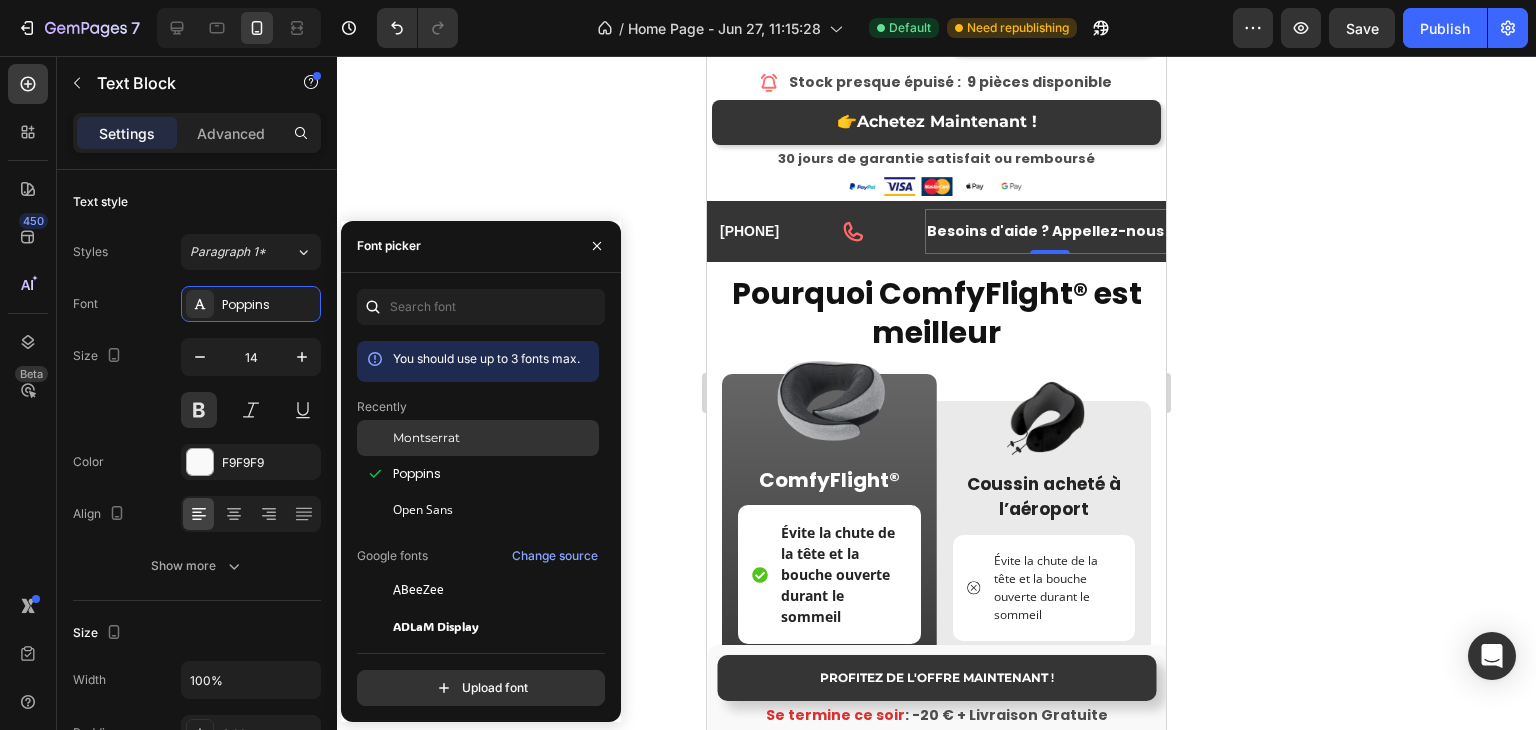click on "Montserrat" at bounding box center (426, 438) 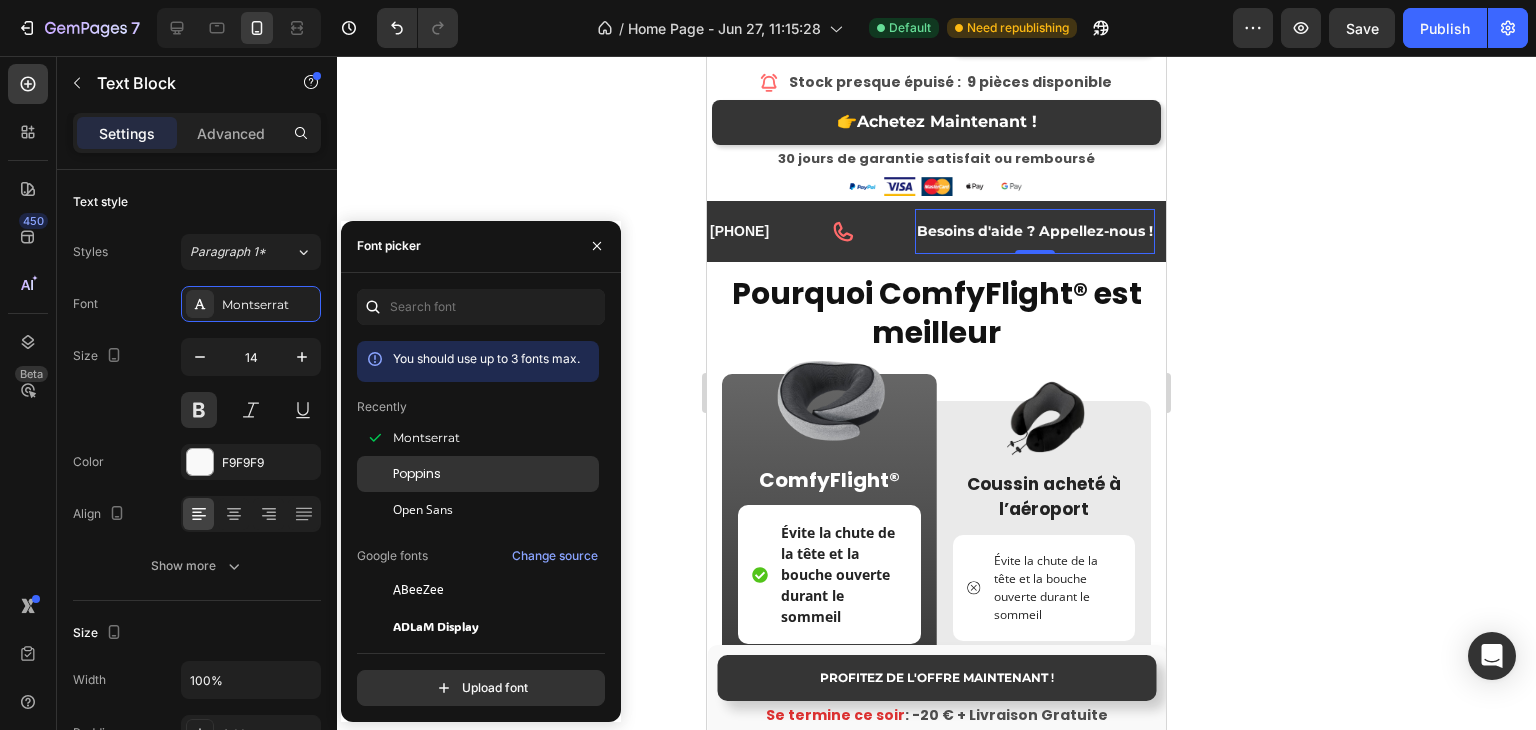 click on "Poppins" 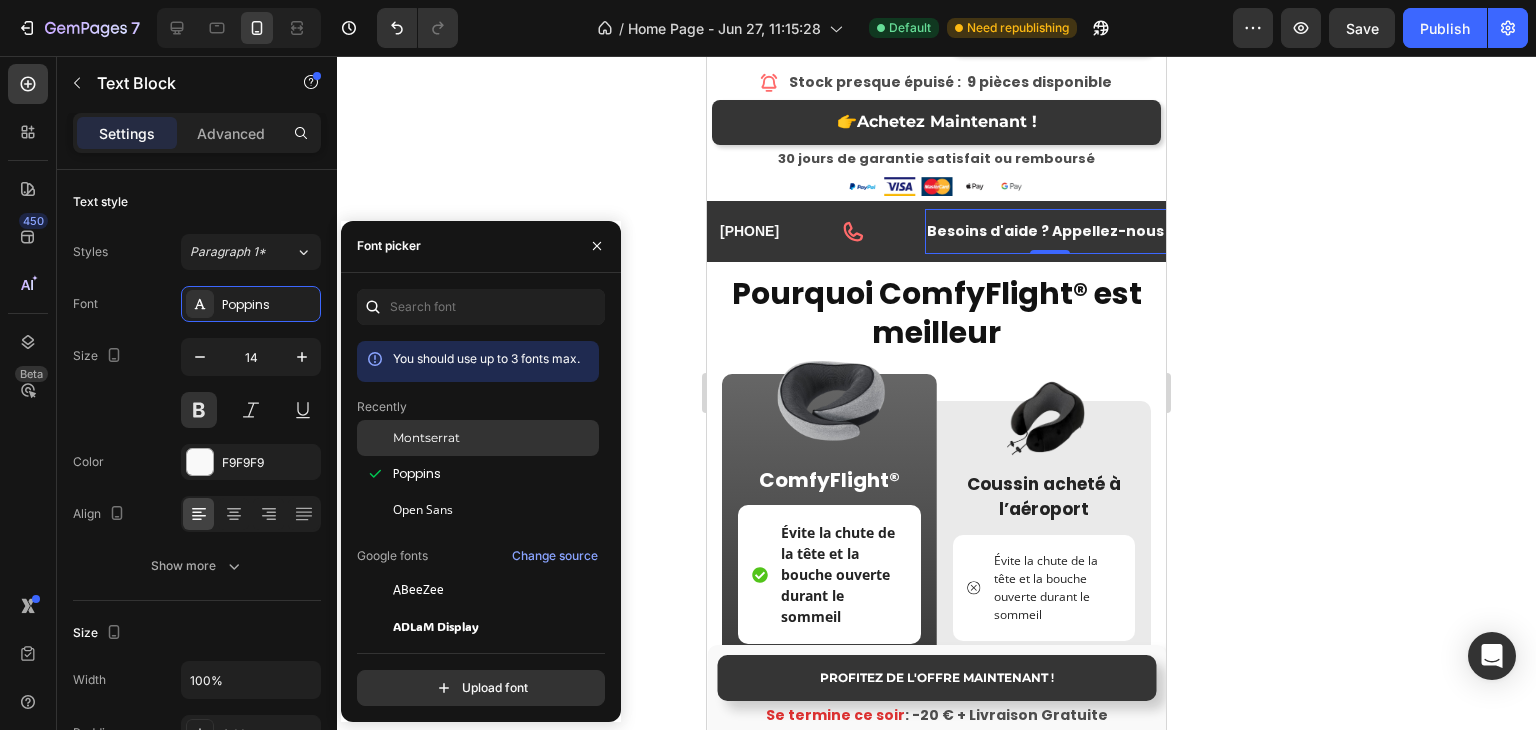 click on "Montserrat" at bounding box center (426, 438) 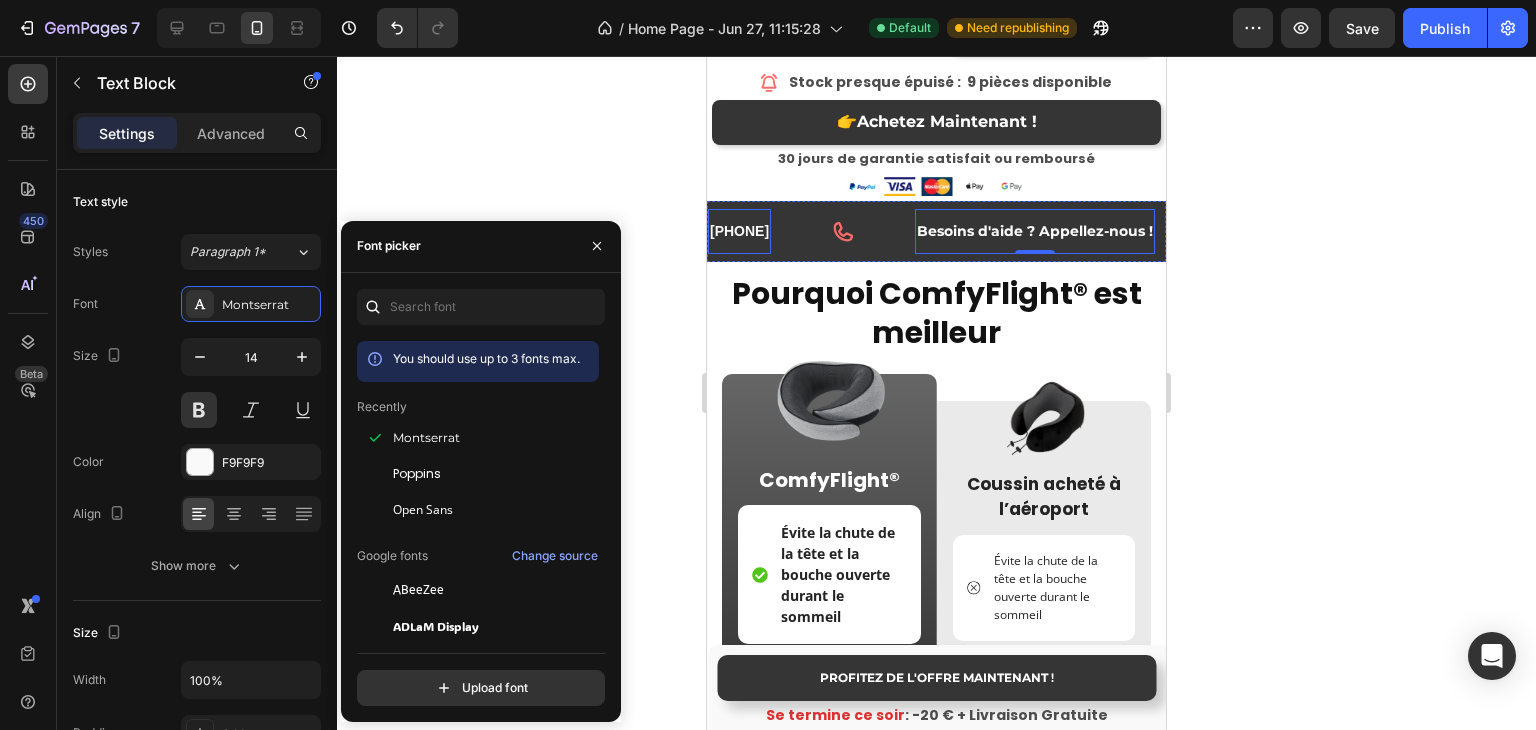 click on "[PHONE]" at bounding box center [739, 231] 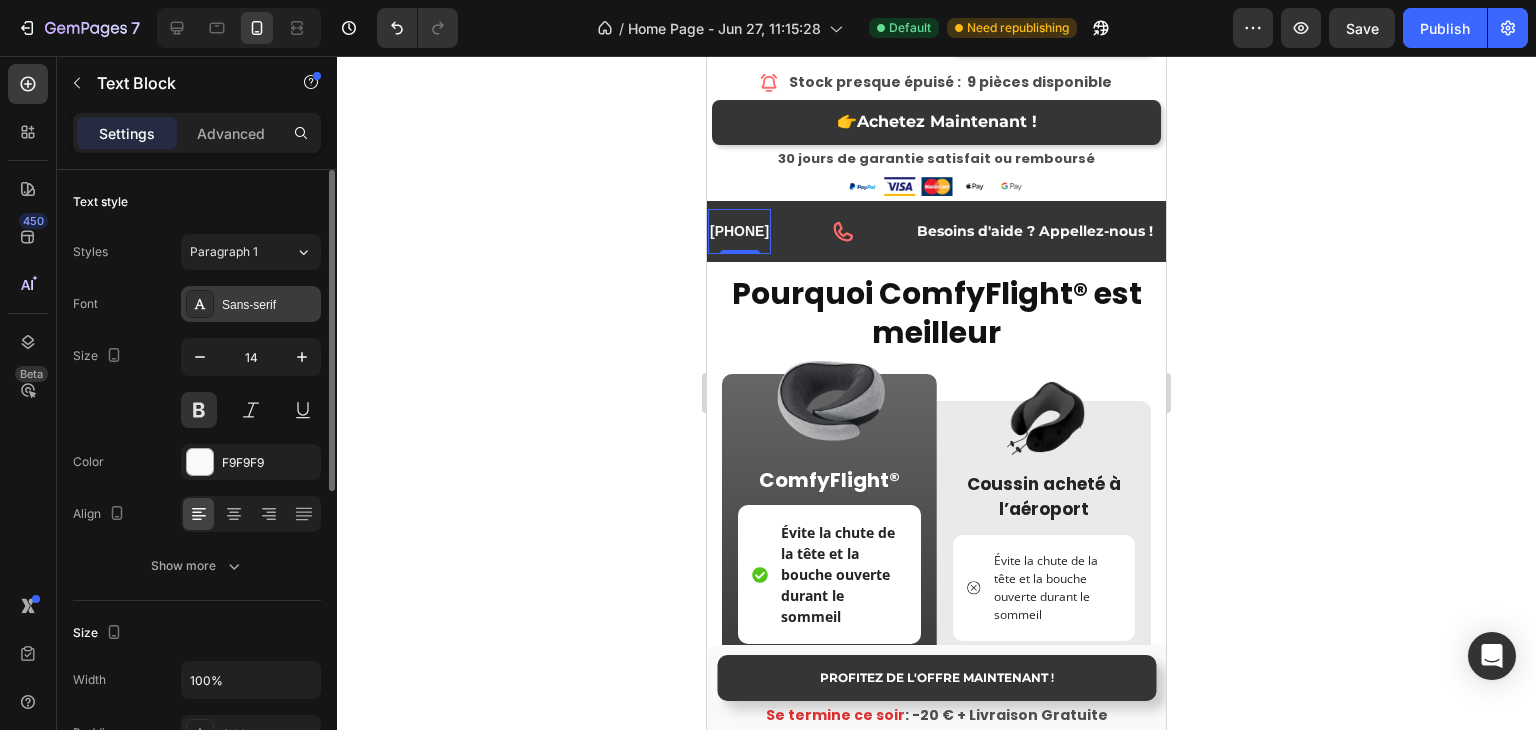 click at bounding box center [200, 304] 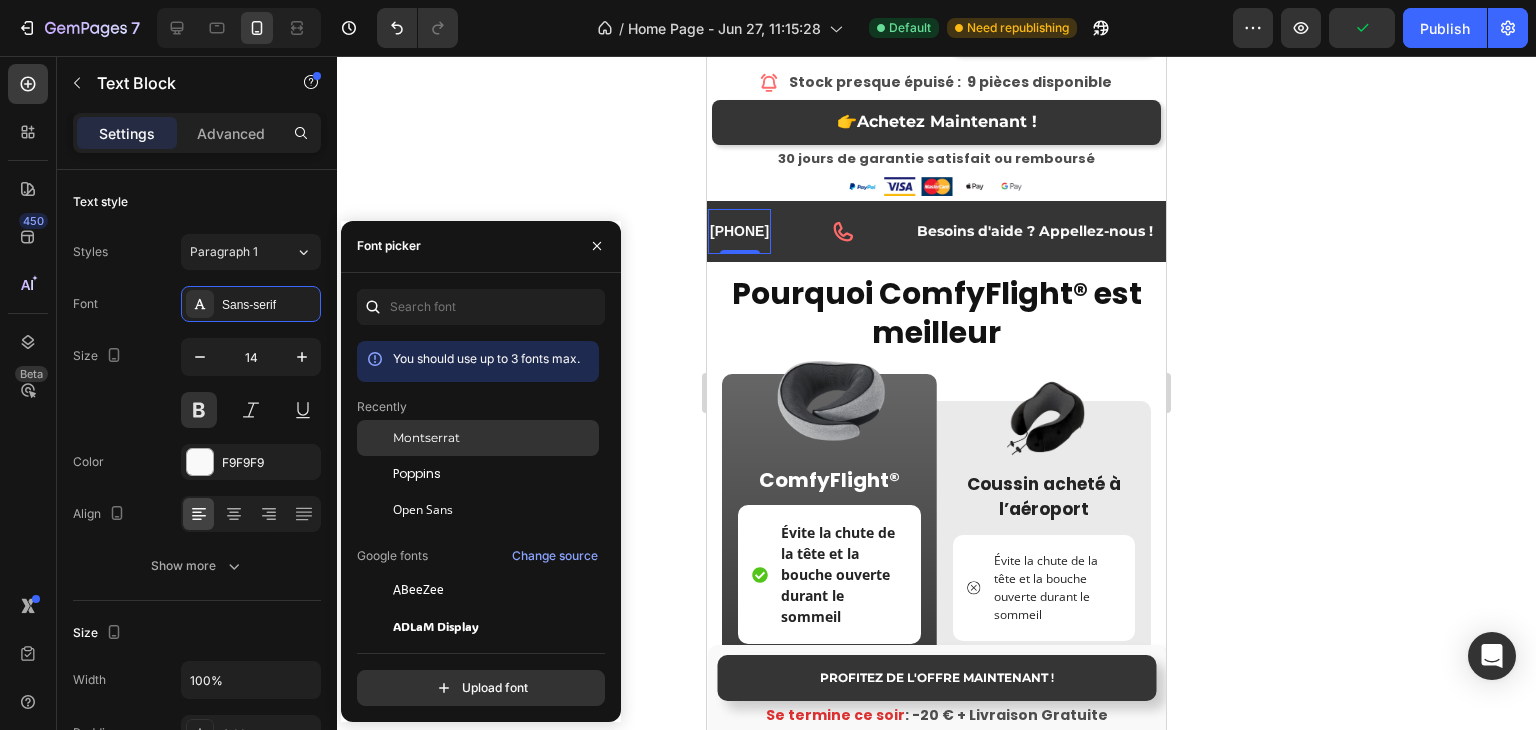 click on "Montserrat" at bounding box center [426, 438] 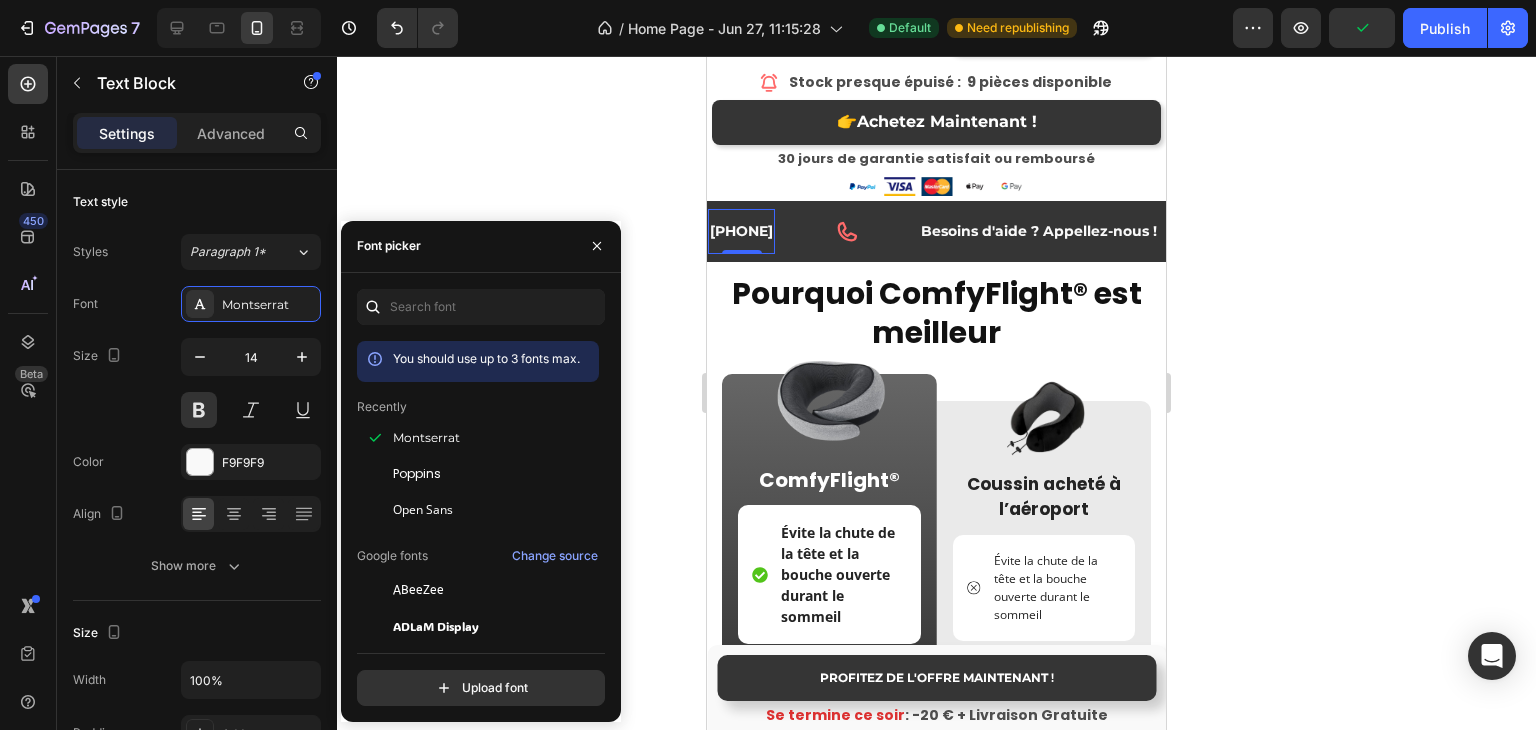 click 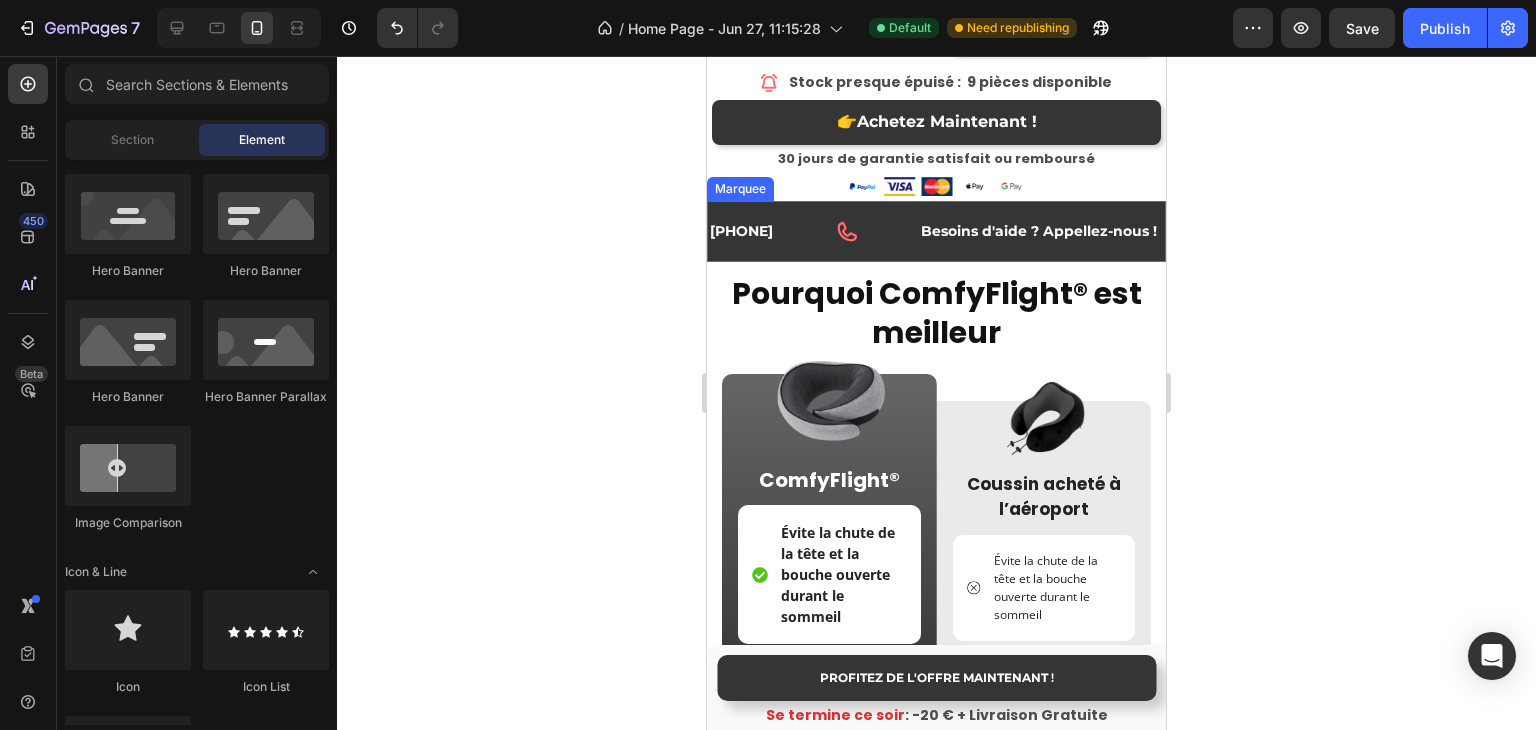 click on "[PHONE] Text Block" at bounding box center (771, 231) 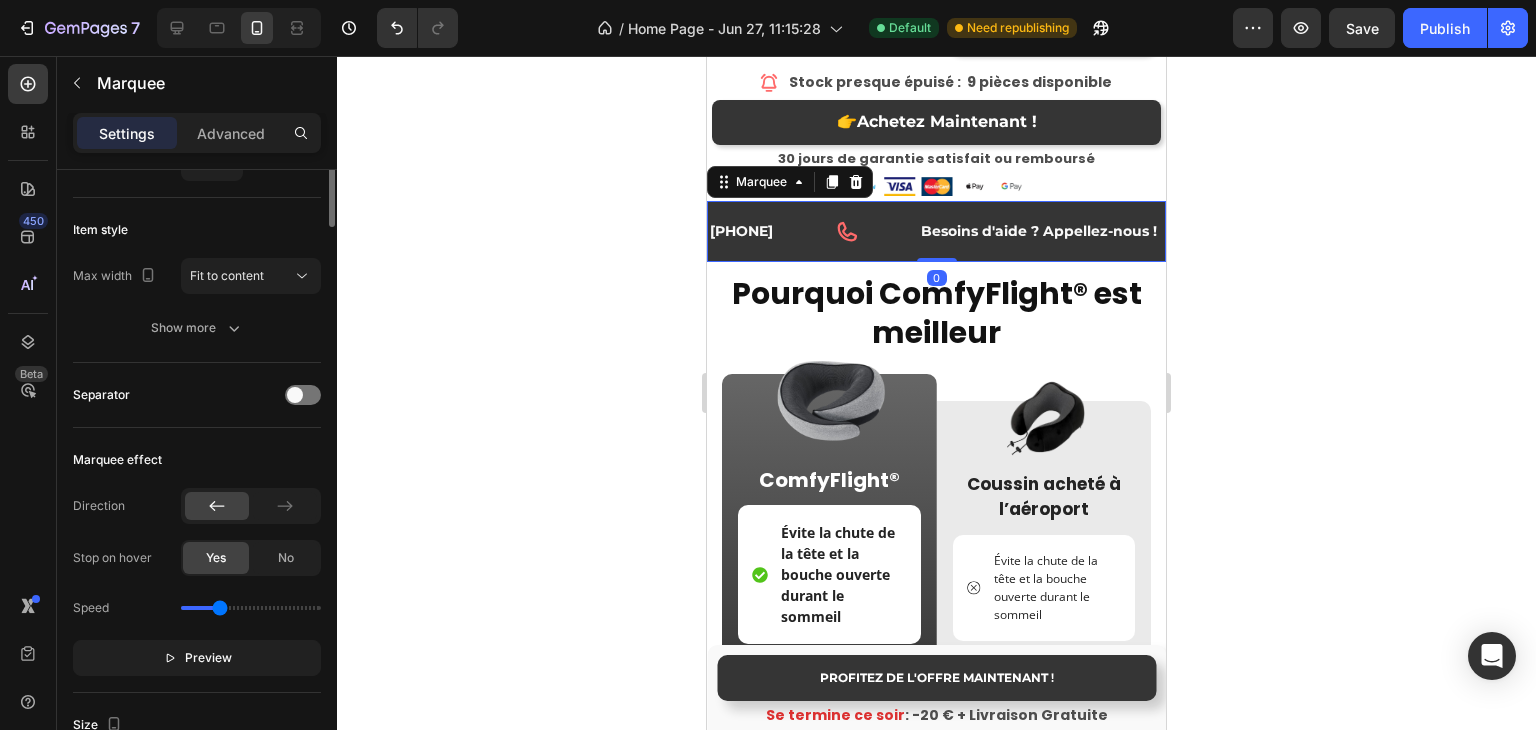 scroll, scrollTop: 0, scrollLeft: 0, axis: both 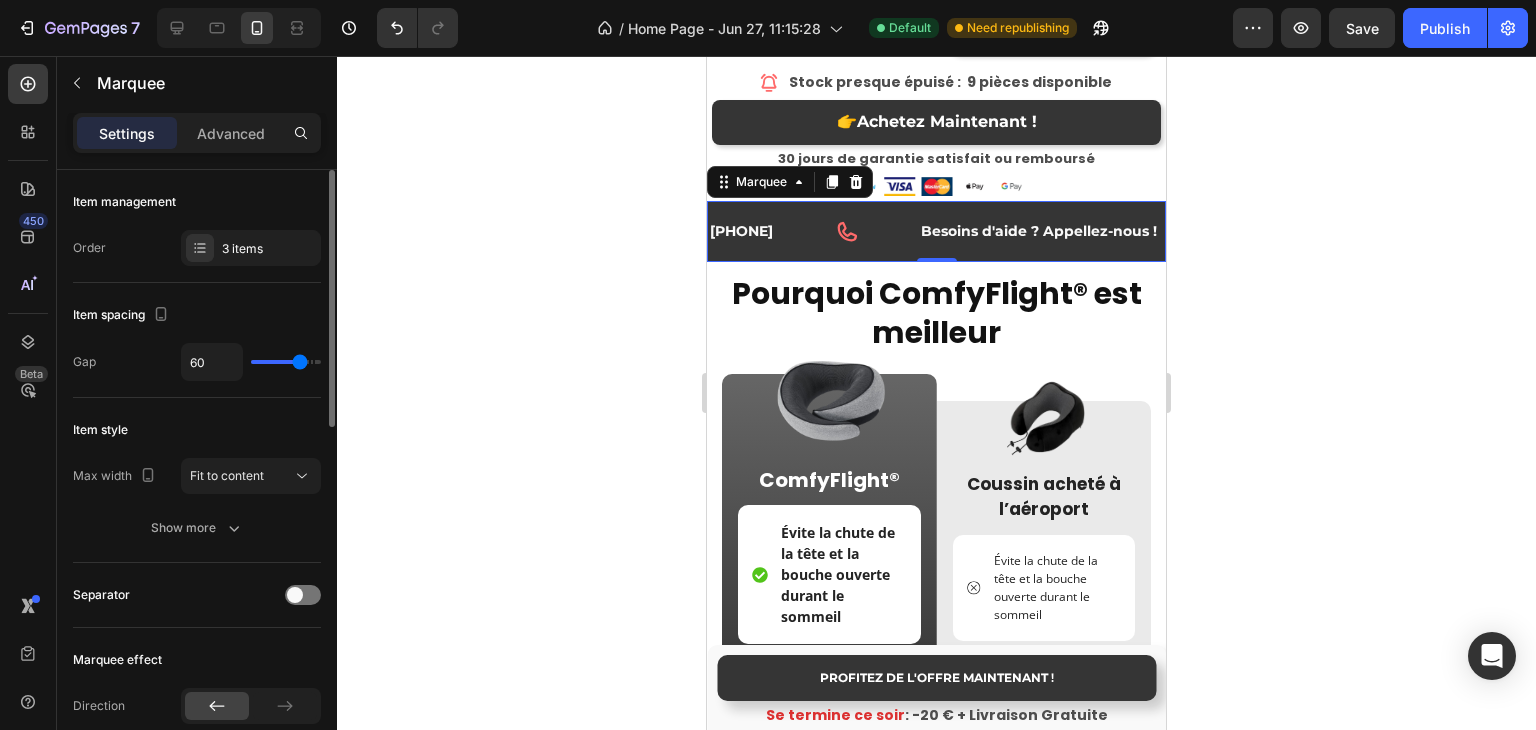 type on "47" 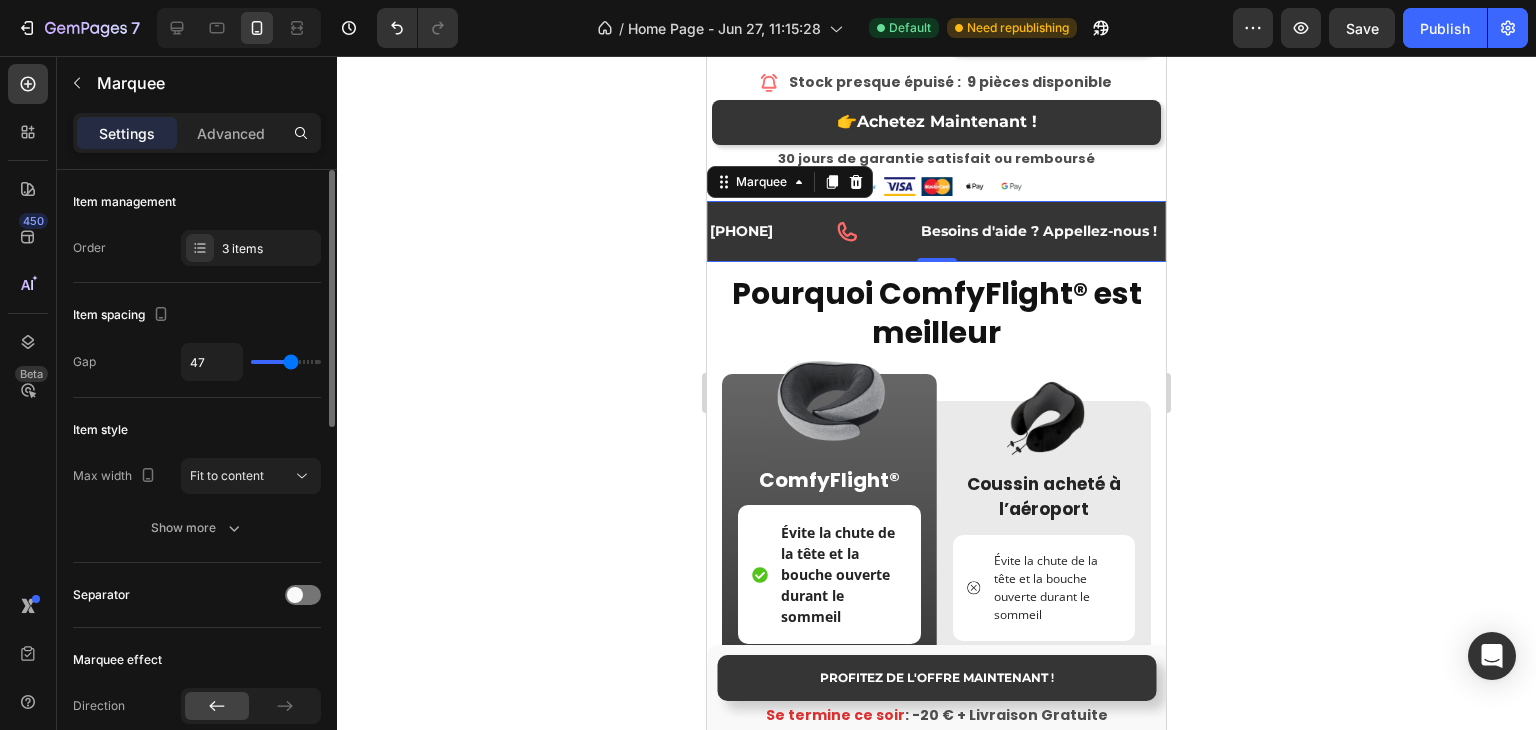 type on "41" 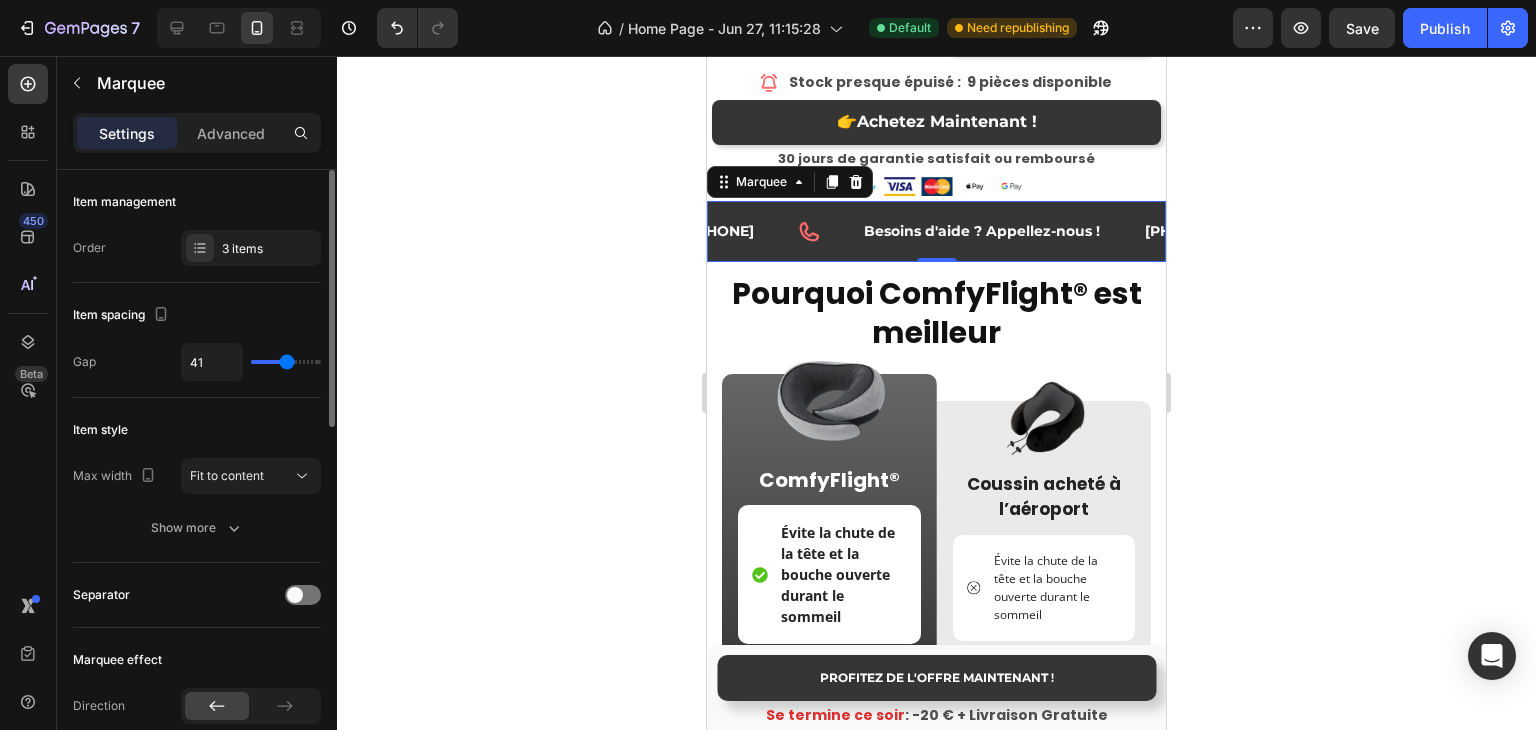 type on "39" 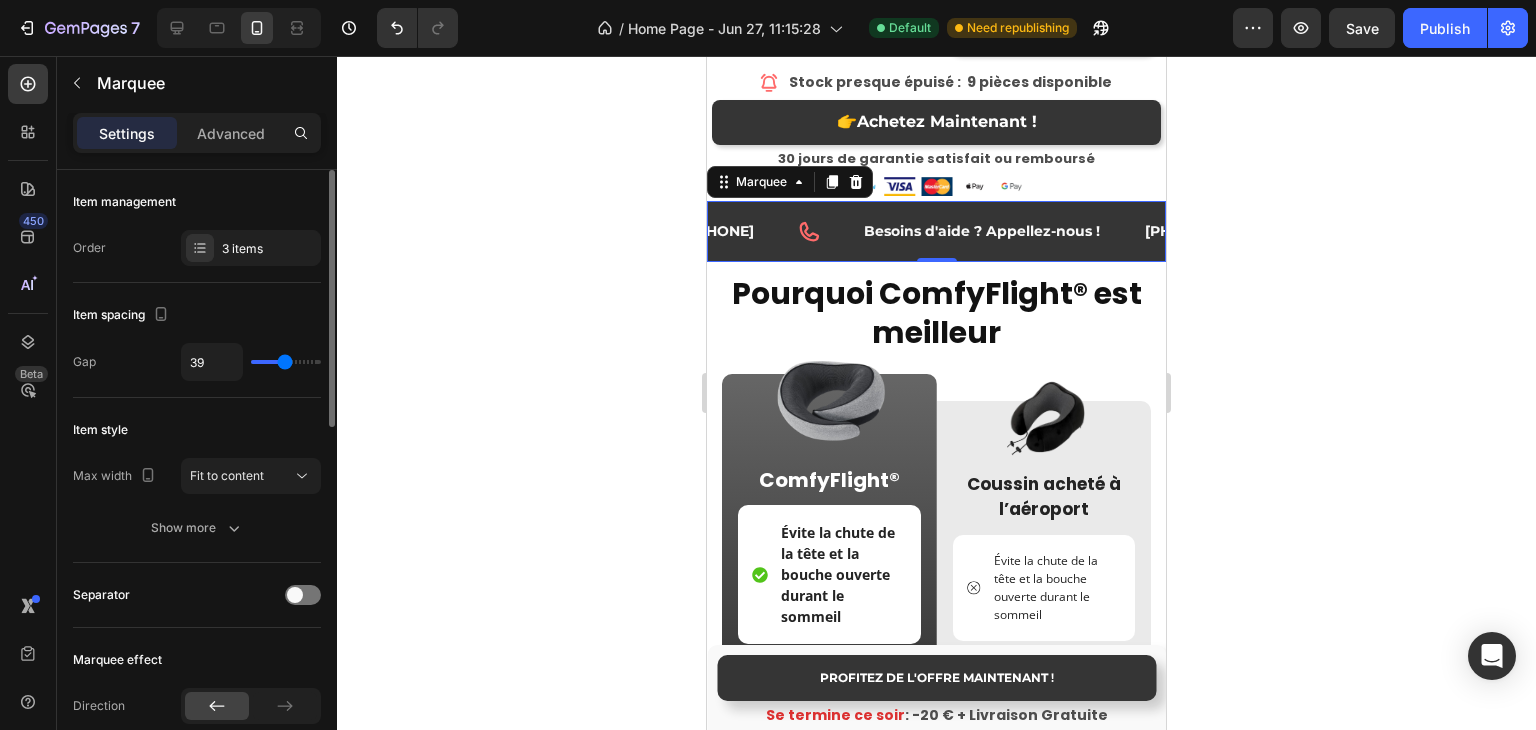 type on "36" 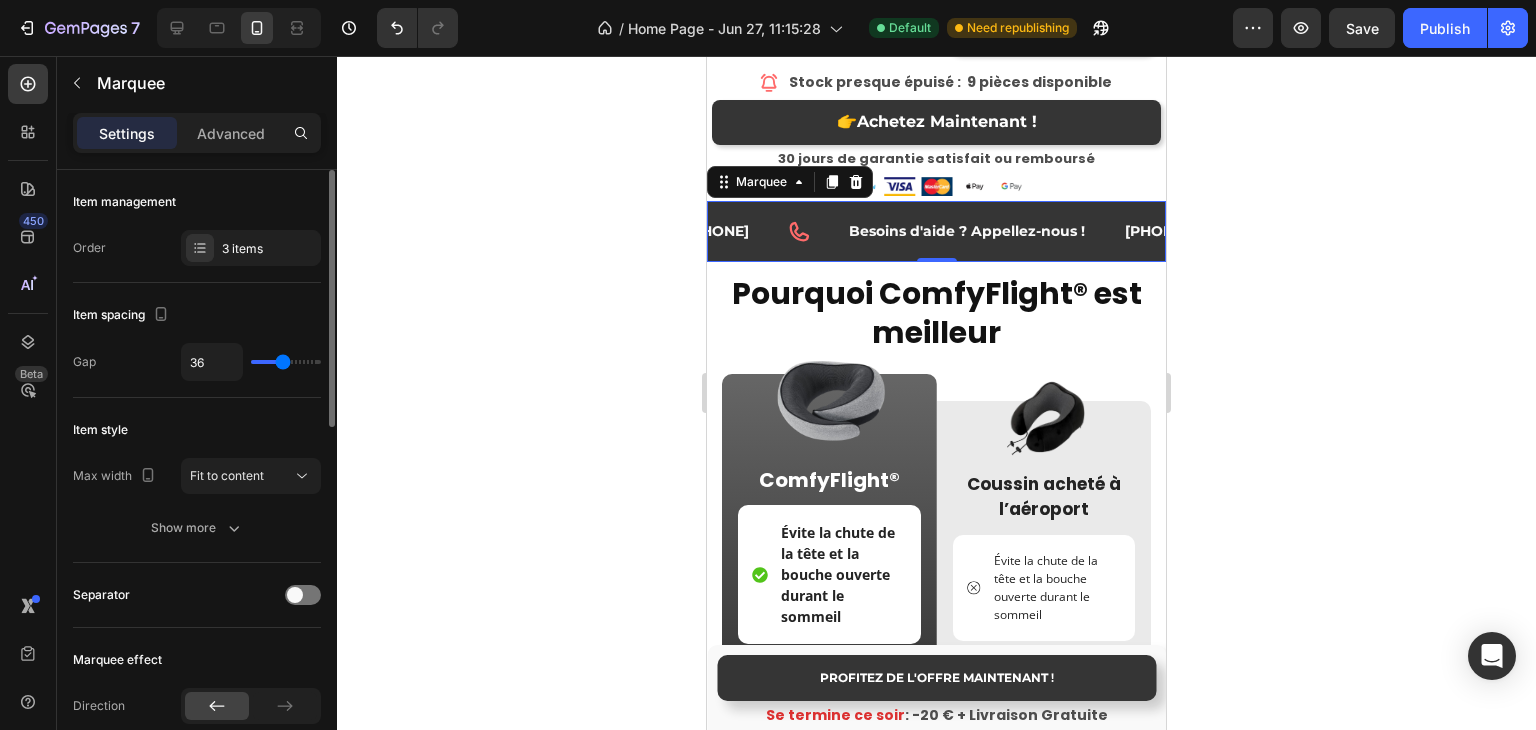 type on "35" 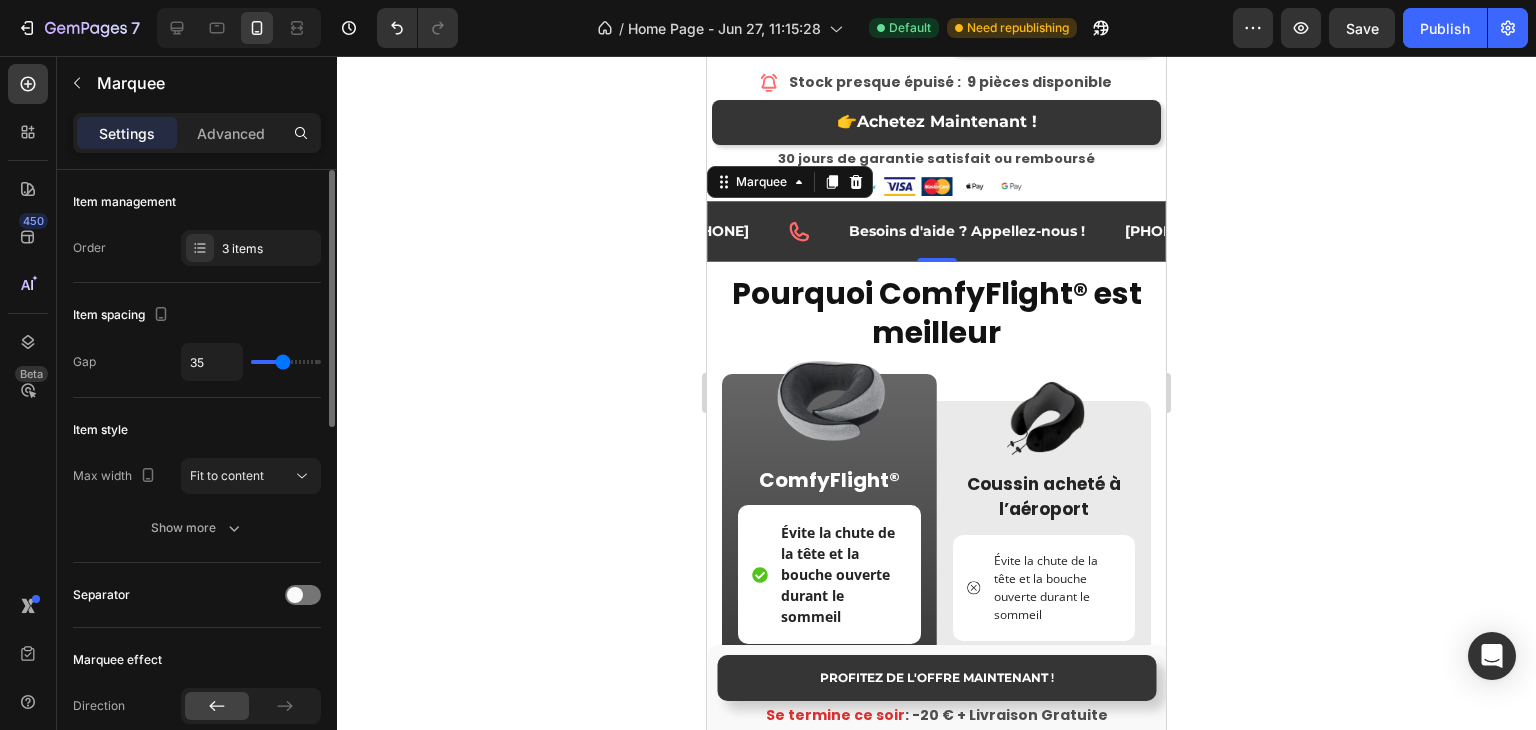 type on "32" 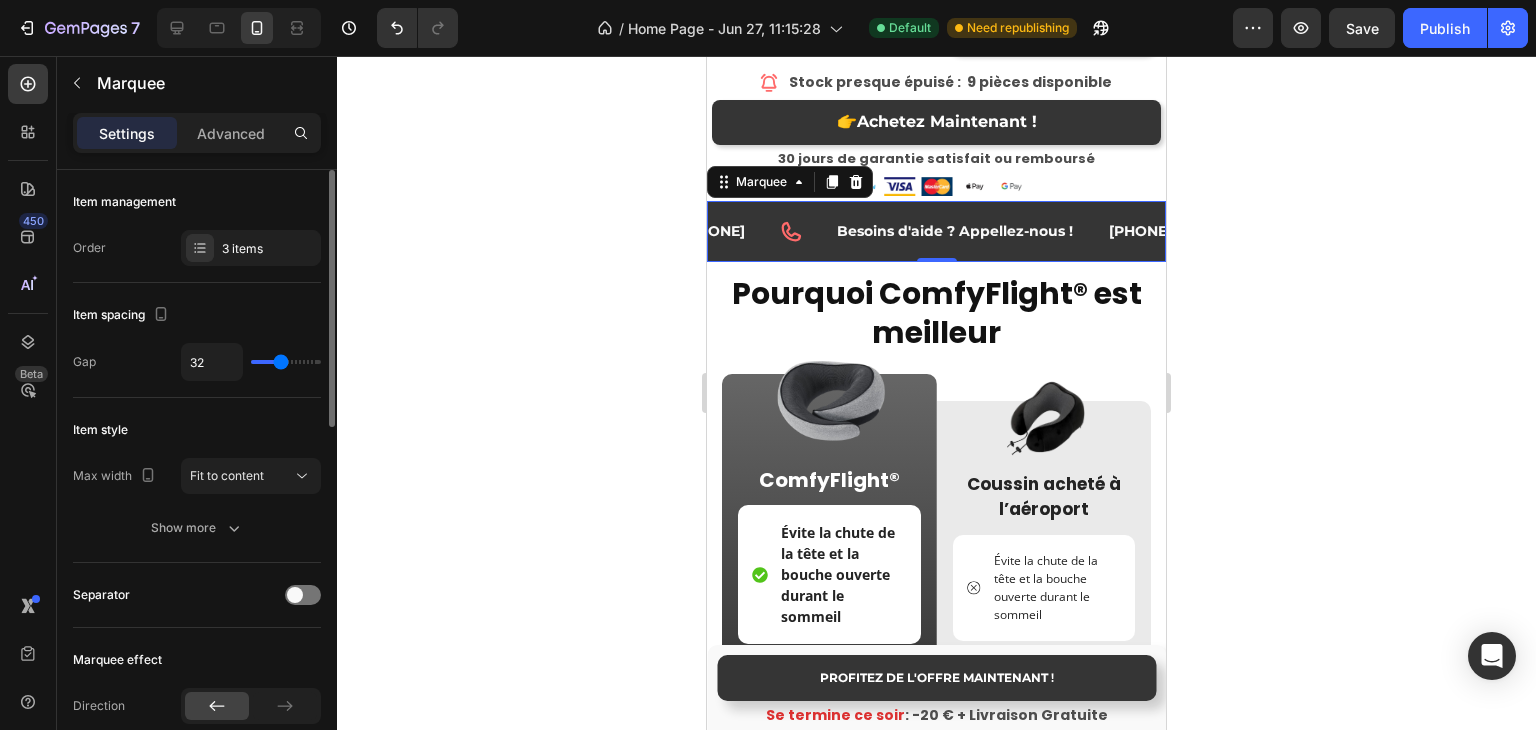 type on "30" 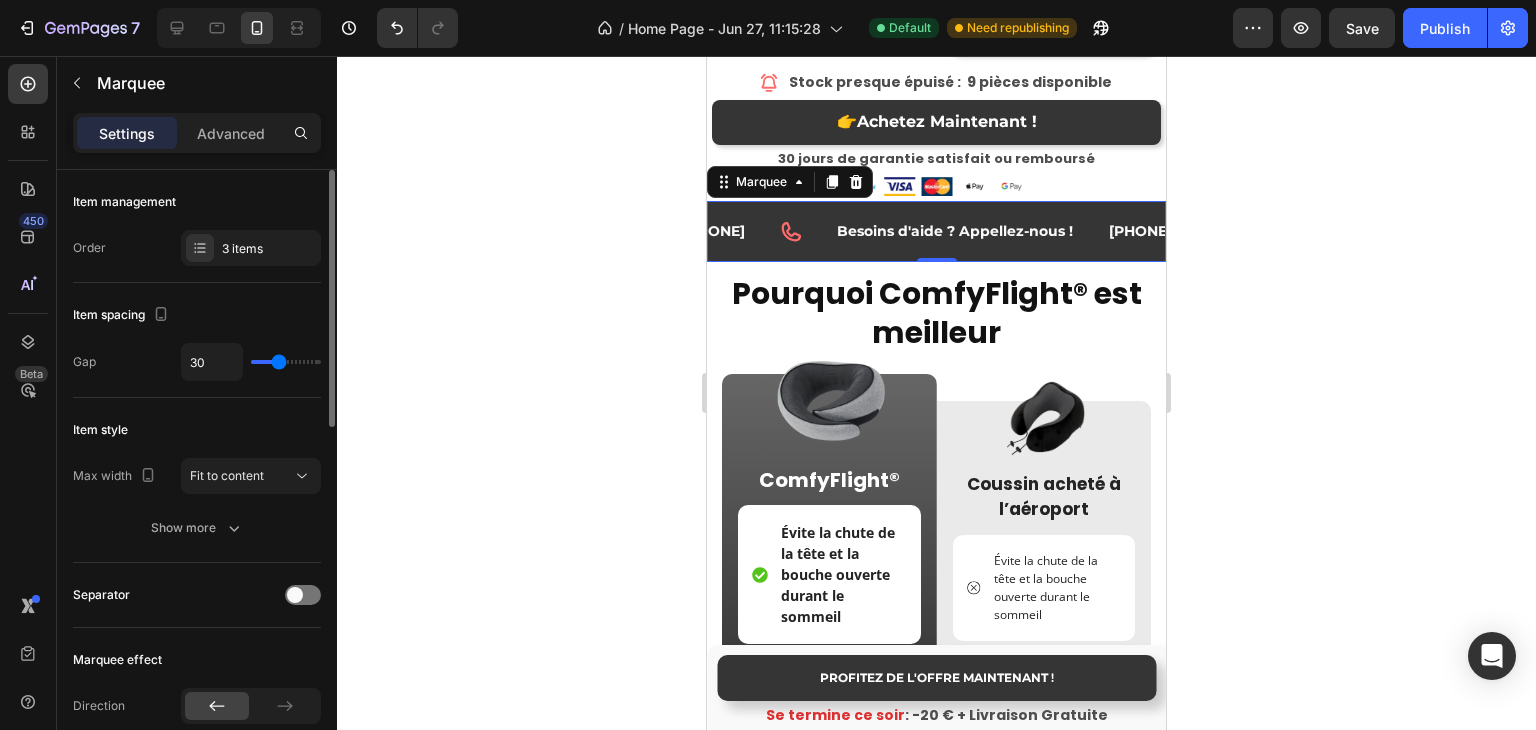 type on "29" 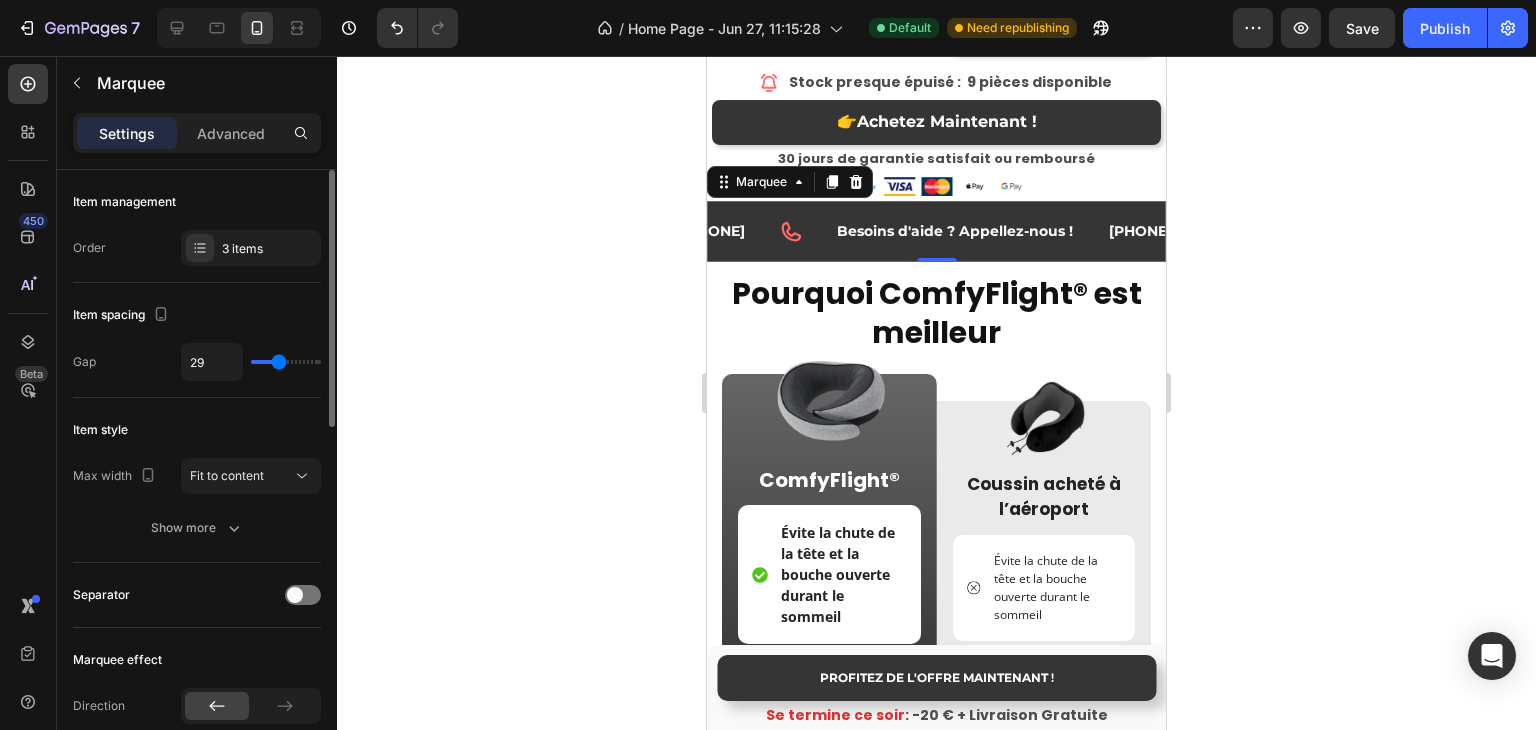 type on "28" 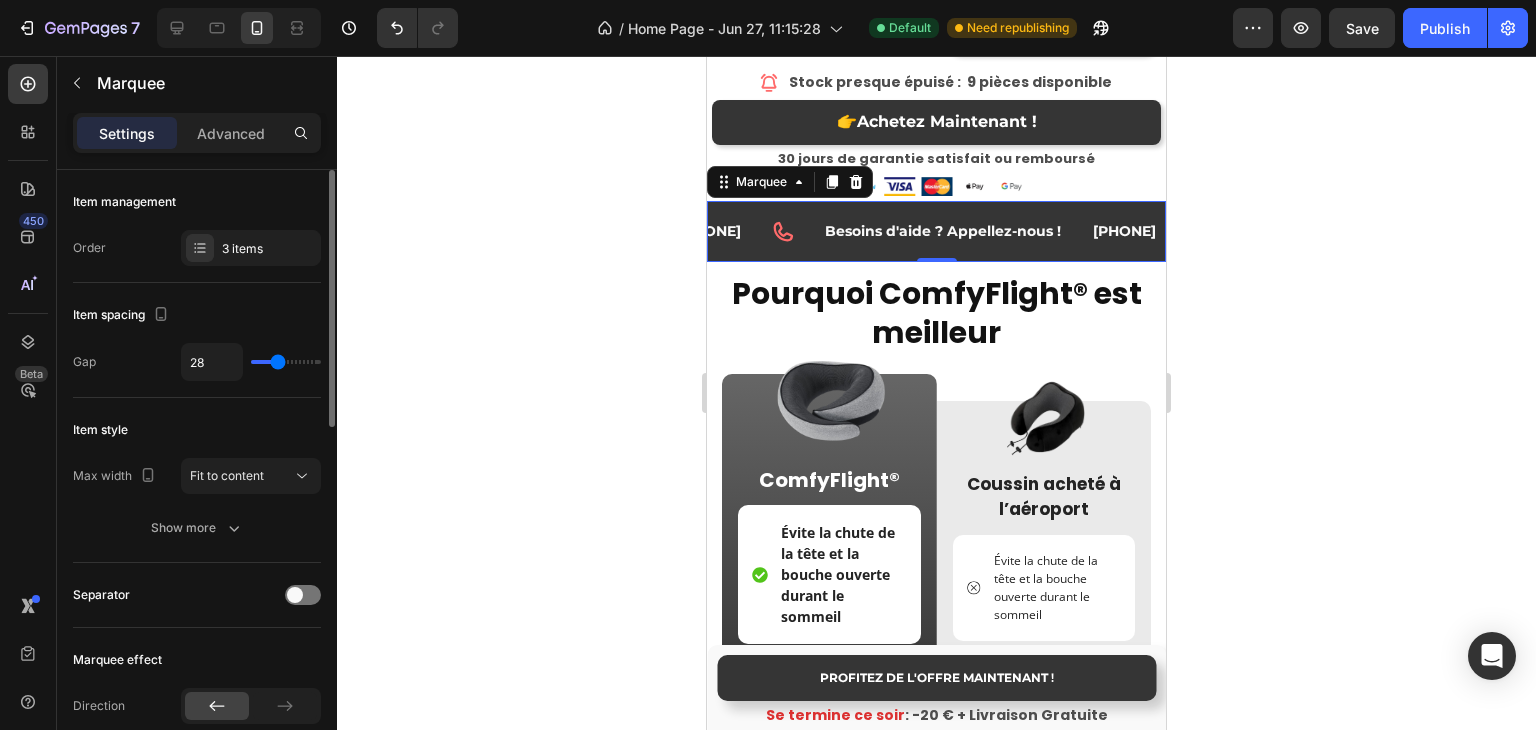 type on "26" 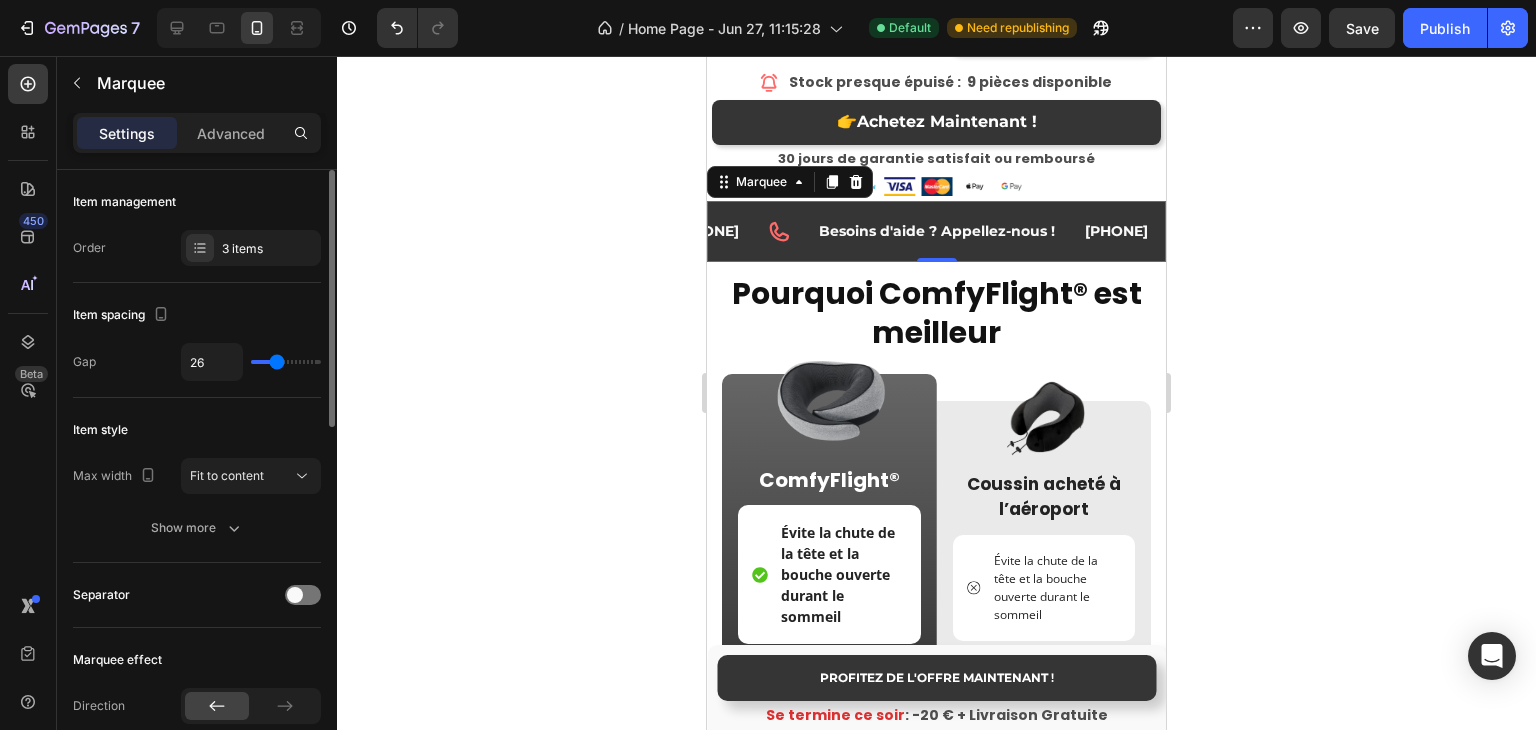 drag, startPoint x: 292, startPoint y: 359, endPoint x: 276, endPoint y: 357, distance: 16.124516 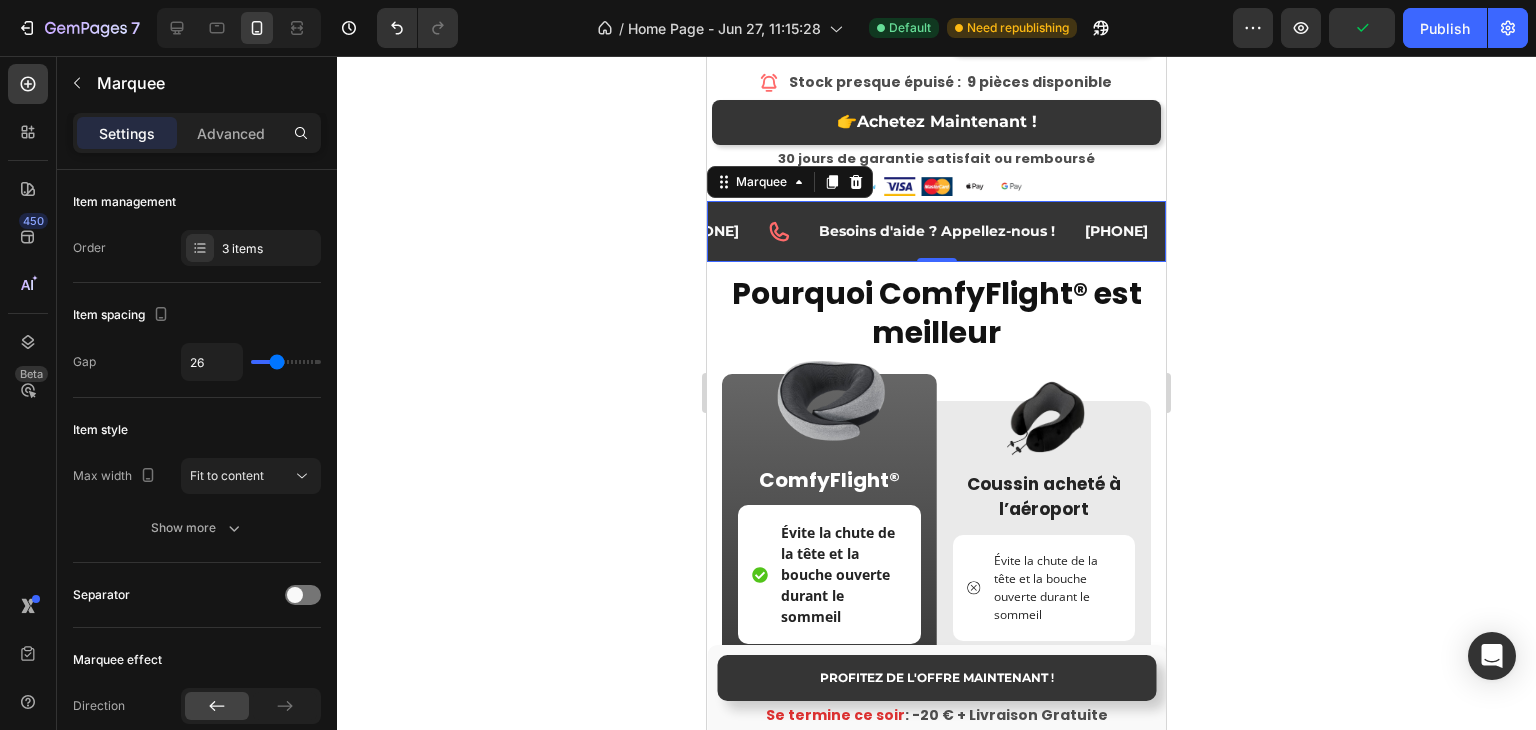 click on "[PHONE] Text Block" at bounding box center [720, 231] 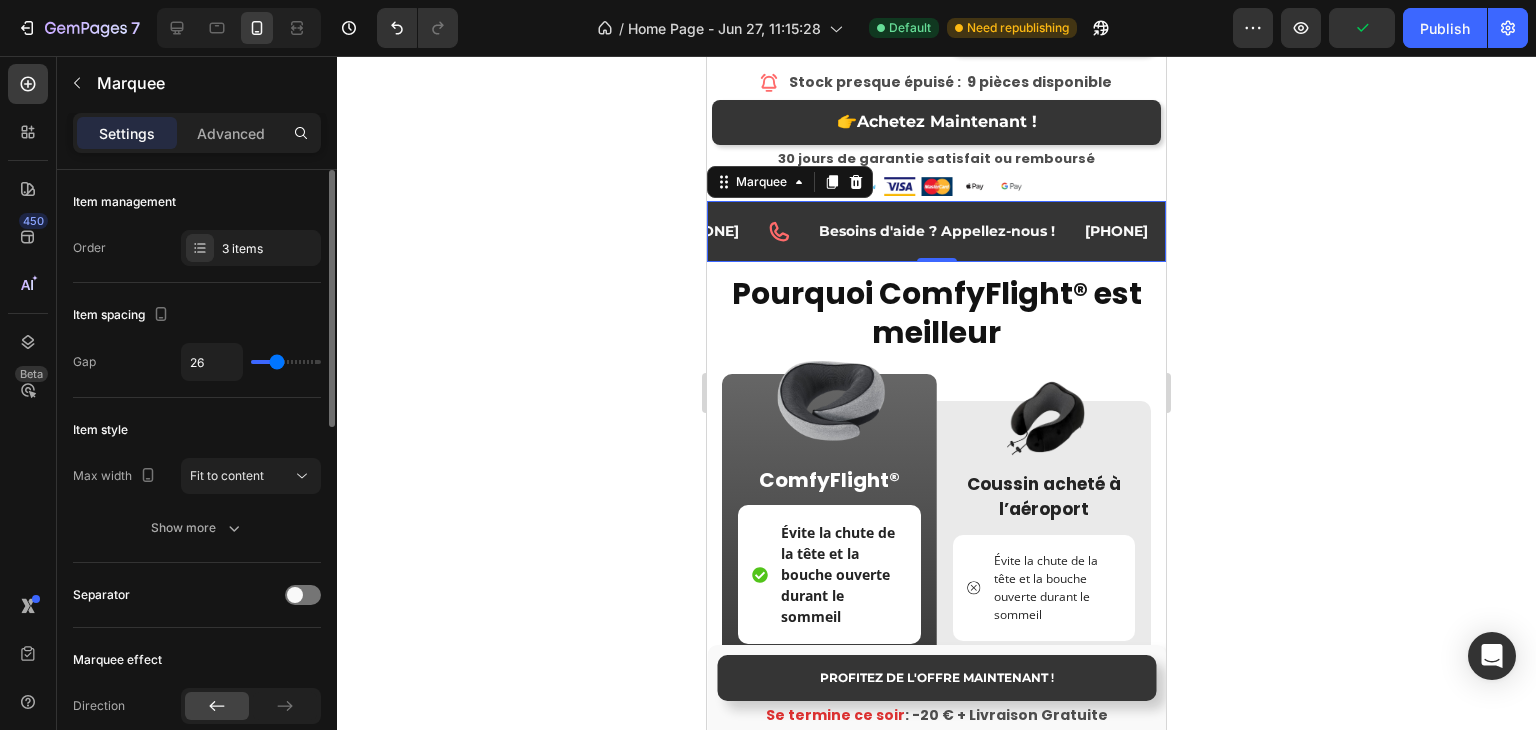 click on "Item spacing Gap 26" 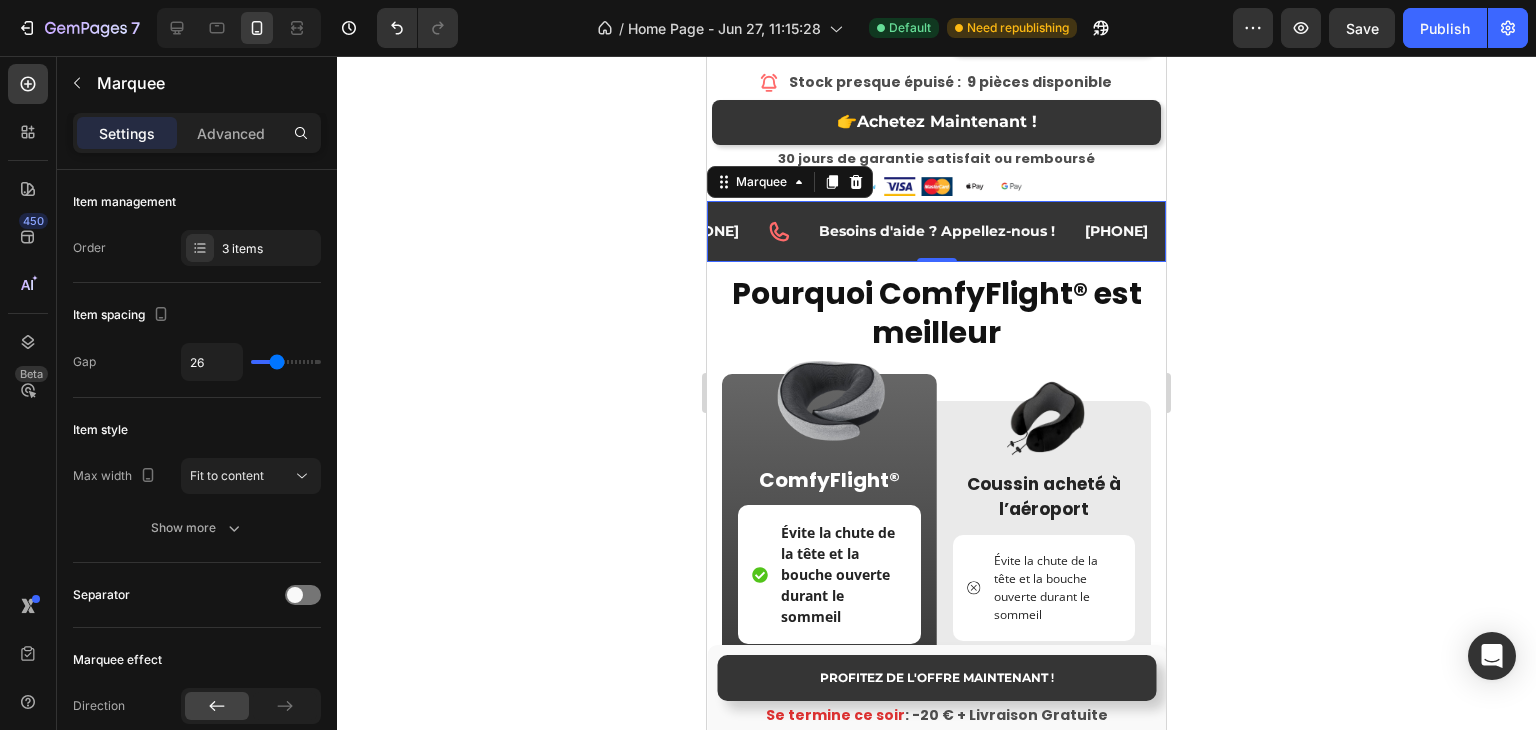 click on "[PHONE] Text Block" at bounding box center (720, 231) 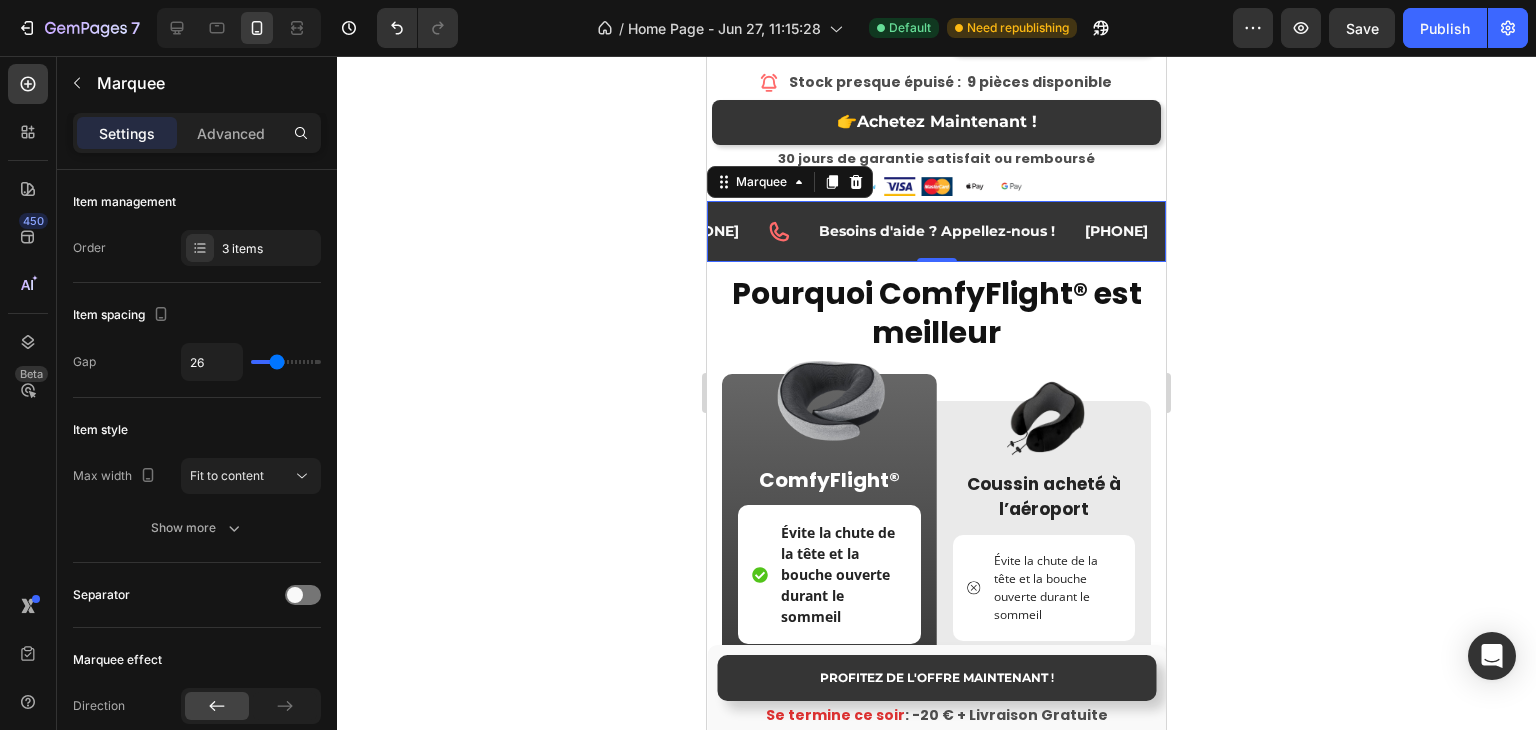 click 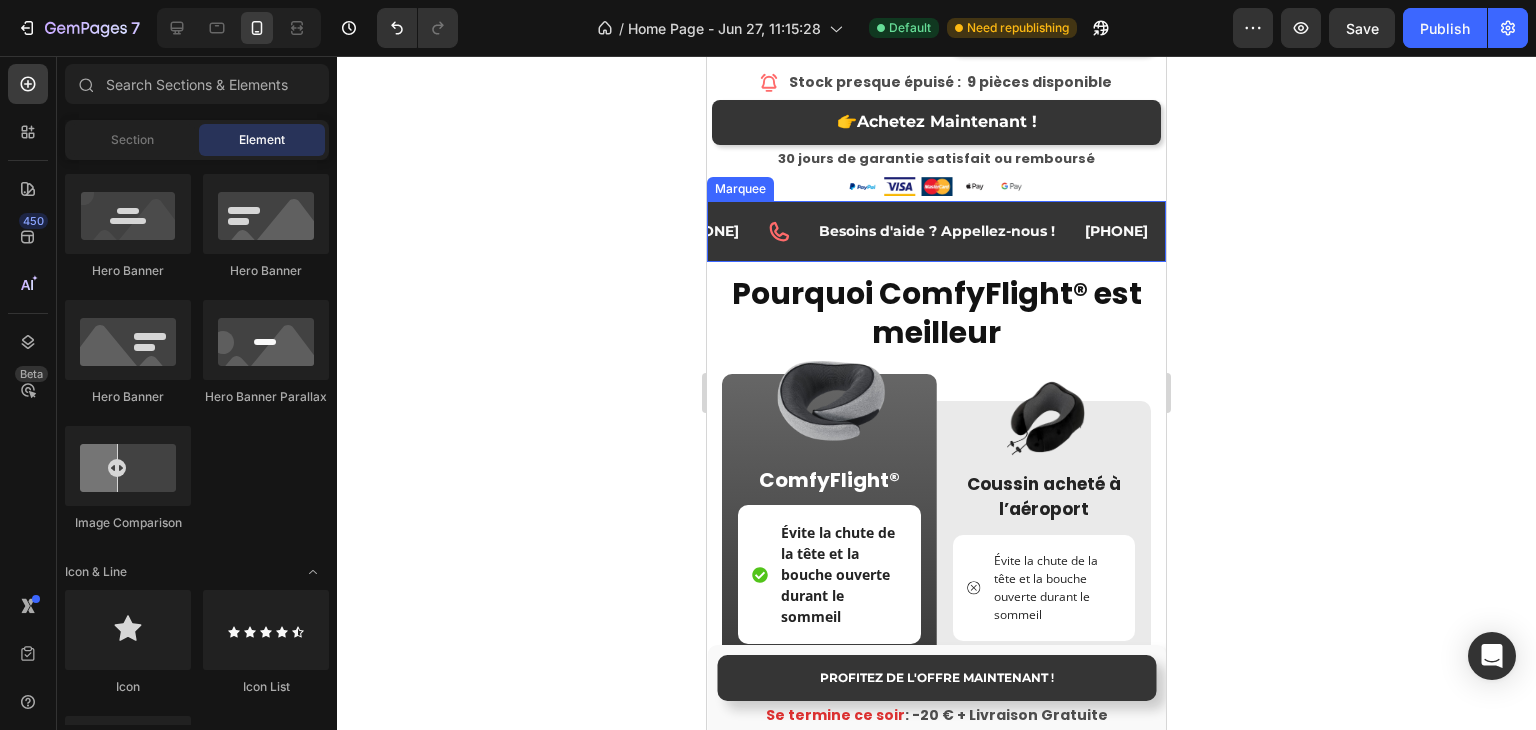 click on "[PHONE] Text Block" at bounding box center (720, 231) 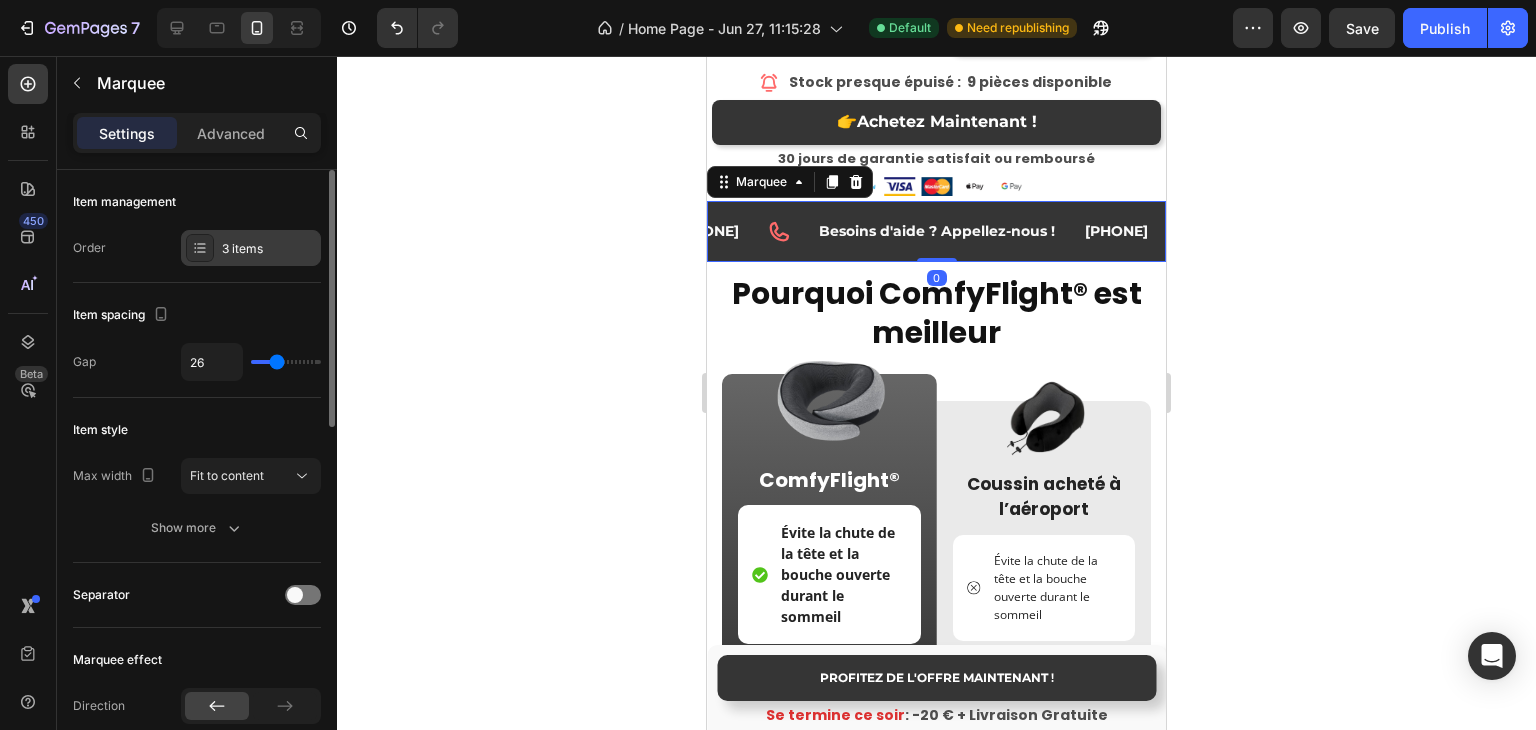 click on "3 items" at bounding box center [251, 248] 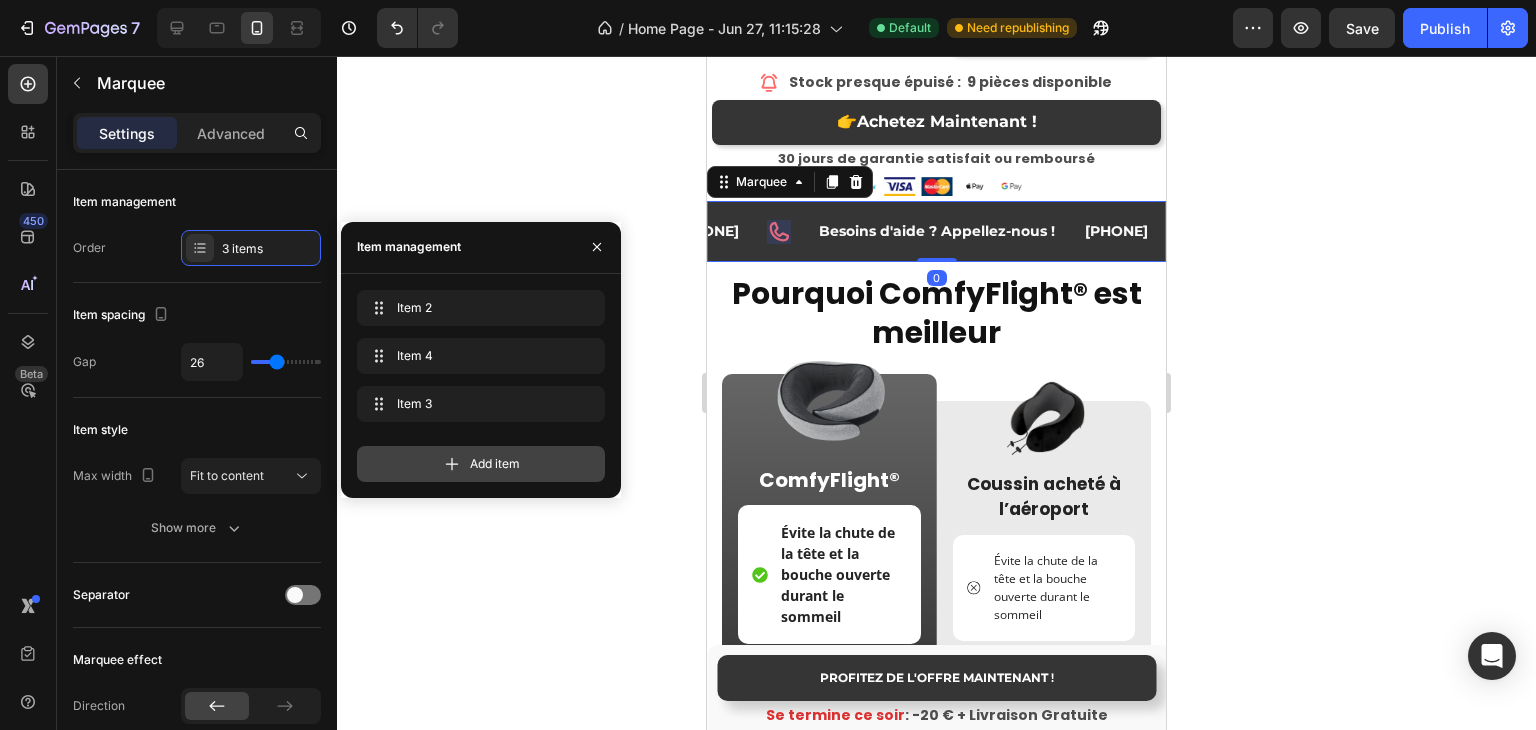click on "Add item" at bounding box center [495, 464] 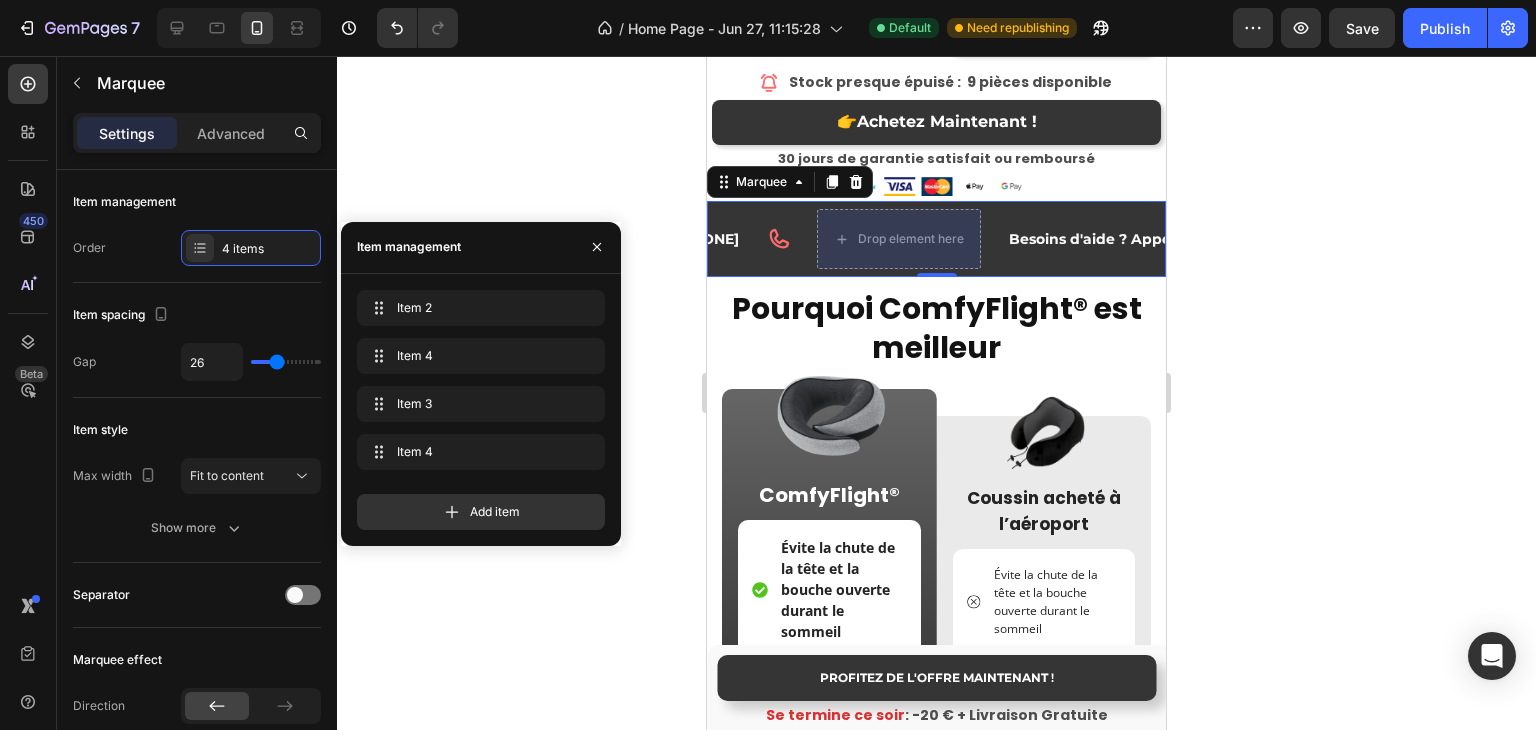 scroll, scrollTop: 0, scrollLeft: 306, axis: horizontal 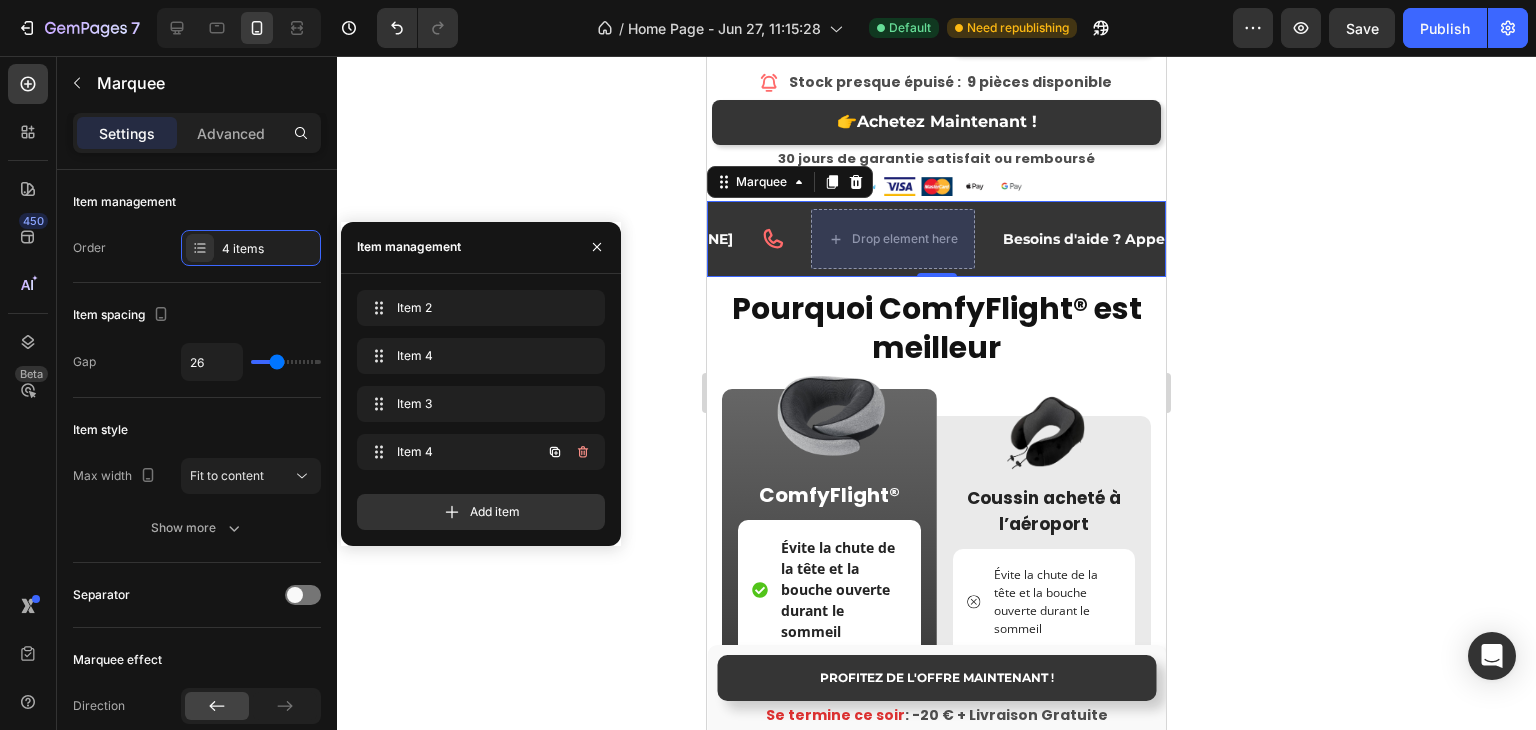 type 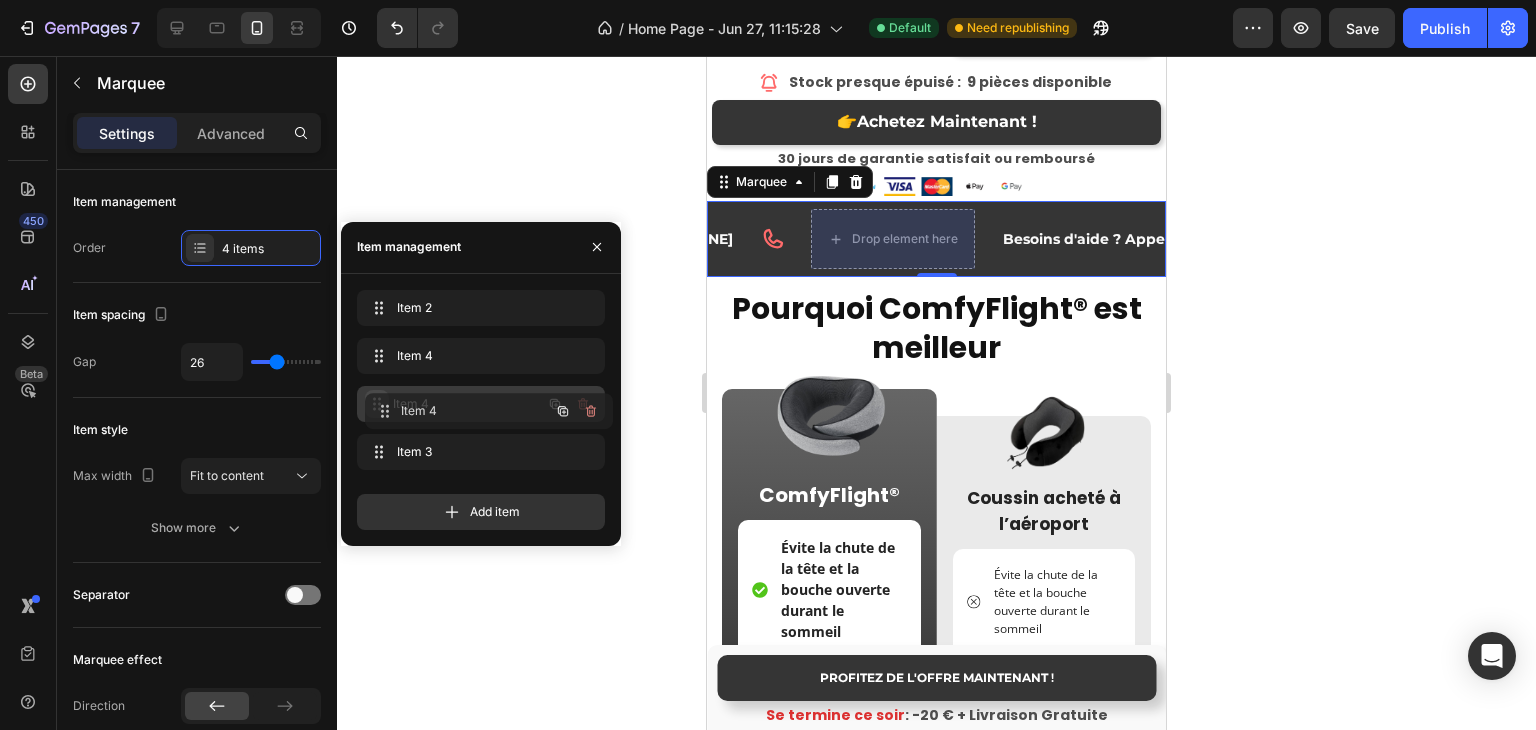drag, startPoint x: 376, startPoint y: 445, endPoint x: 384, endPoint y: 405, distance: 40.792156 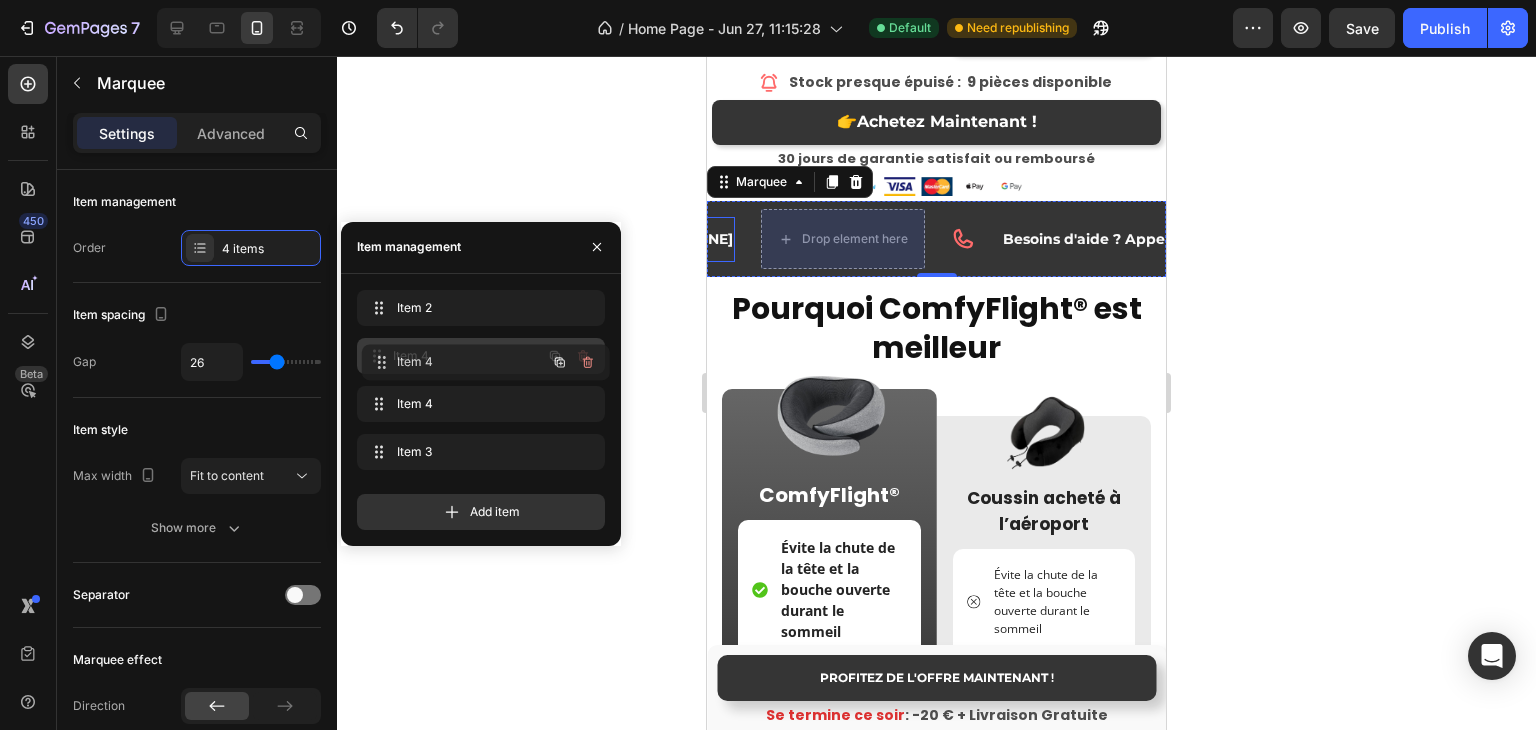 drag, startPoint x: 369, startPoint y: 400, endPoint x: 374, endPoint y: 358, distance: 42.296574 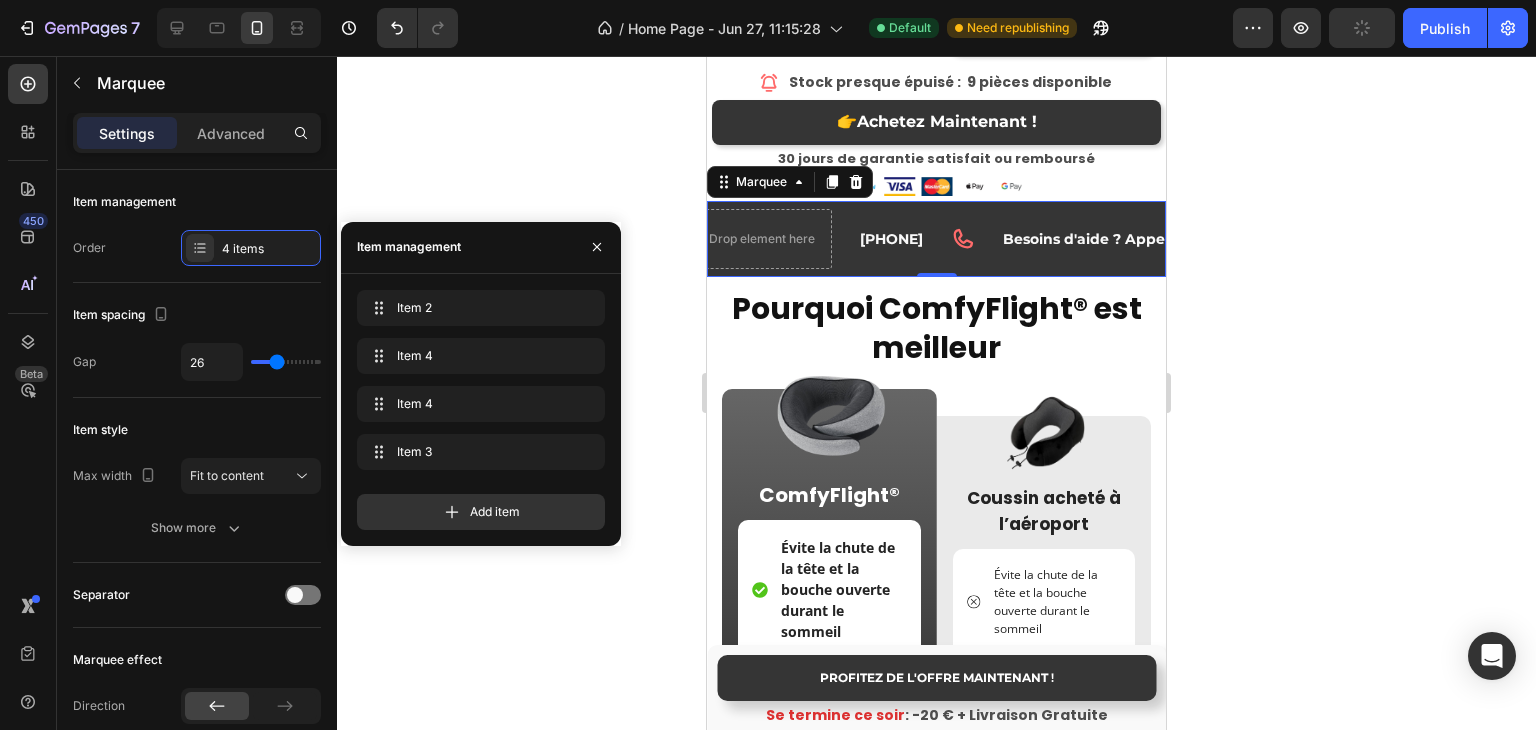 click 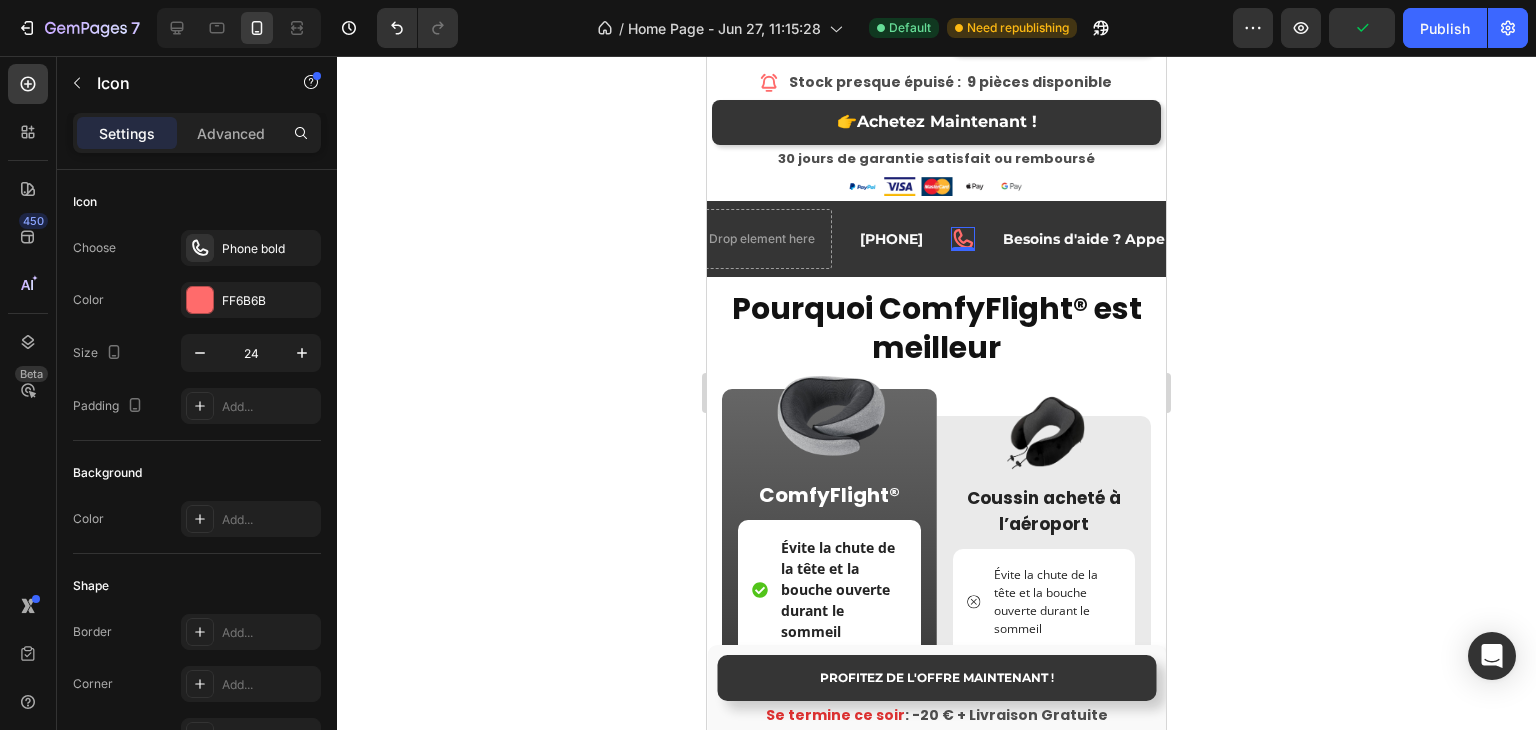 click 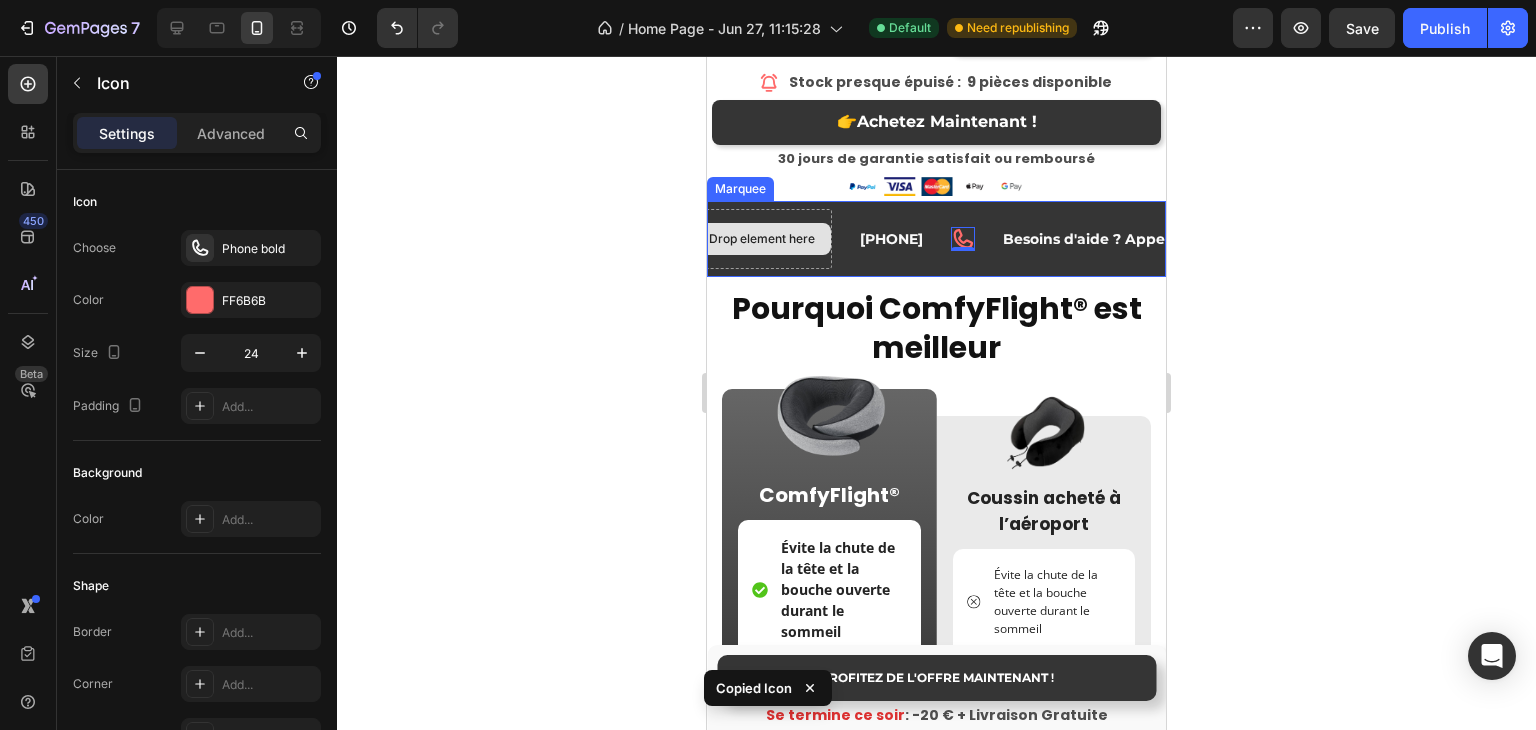 click on "Drop element here" at bounding box center (762, 239) 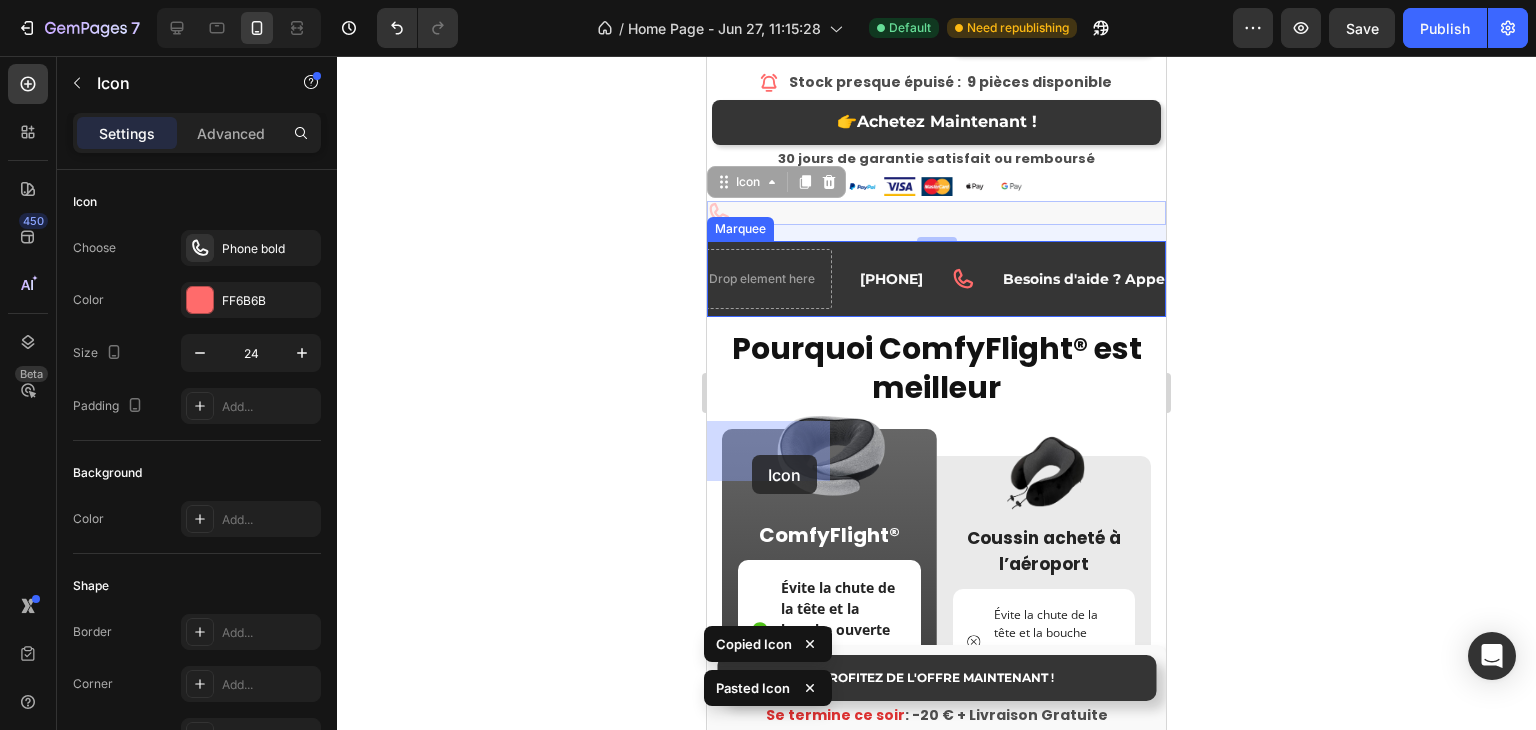 drag, startPoint x: 722, startPoint y: 384, endPoint x: 752, endPoint y: 455, distance: 77.07788 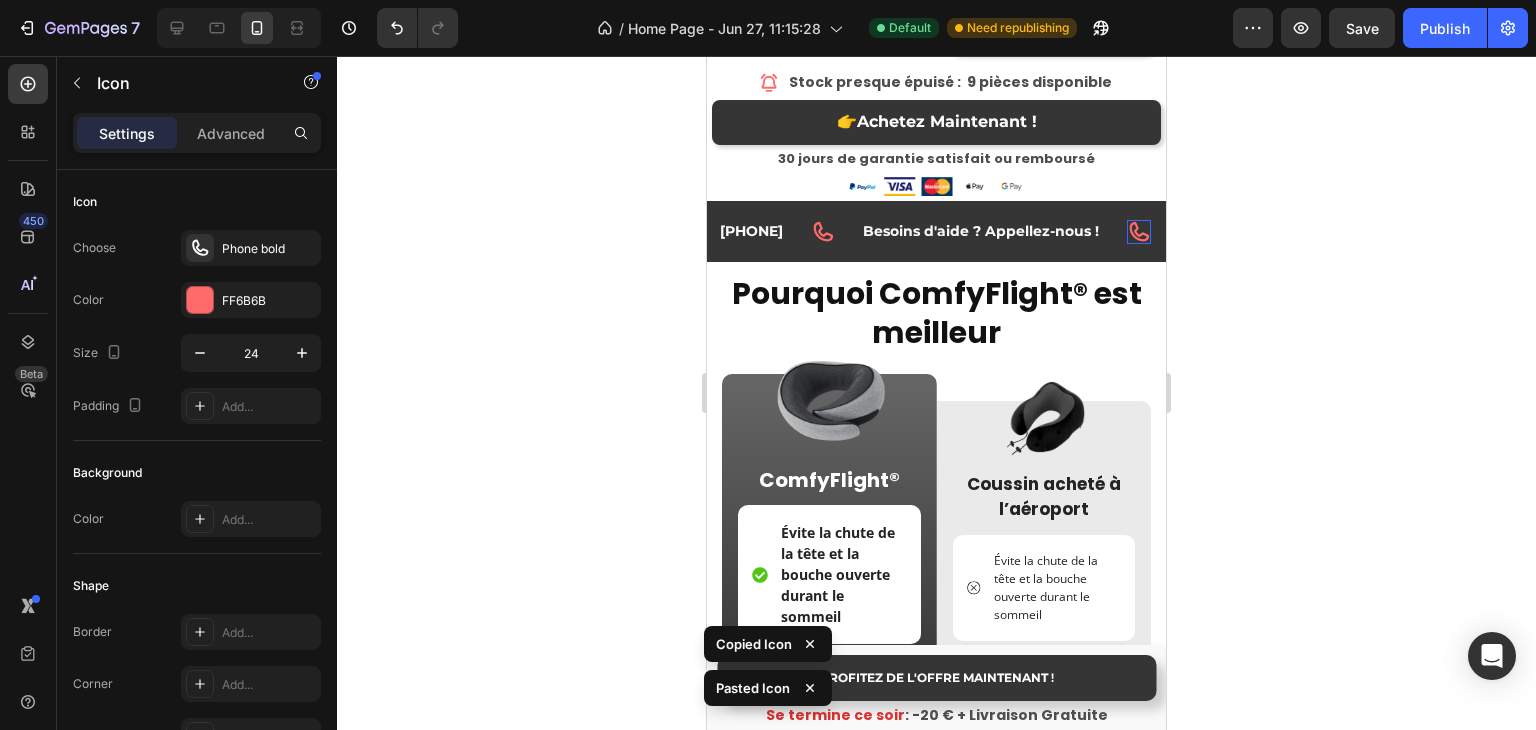click 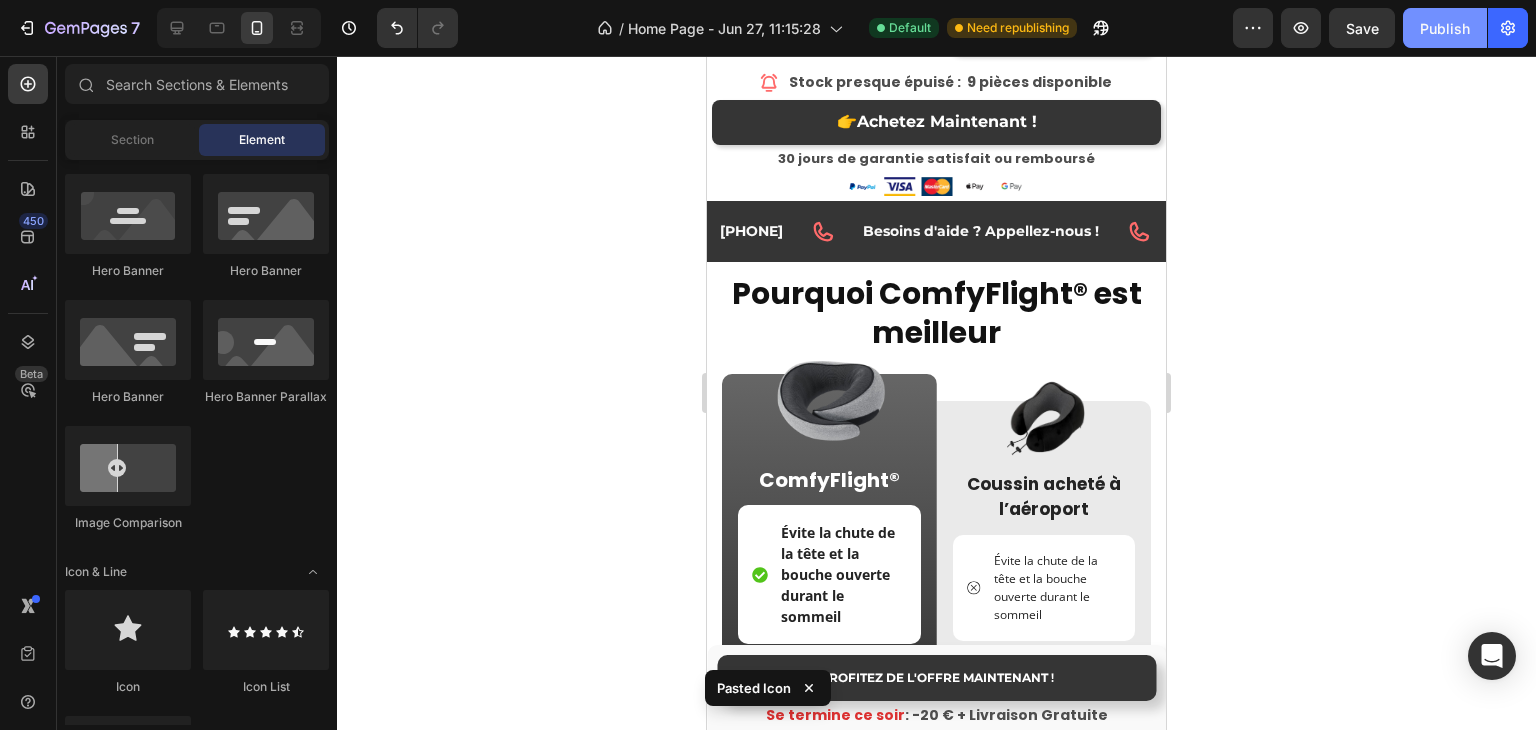 click on "Publish" 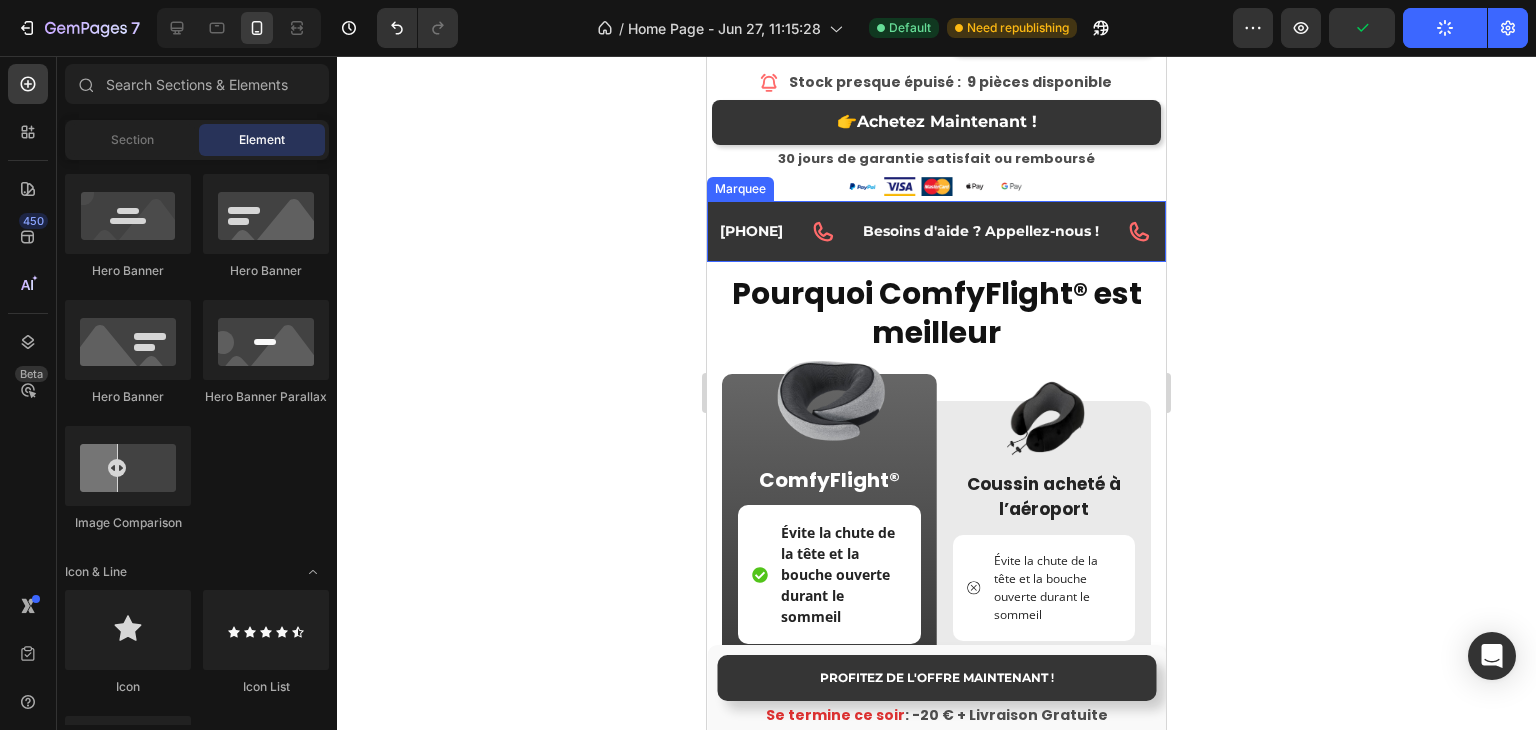 click on "[PHONE] Text Block" at bounding box center (764, 231) 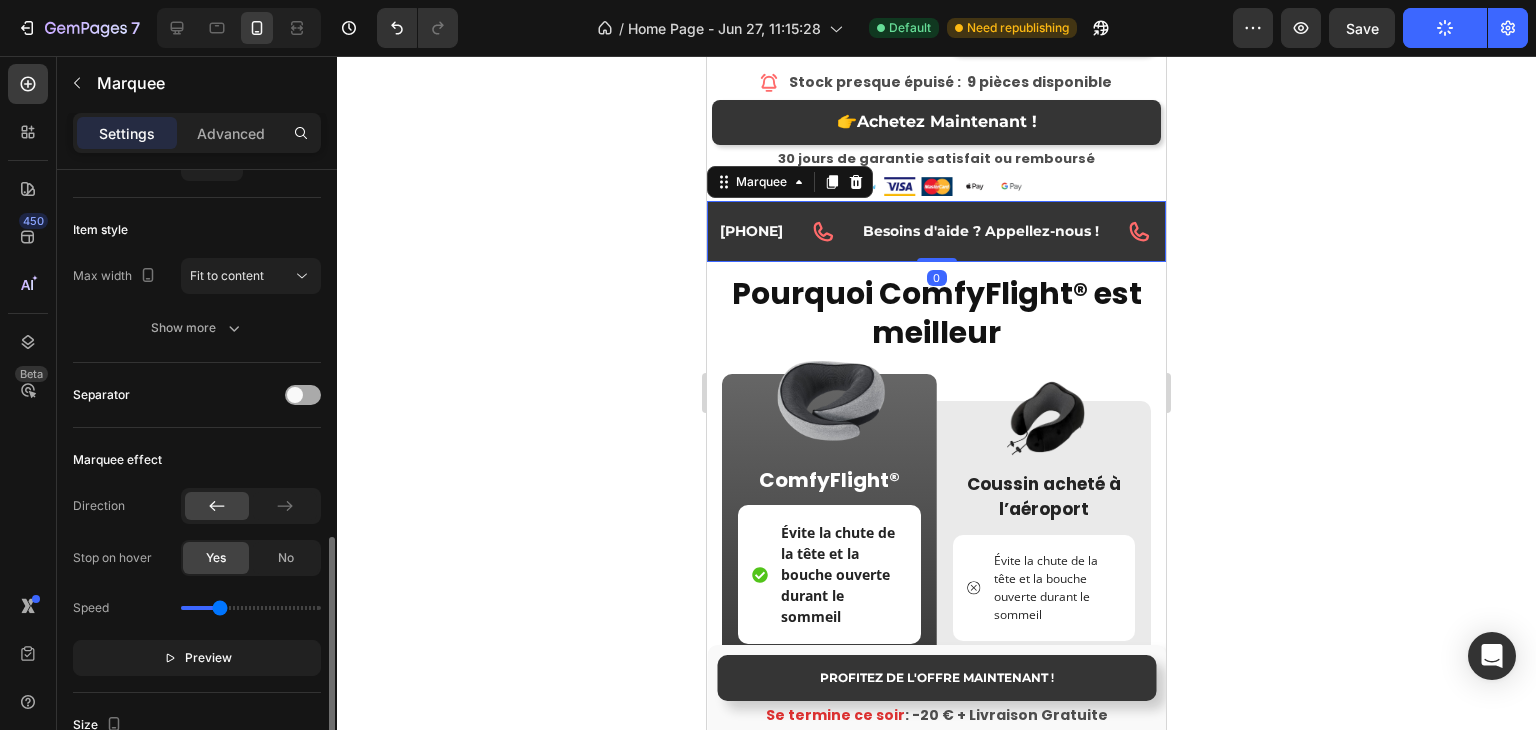 scroll, scrollTop: 400, scrollLeft: 0, axis: vertical 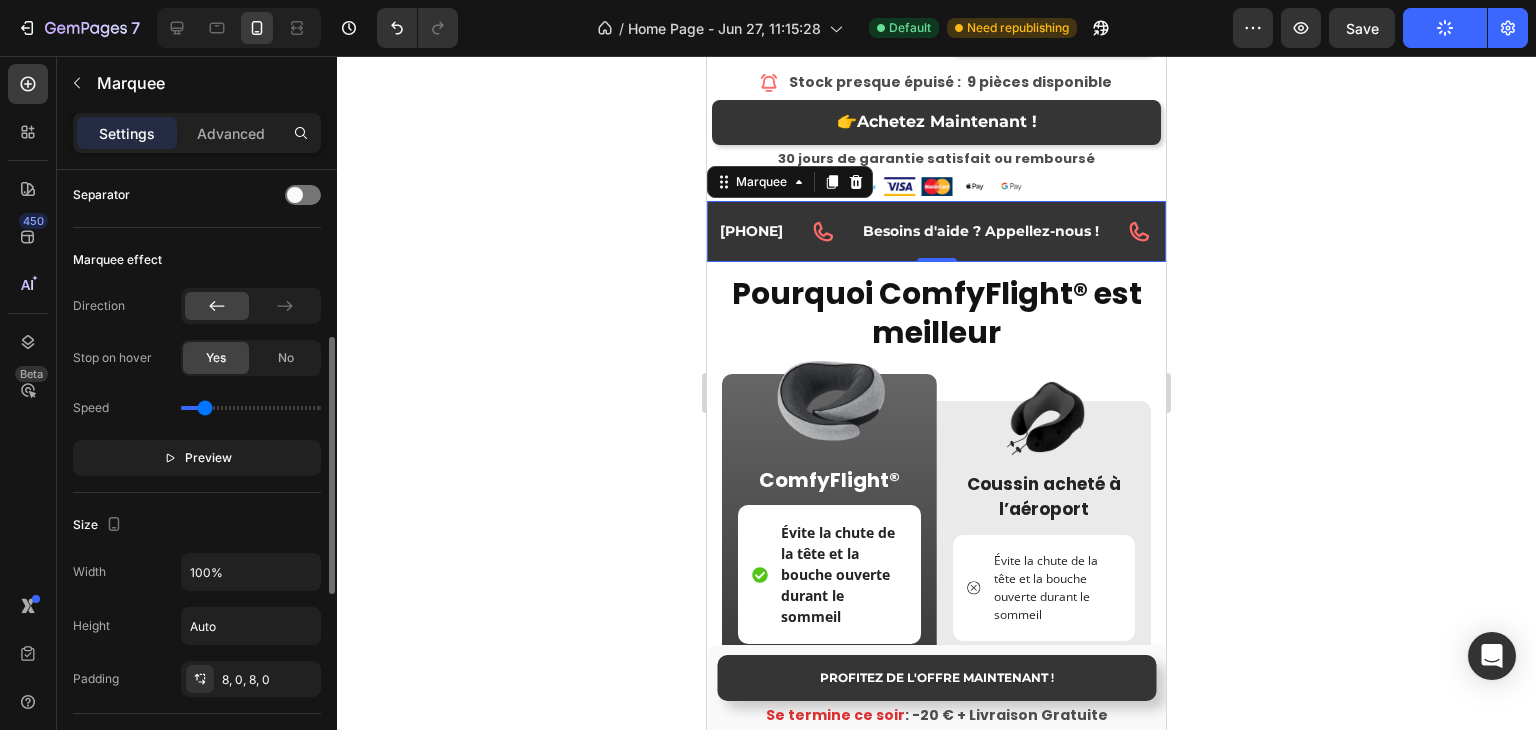 drag, startPoint x: 222, startPoint y: 408, endPoint x: 204, endPoint y: 405, distance: 18.248287 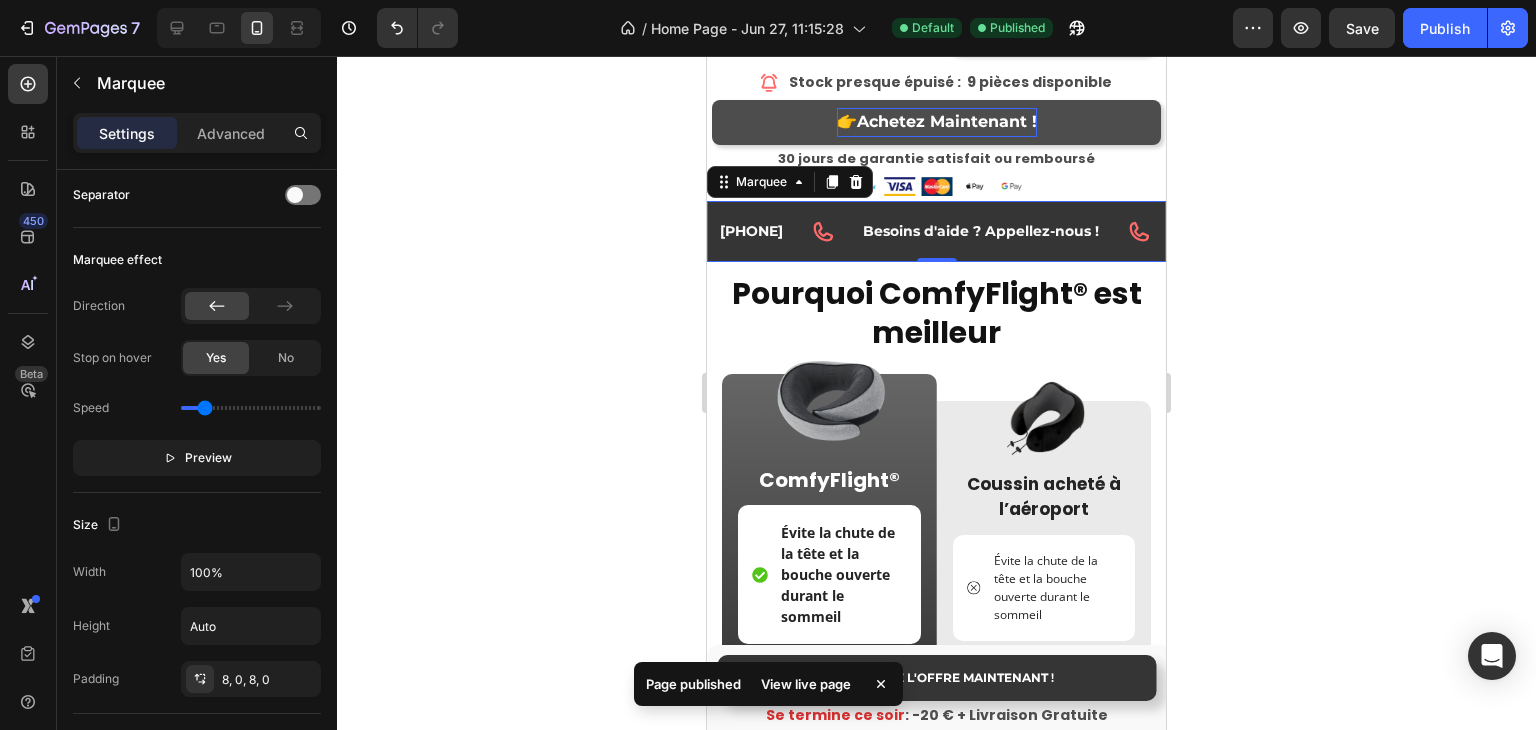 scroll, scrollTop: 0, scrollLeft: 0, axis: both 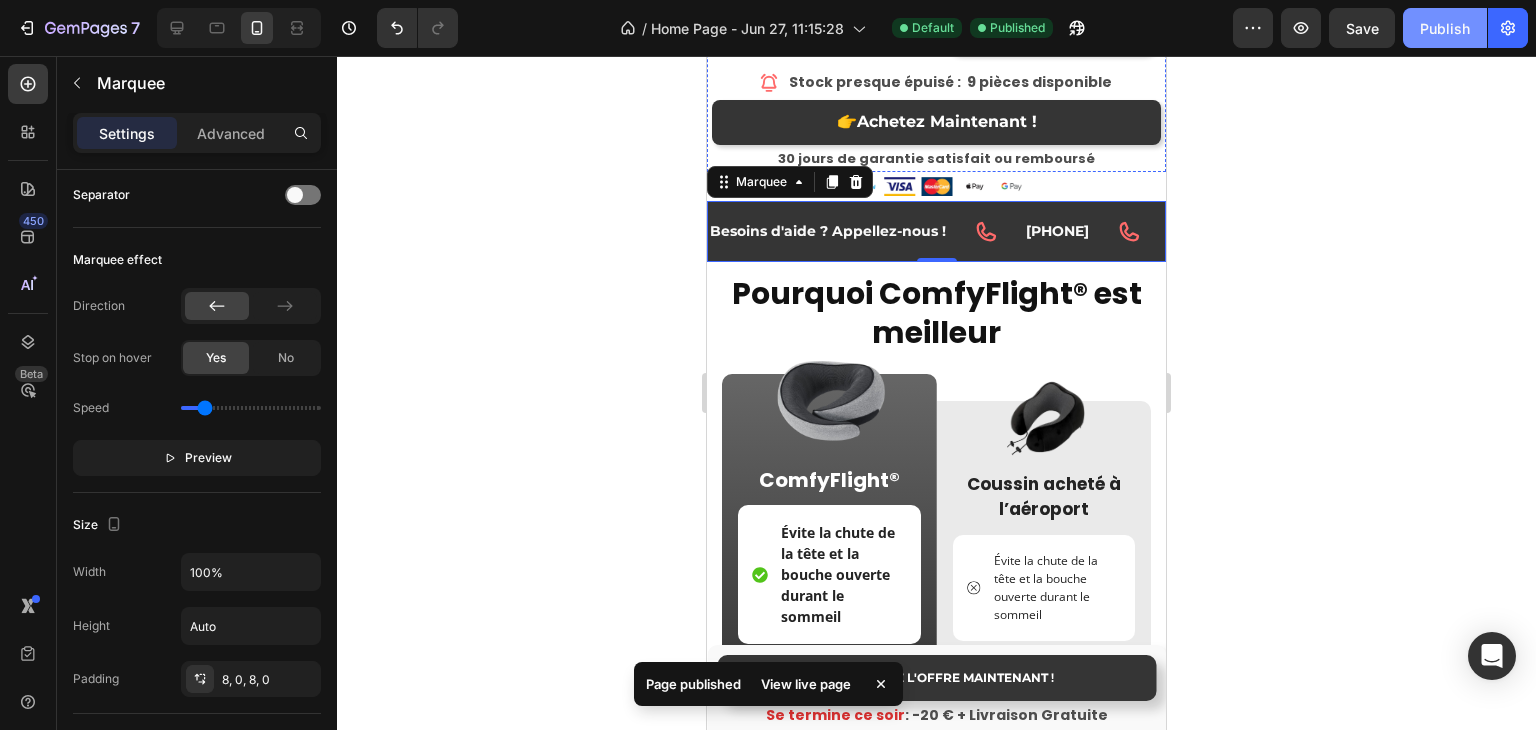 click on "Publish" 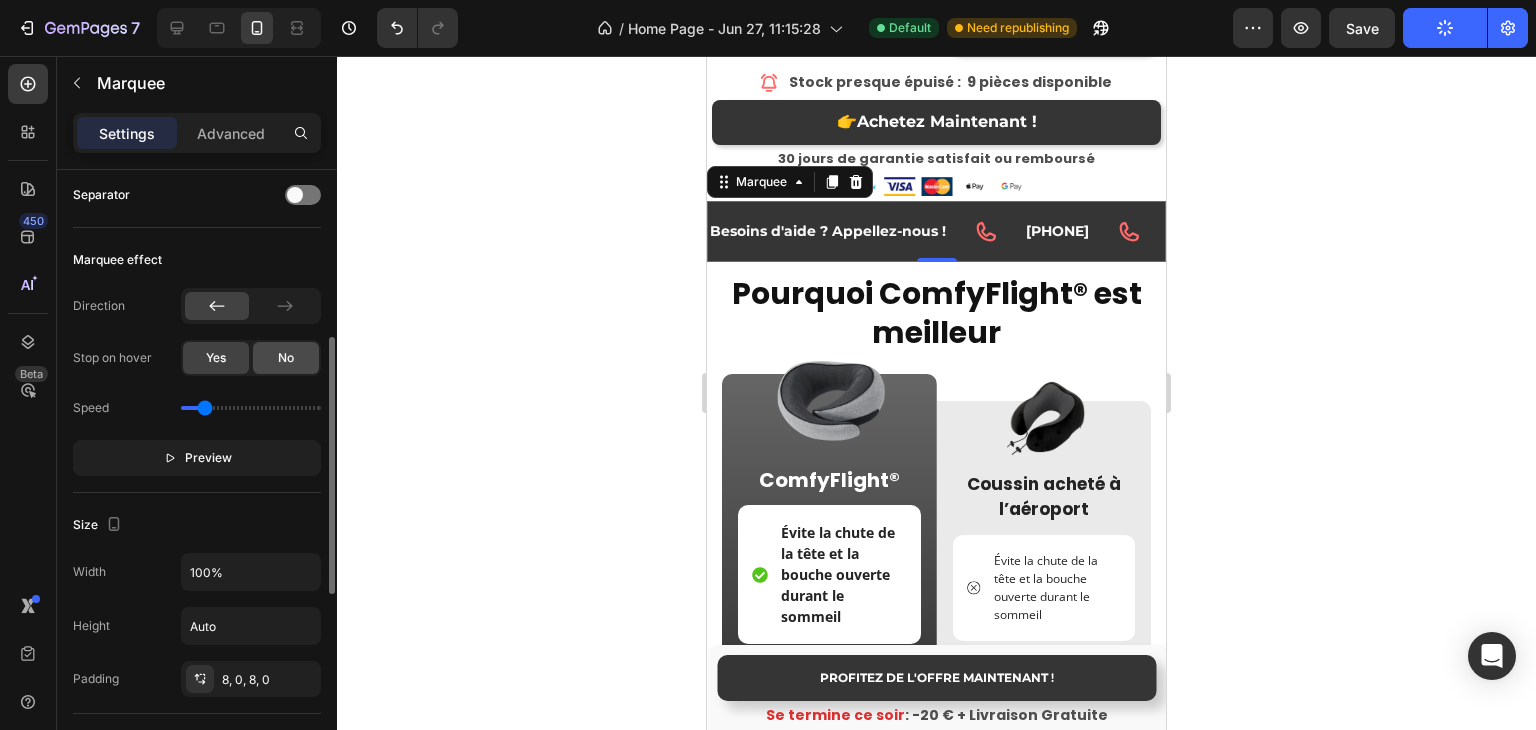 click on "No" 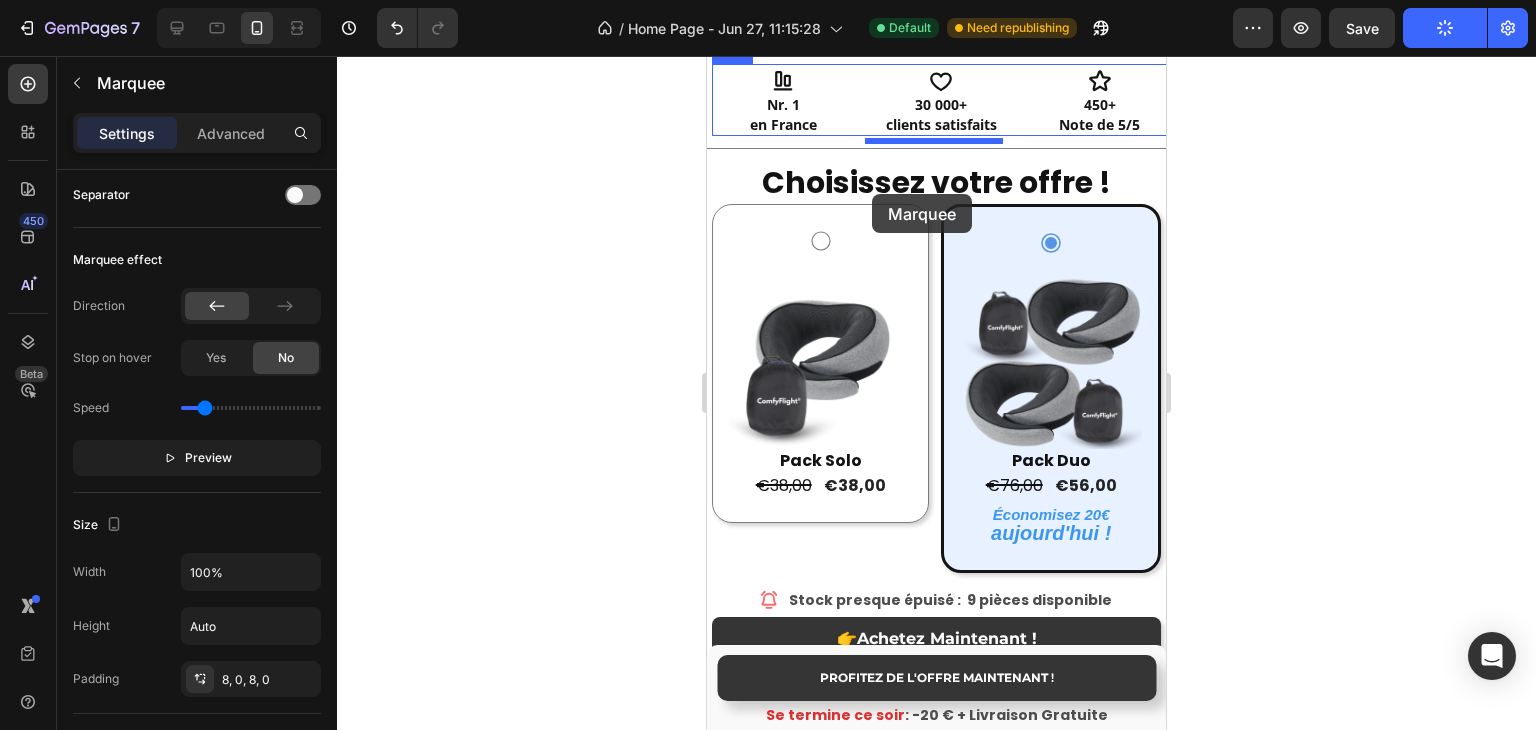 scroll, scrollTop: 3595, scrollLeft: 0, axis: vertical 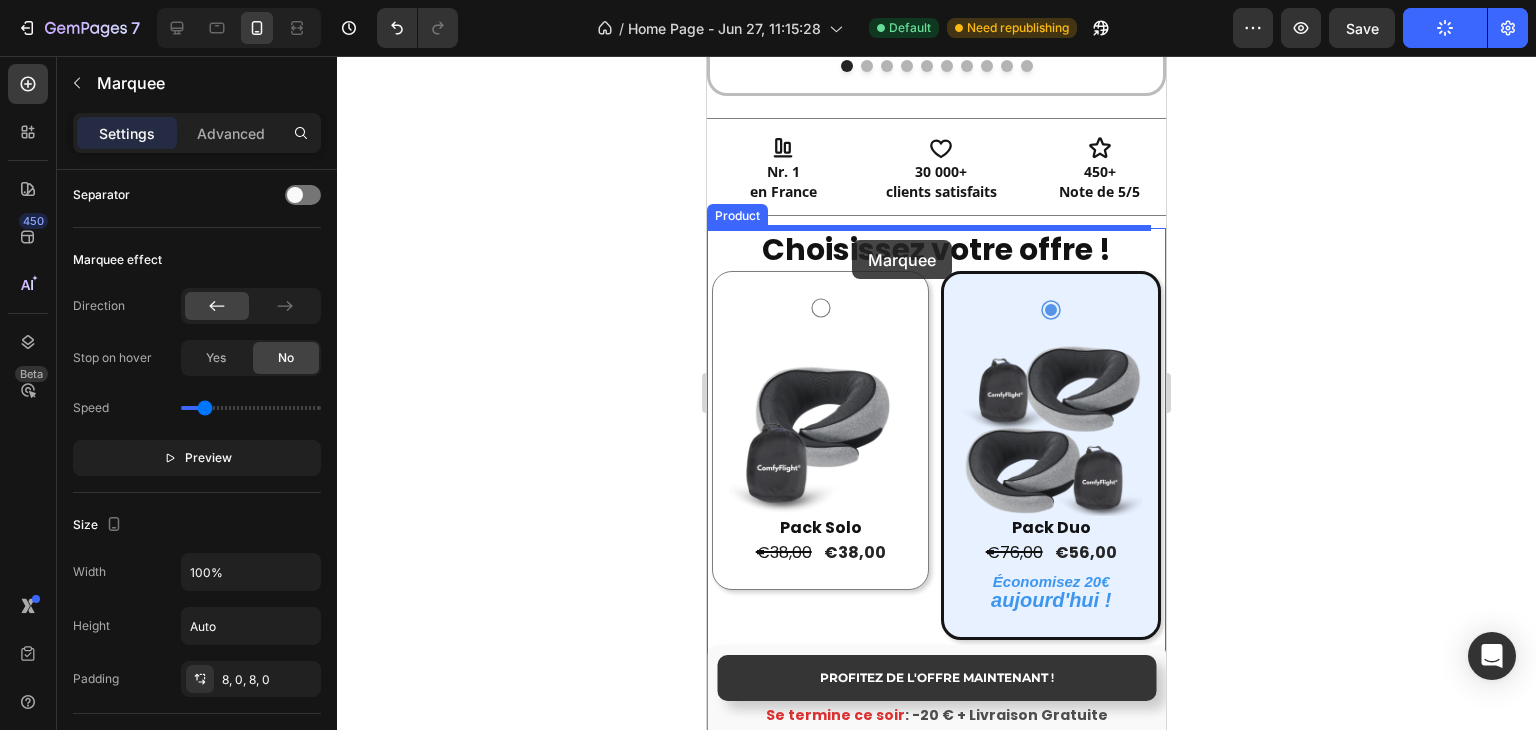 drag, startPoint x: 778, startPoint y: 358, endPoint x: 1356, endPoint y: 323, distance: 579.0587 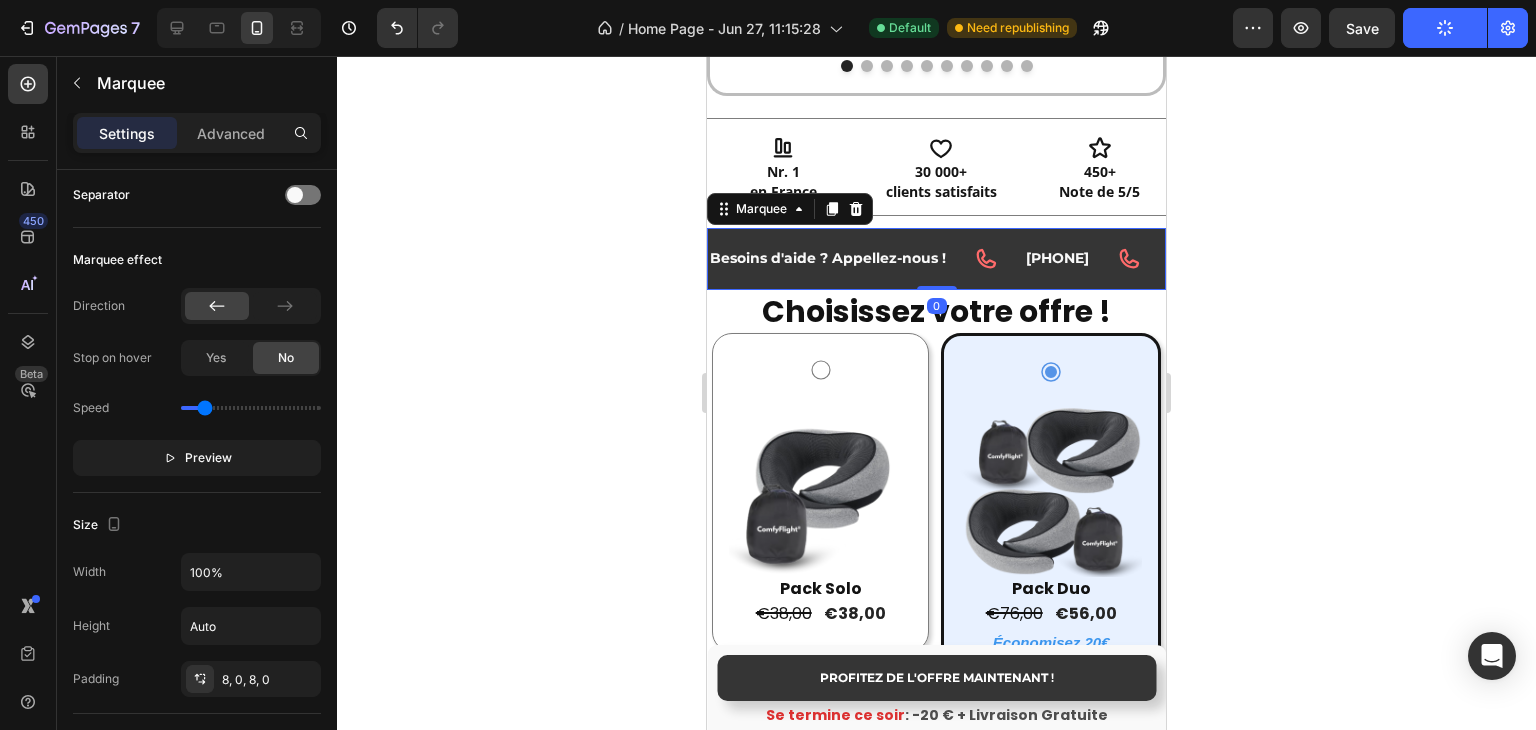 click 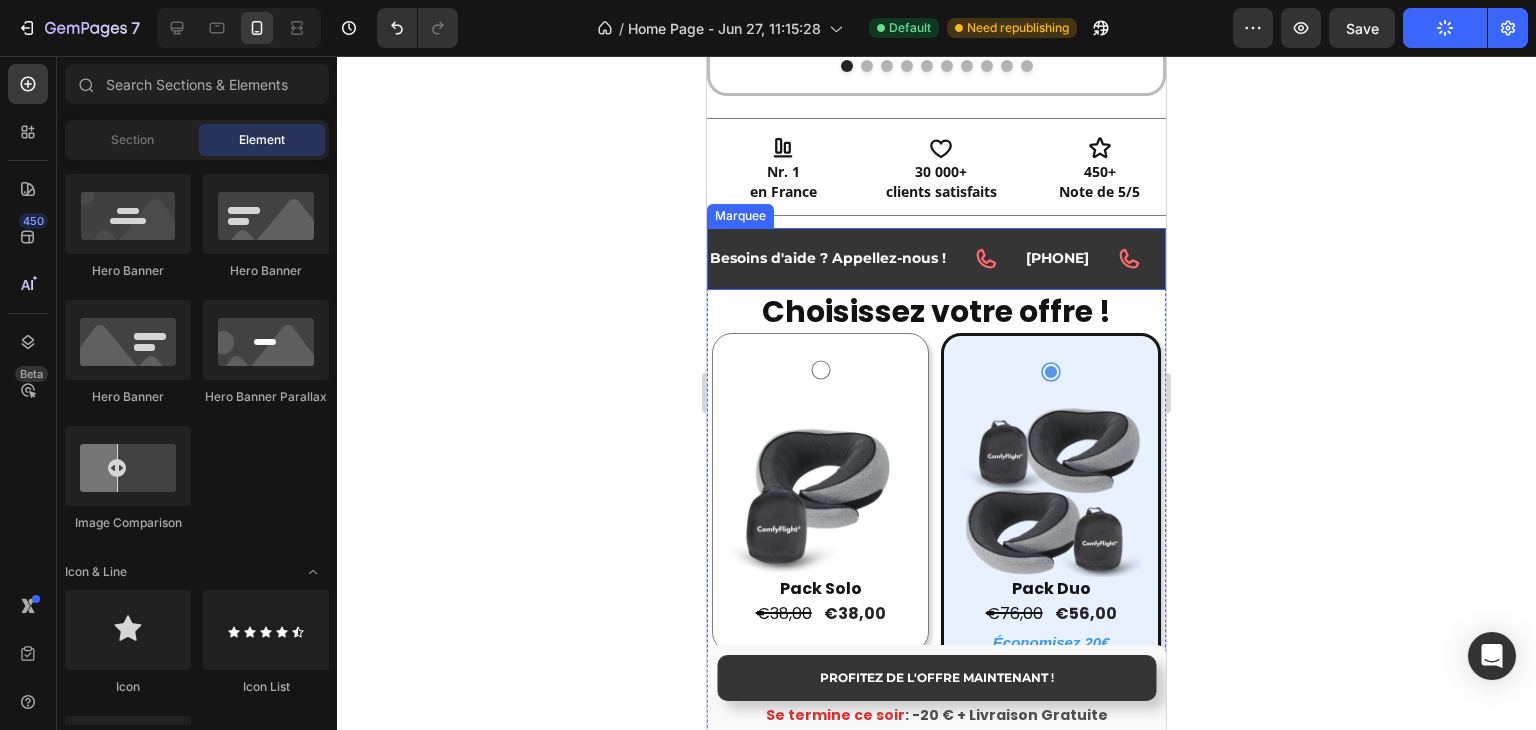 click on "Besoins d'aide ? Appellez-nous ! Text Block" at bounding box center (828, 258) 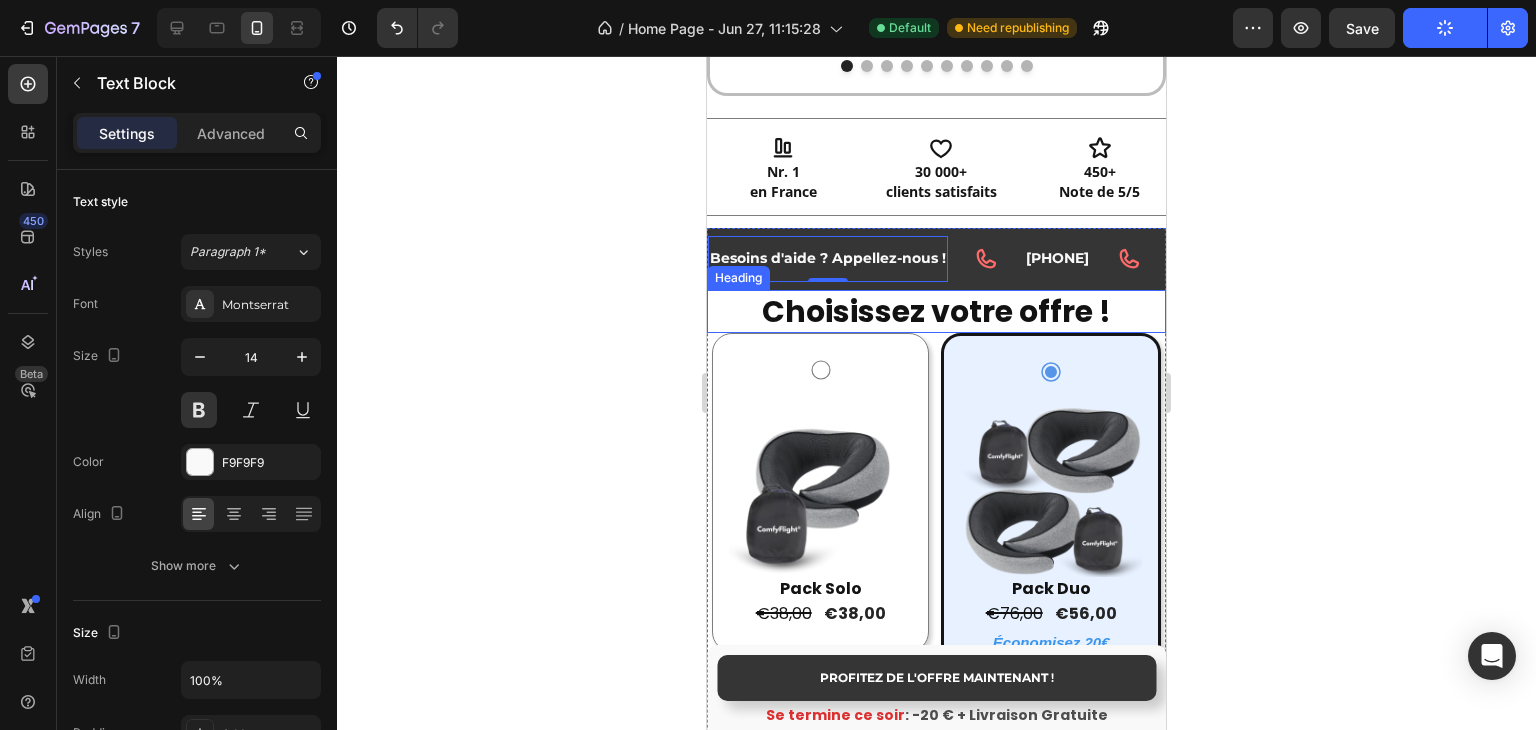 click on "Choisissez votre offre !" at bounding box center [936, 311] 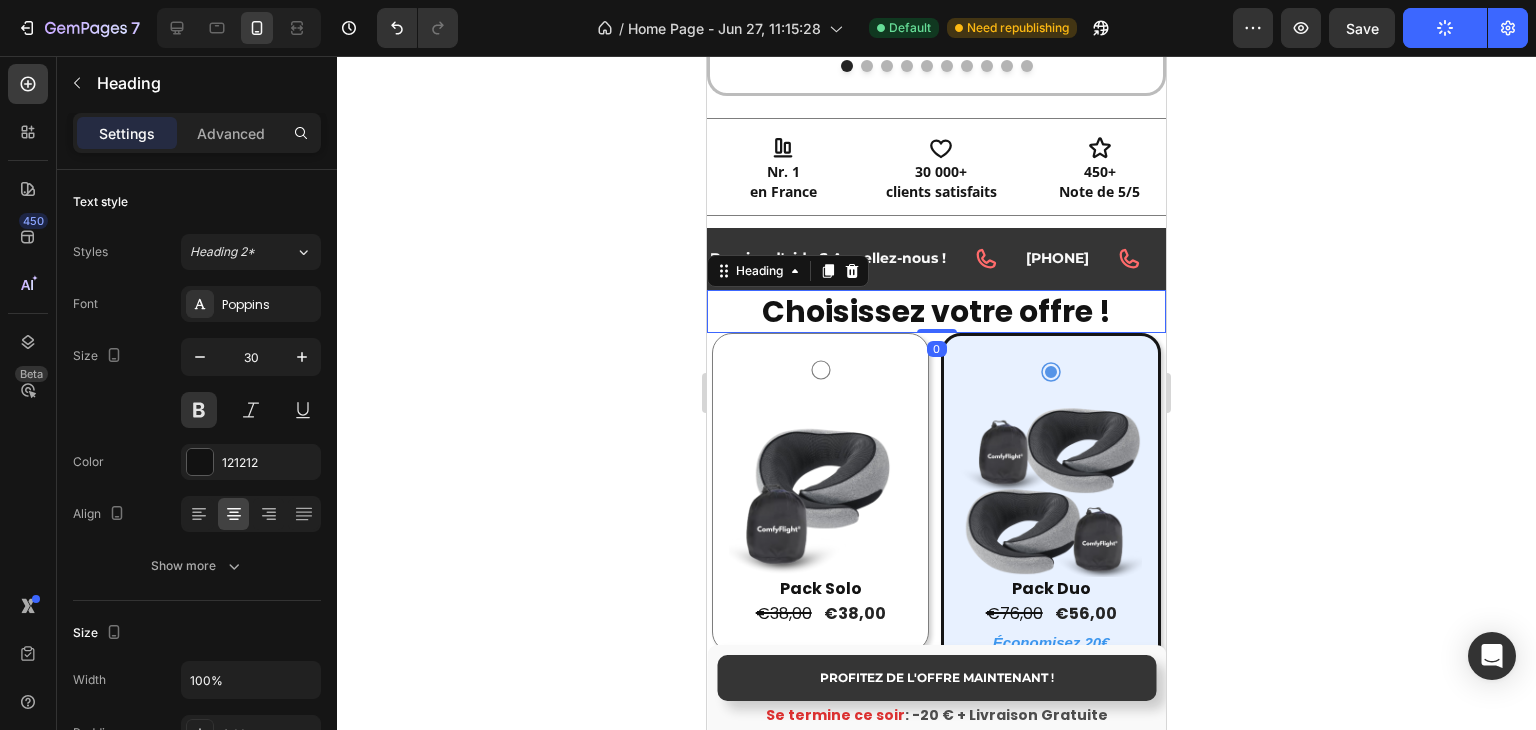 click on "Besoins d'aide ? Appellez-nous ! Text Block" at bounding box center [841, 258] 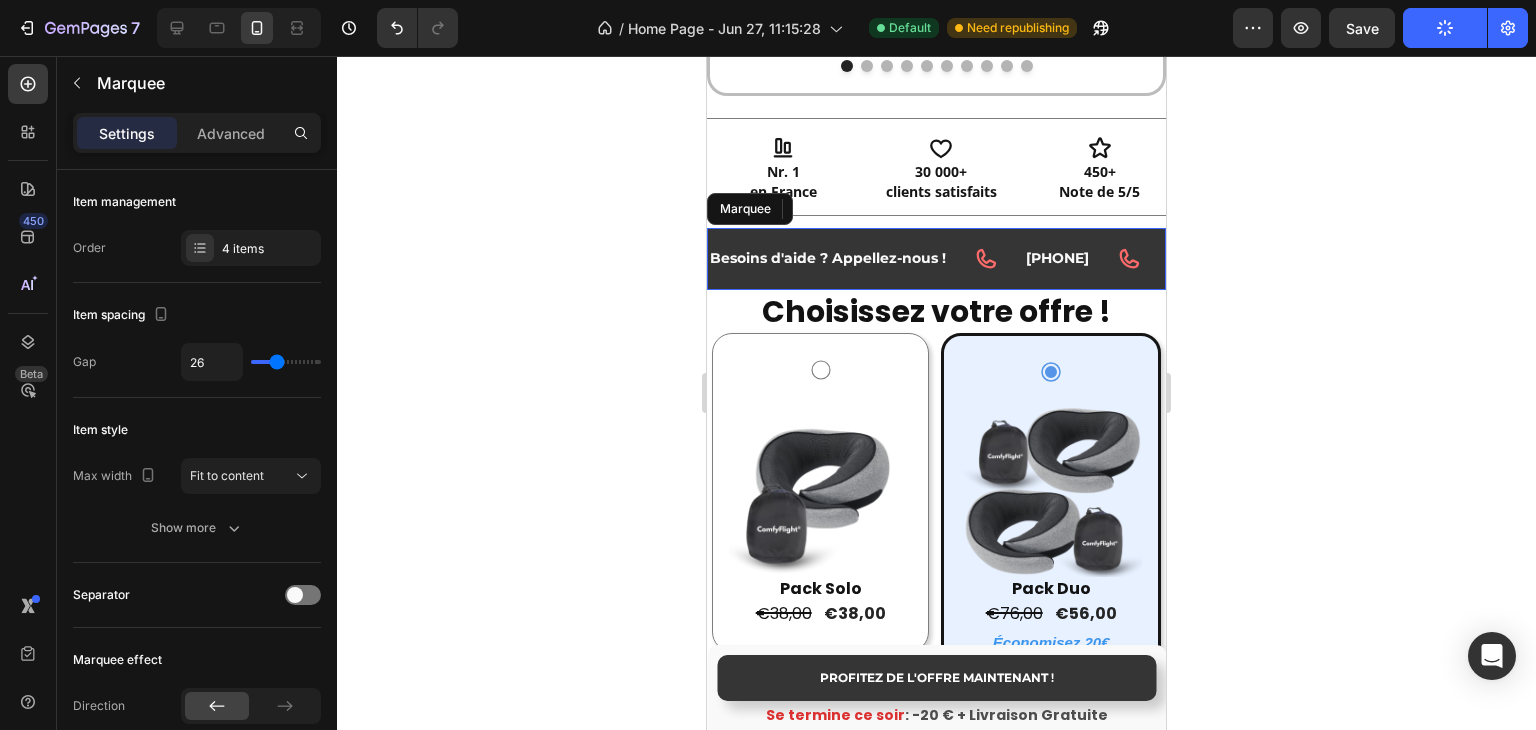click on "Besoins d'aide ? Appellez-nous ! Text Block" at bounding box center [841, 258] 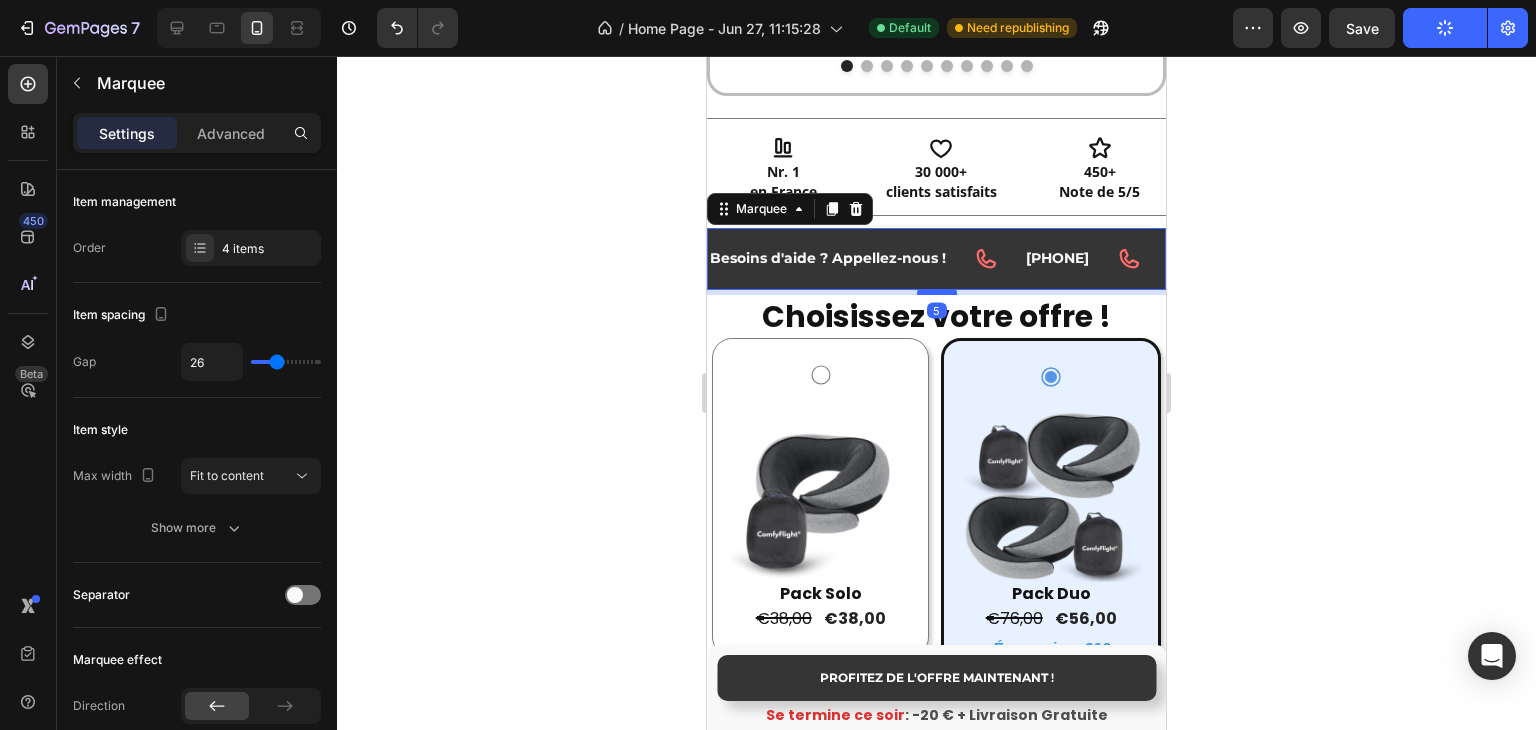 click at bounding box center [937, 292] 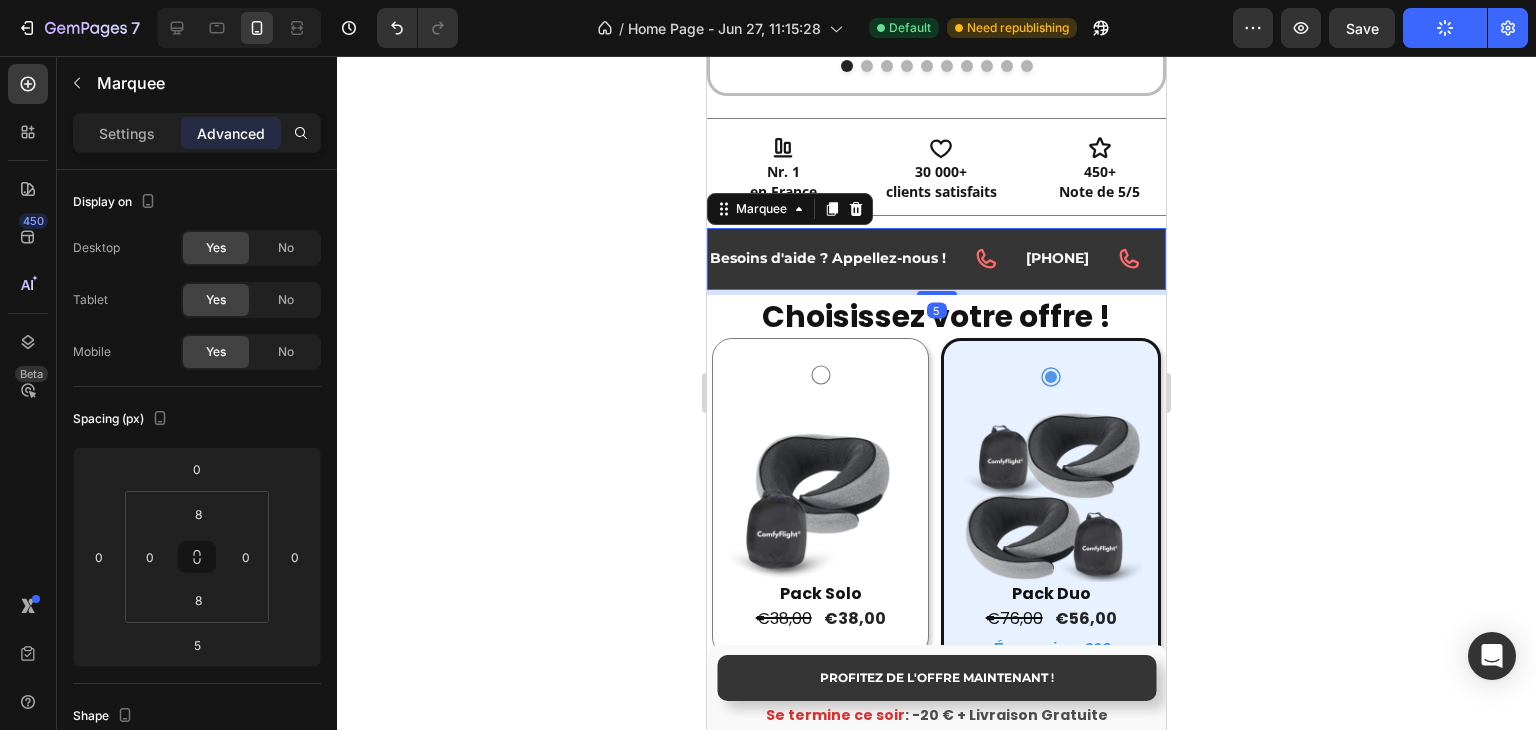 click 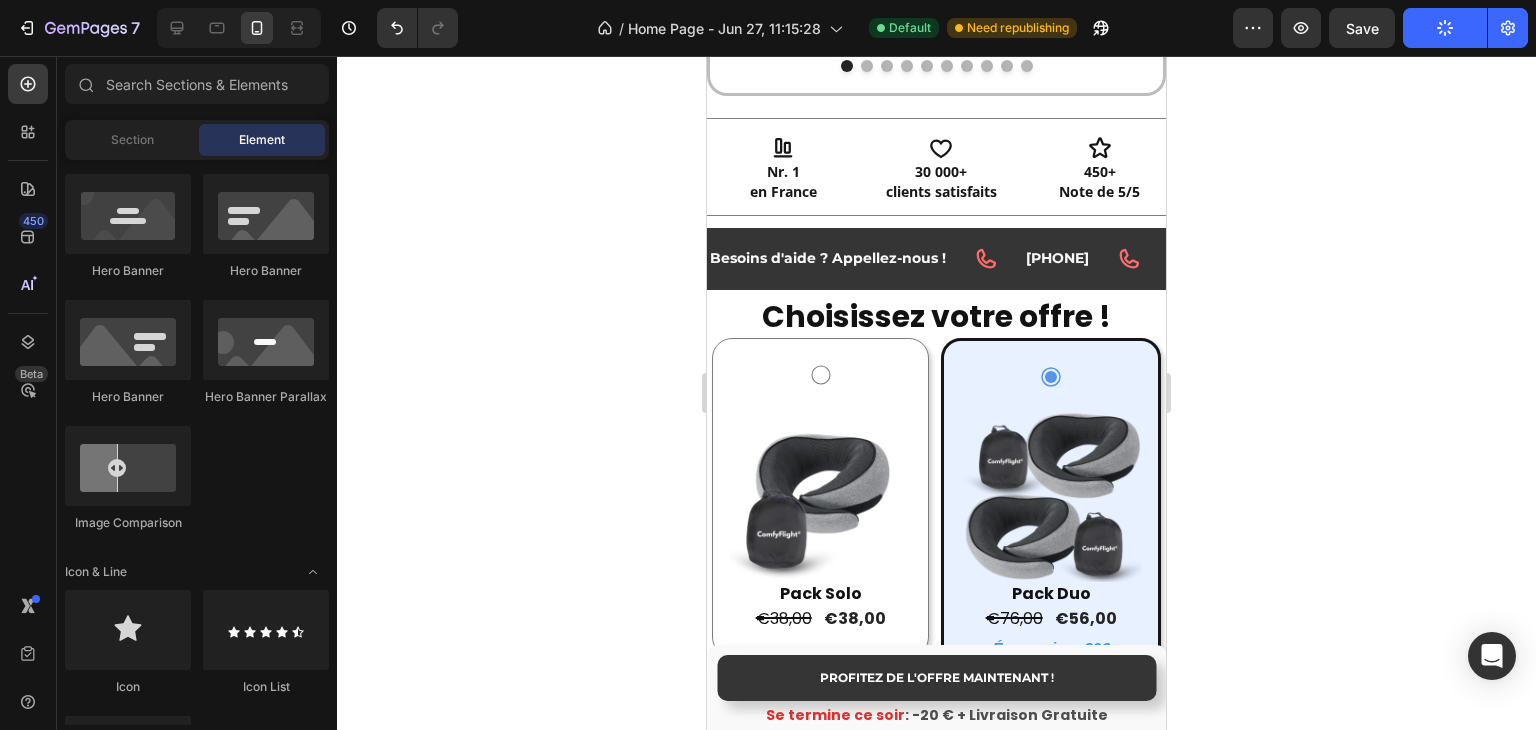 click at bounding box center [1445, 28] 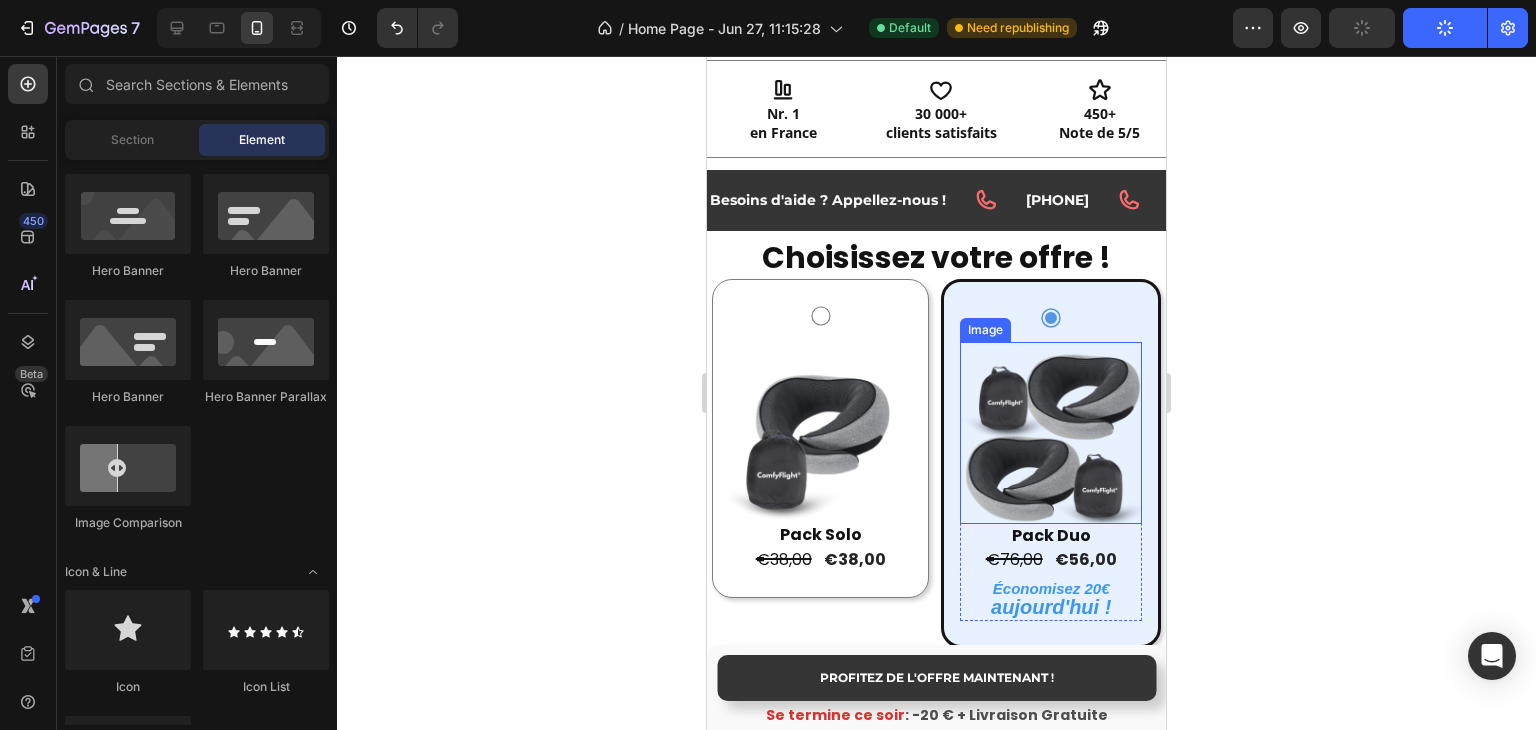scroll, scrollTop: 3695, scrollLeft: 0, axis: vertical 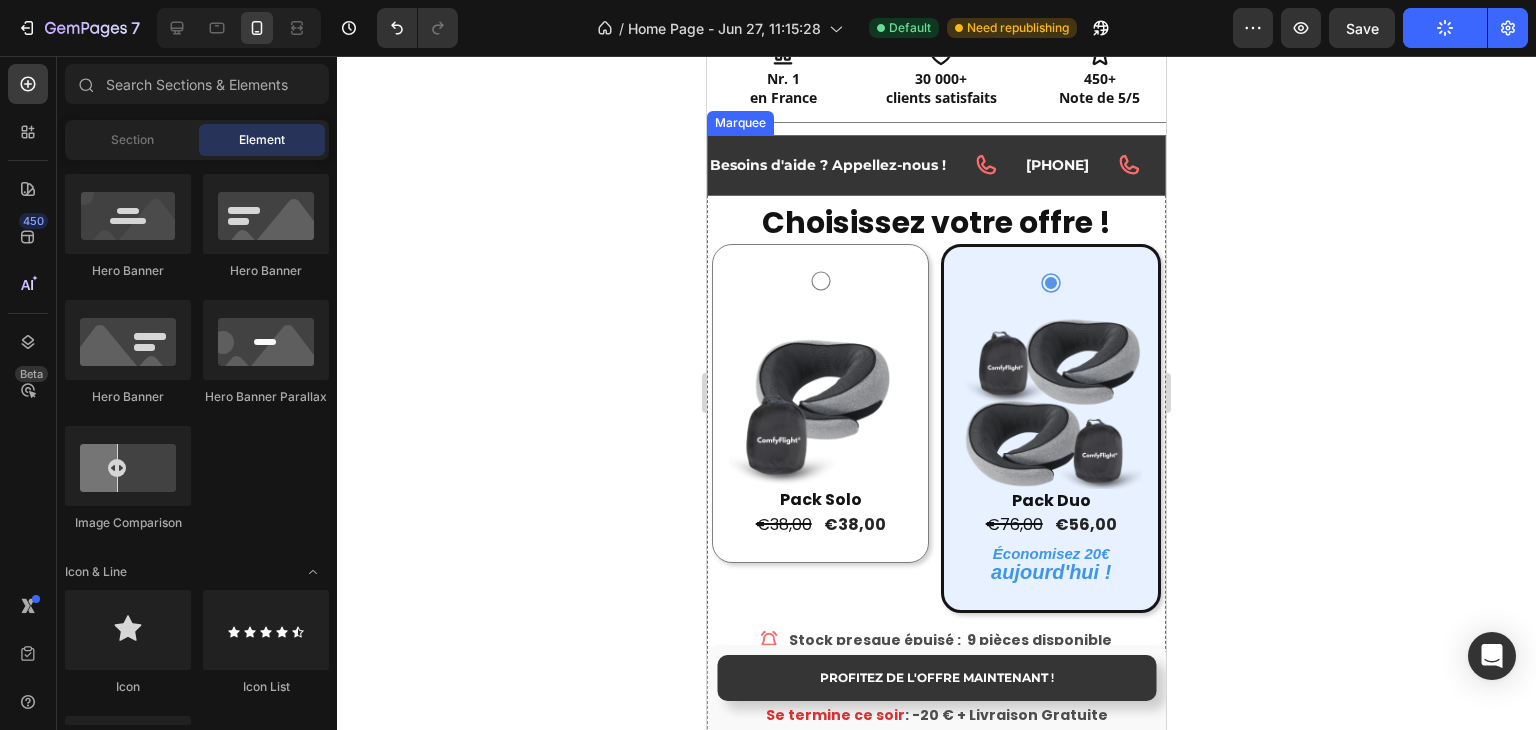 click on "Besoins d'aide ? Appellez-nous ! Text Block" at bounding box center [841, 165] 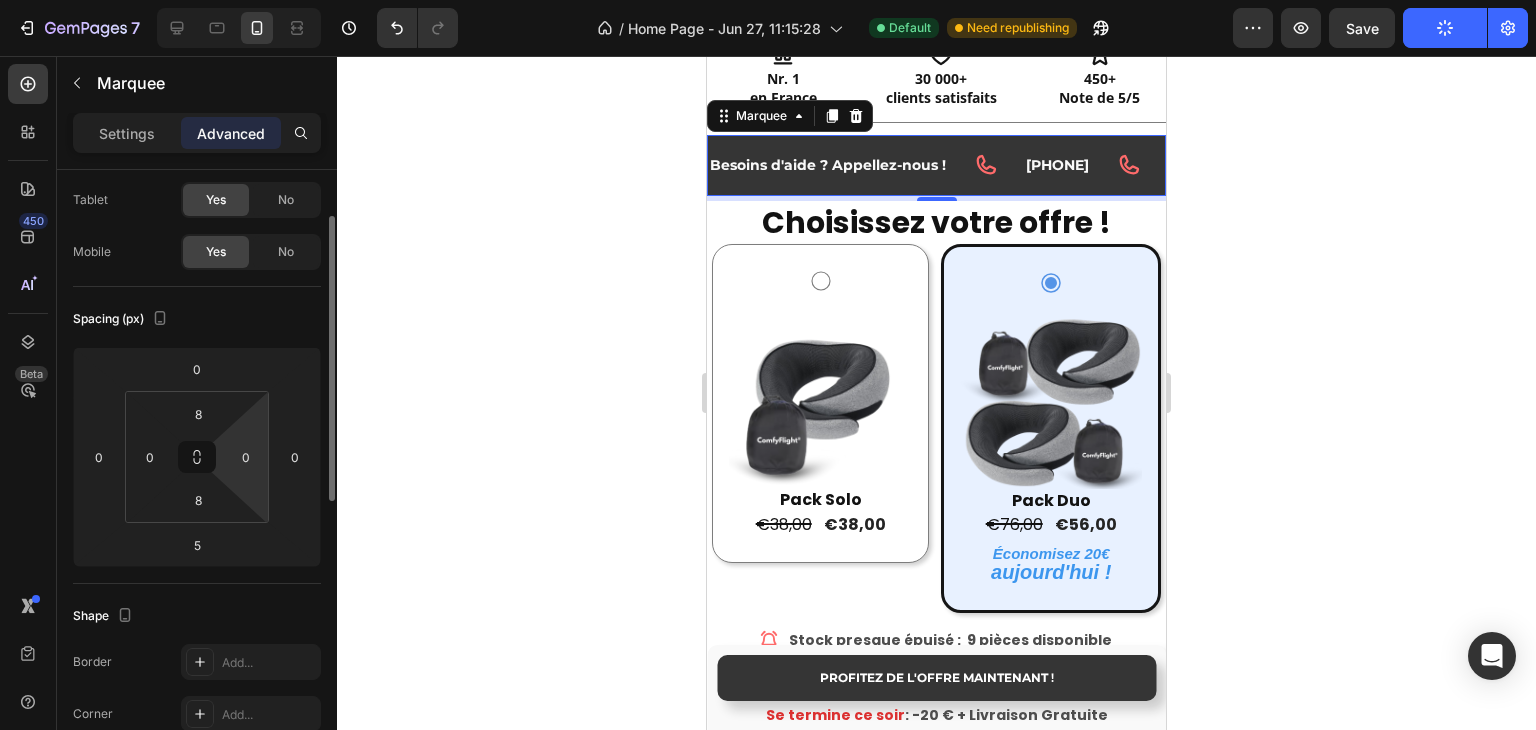 scroll, scrollTop: 0, scrollLeft: 0, axis: both 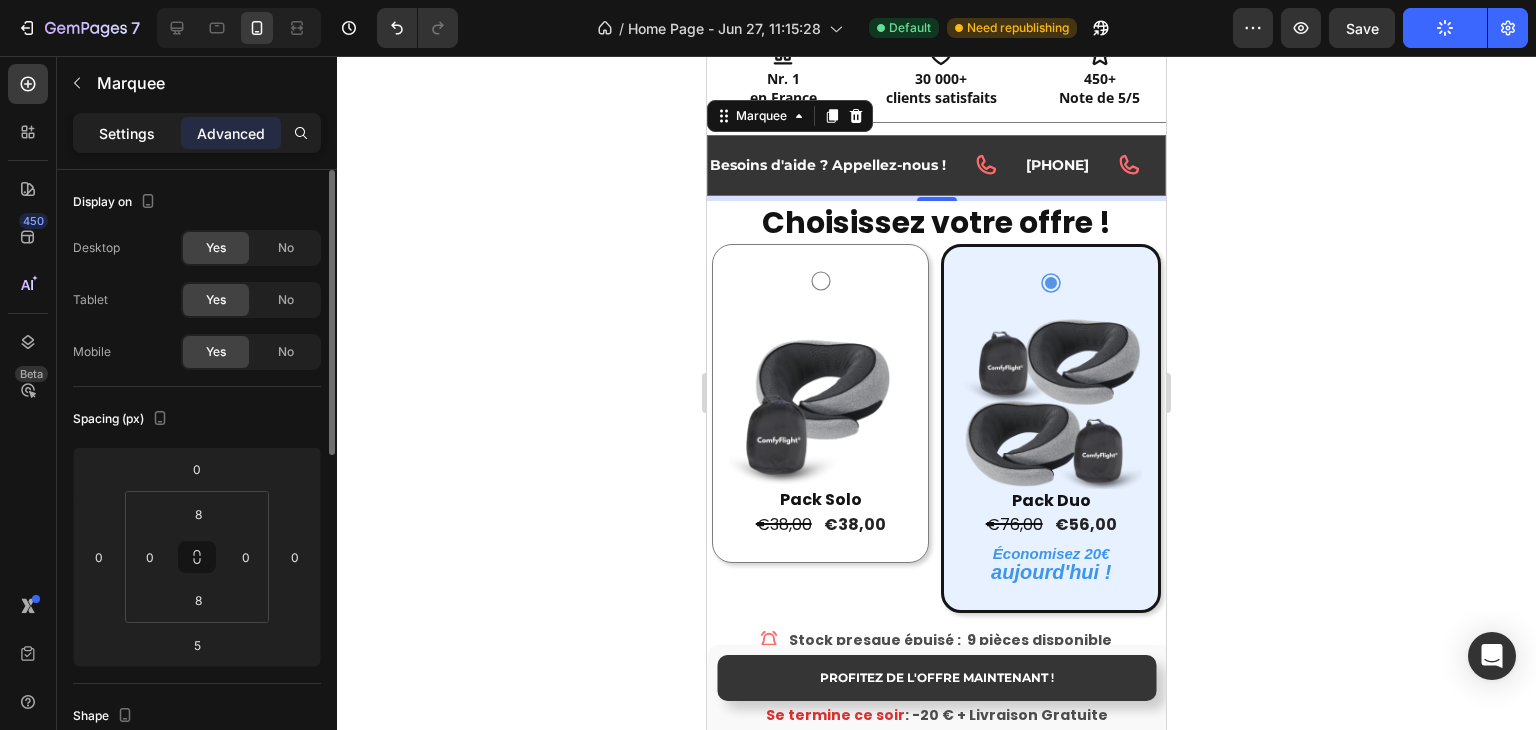 click on "Settings" at bounding box center (127, 133) 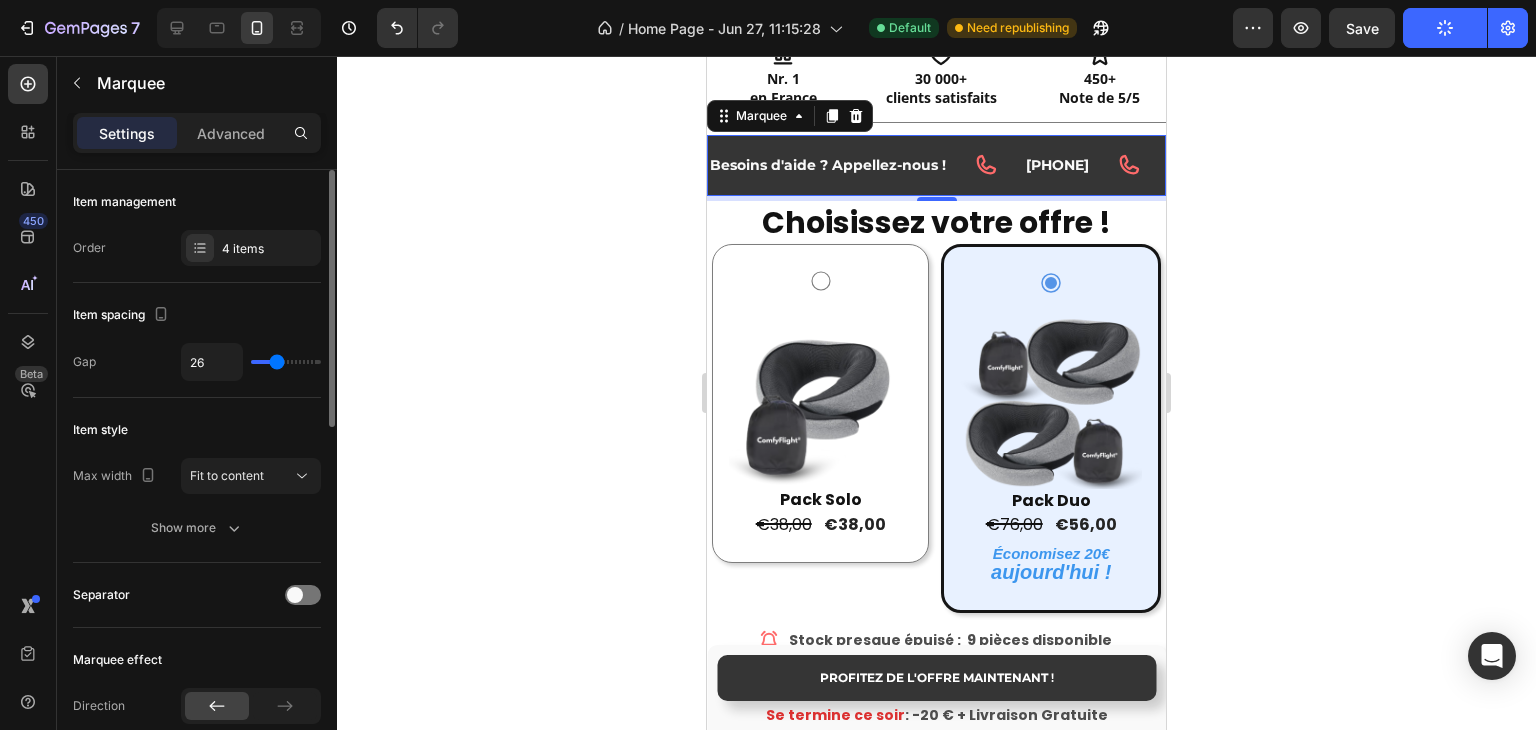 scroll, scrollTop: 300, scrollLeft: 0, axis: vertical 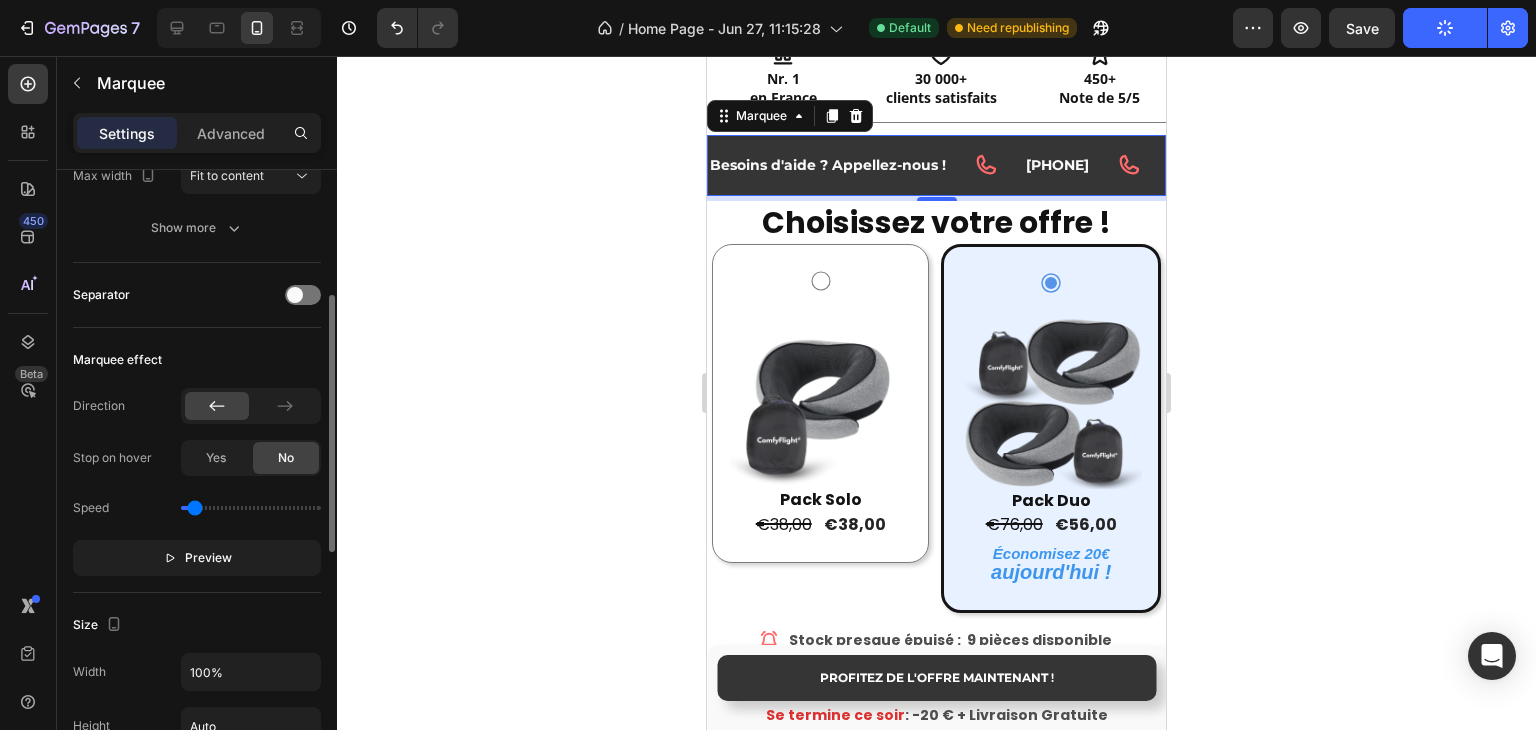 drag, startPoint x: 204, startPoint y: 509, endPoint x: 195, endPoint y: 515, distance: 10.816654 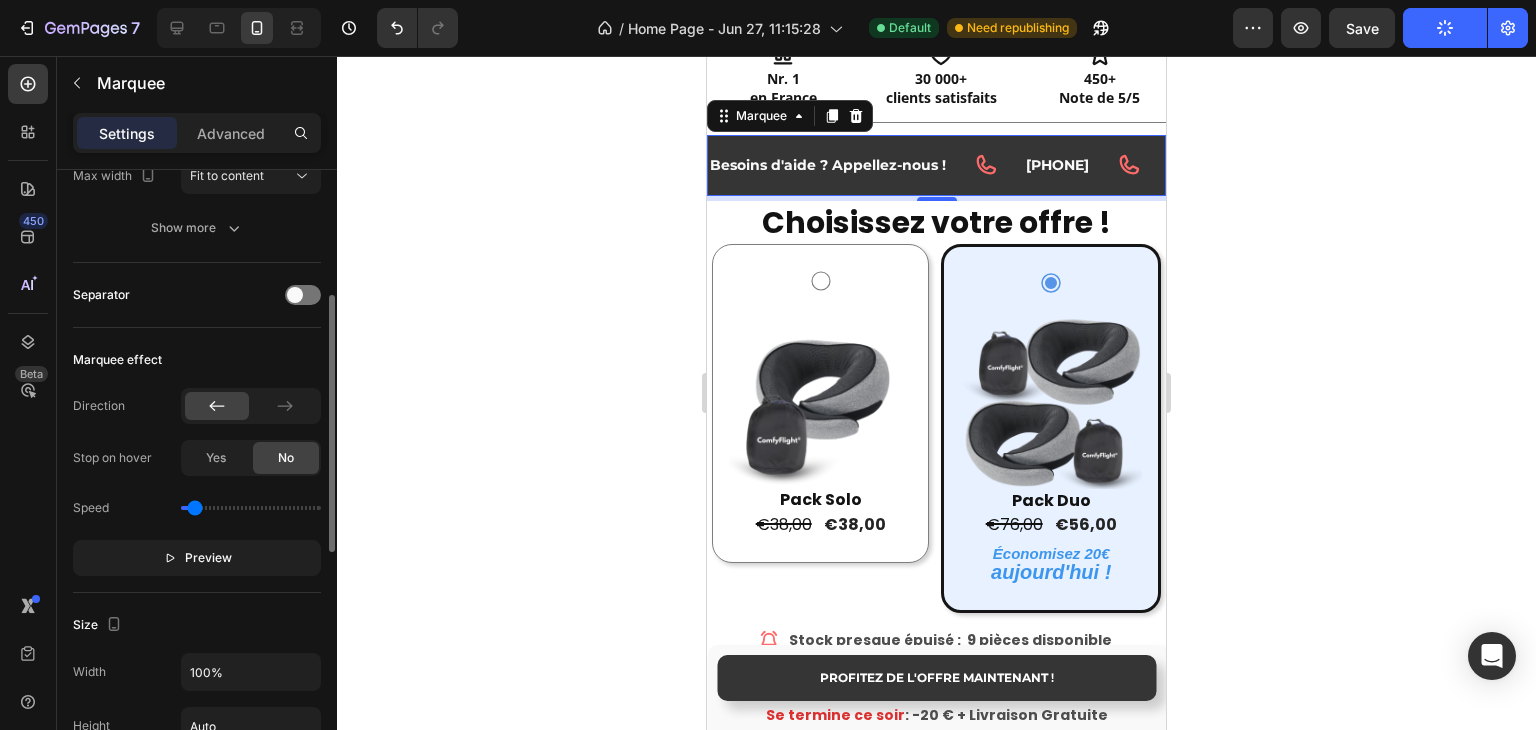 click at bounding box center [251, 508] 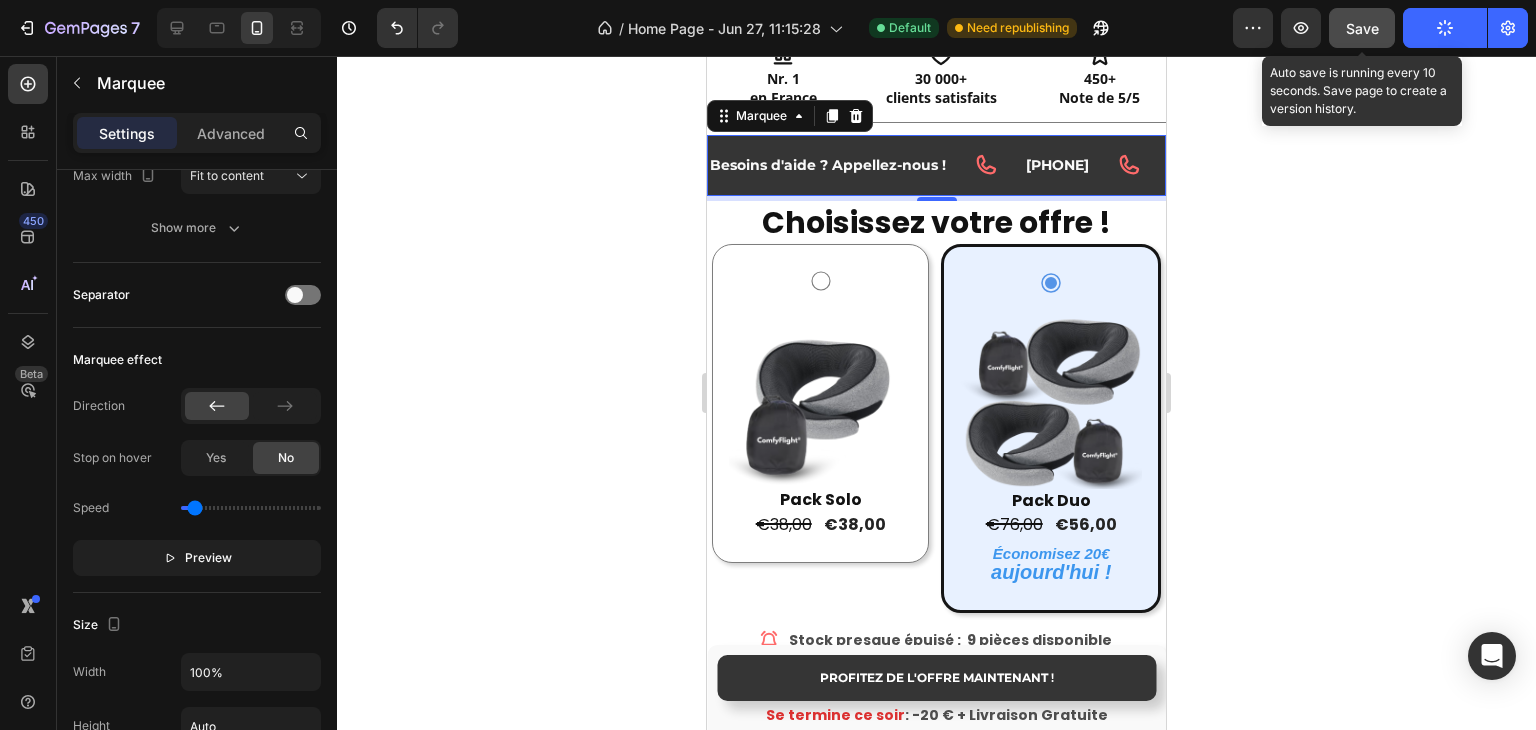 click on "Save" at bounding box center [1362, 28] 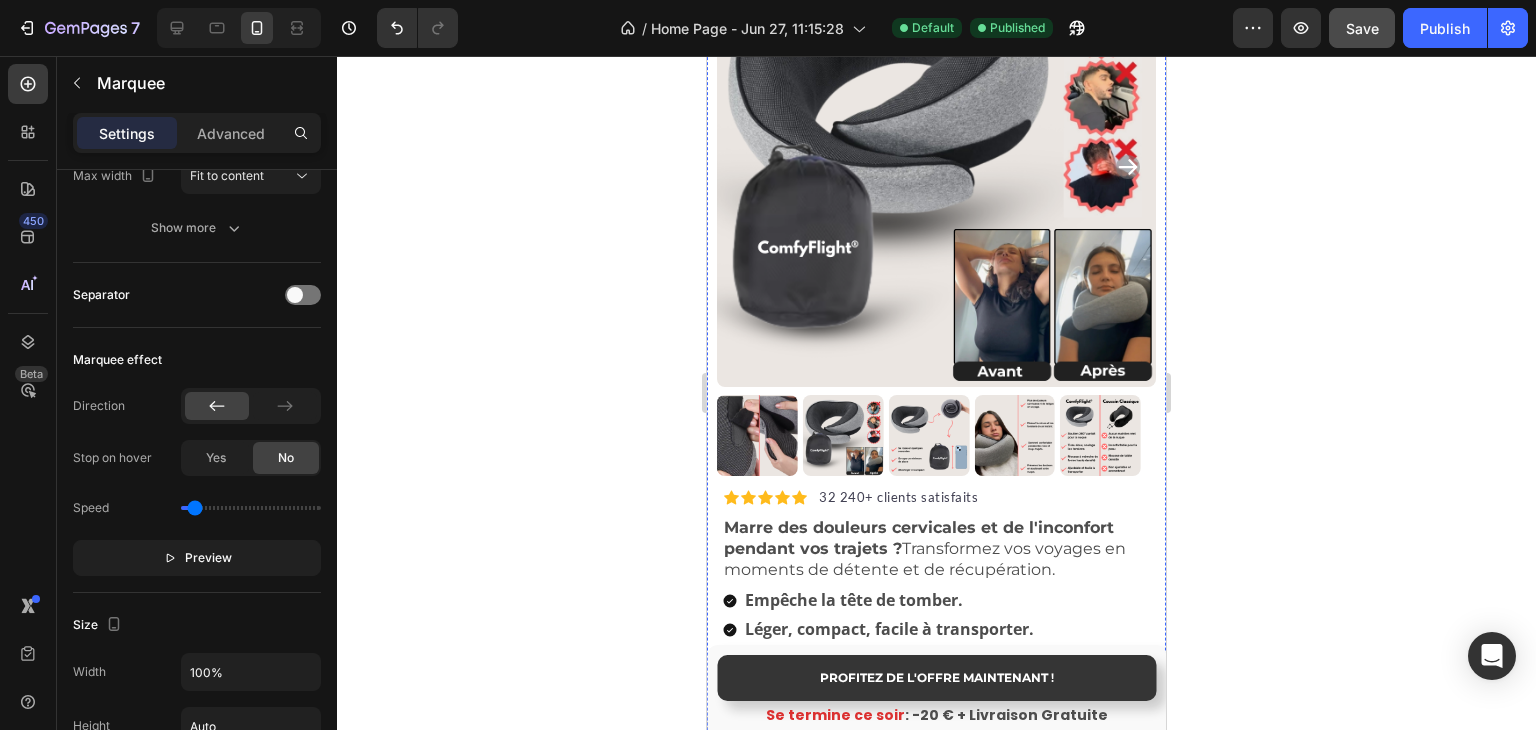 scroll, scrollTop: 0, scrollLeft: 0, axis: both 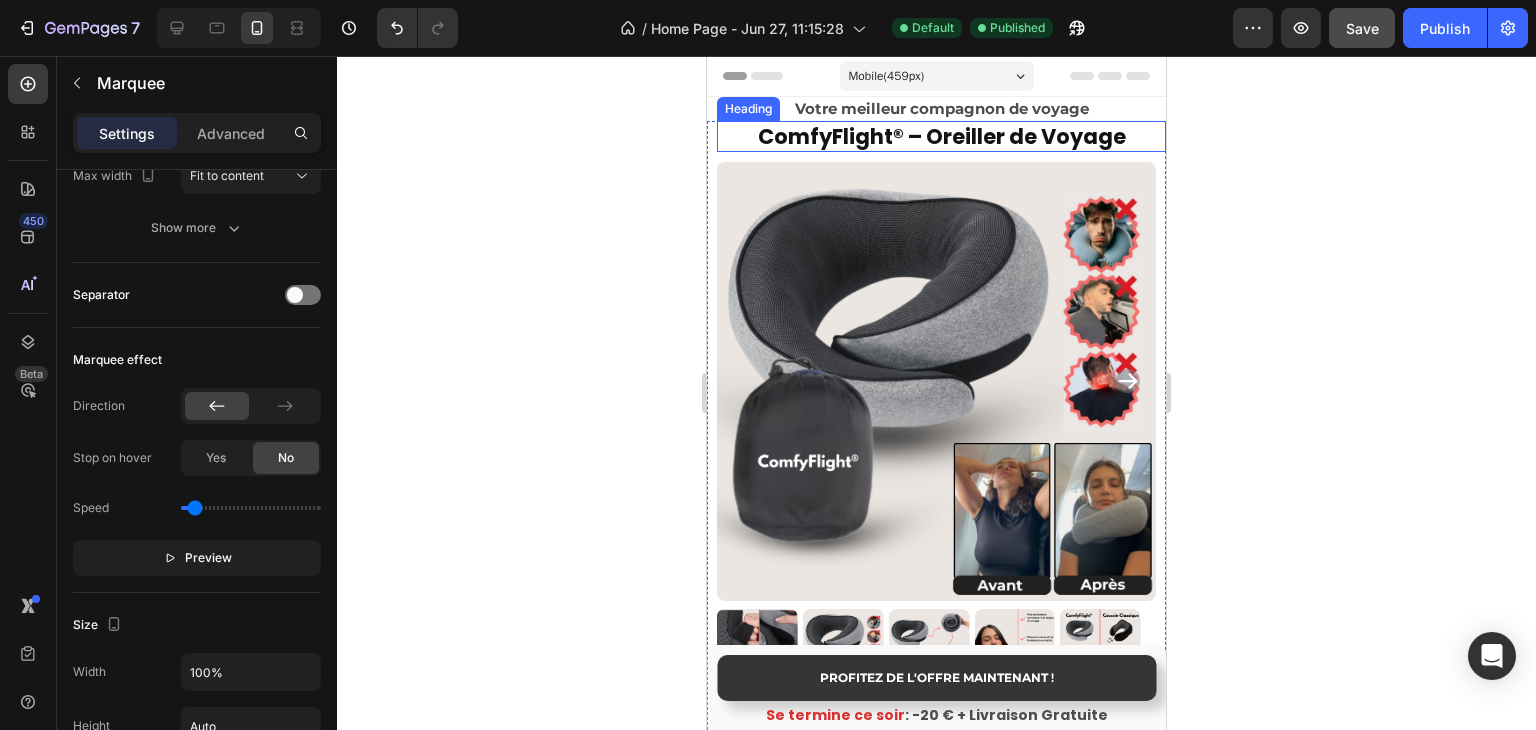 click on "ComfyFlight® – Oreiller de Voyage" at bounding box center (941, 136) 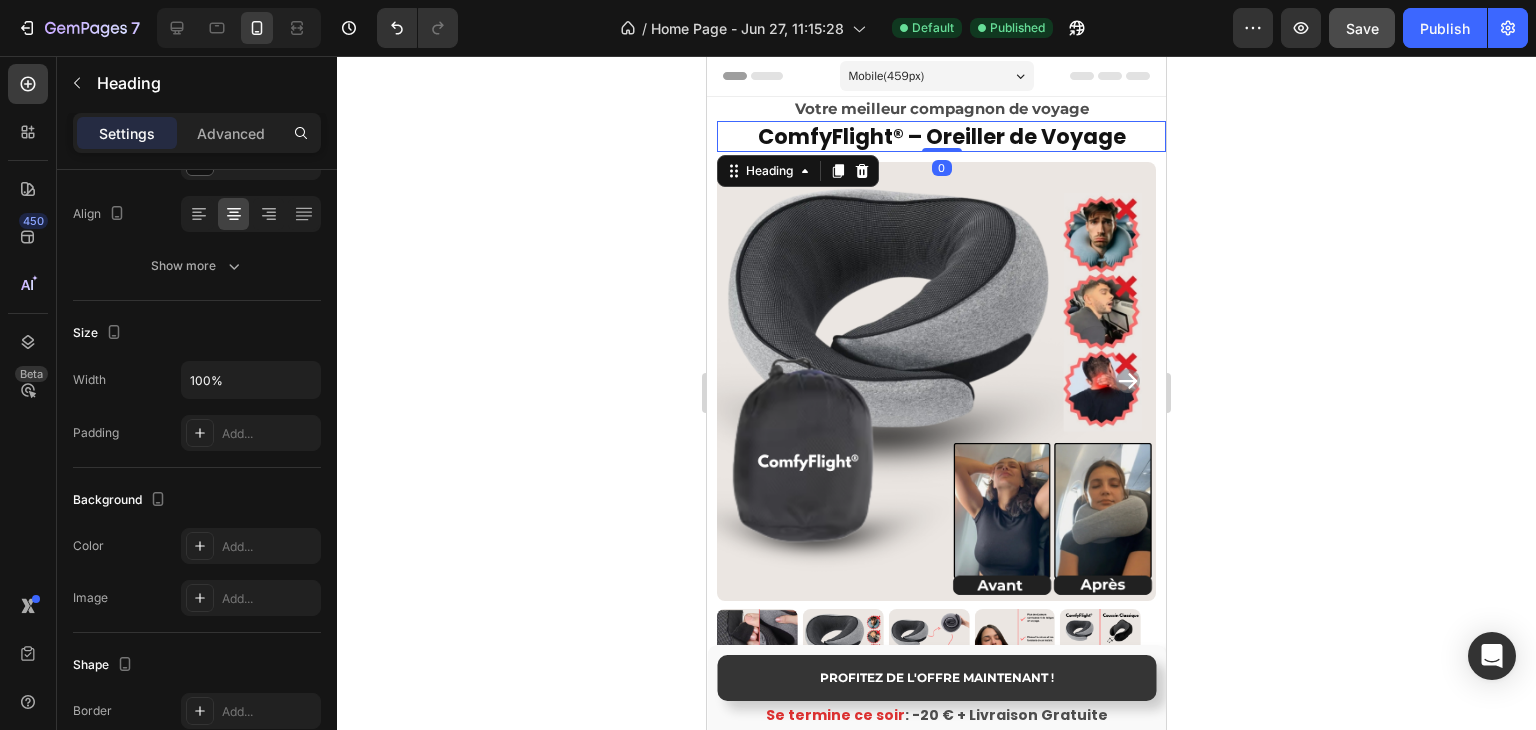 scroll, scrollTop: 0, scrollLeft: 0, axis: both 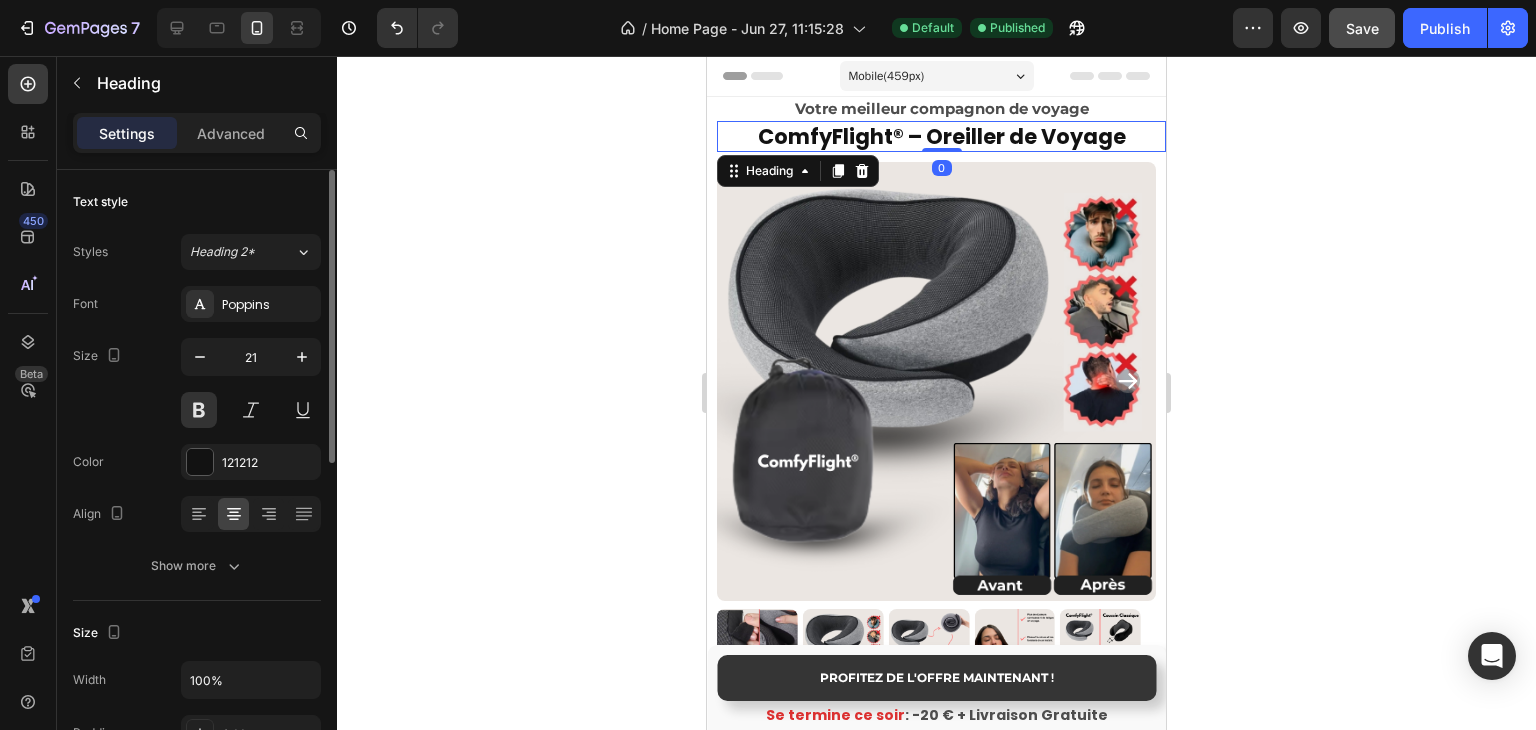 click on "ComfyFlight® – Oreiller de Voyage" at bounding box center (941, 136) 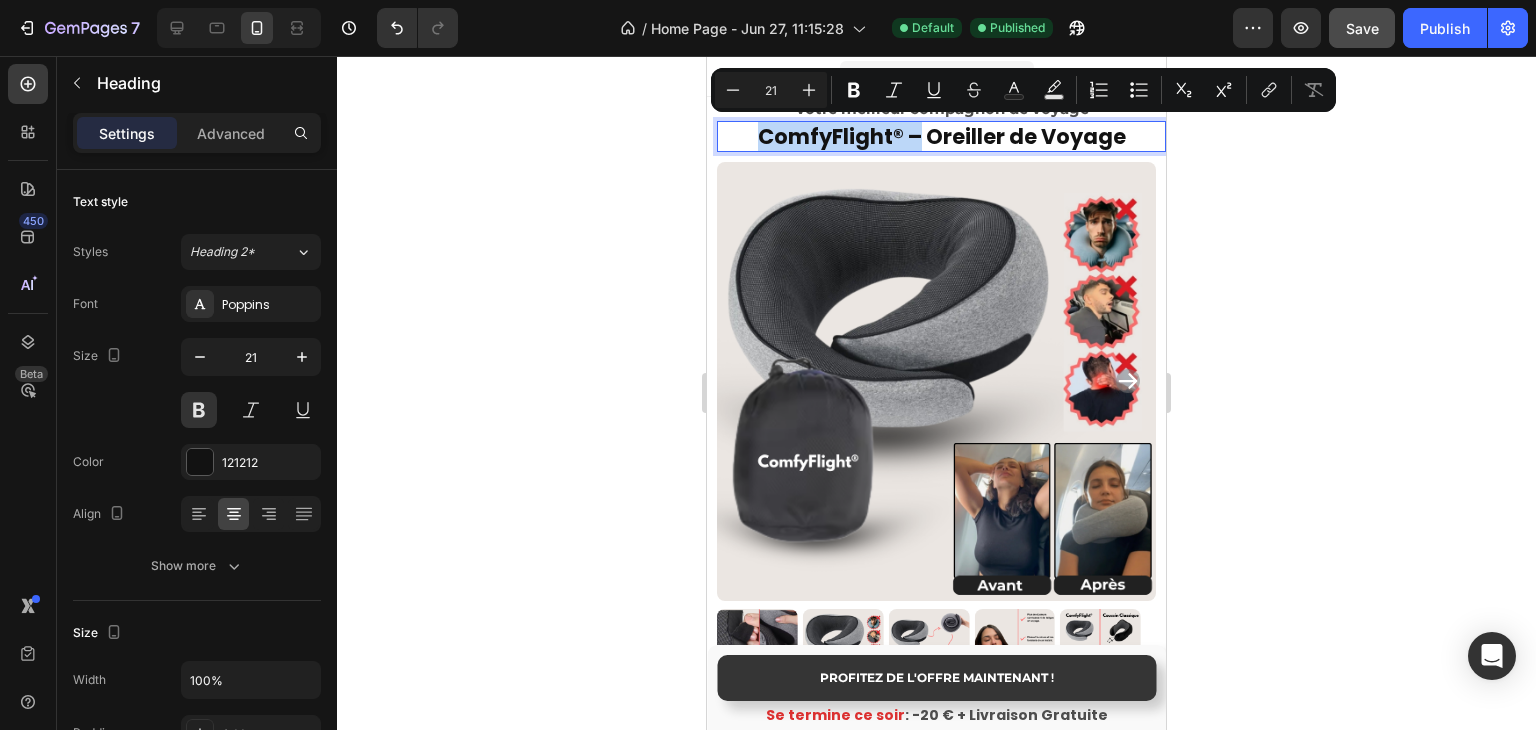 drag, startPoint x: 744, startPoint y: 134, endPoint x: 908, endPoint y: 146, distance: 164.43843 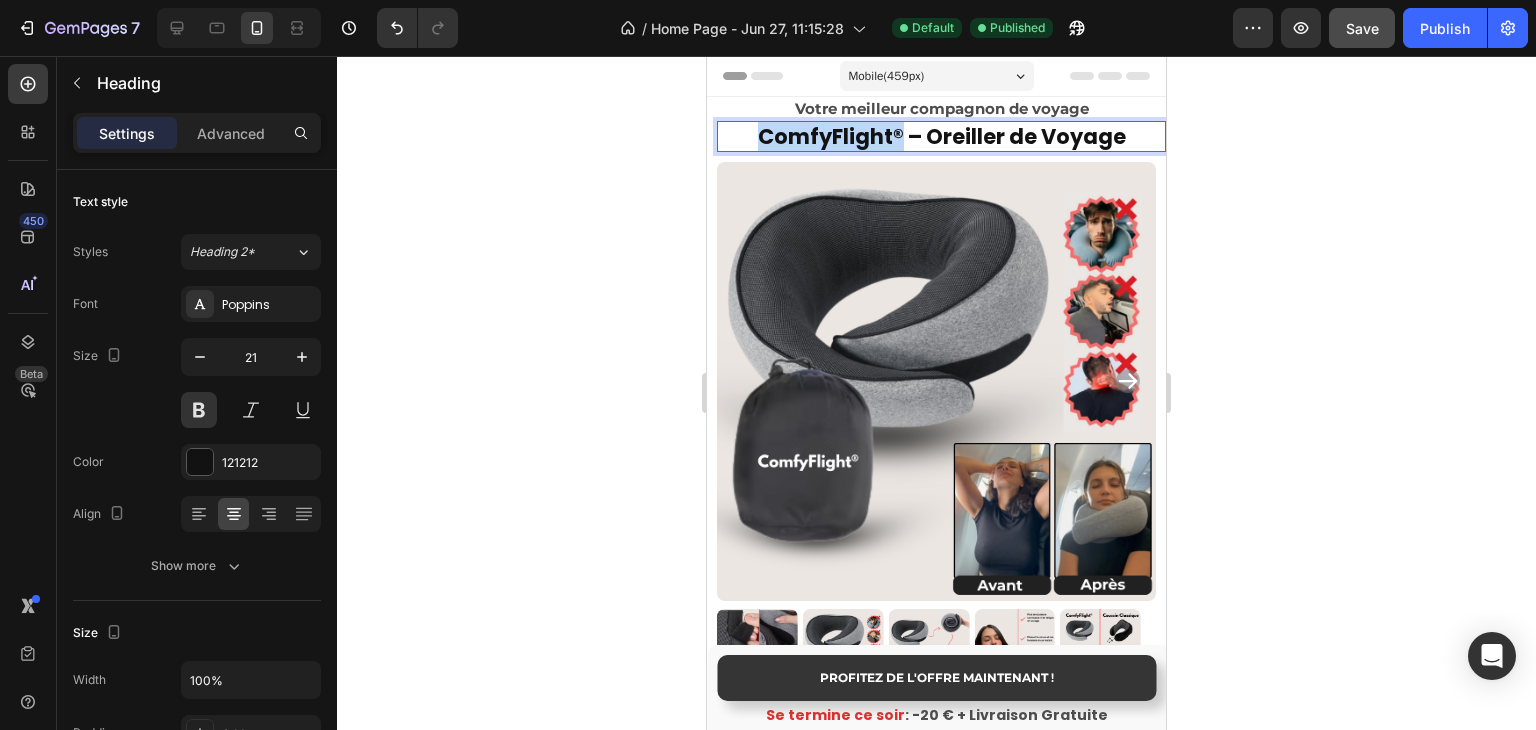 drag, startPoint x: 748, startPoint y: 133, endPoint x: 894, endPoint y: 140, distance: 146.16771 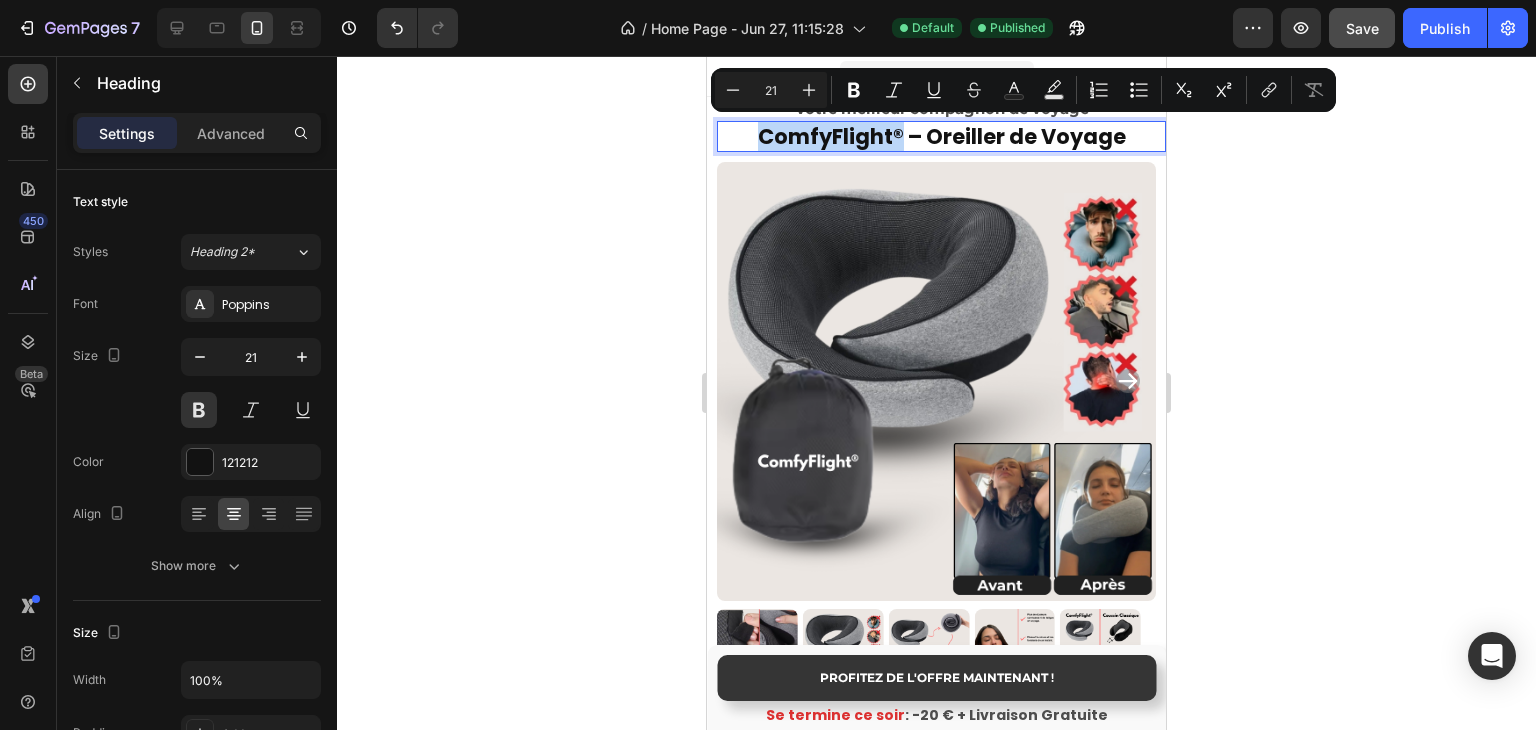 copy on "ComfyFlight®" 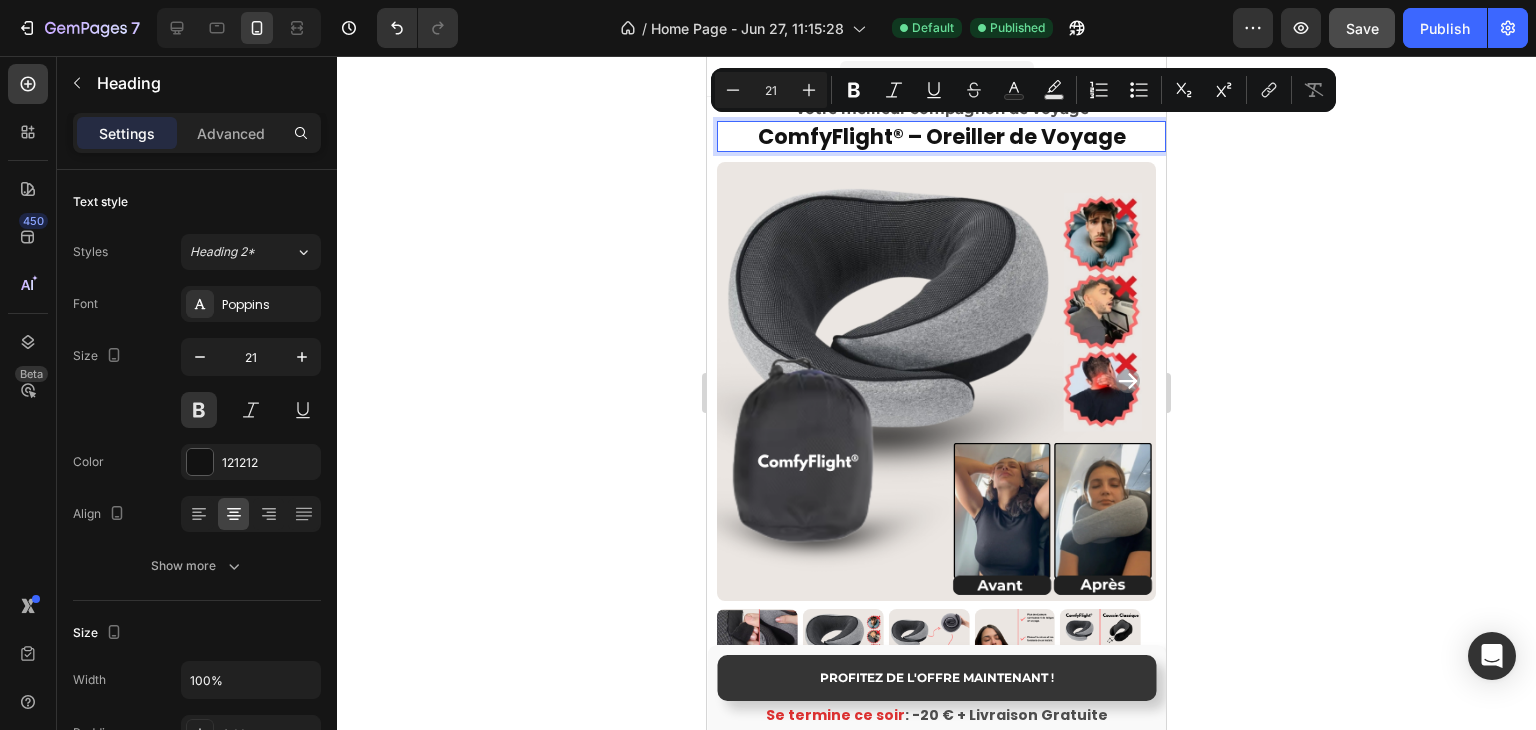 click on "ComfyFlight® – Oreiller de Voyage" at bounding box center [941, 136] 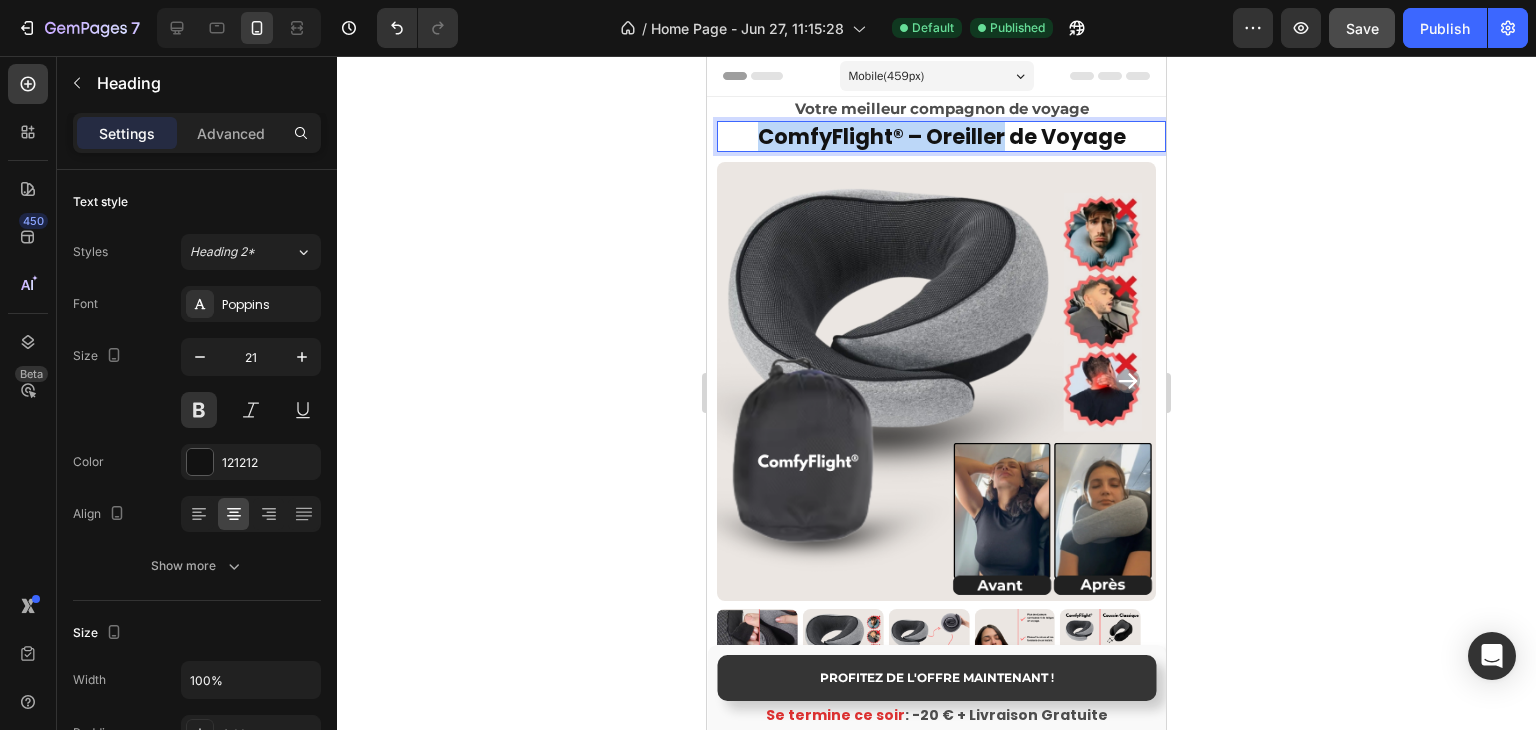 drag, startPoint x: 921, startPoint y: 143, endPoint x: 792, endPoint y: 149, distance: 129.13947 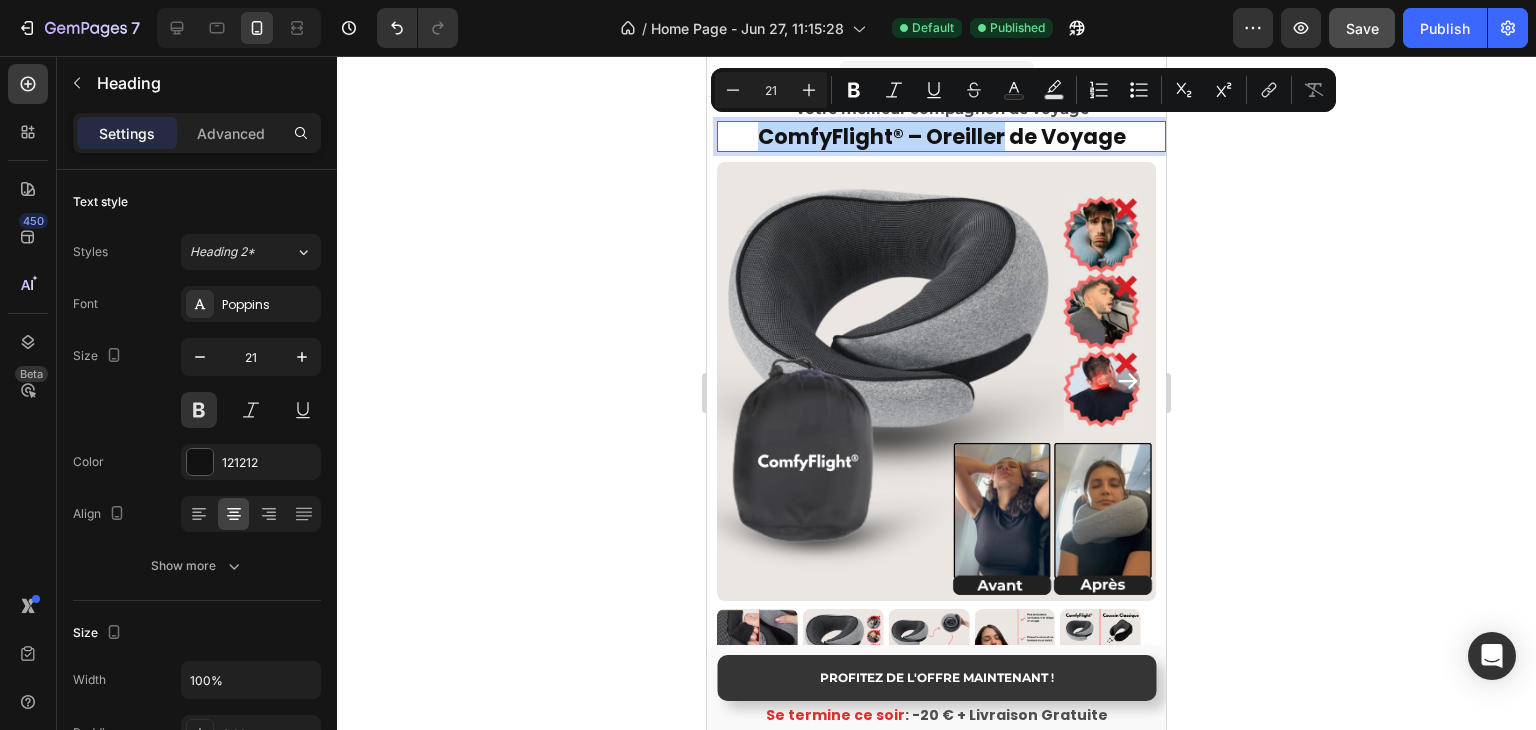click on "ComfyFlight® – Oreiller de Voyage" at bounding box center (941, 136) 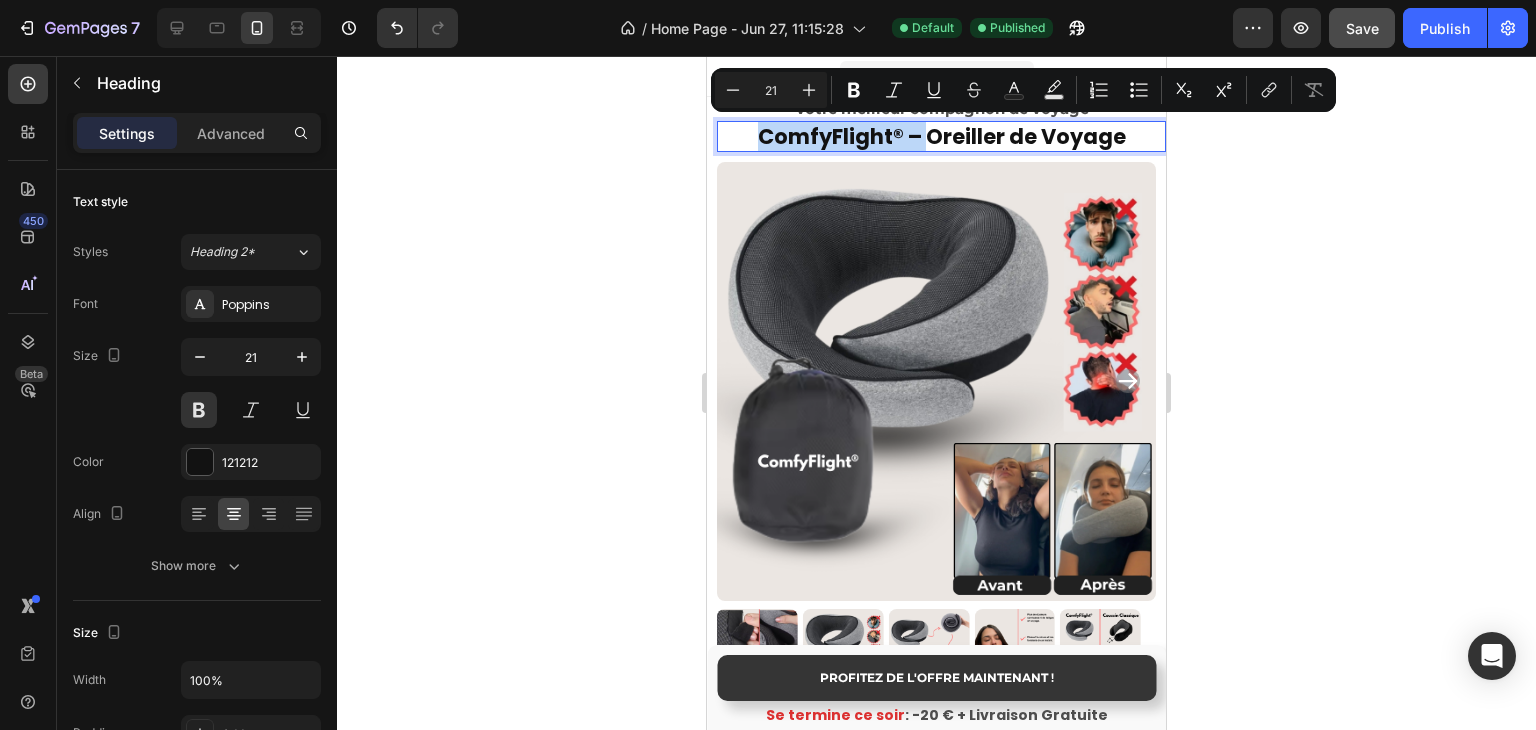 drag, startPoint x: 923, startPoint y: 136, endPoint x: 736, endPoint y: 140, distance: 187.04277 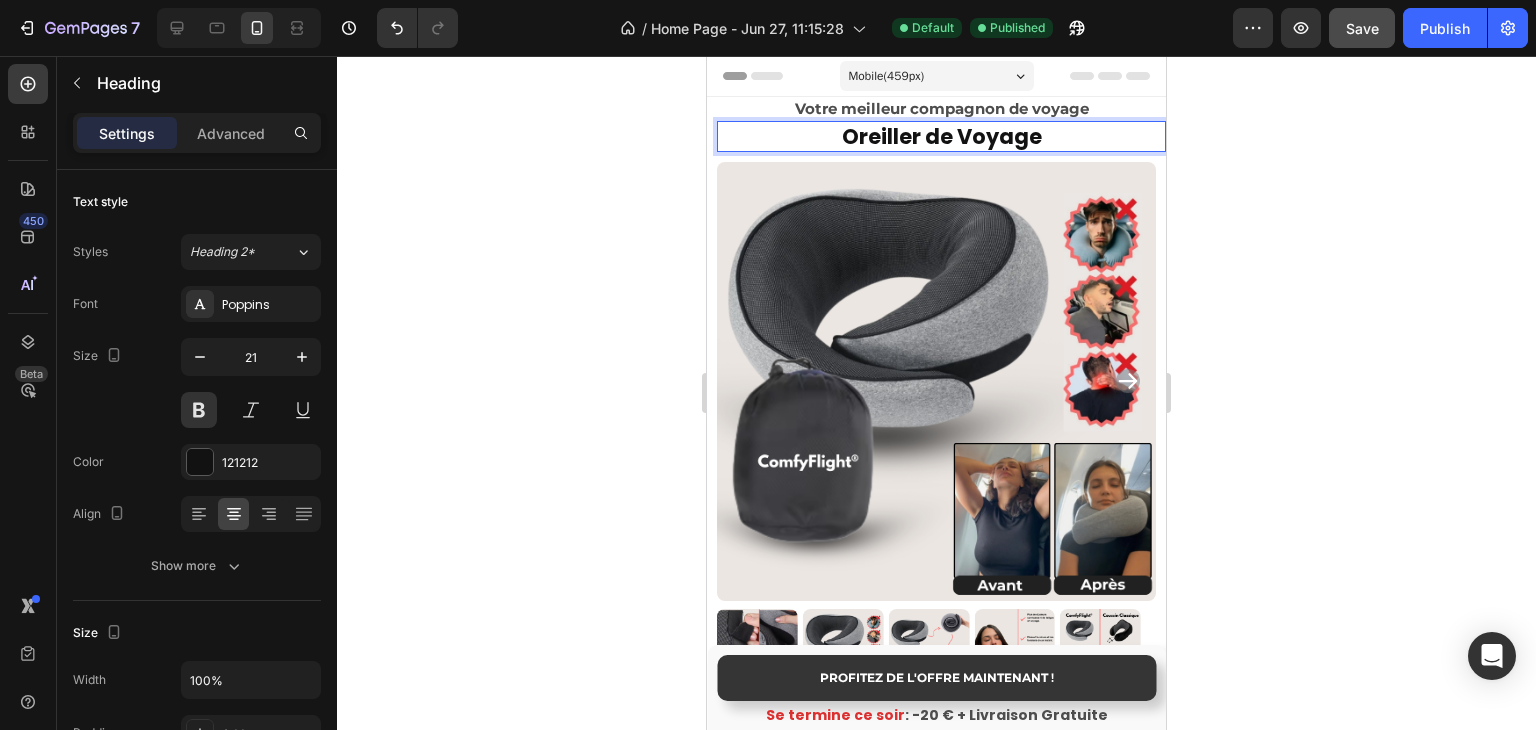 click on "Oreiller de Voyage" at bounding box center [941, 136] 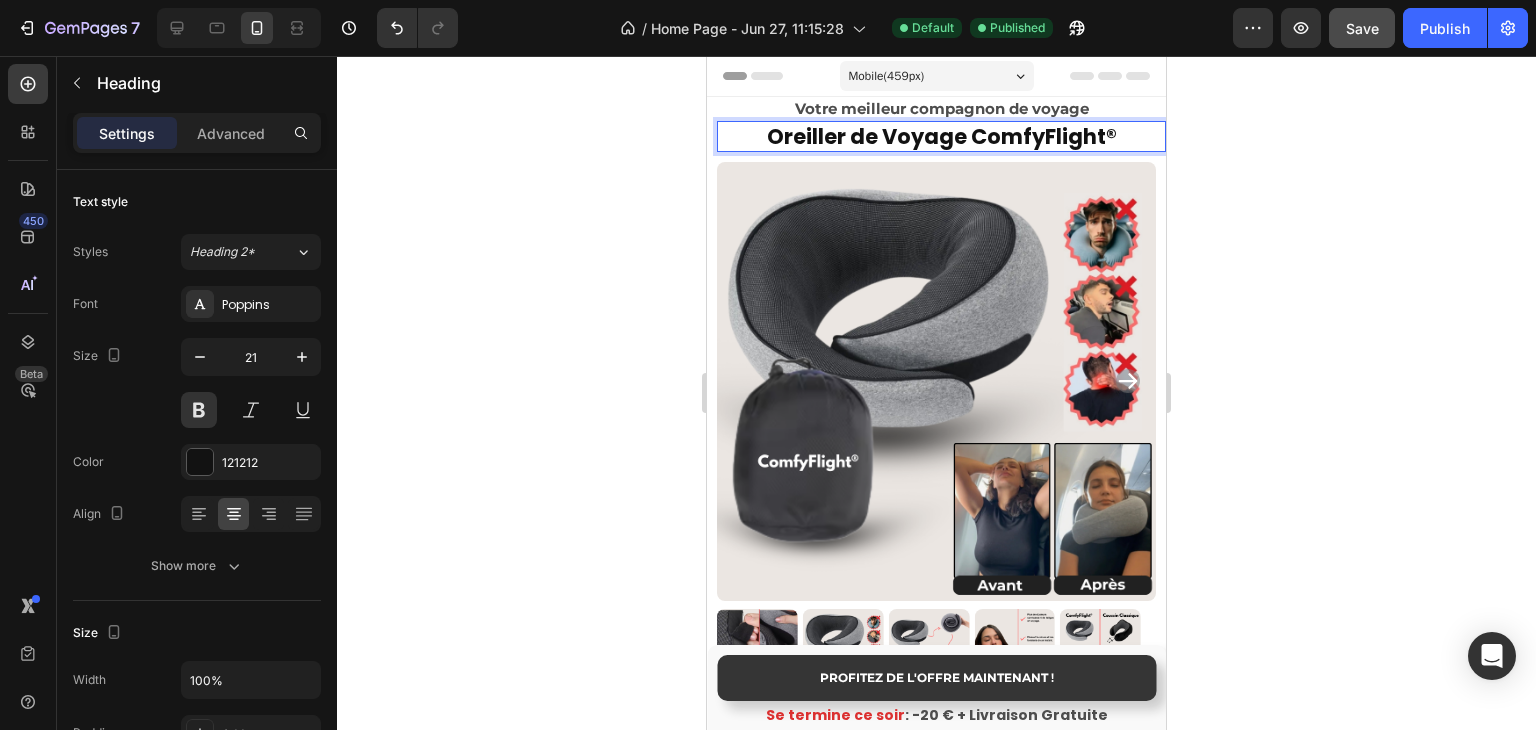click on "Oreiller de Voyage ComfyFlight®" at bounding box center (941, 136) 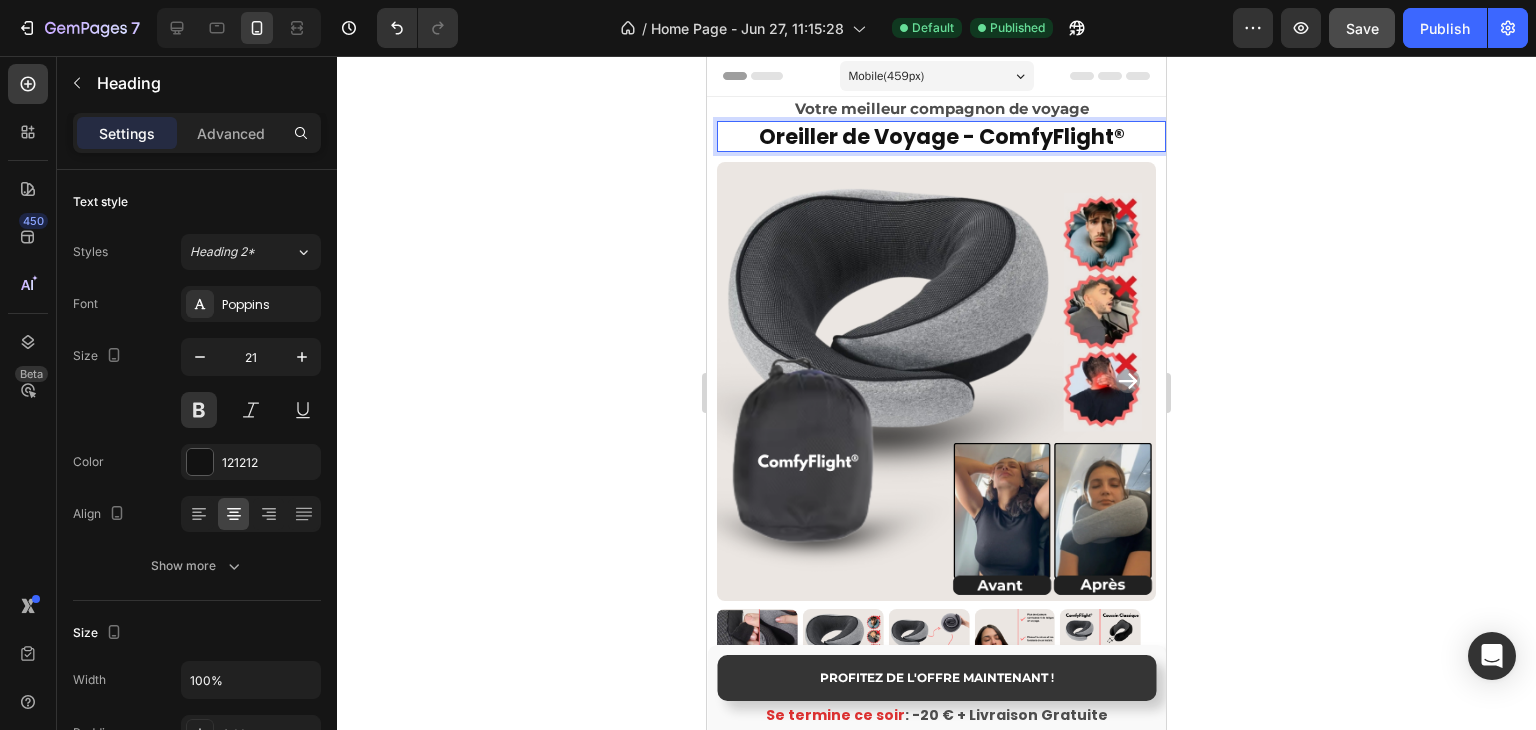 click 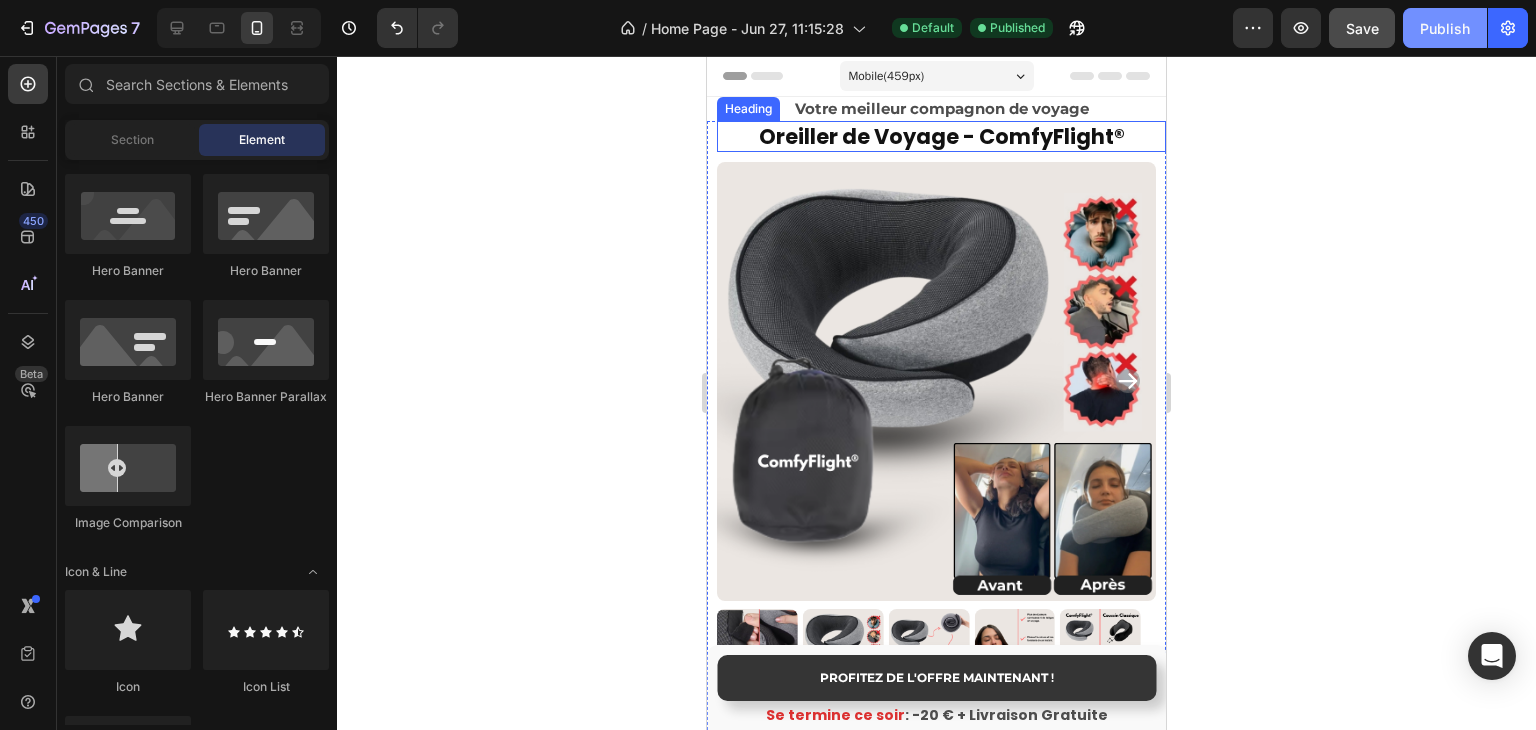 click on "Publish" at bounding box center (1445, 28) 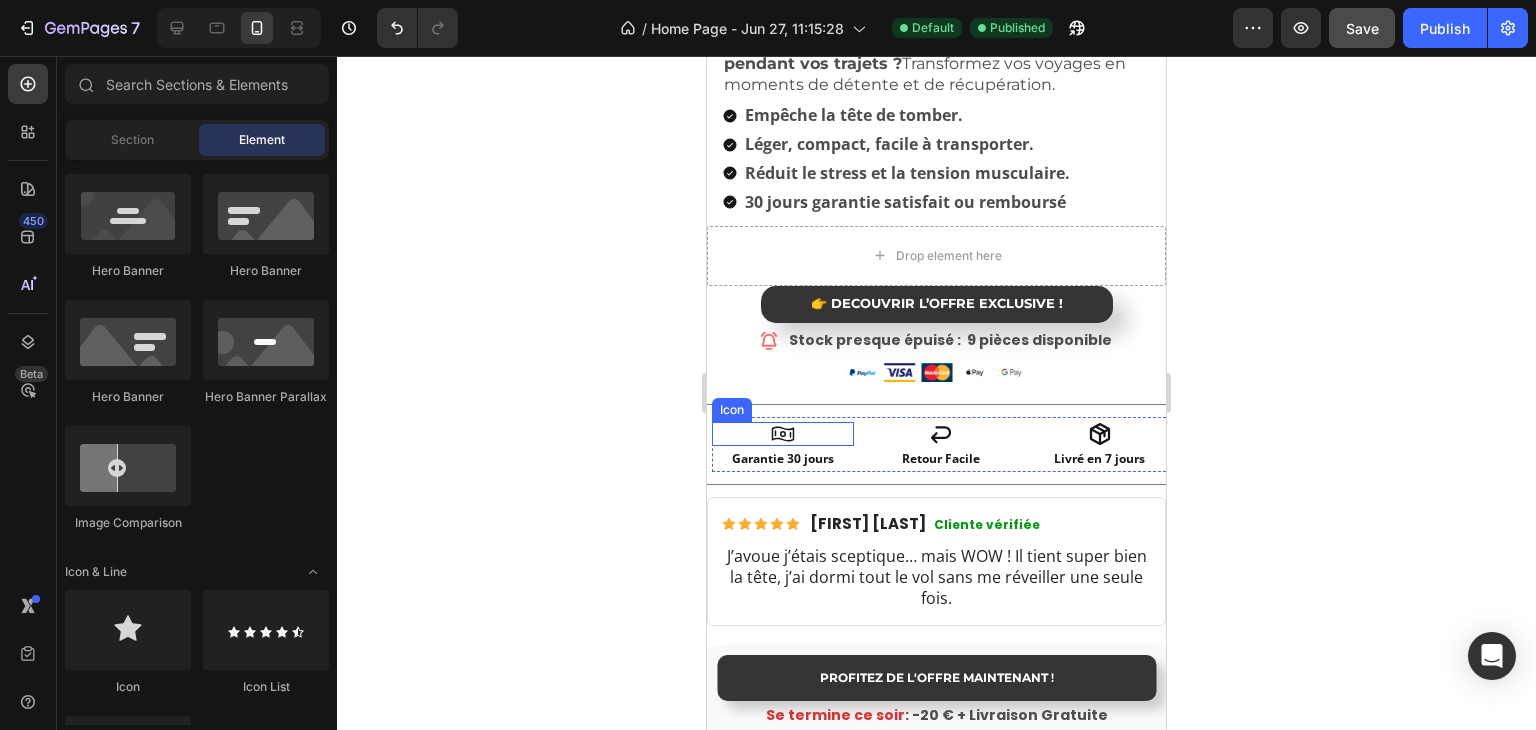 scroll, scrollTop: 700, scrollLeft: 0, axis: vertical 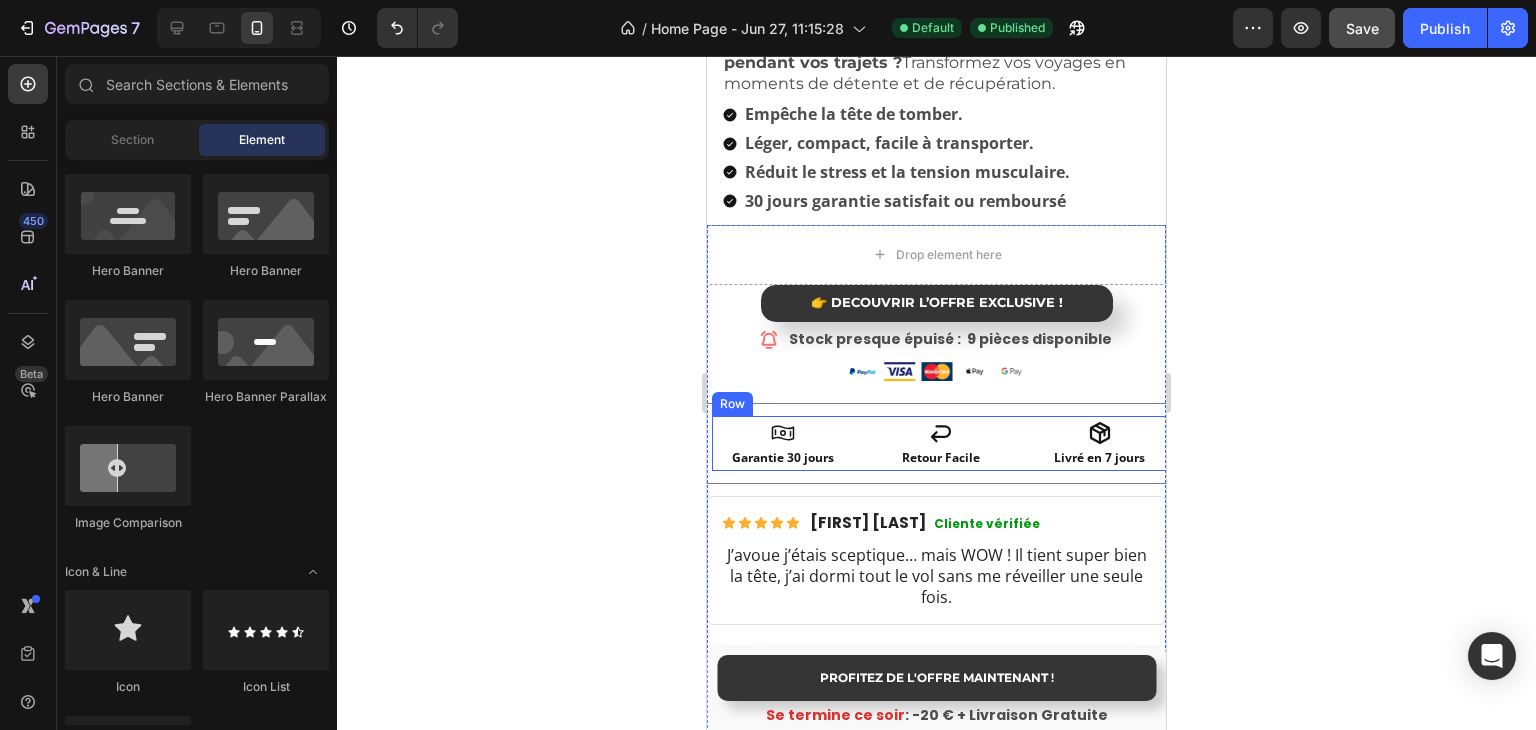 click on "Icon Garantie 30 jours Text Block
Icon Retour Facile  Text Block
Icon Livré en 7 jours Text Block Row" at bounding box center (941, 443) 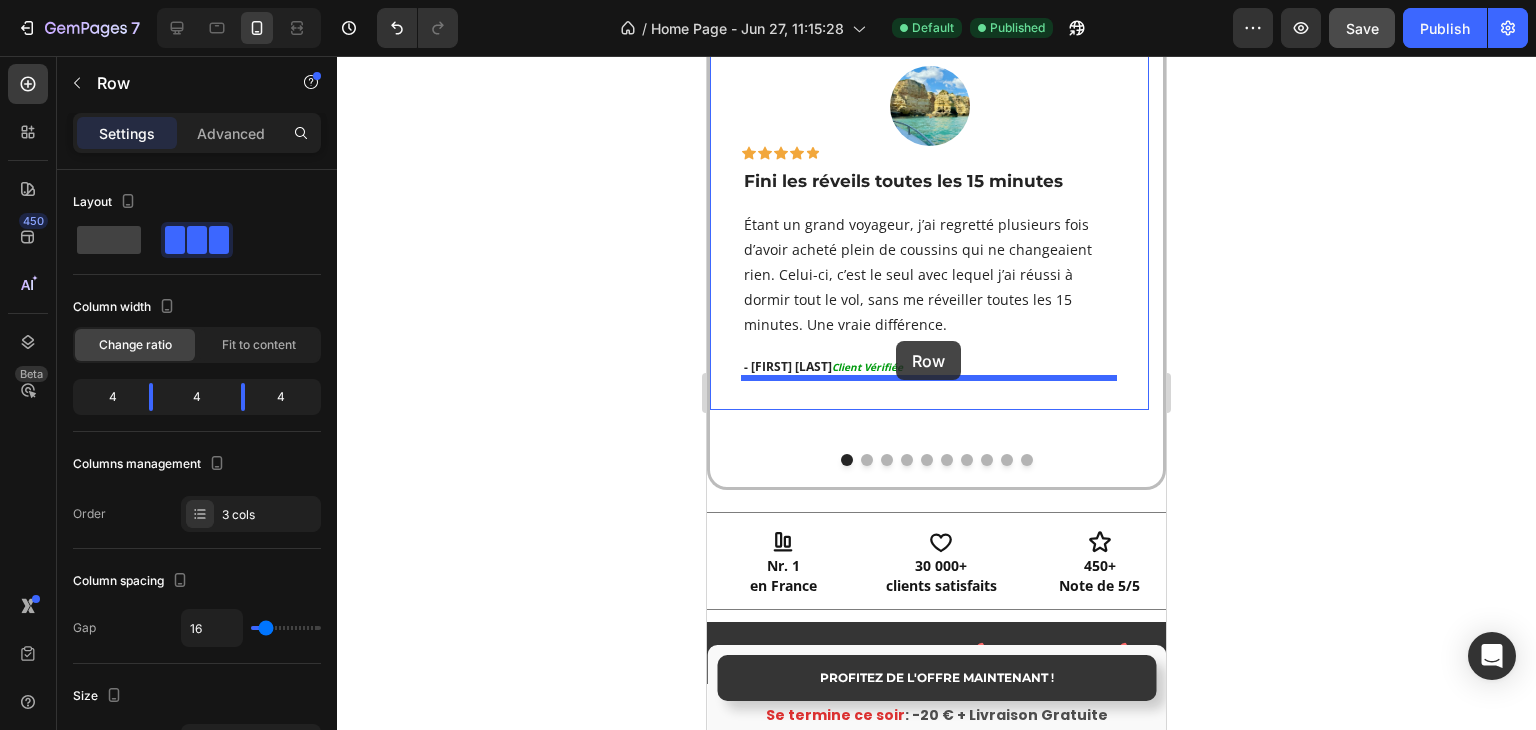 scroll, scrollTop: 3500, scrollLeft: 0, axis: vertical 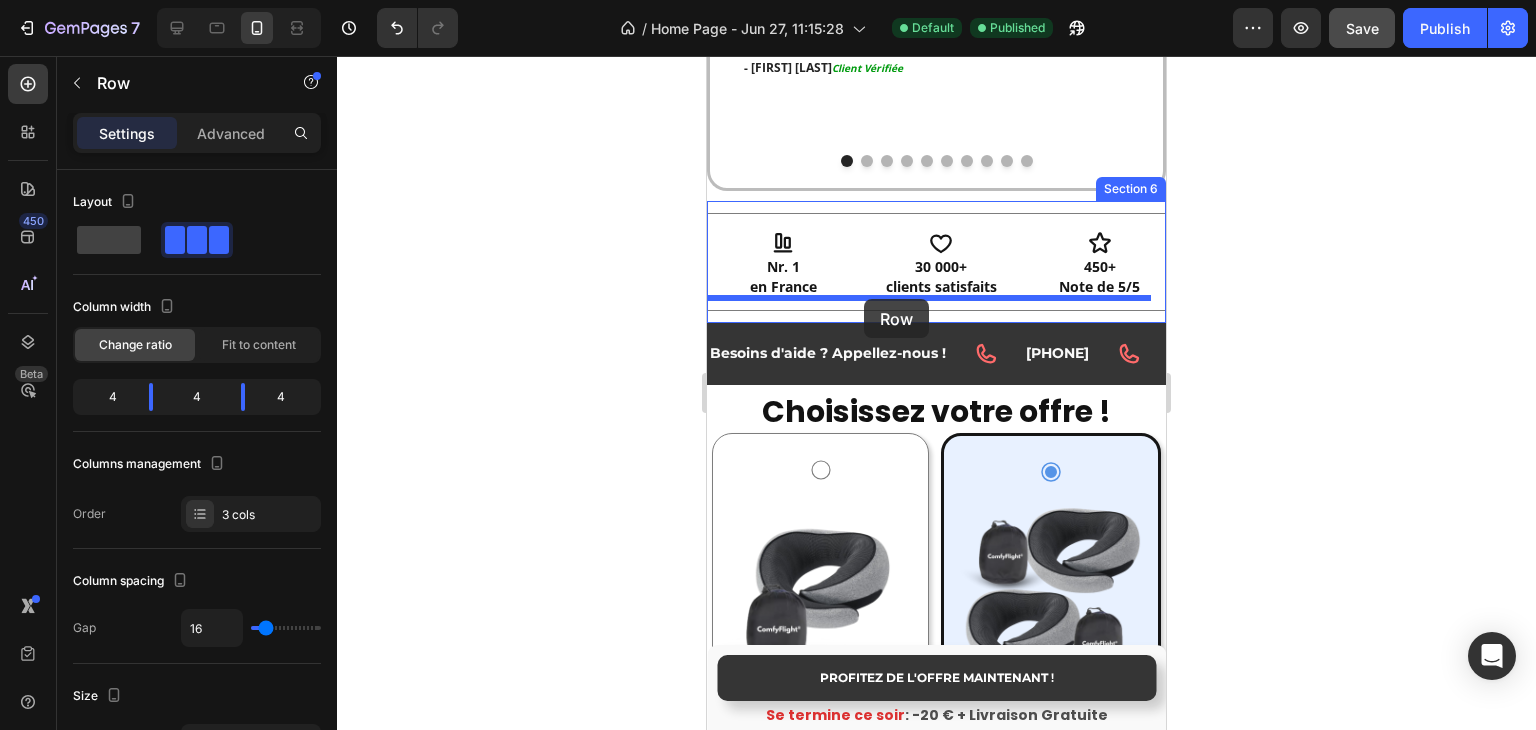 drag, startPoint x: 736, startPoint y: 377, endPoint x: 864, endPoint y: 299, distance: 149.8933 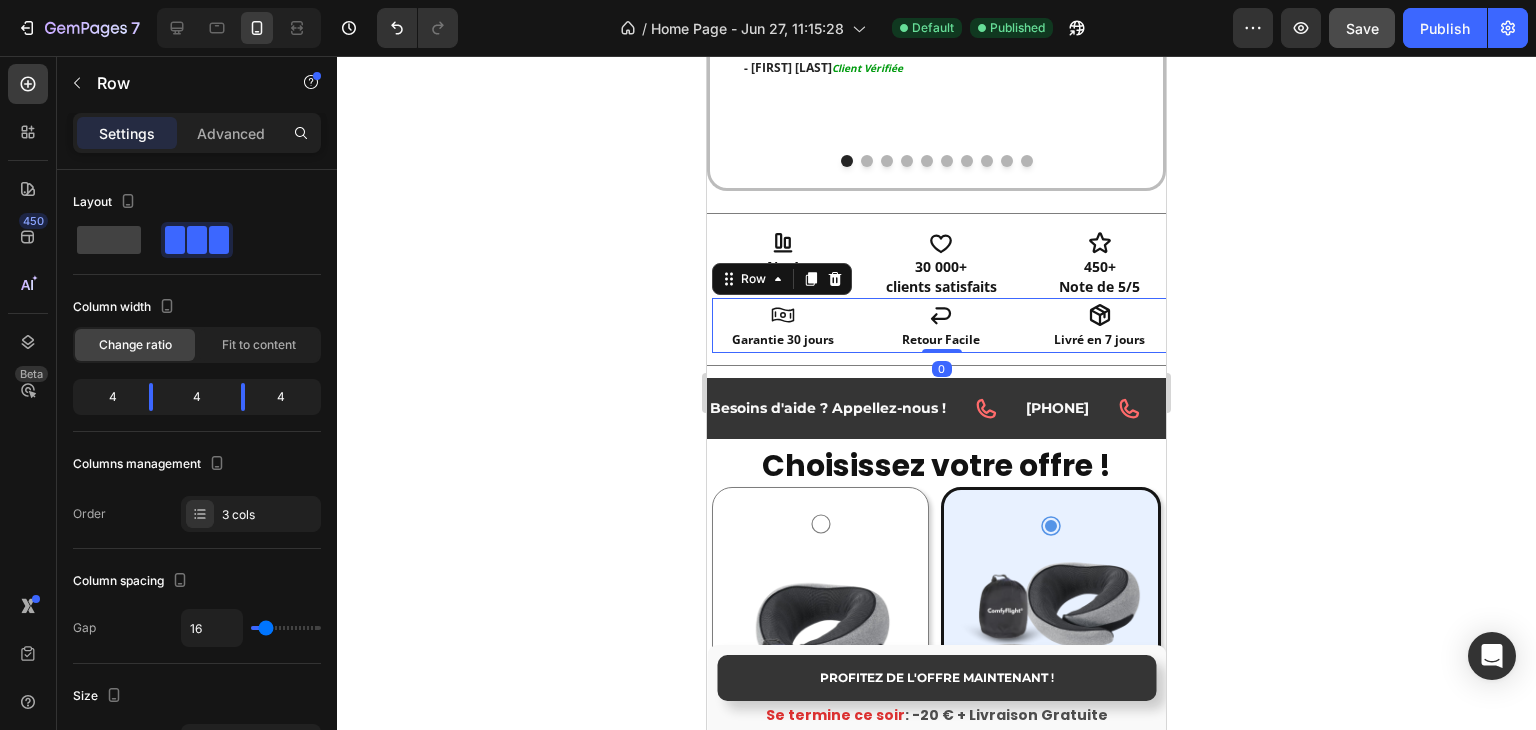 click 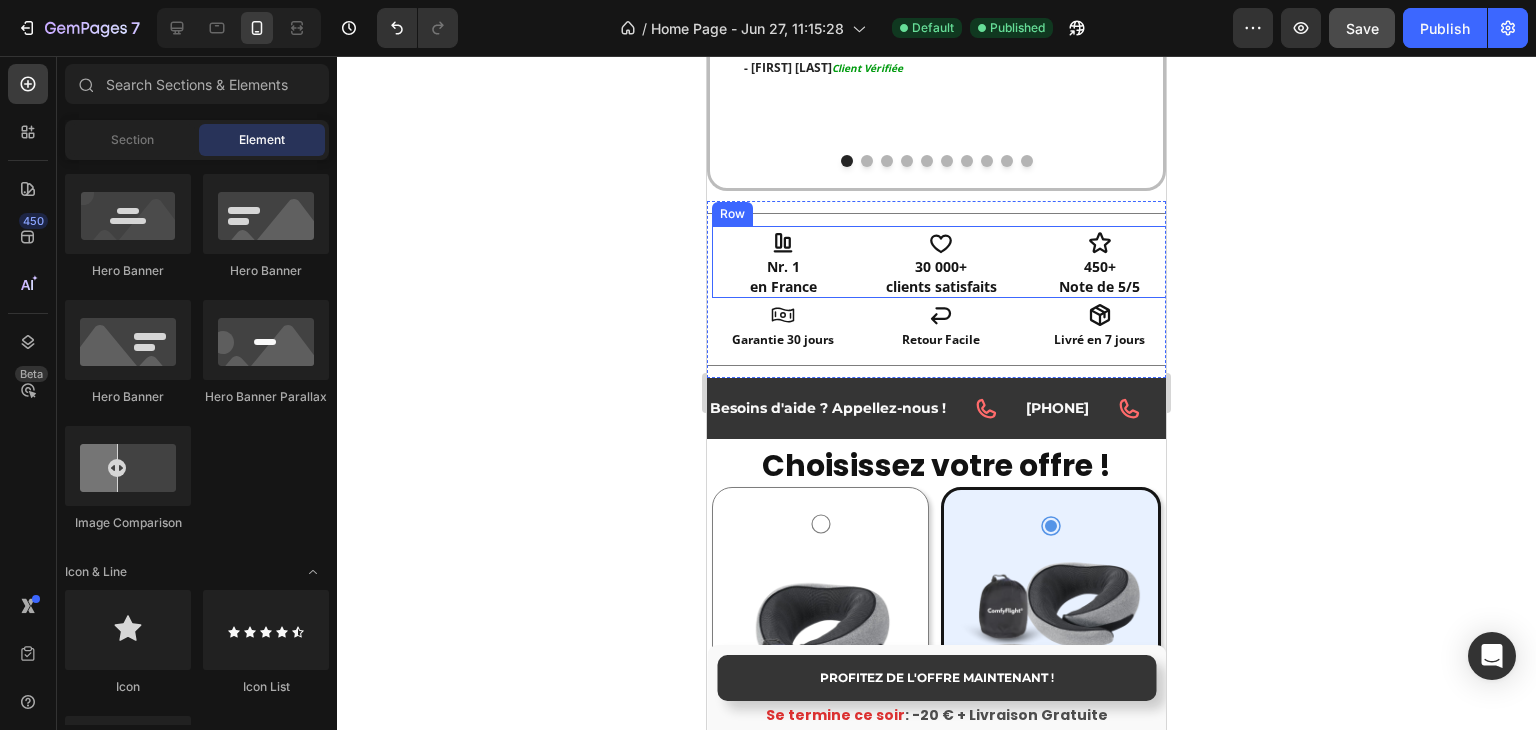 click on "Icon Nr. [NUMBER] en France Text Block Icon [NUMBER]+ clients satisfaits Text Block Icon [NUMBER]/[NUMBER] Note de [NUMBER]/[NUMBER] Text Block Row" at bounding box center [941, 262] 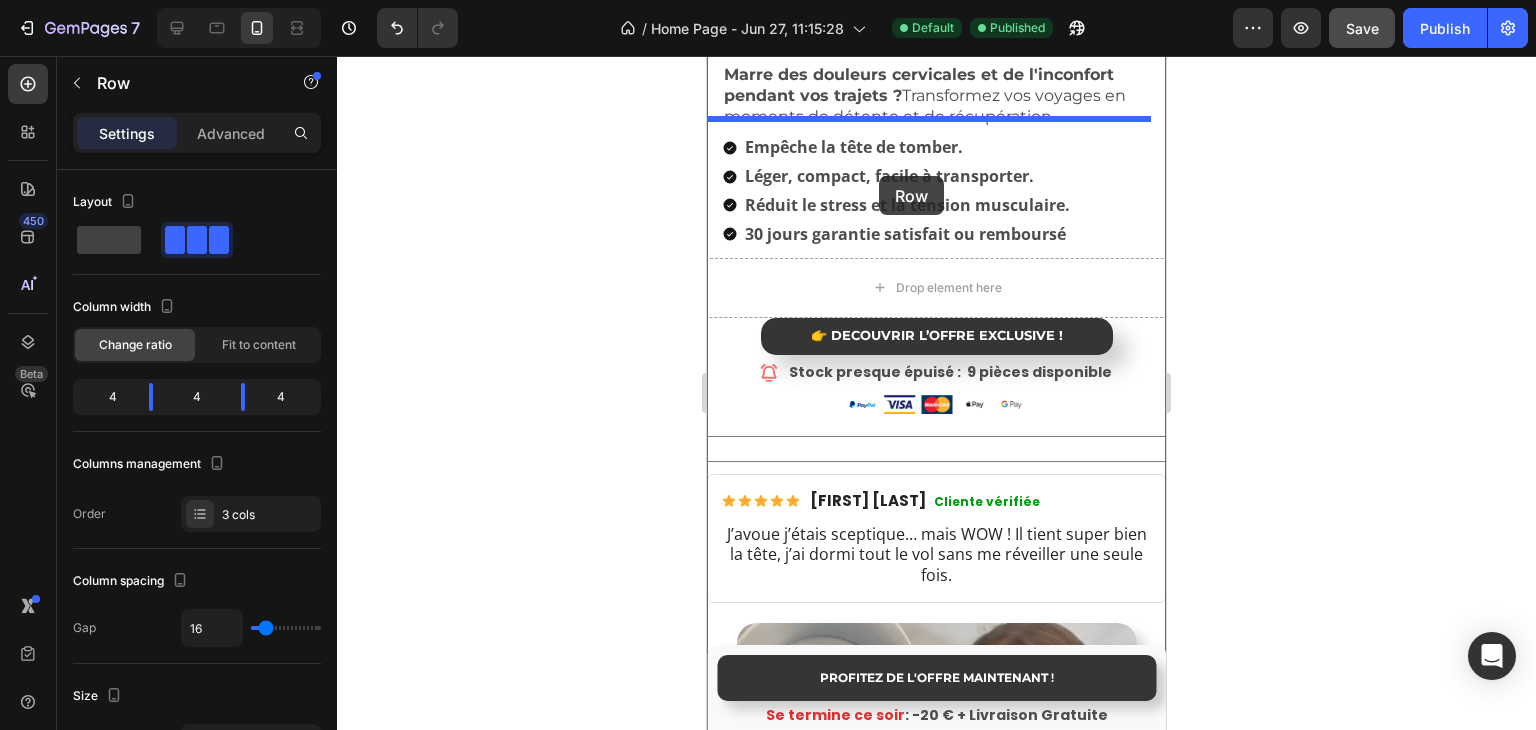 scroll, scrollTop: 558, scrollLeft: 0, axis: vertical 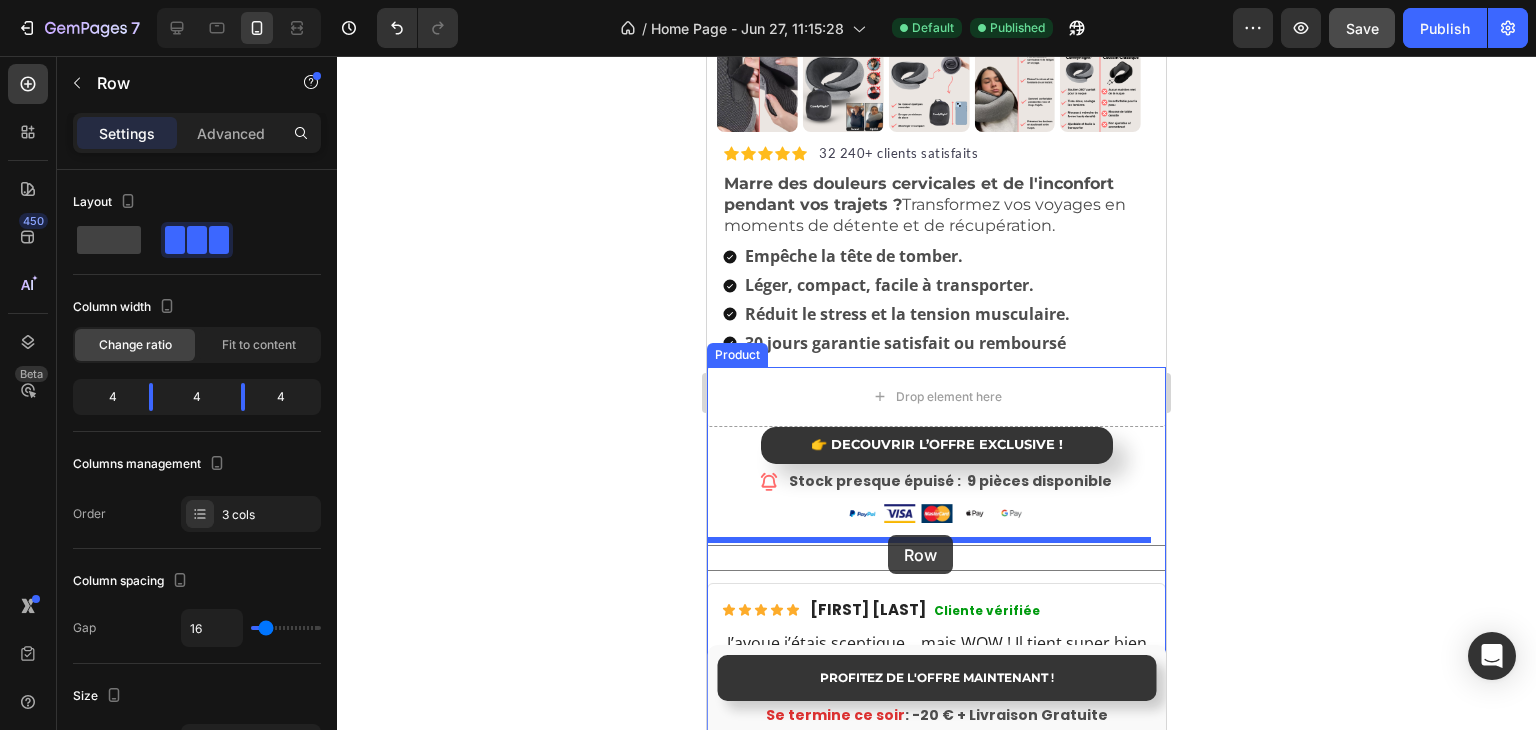 drag, startPoint x: 760, startPoint y: 212, endPoint x: 888, endPoint y: 535, distance: 347.43777 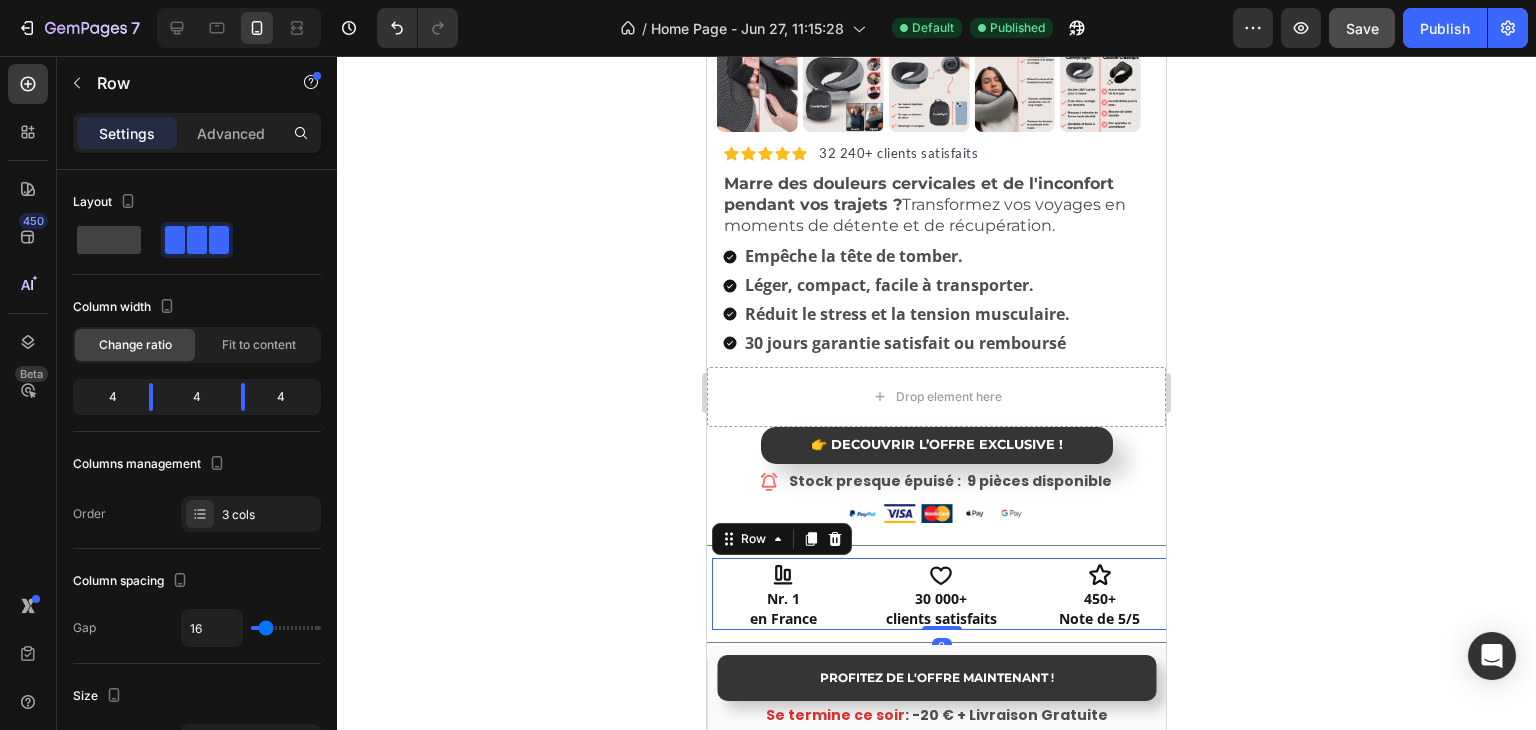 click 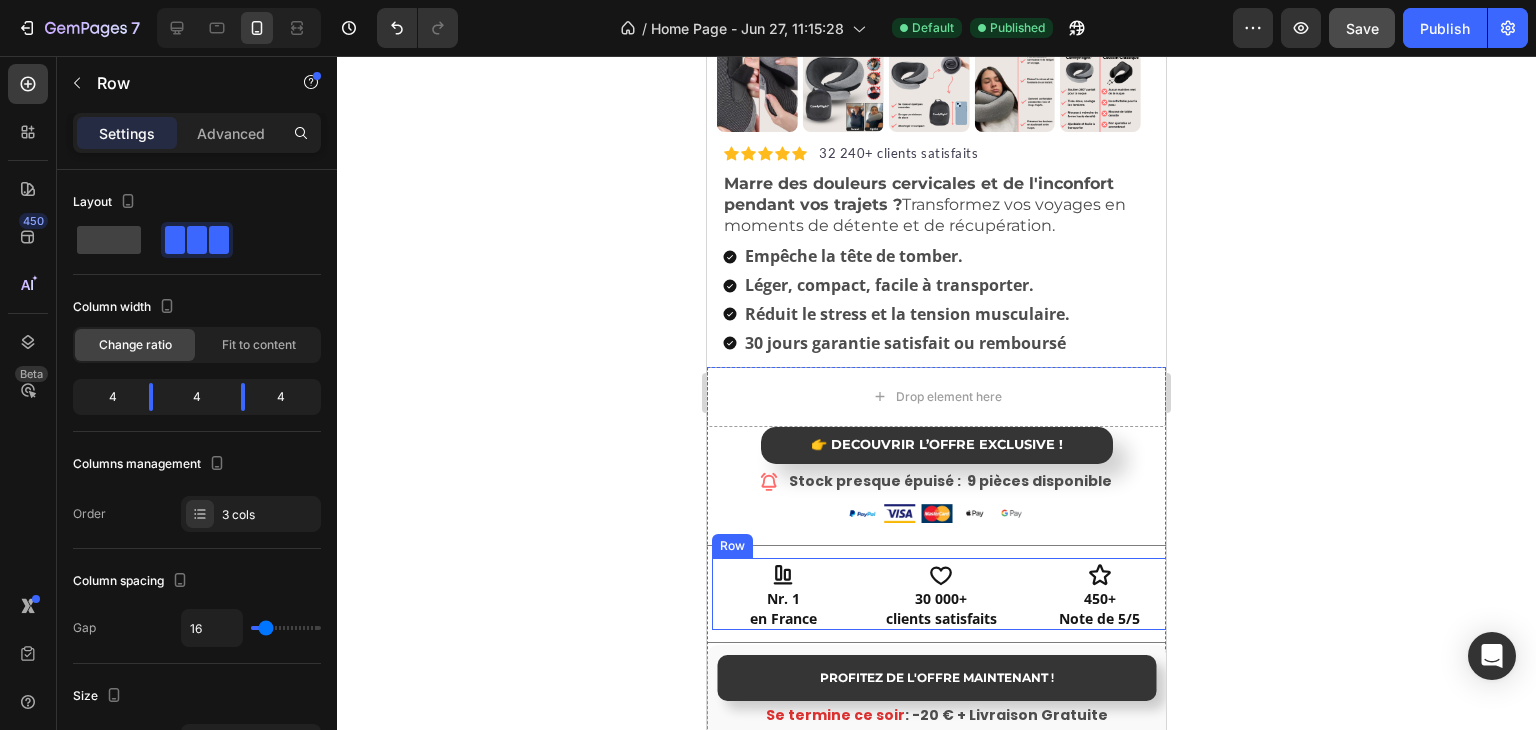 click on "Icon Nr. [NUMBER] en France Text Block Icon [NUMBER]+ clients satisfaits Text Block Icon [NUMBER]/[NUMBER] Note de [NUMBER]/[NUMBER] Text Block Row" at bounding box center (941, 594) 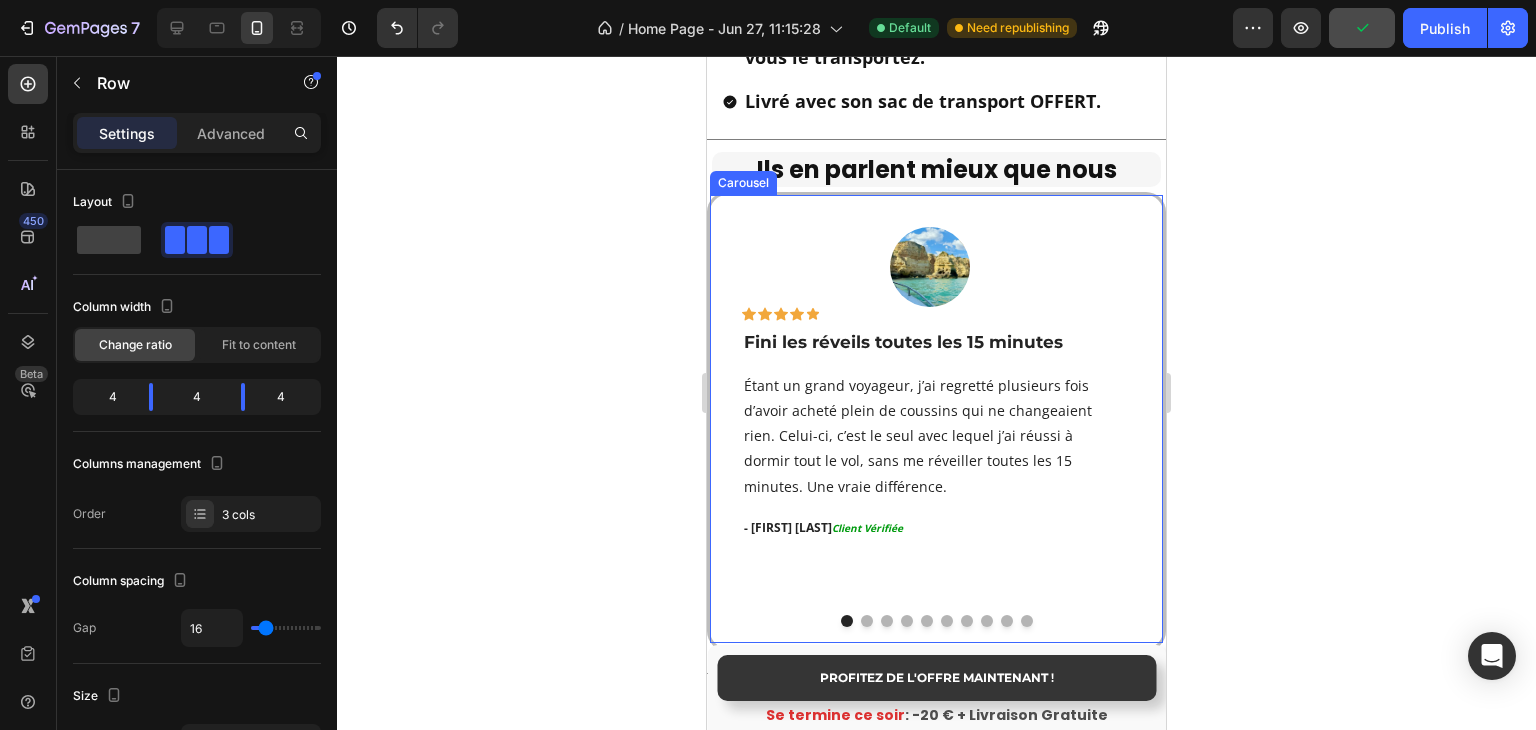 scroll, scrollTop: 3358, scrollLeft: 0, axis: vertical 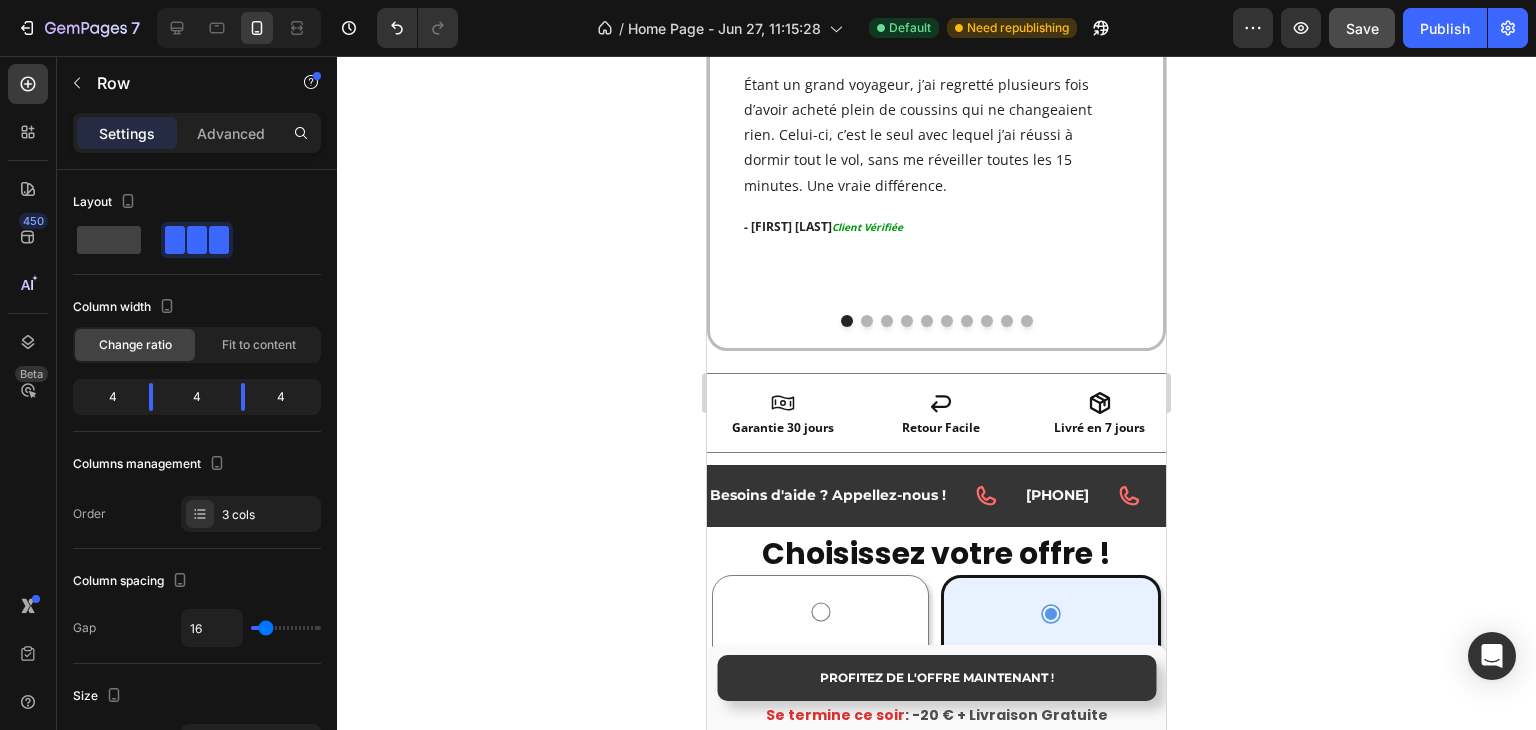 click 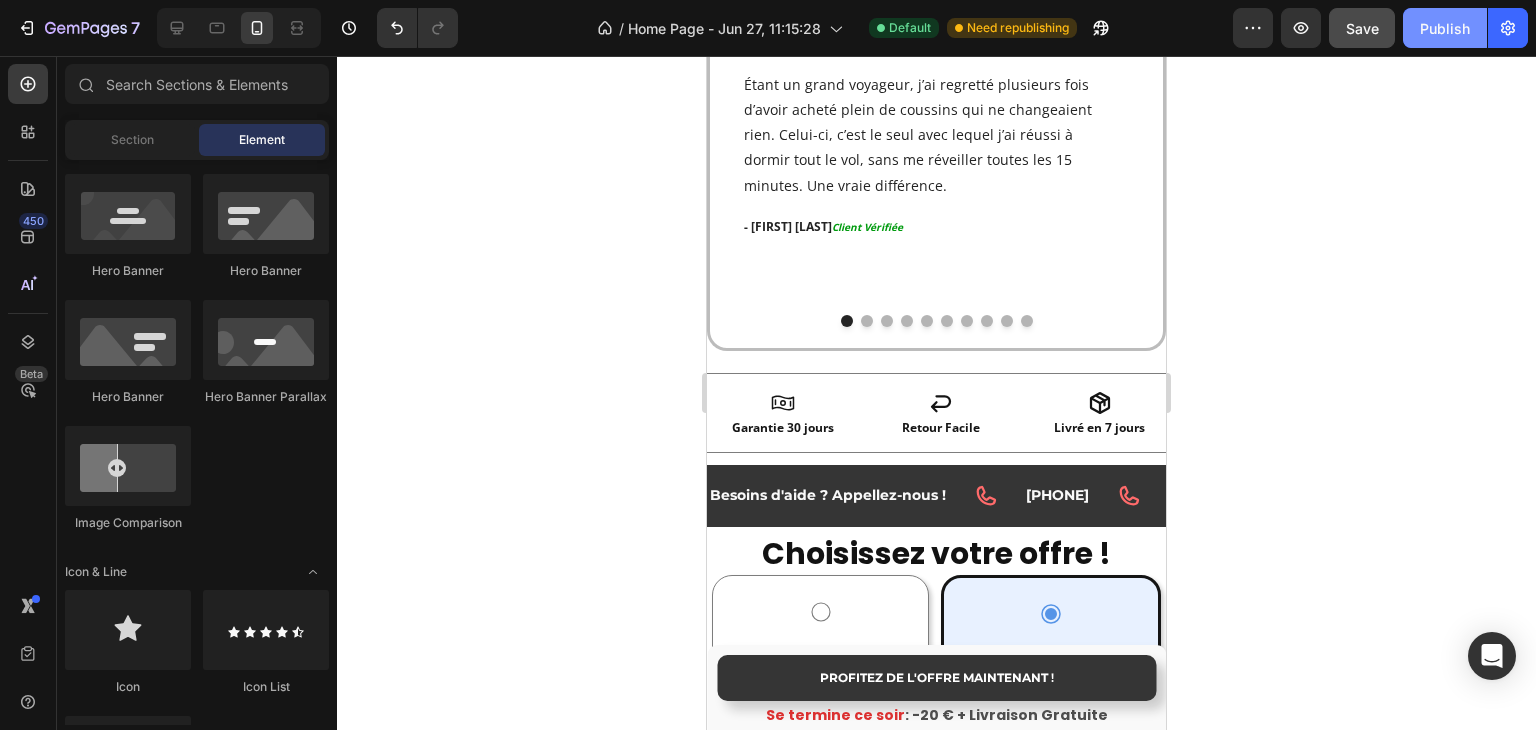 click on "Publish" at bounding box center (1445, 28) 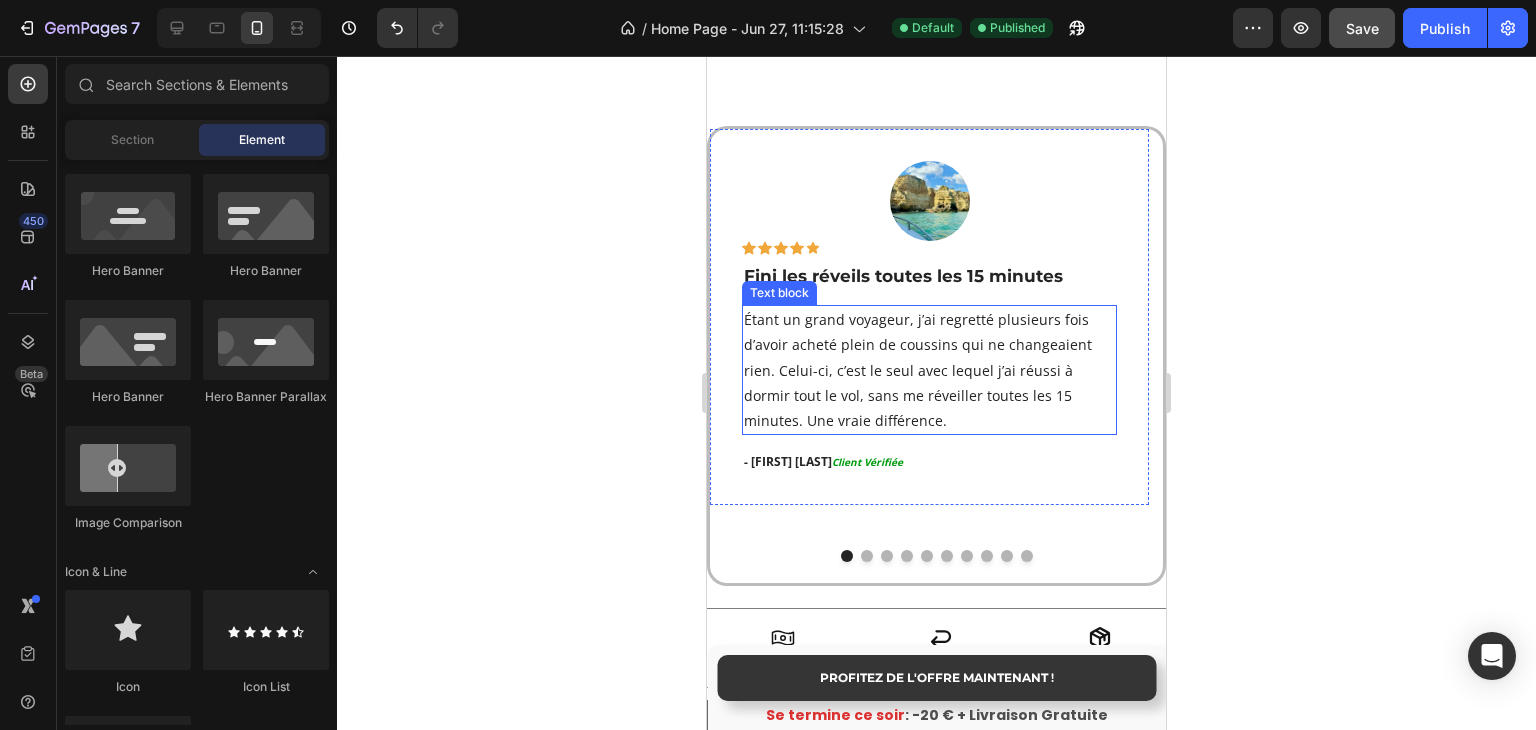 scroll, scrollTop: 3358, scrollLeft: 0, axis: vertical 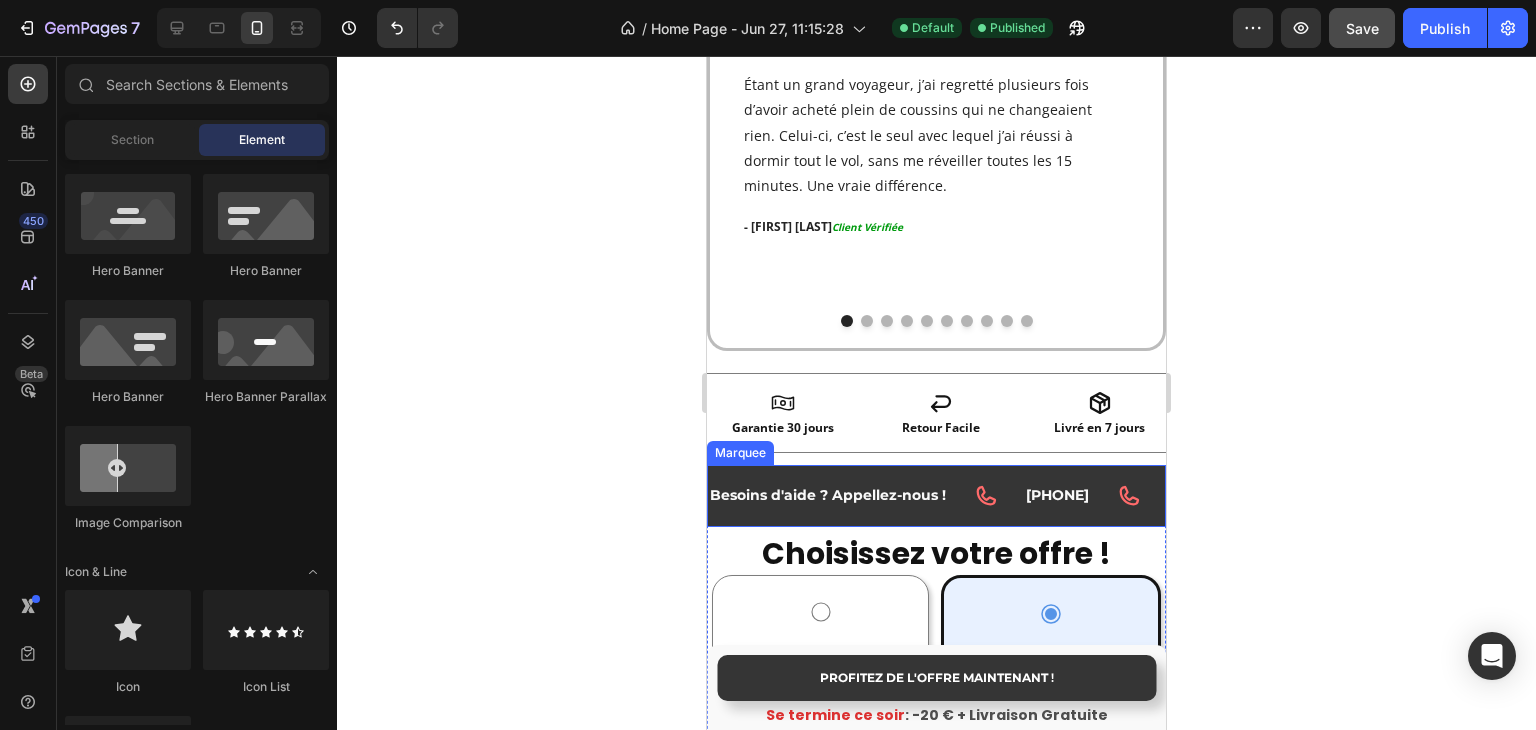 click on "Besoins d'aide ? Appellez-nous ! Text Block" at bounding box center [841, 495] 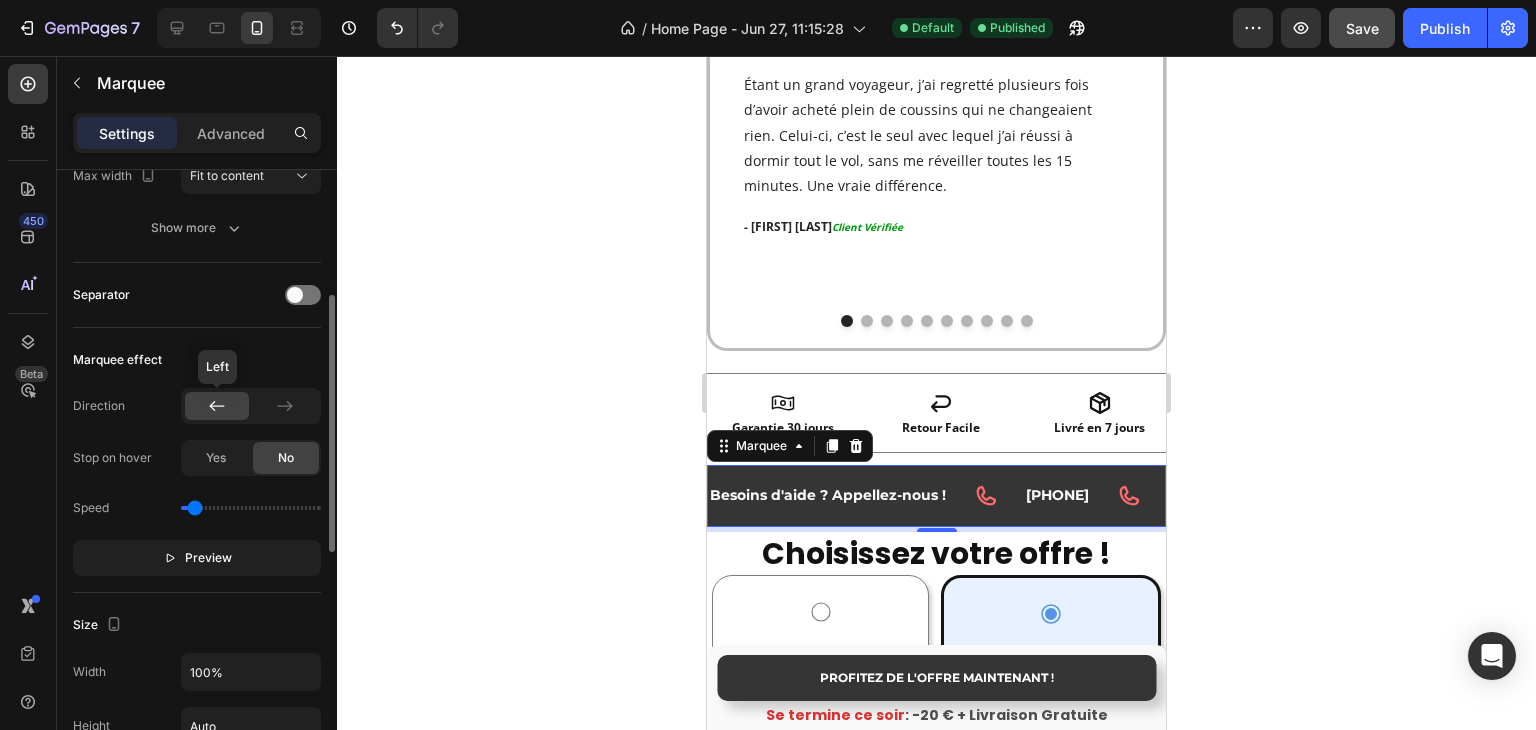 scroll, scrollTop: 400, scrollLeft: 0, axis: vertical 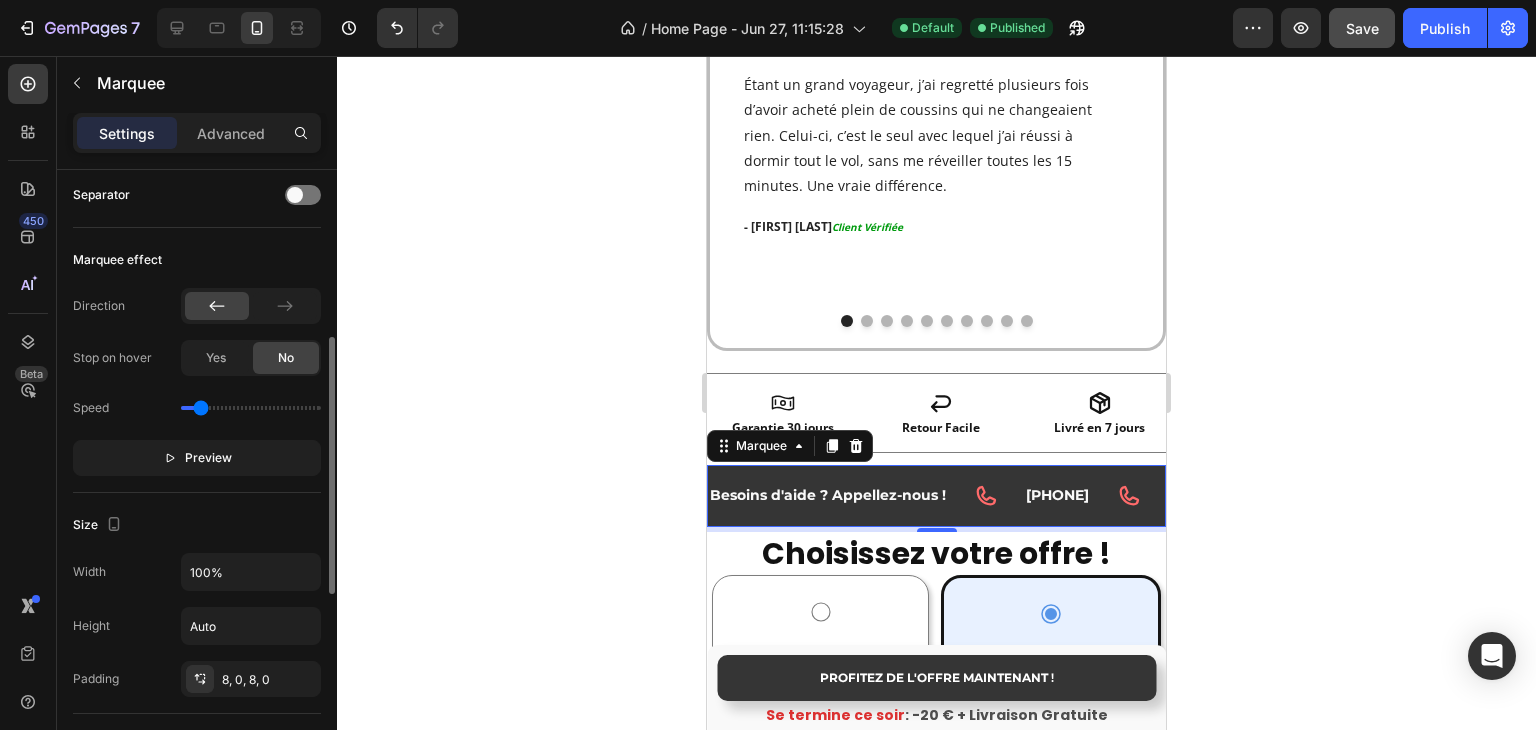 type on "0.4" 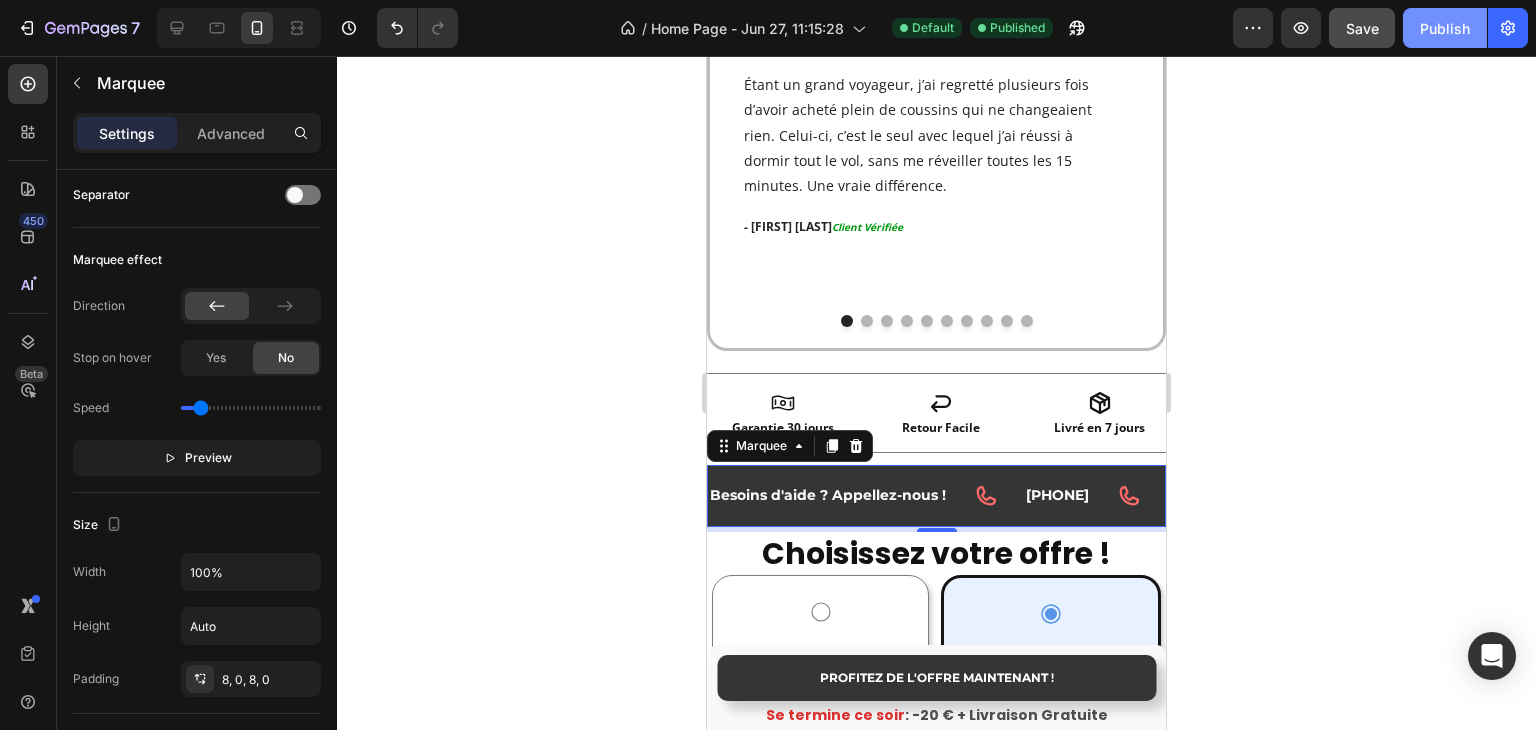 click on "Publish" at bounding box center (1445, 28) 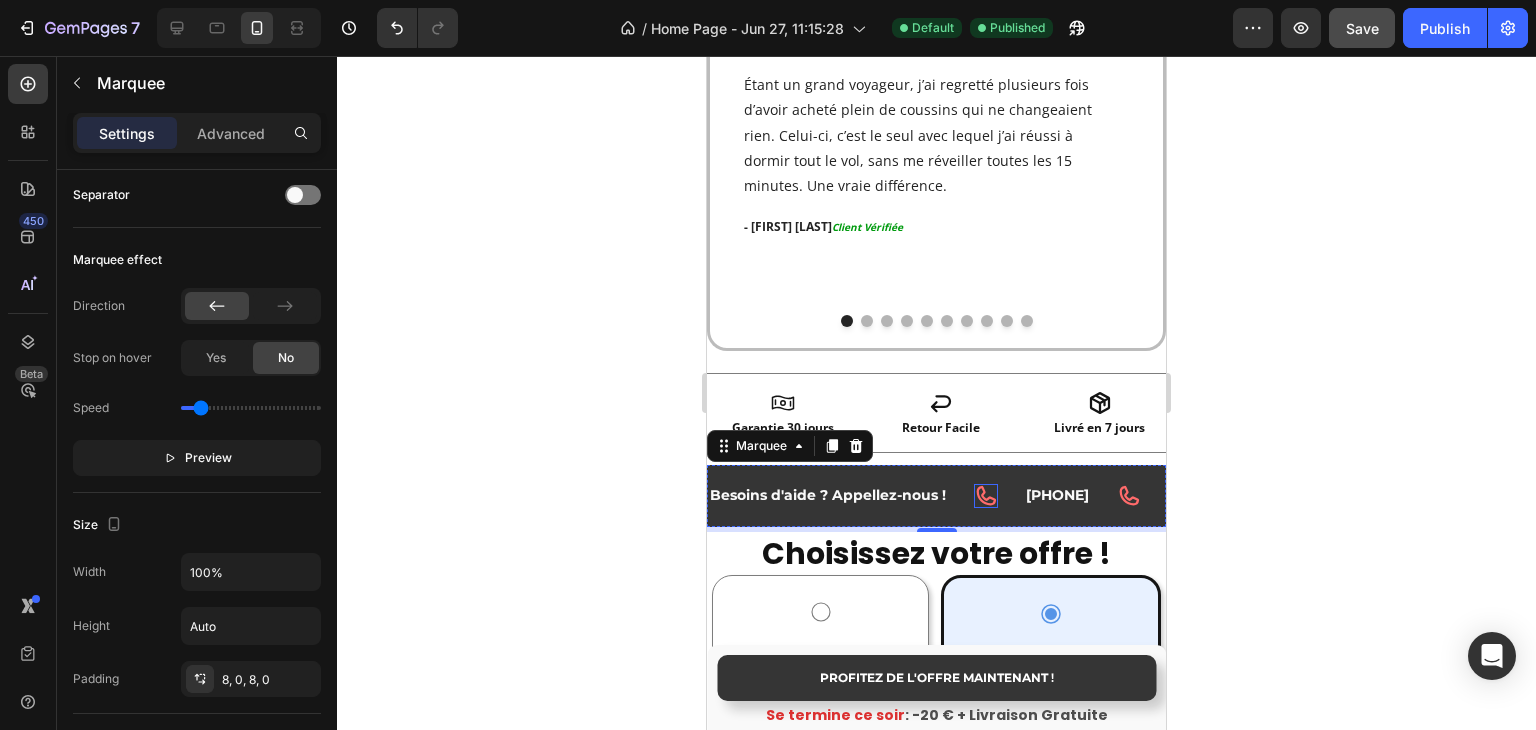 click 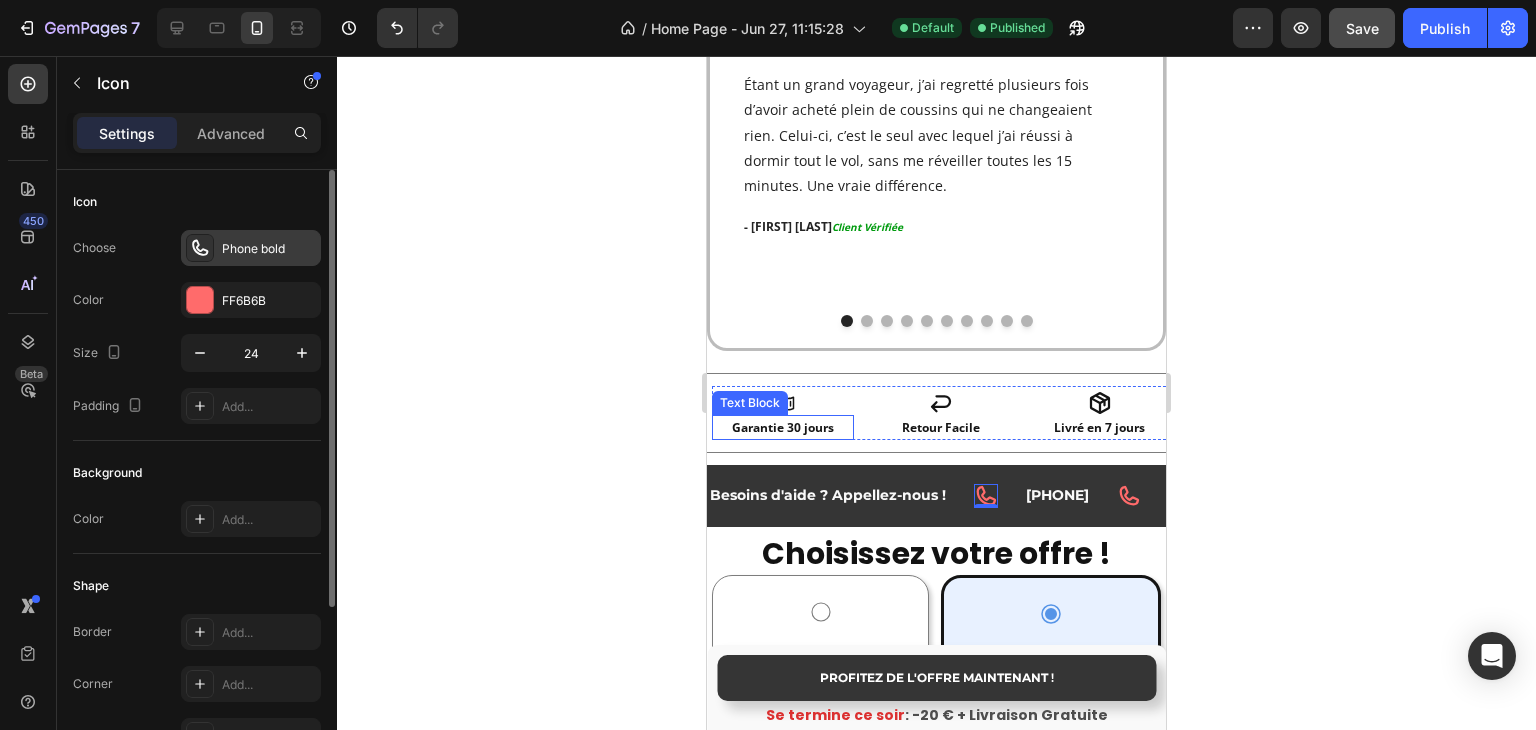 click on "Phone bold" at bounding box center (251, 248) 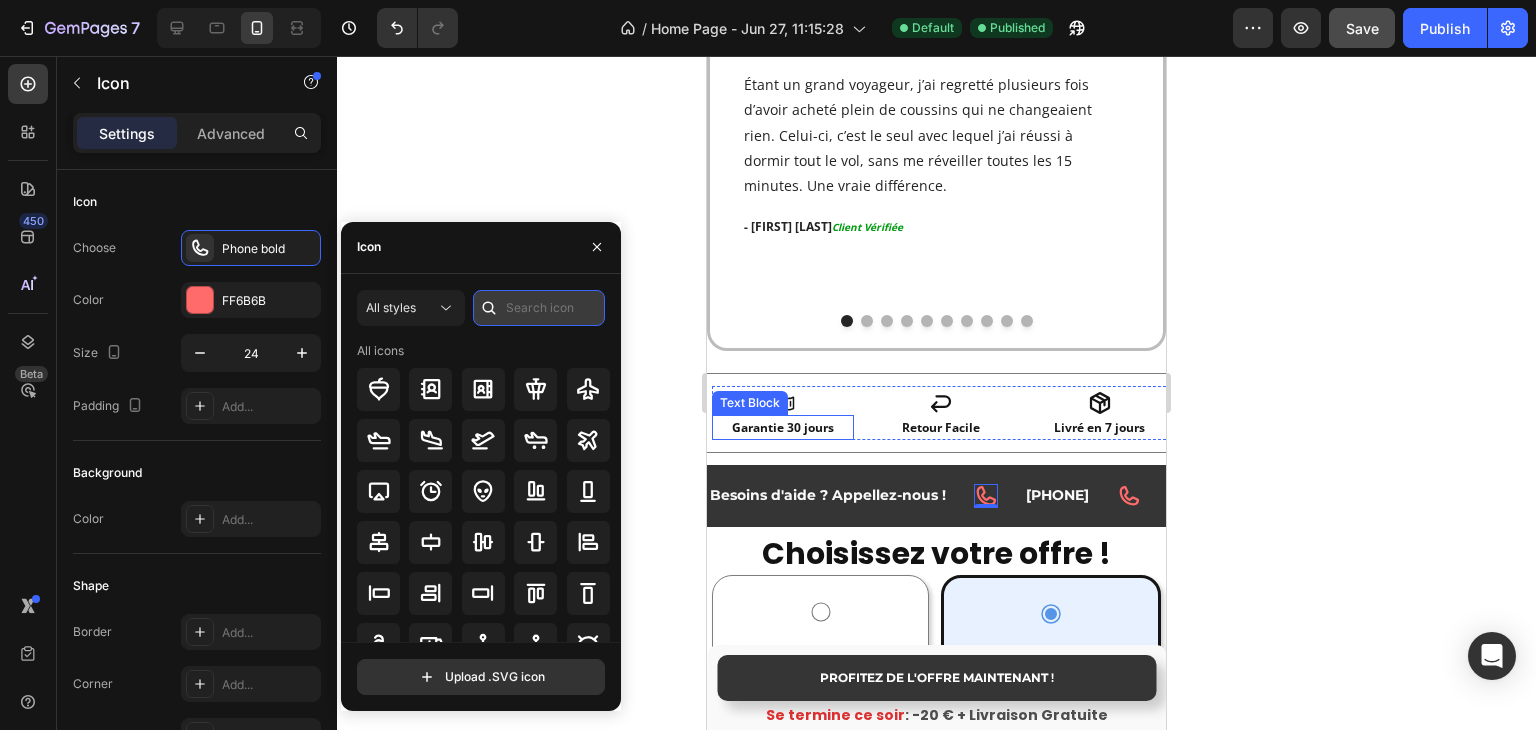 click at bounding box center (539, 308) 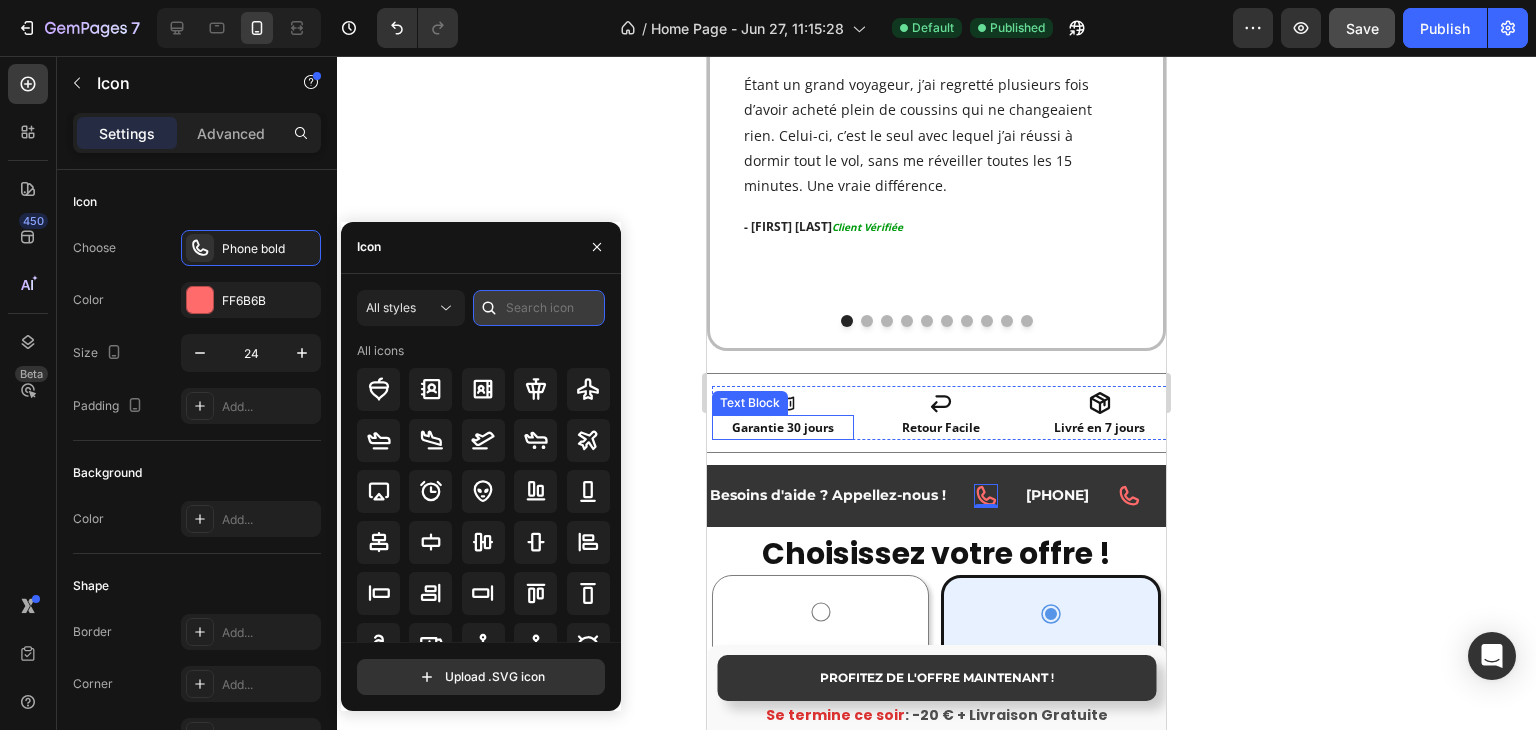 type on "T" 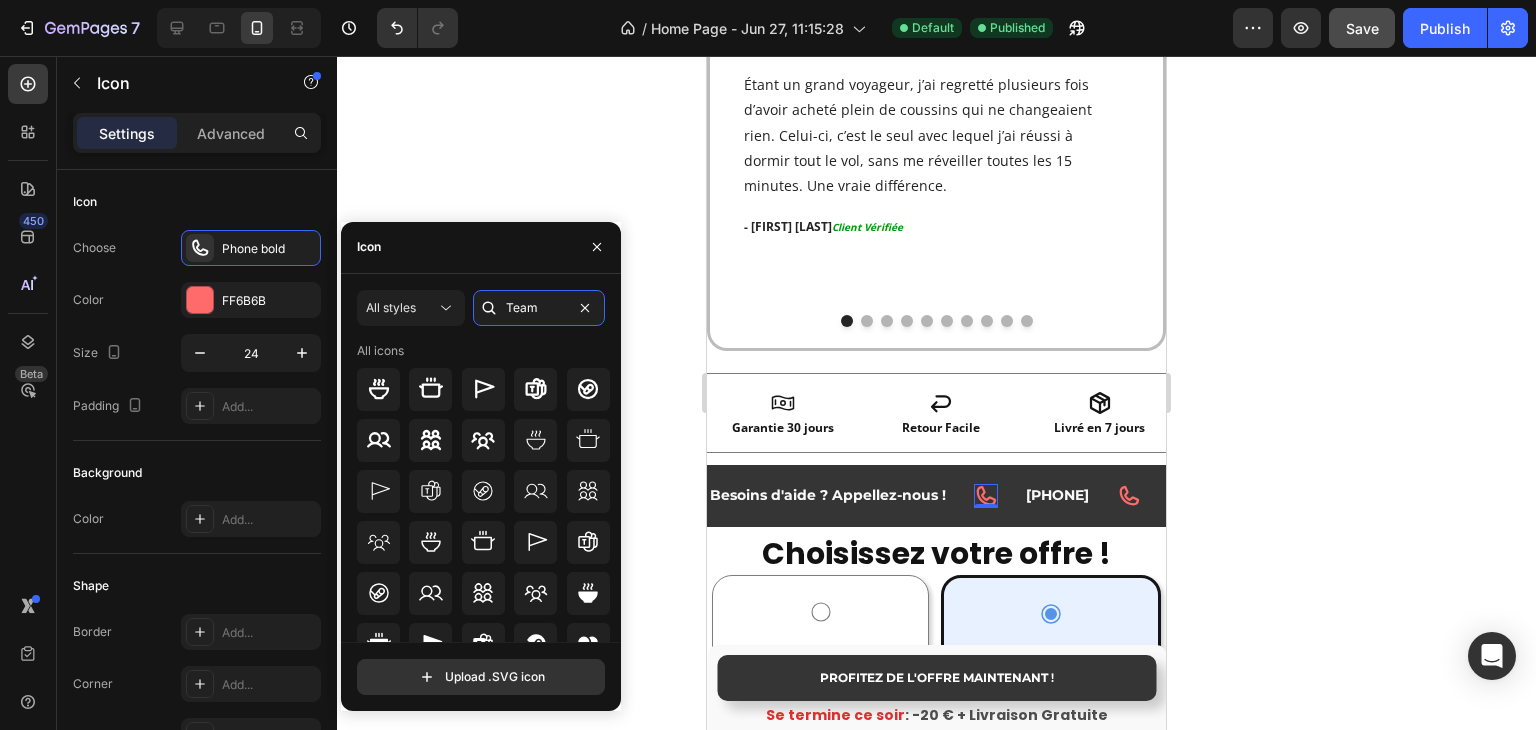 scroll, scrollTop: 75, scrollLeft: 0, axis: vertical 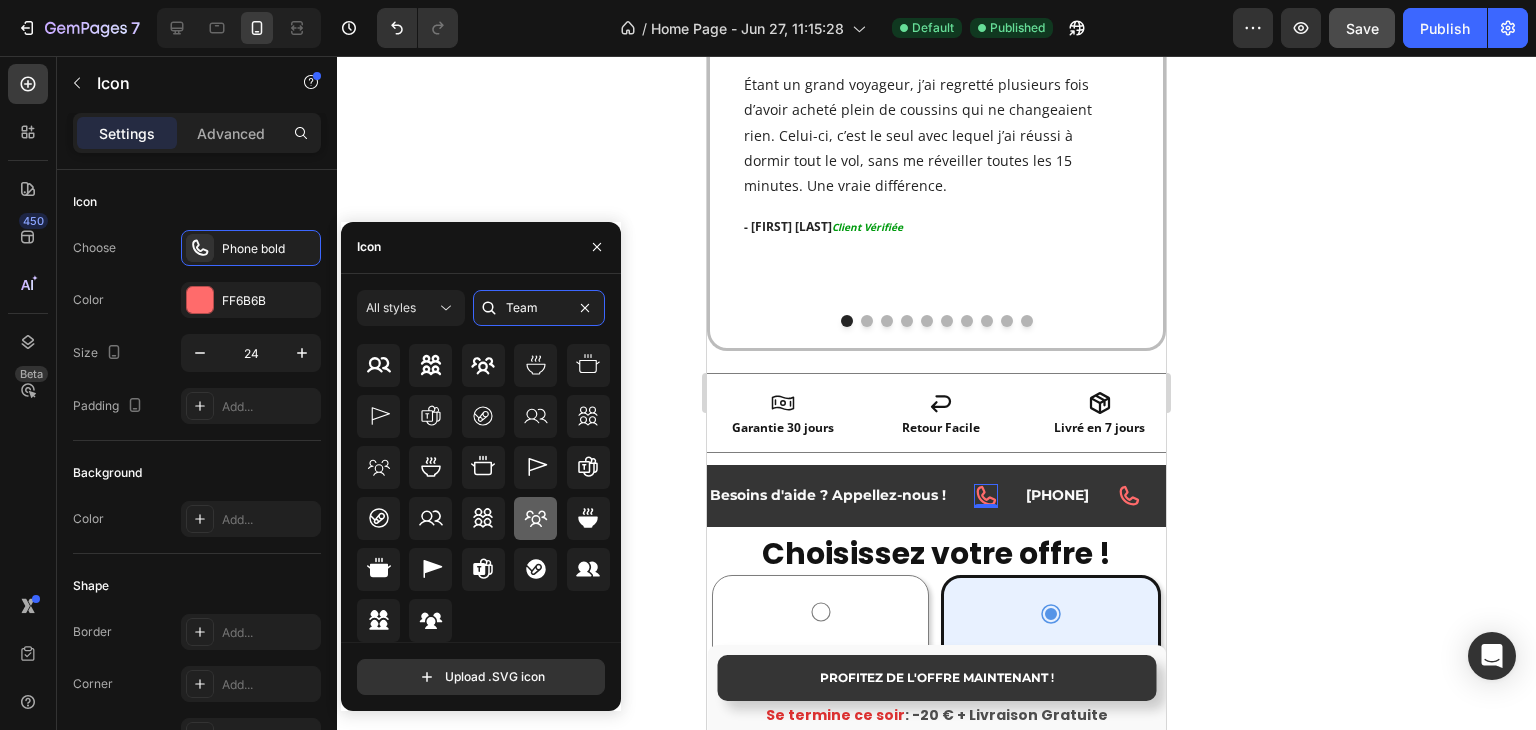 type on "Team" 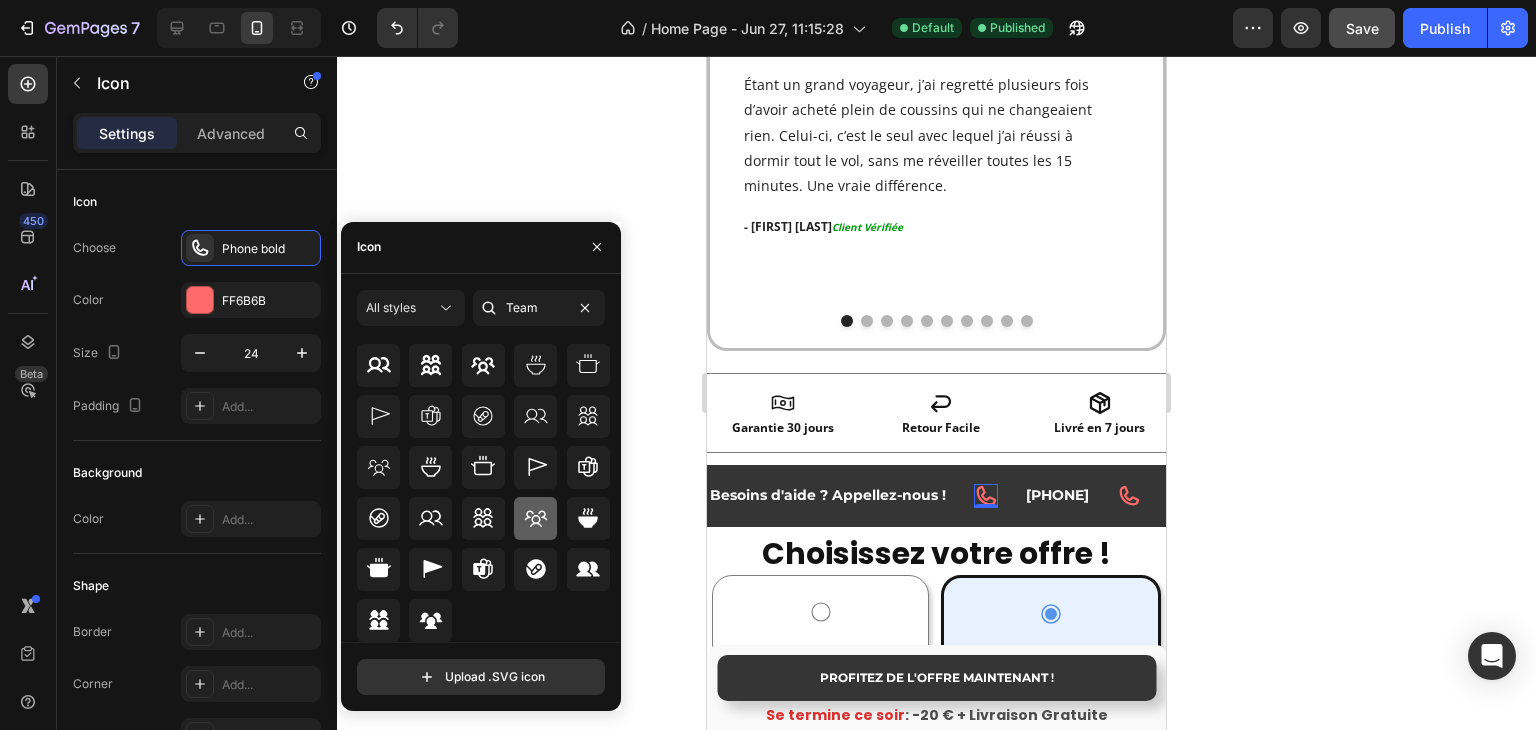 click 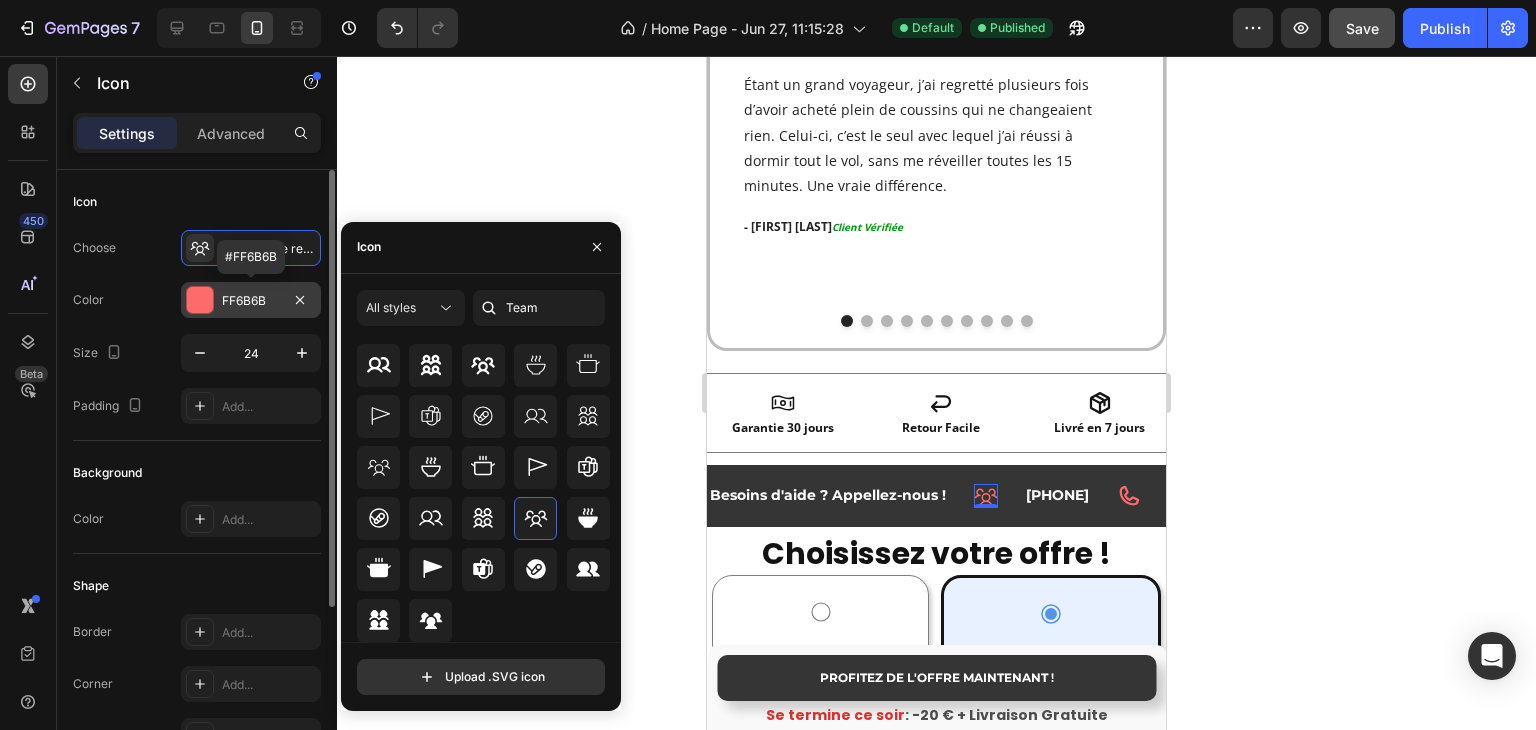 click on "FF6B6B" at bounding box center (251, 300) 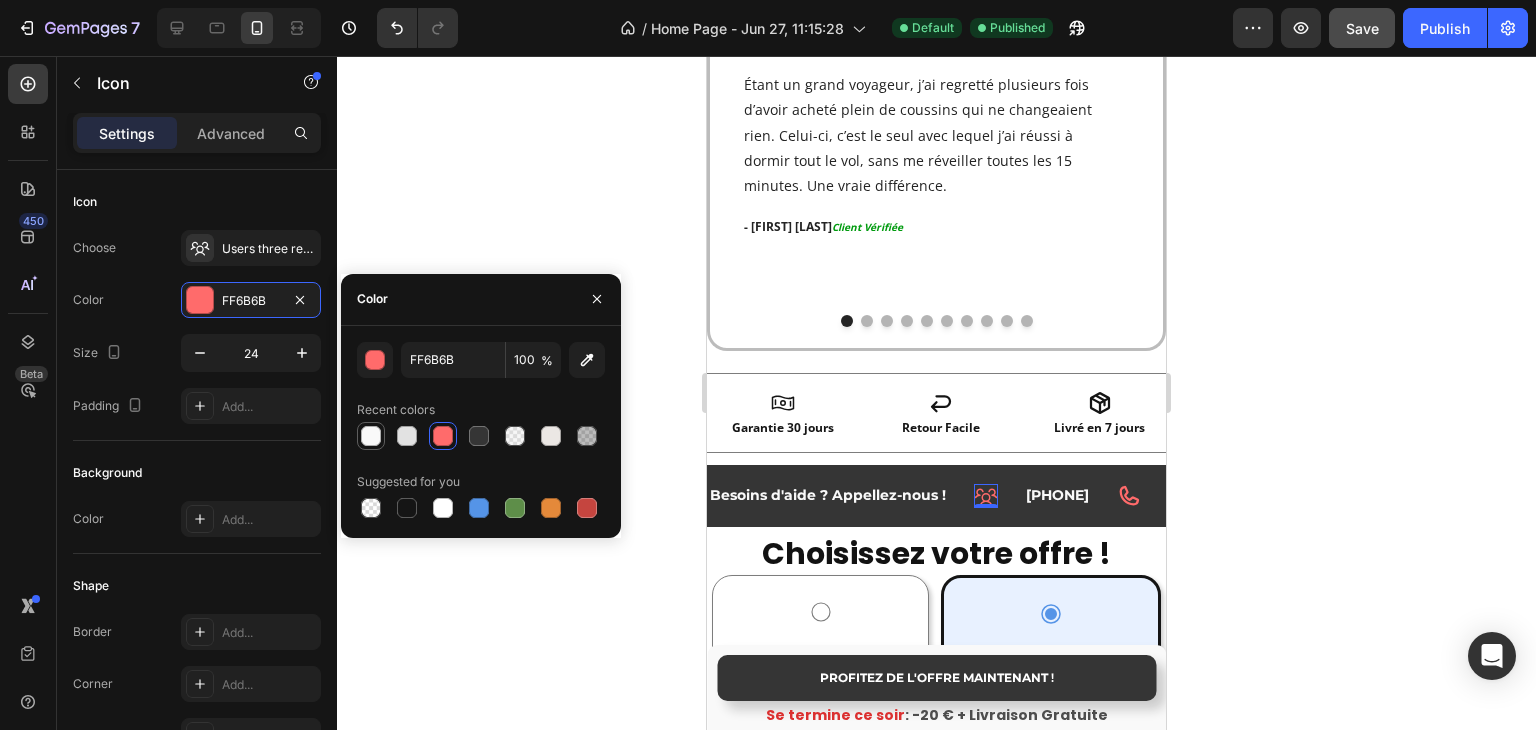 click at bounding box center [371, 436] 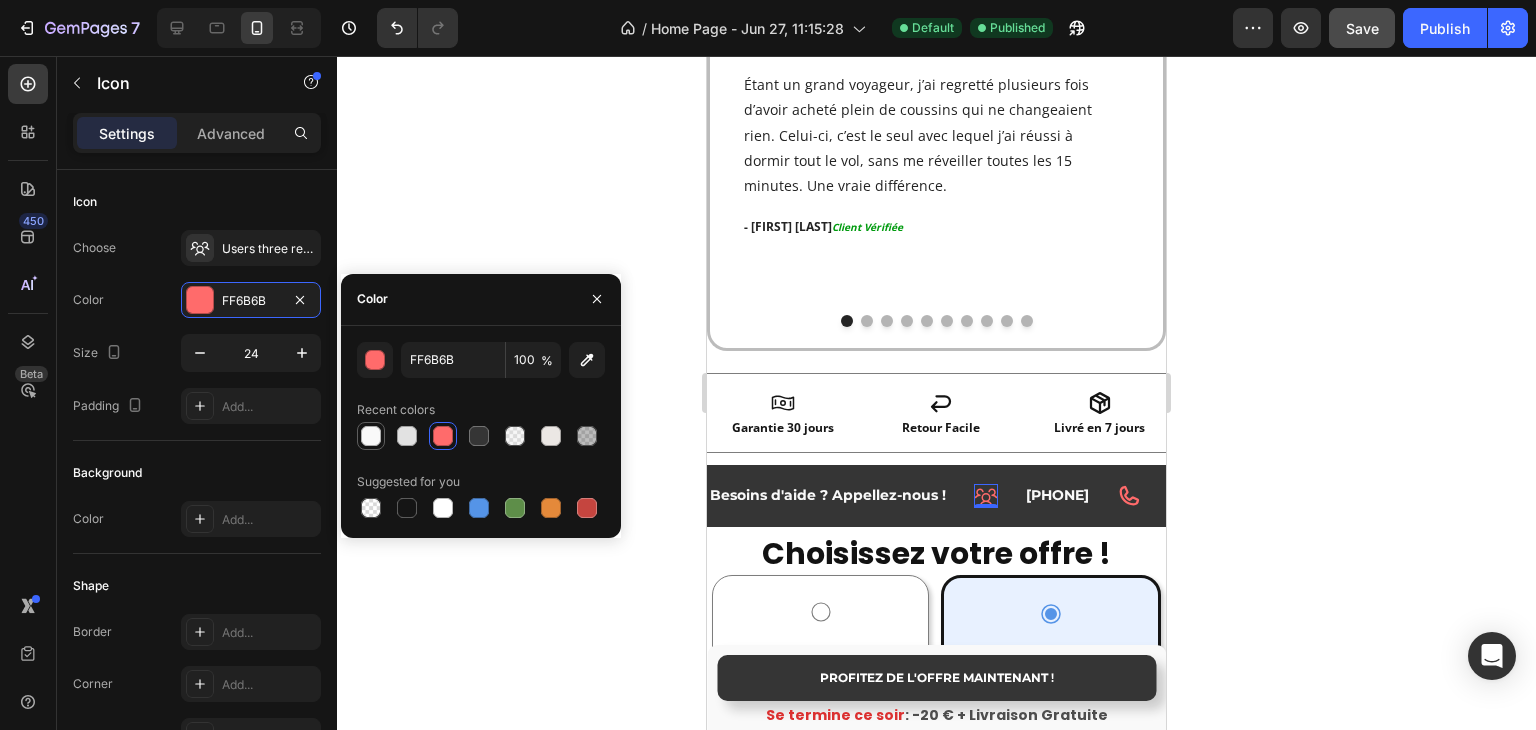 type on "F9F9F9" 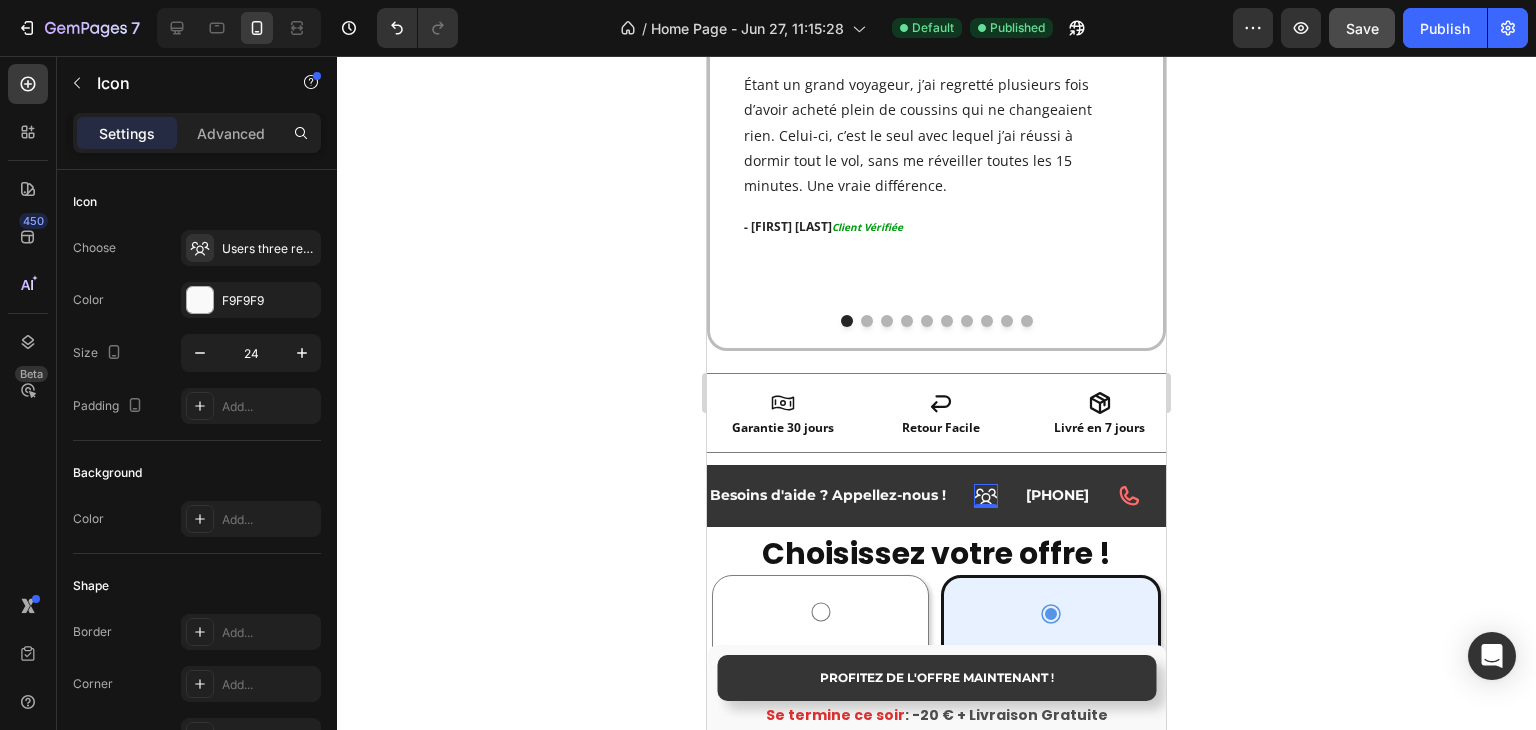 click 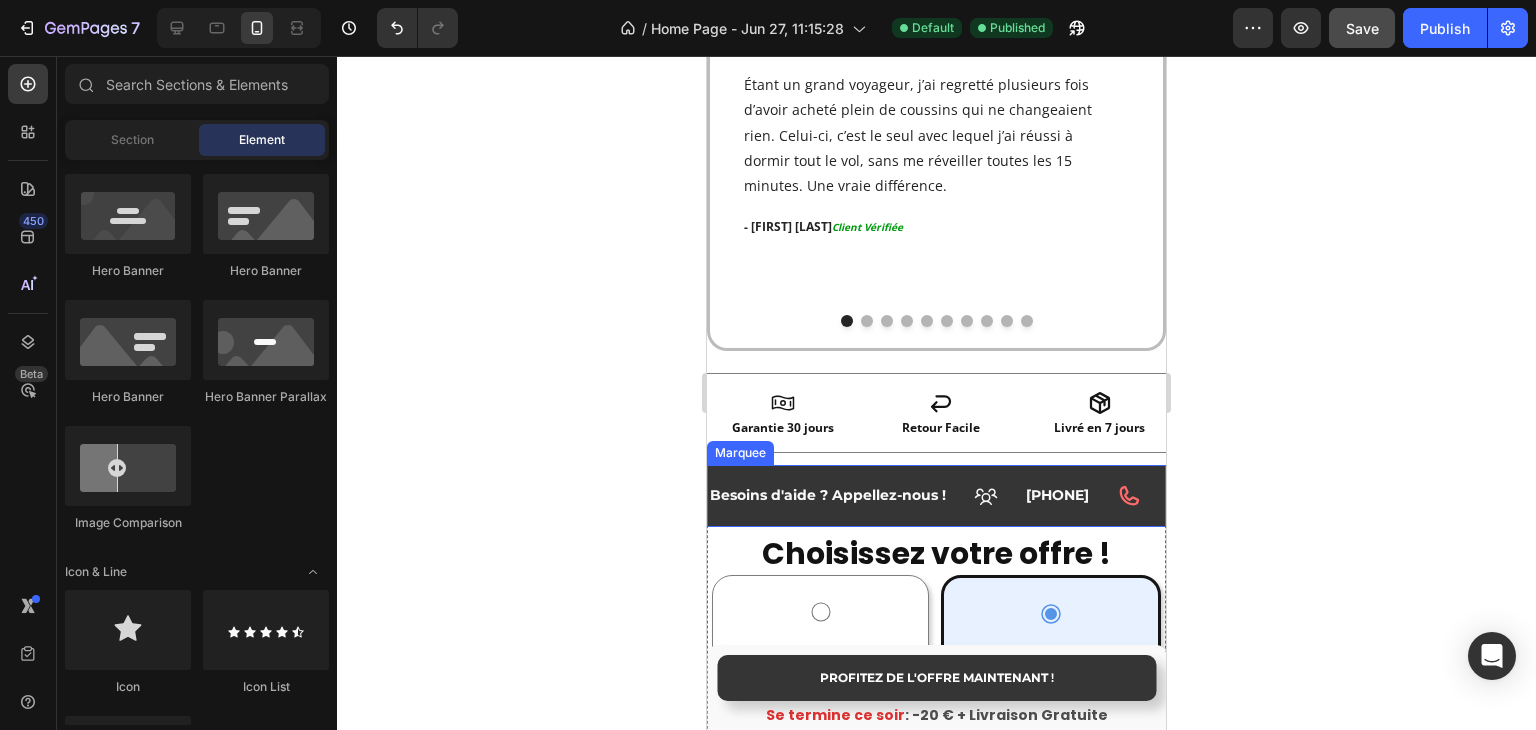 click on "Icon" at bounding box center (995, 496) 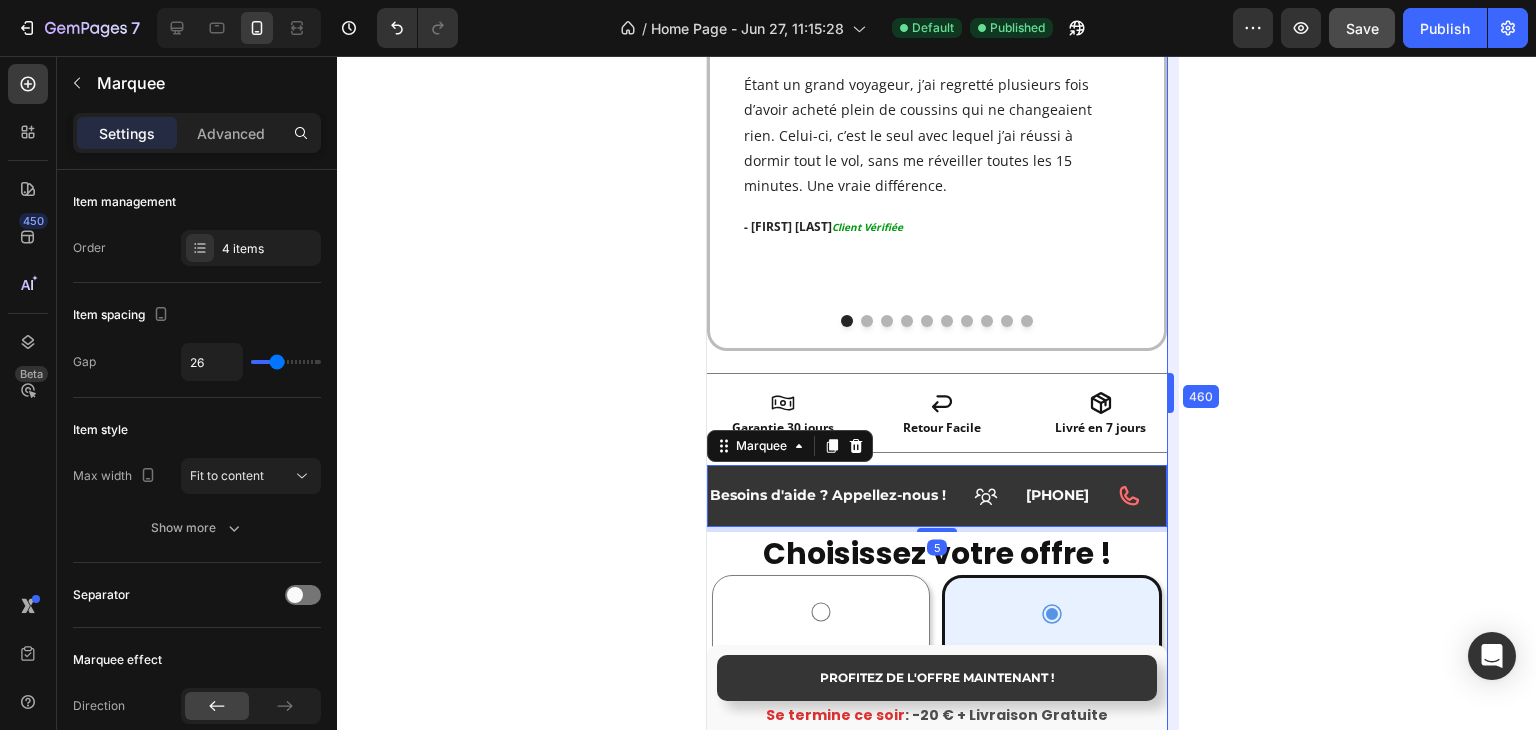 drag, startPoint x: 1171, startPoint y: 461, endPoint x: 1204, endPoint y: 495, distance: 47.38143 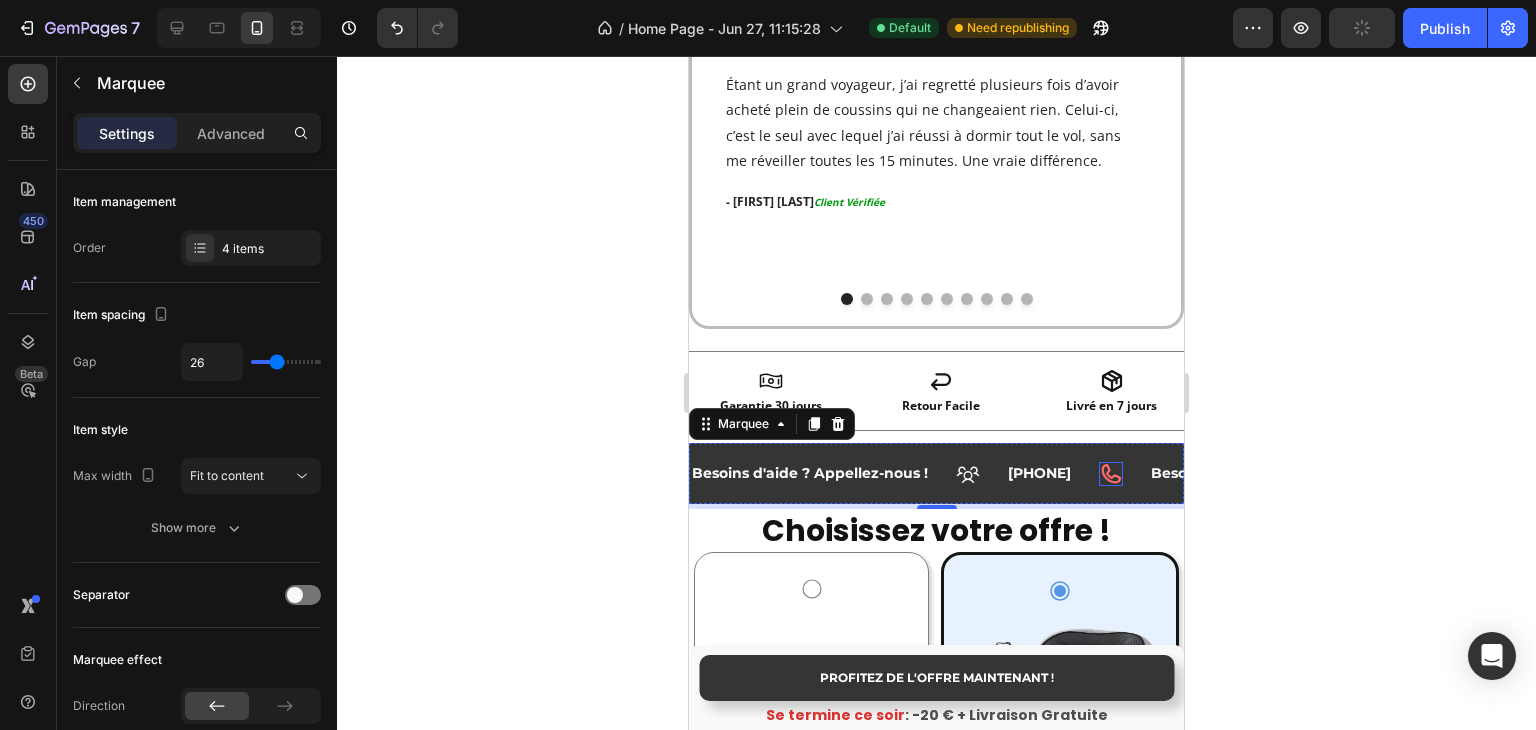 click 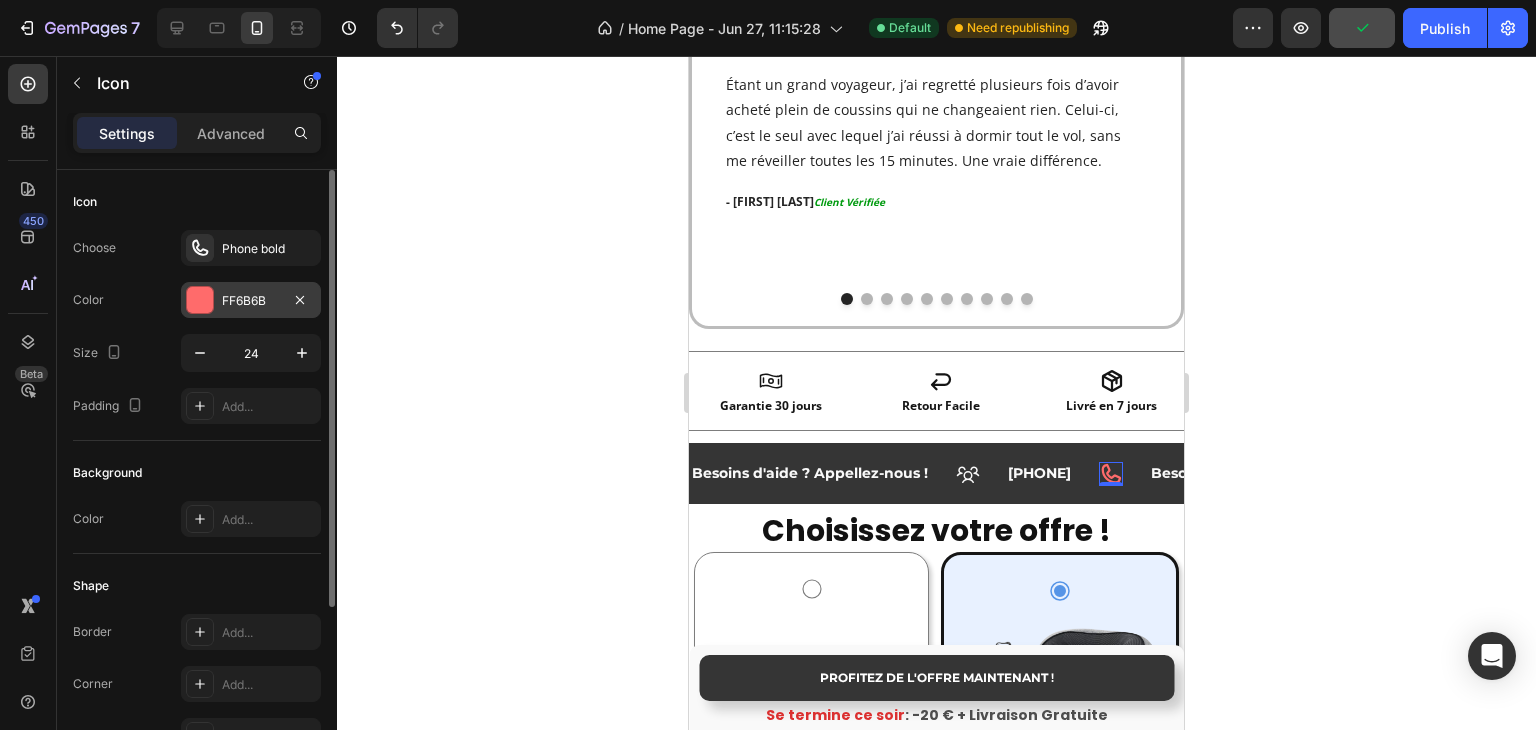 click at bounding box center [200, 300] 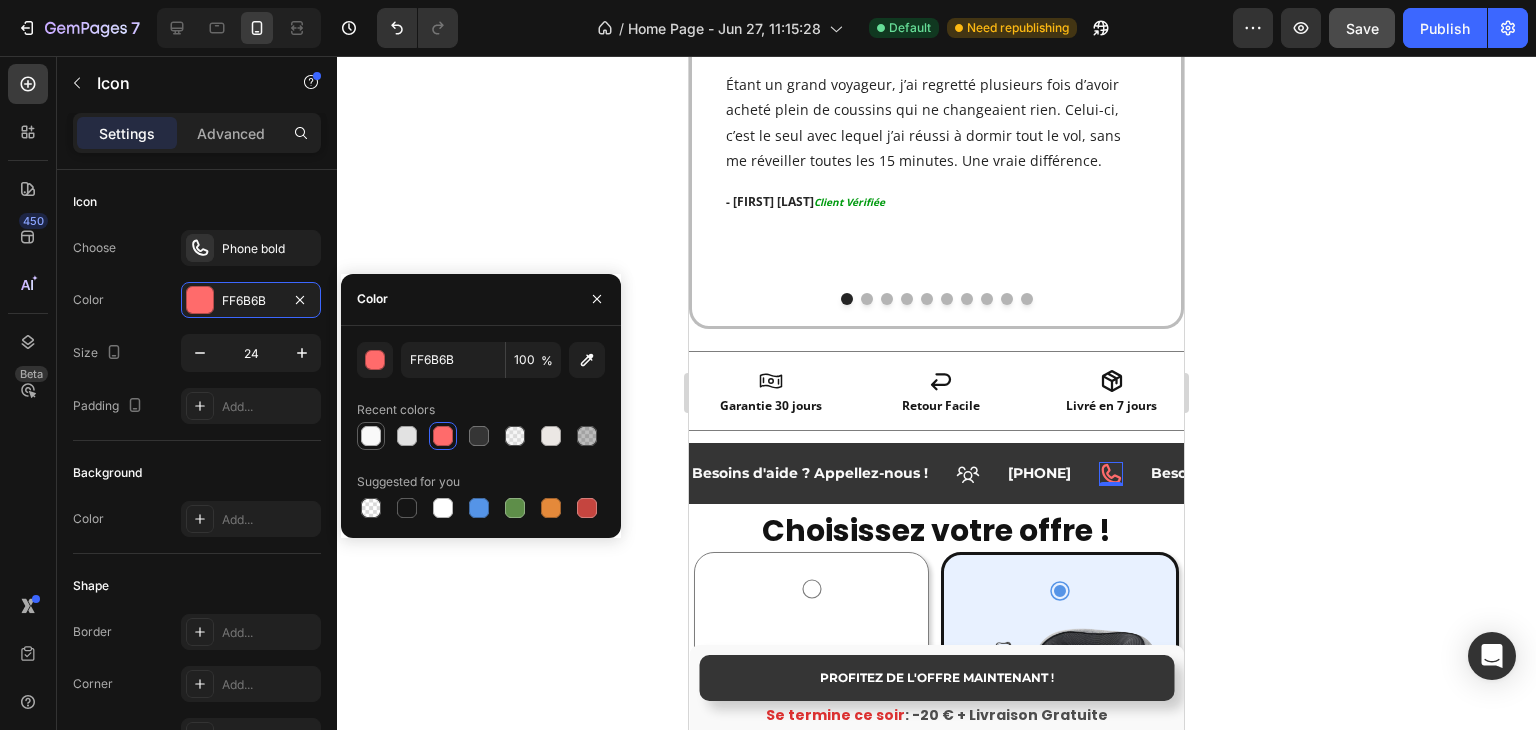click at bounding box center (371, 436) 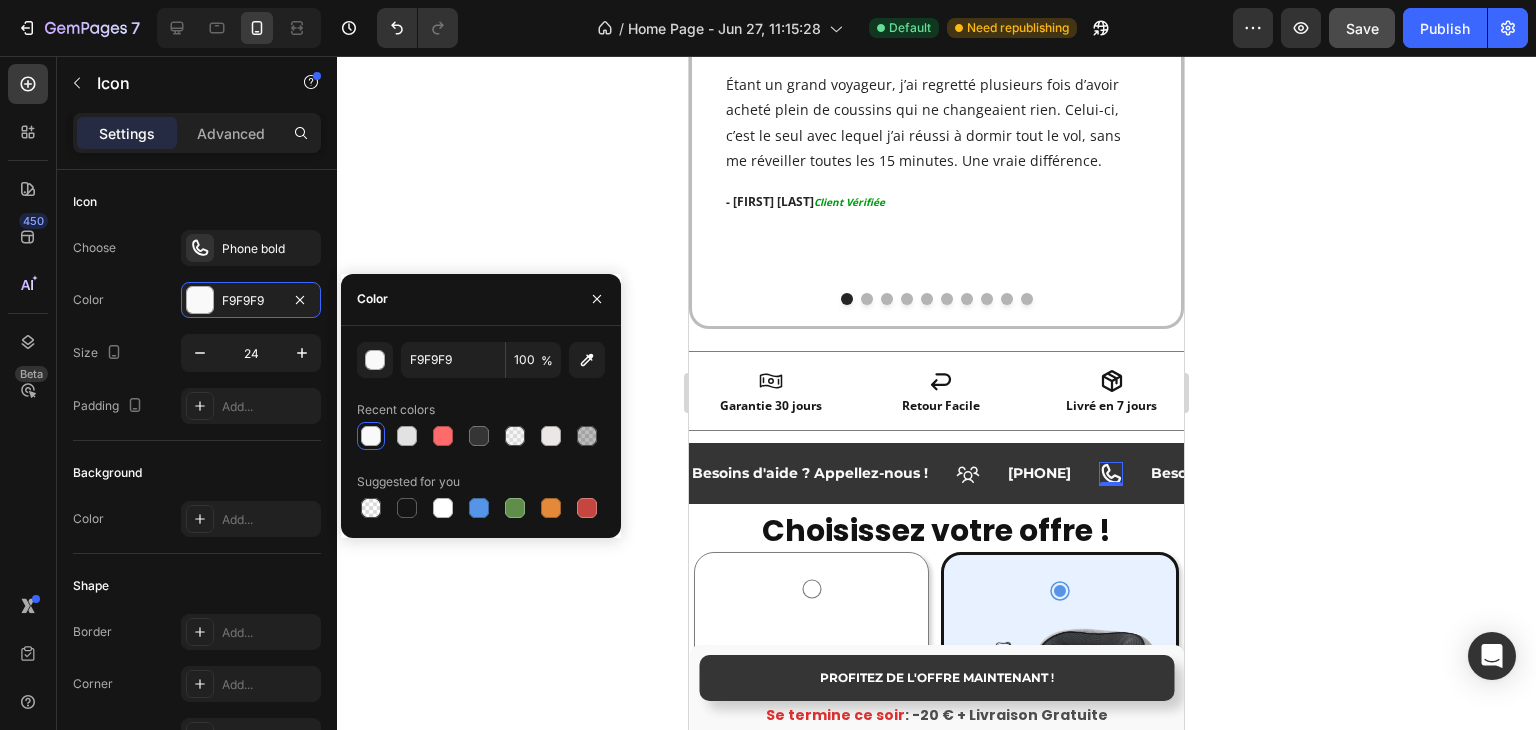 click 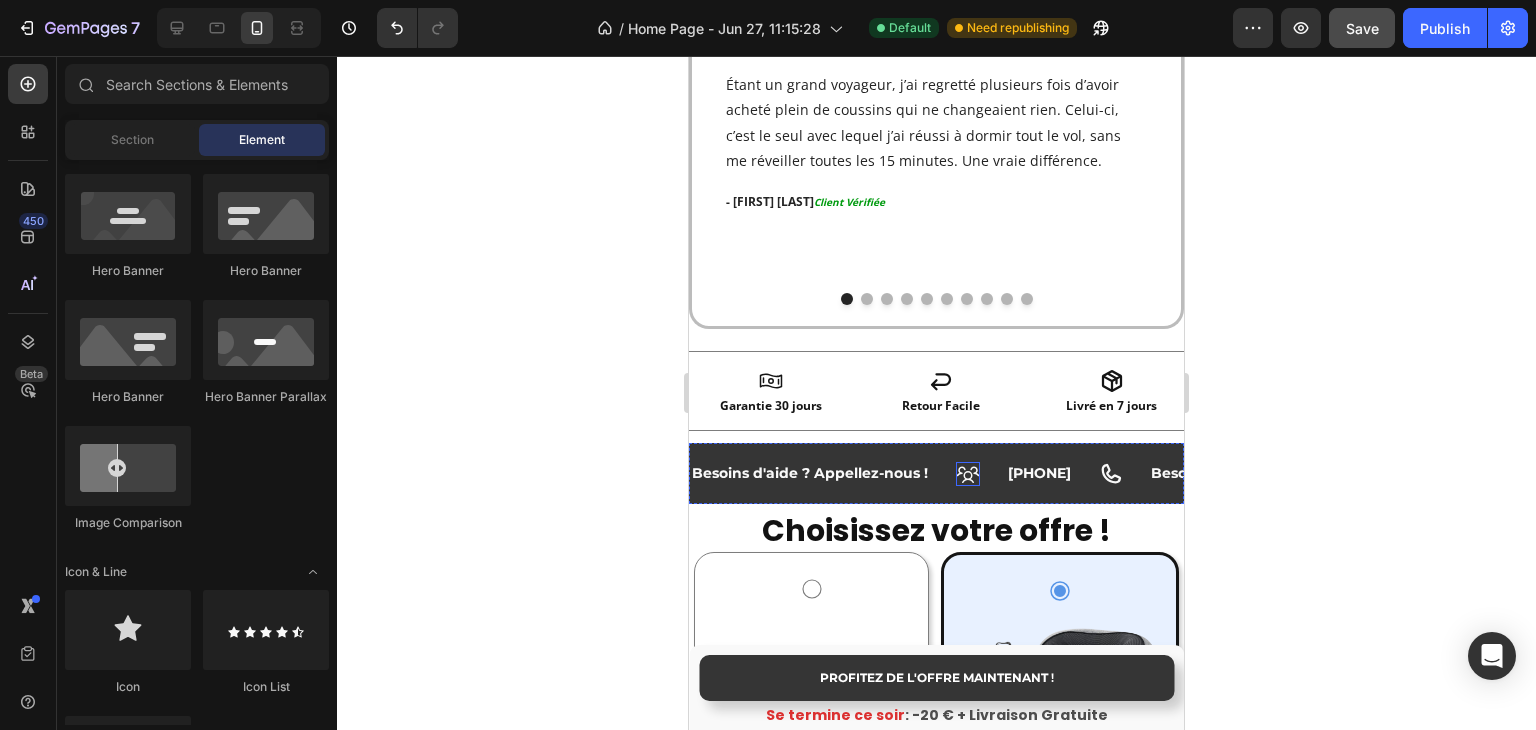 click 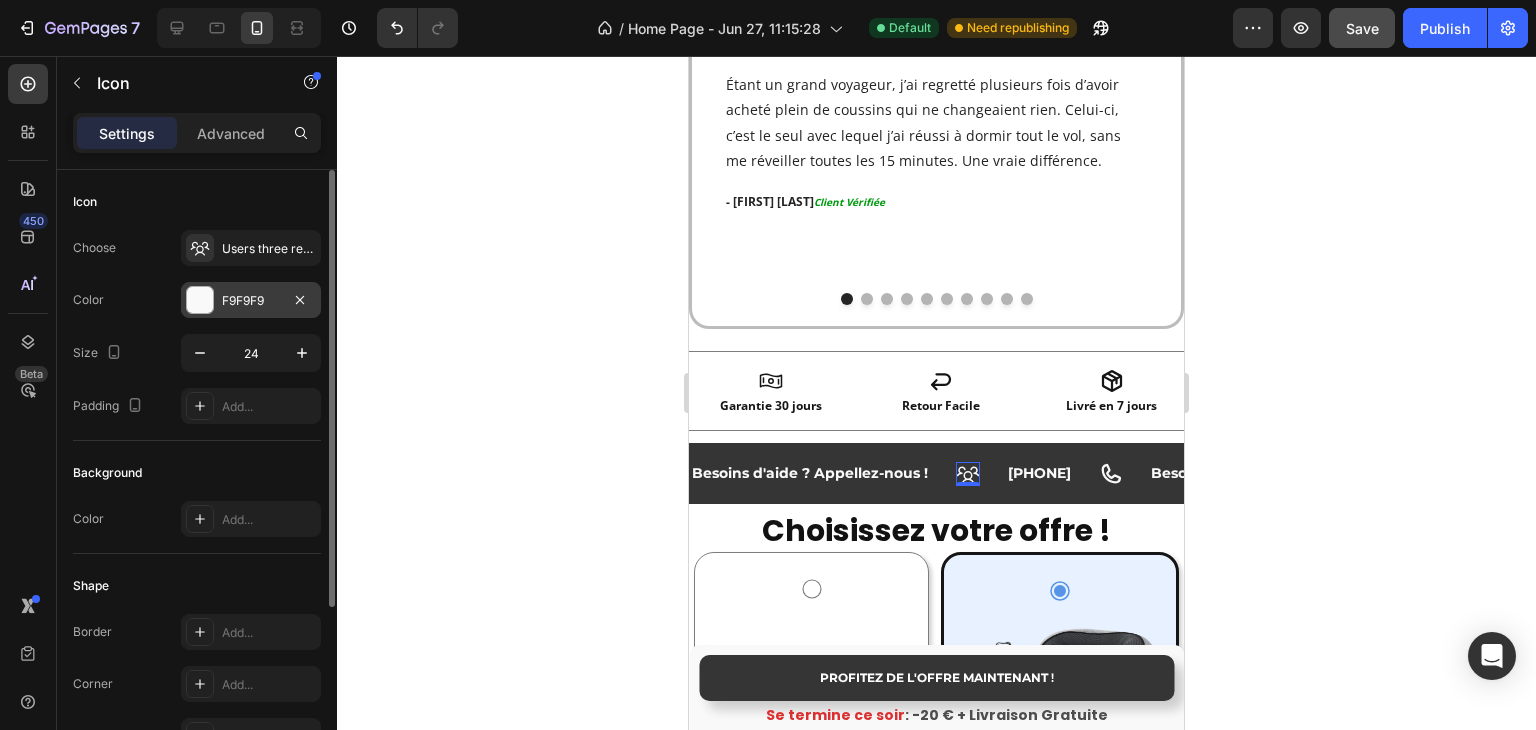 click at bounding box center [200, 300] 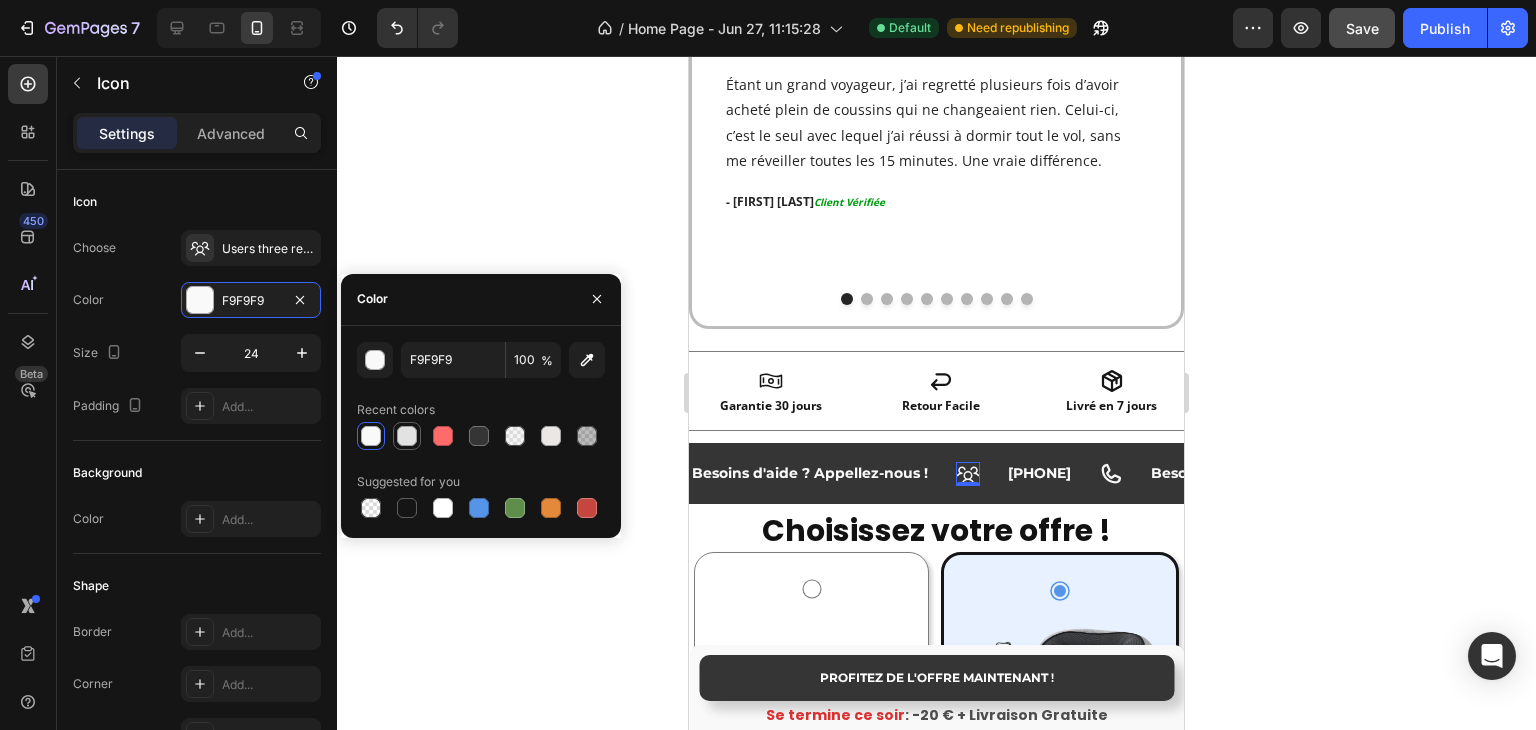 click at bounding box center (407, 436) 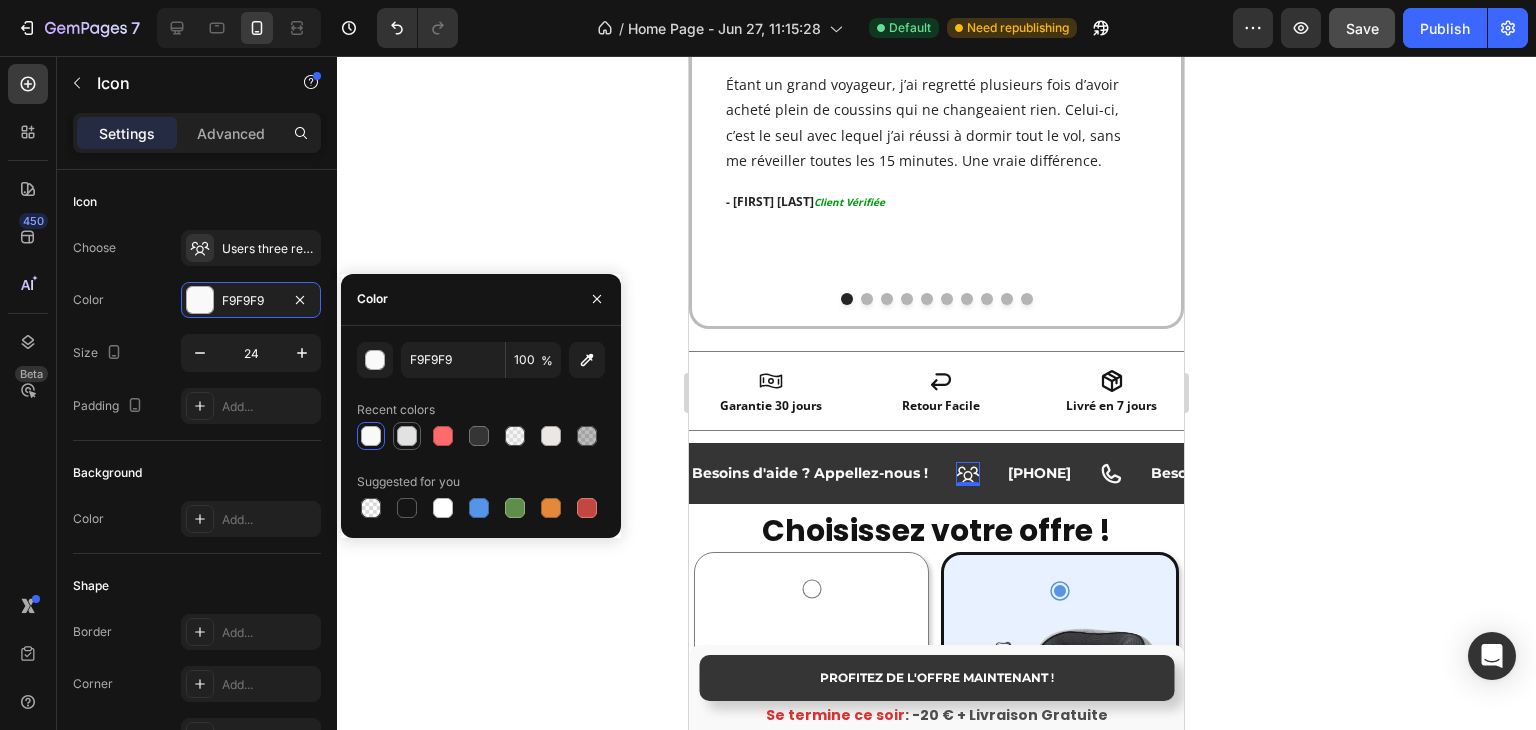 type on "E2E2E2" 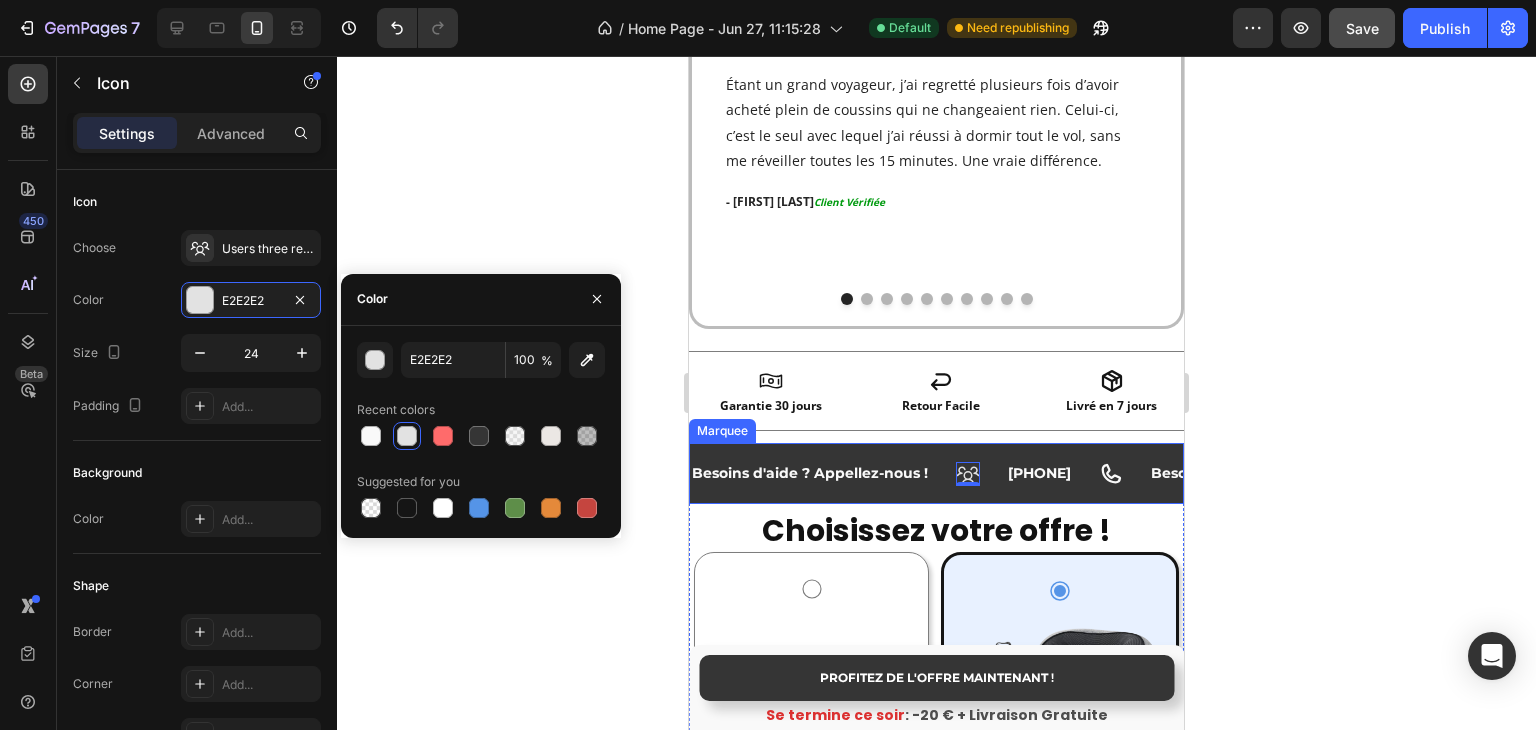 click 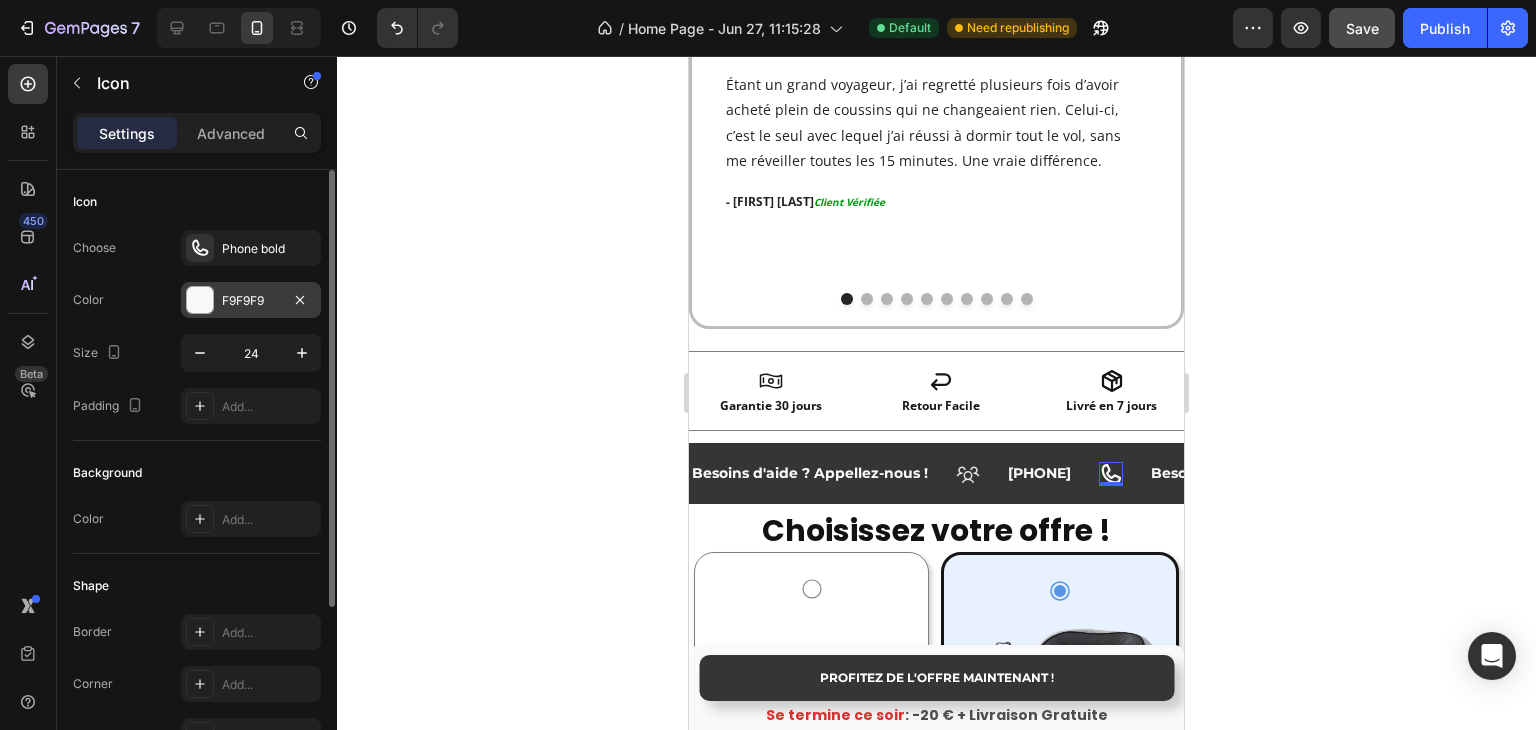 click at bounding box center [200, 300] 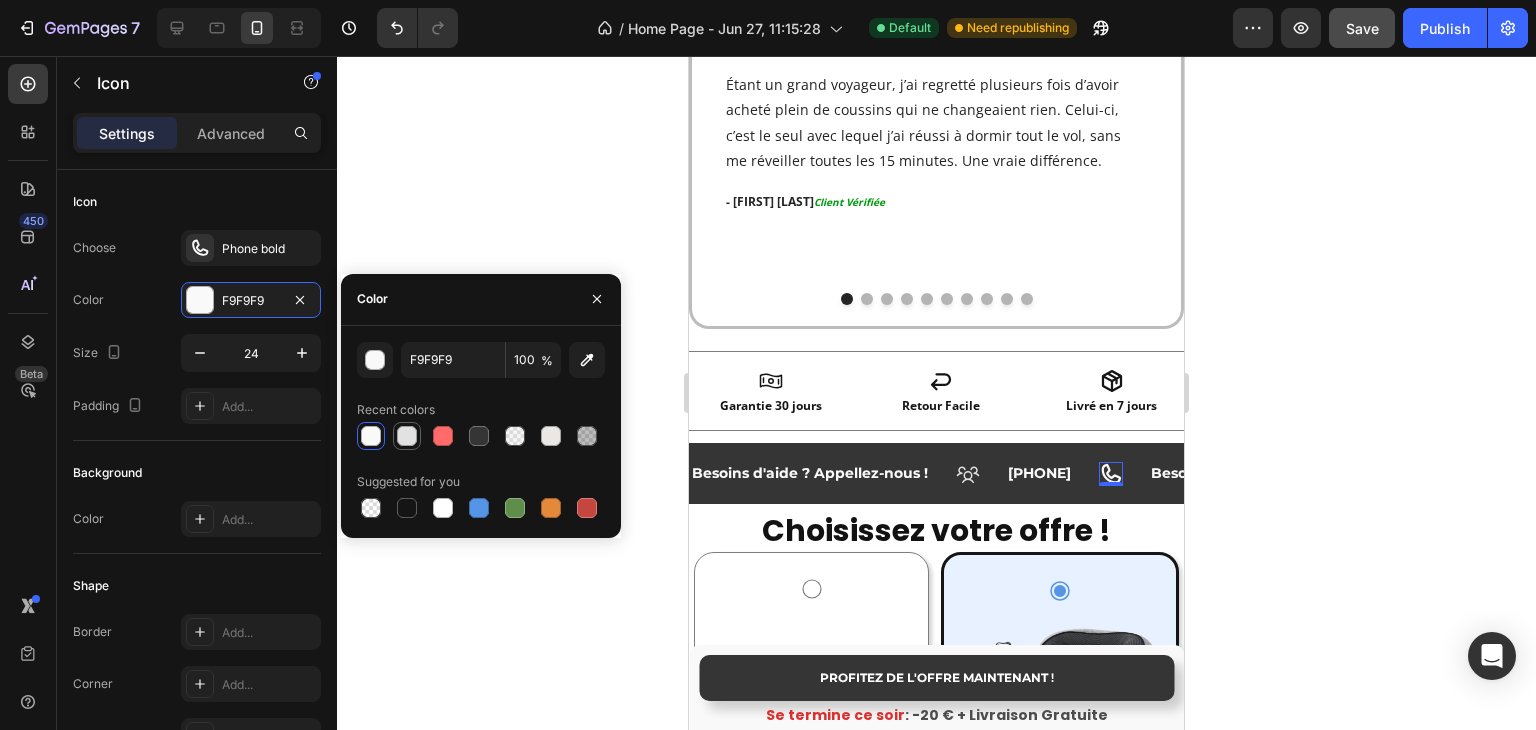 click at bounding box center [407, 436] 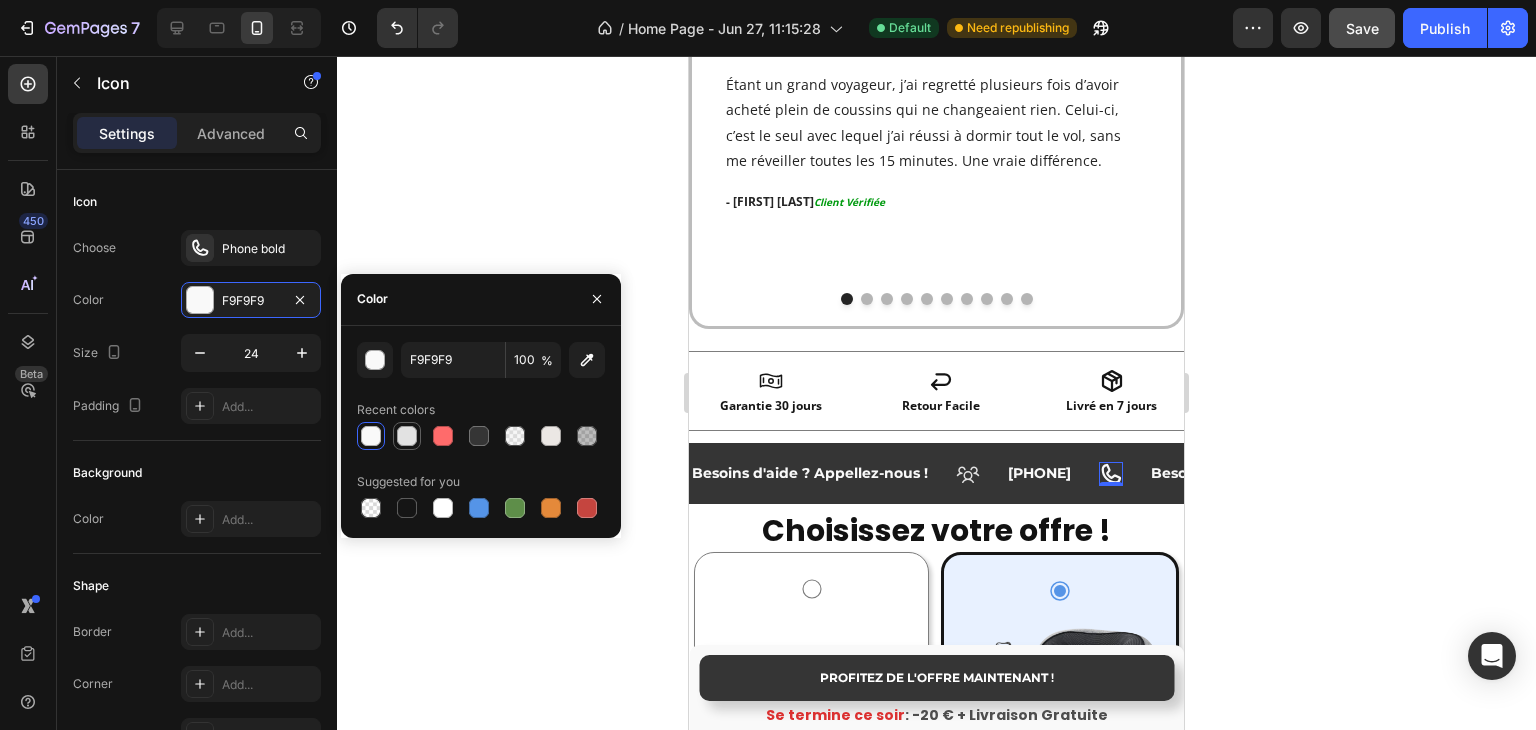 type on "E2E2E2" 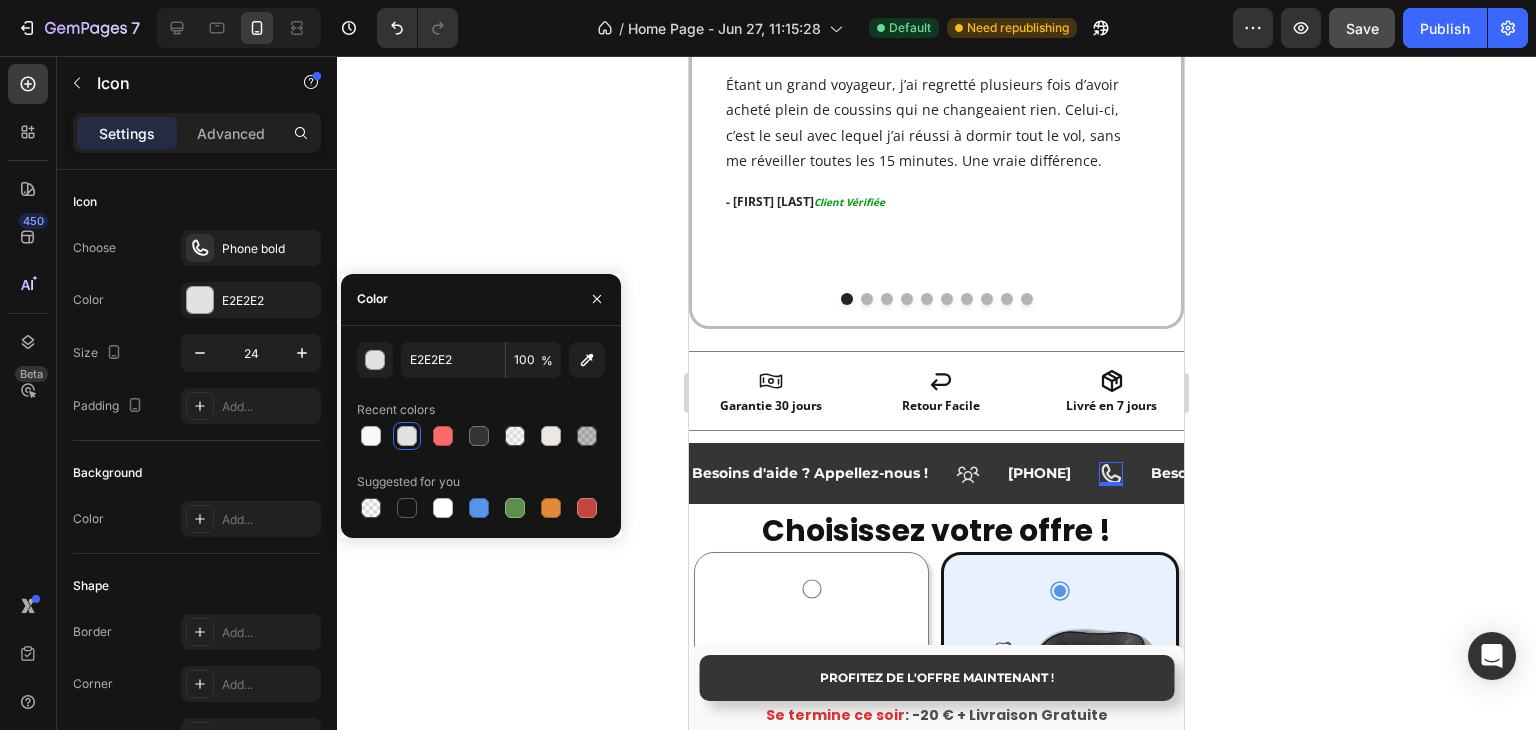 click 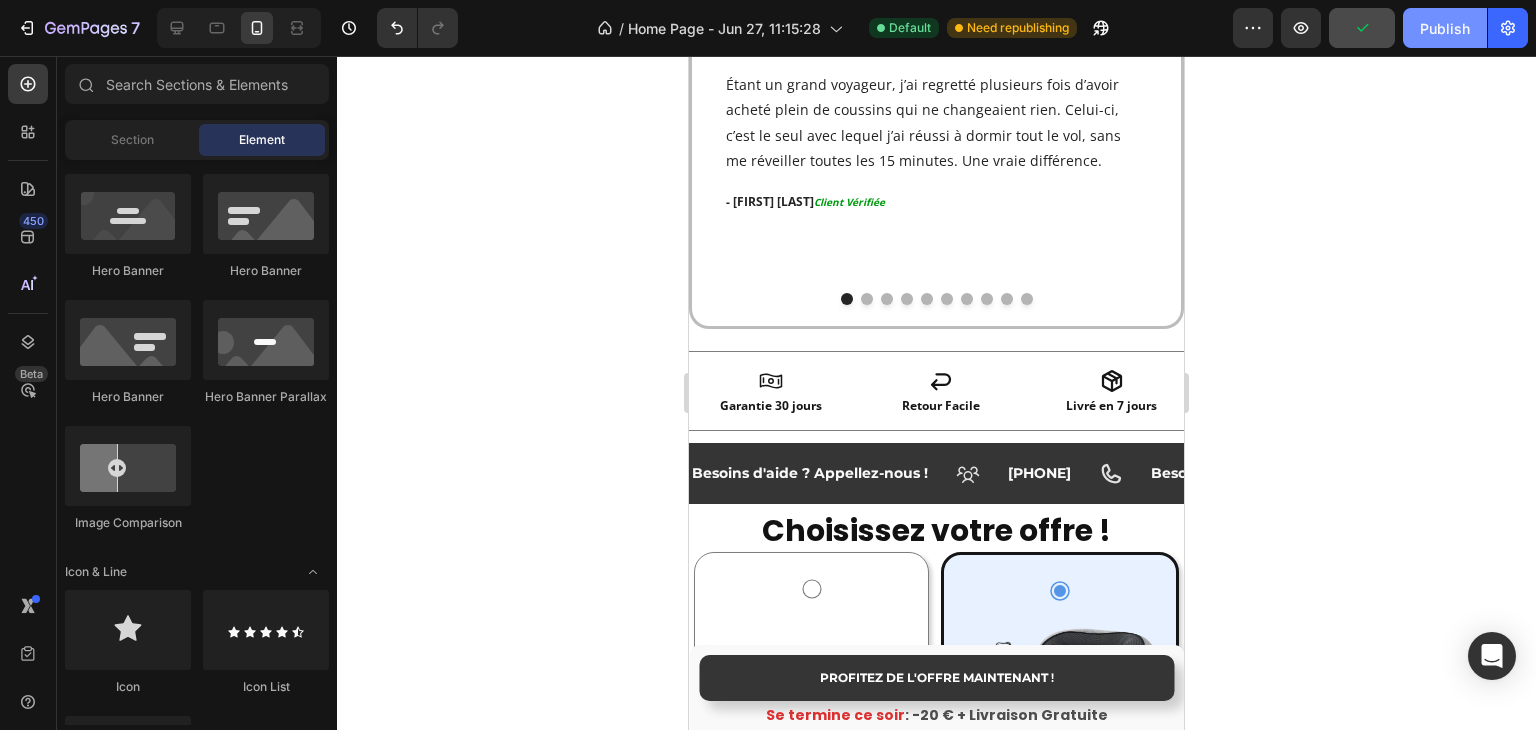 click on "Publish" at bounding box center (1445, 28) 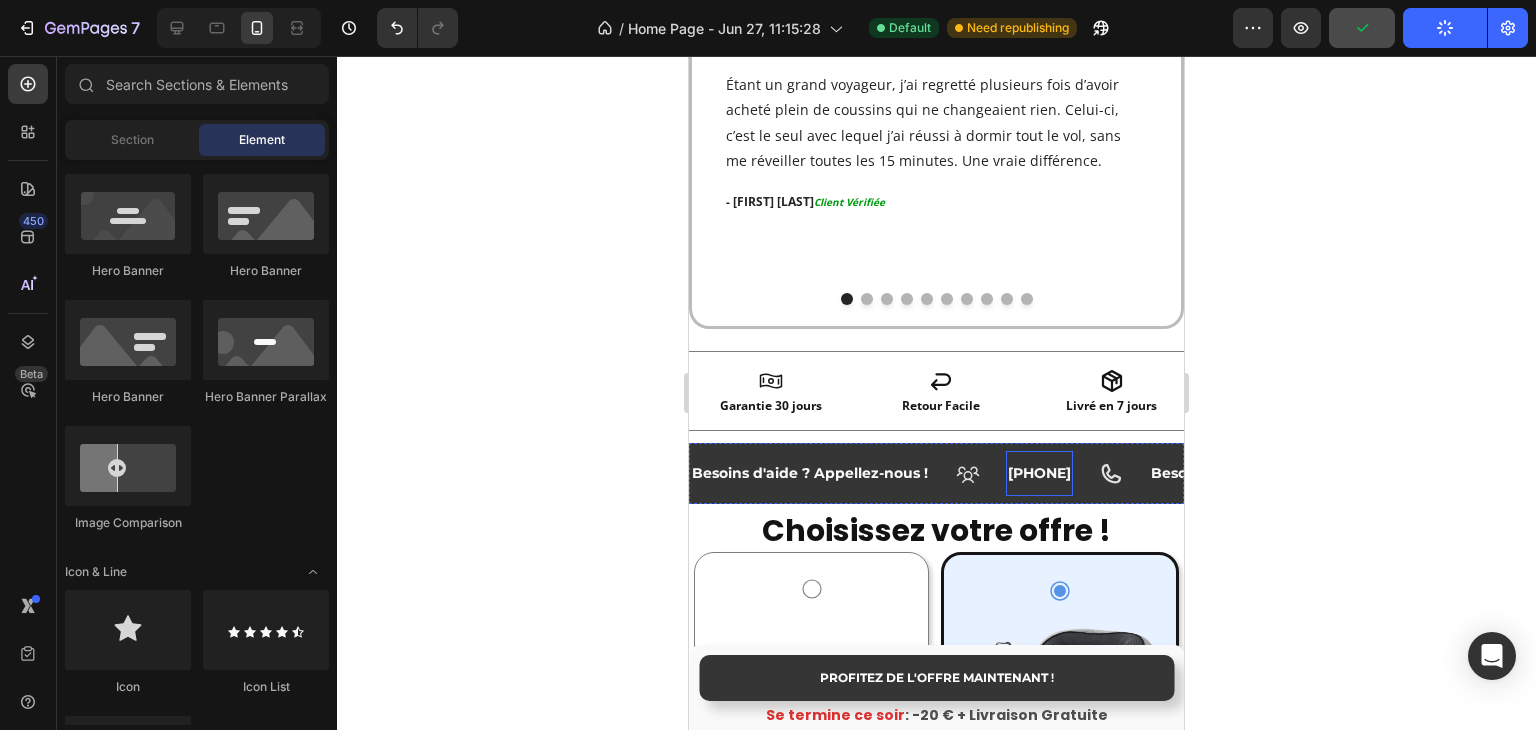 click on "[PHONE]" at bounding box center [1036, 473] 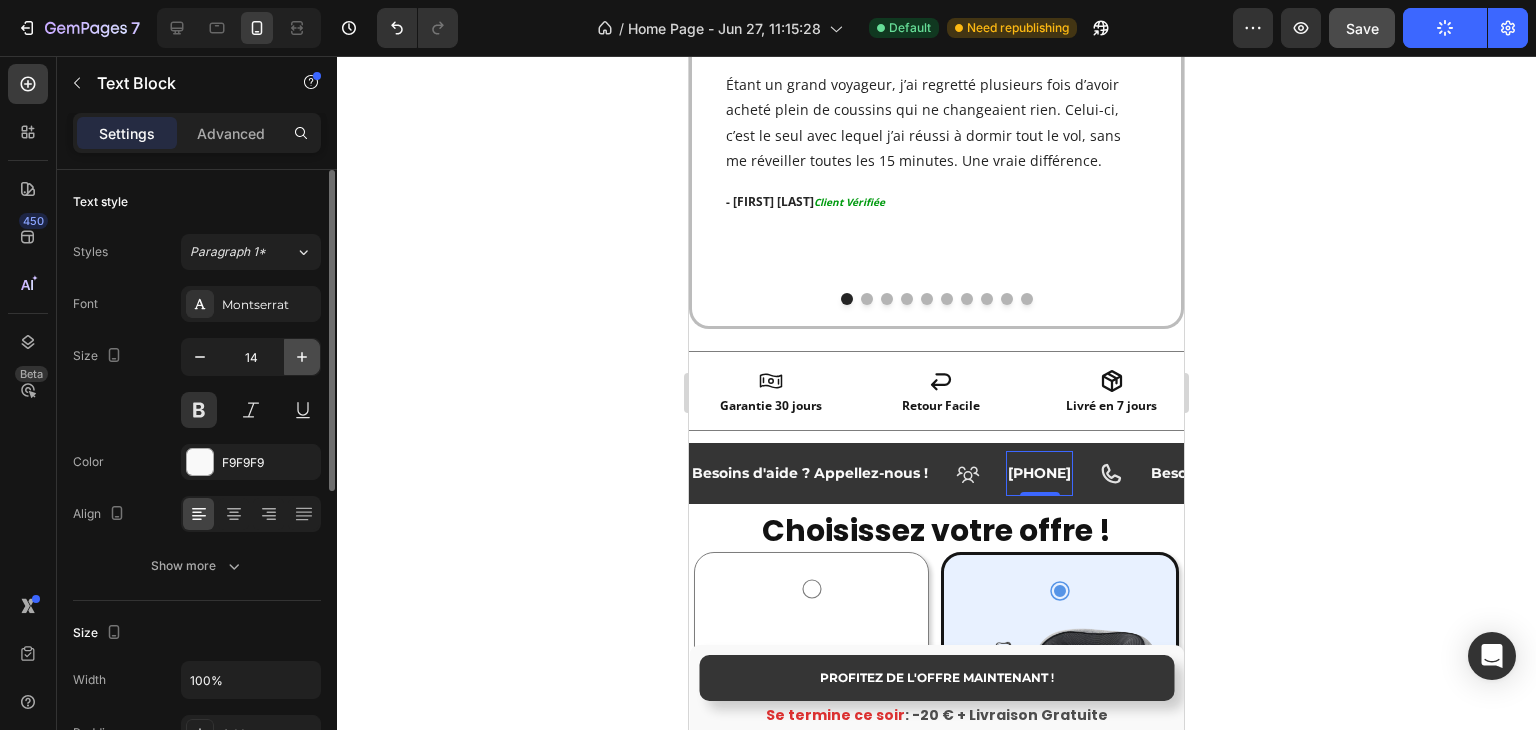 click 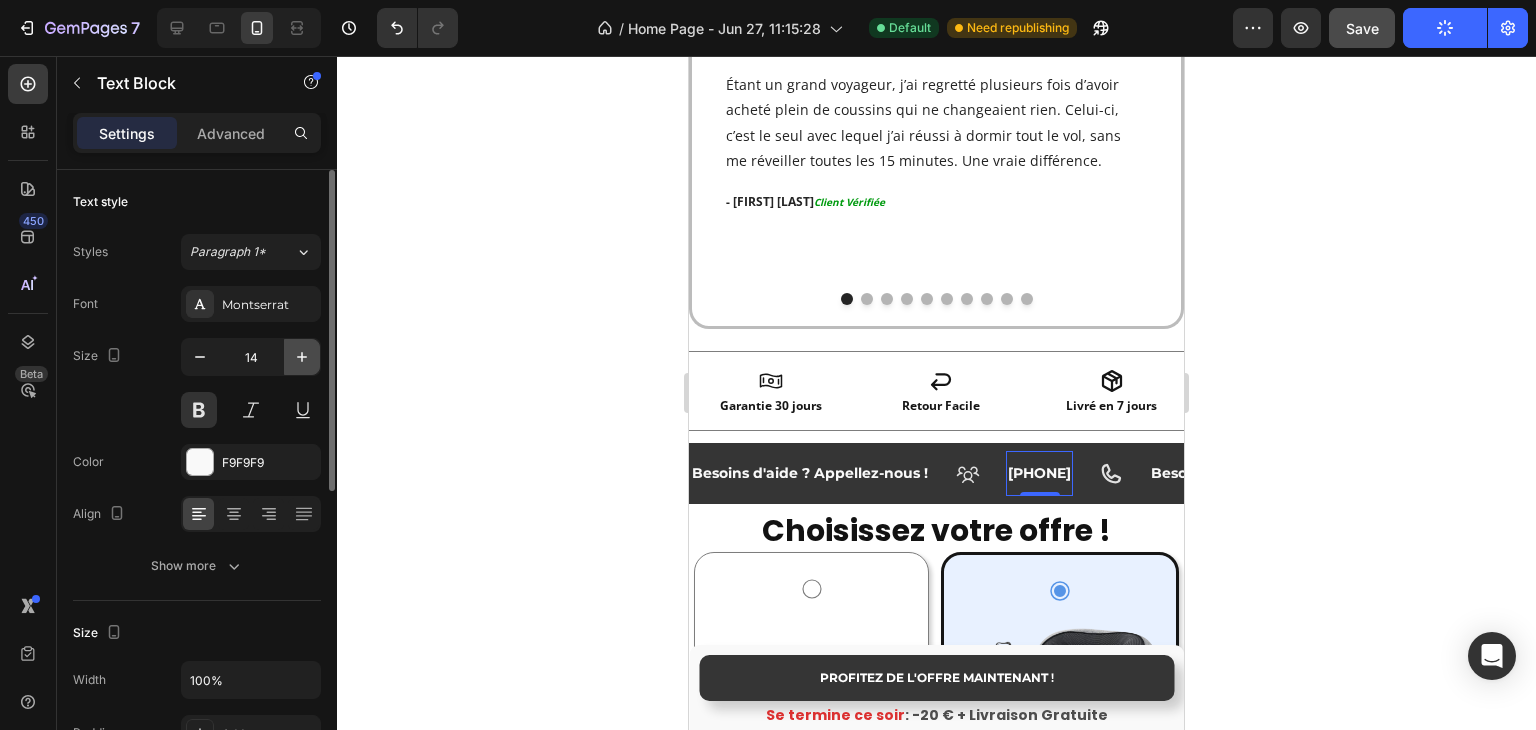 type on "15" 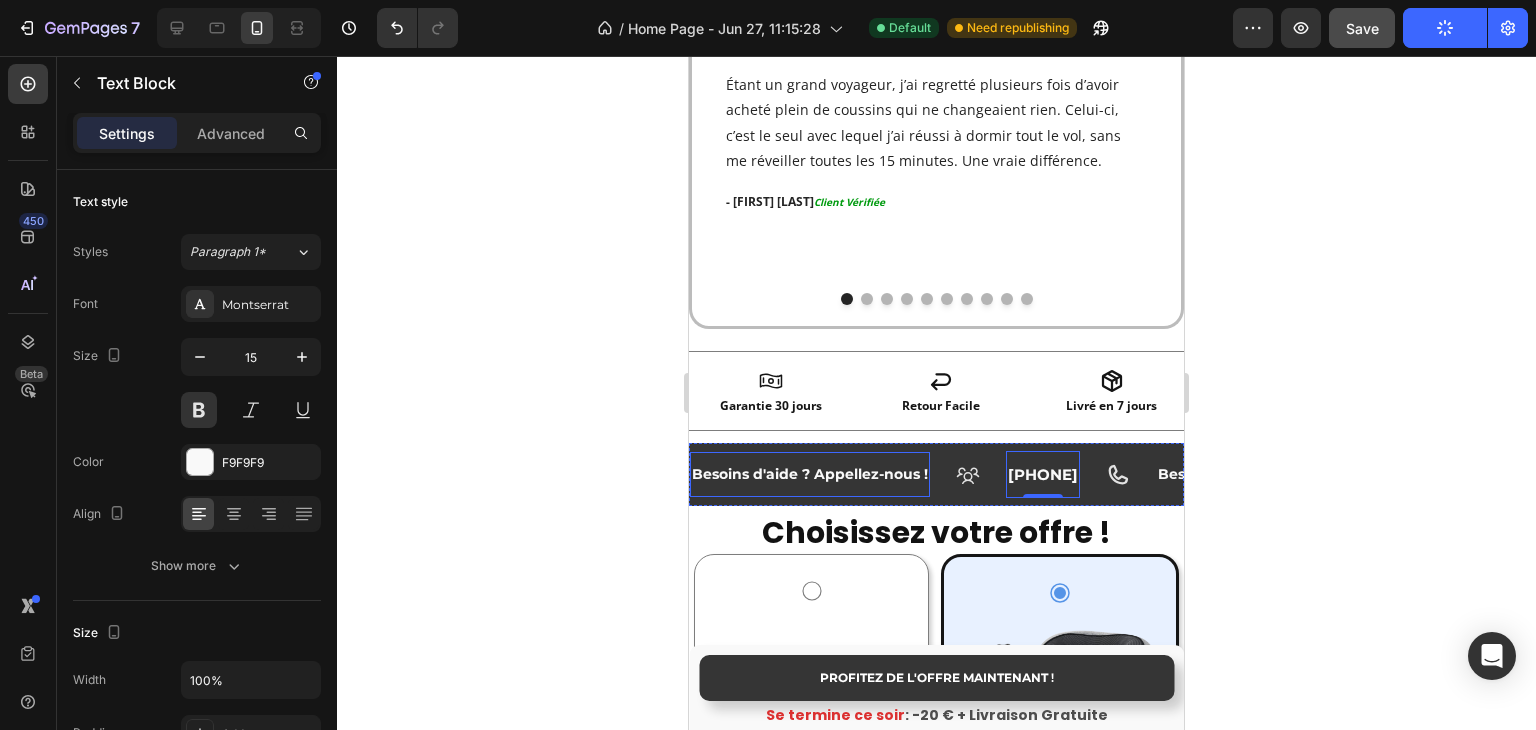 click on "Besoins d'aide ? Appellez-nous !" at bounding box center (807, 474) 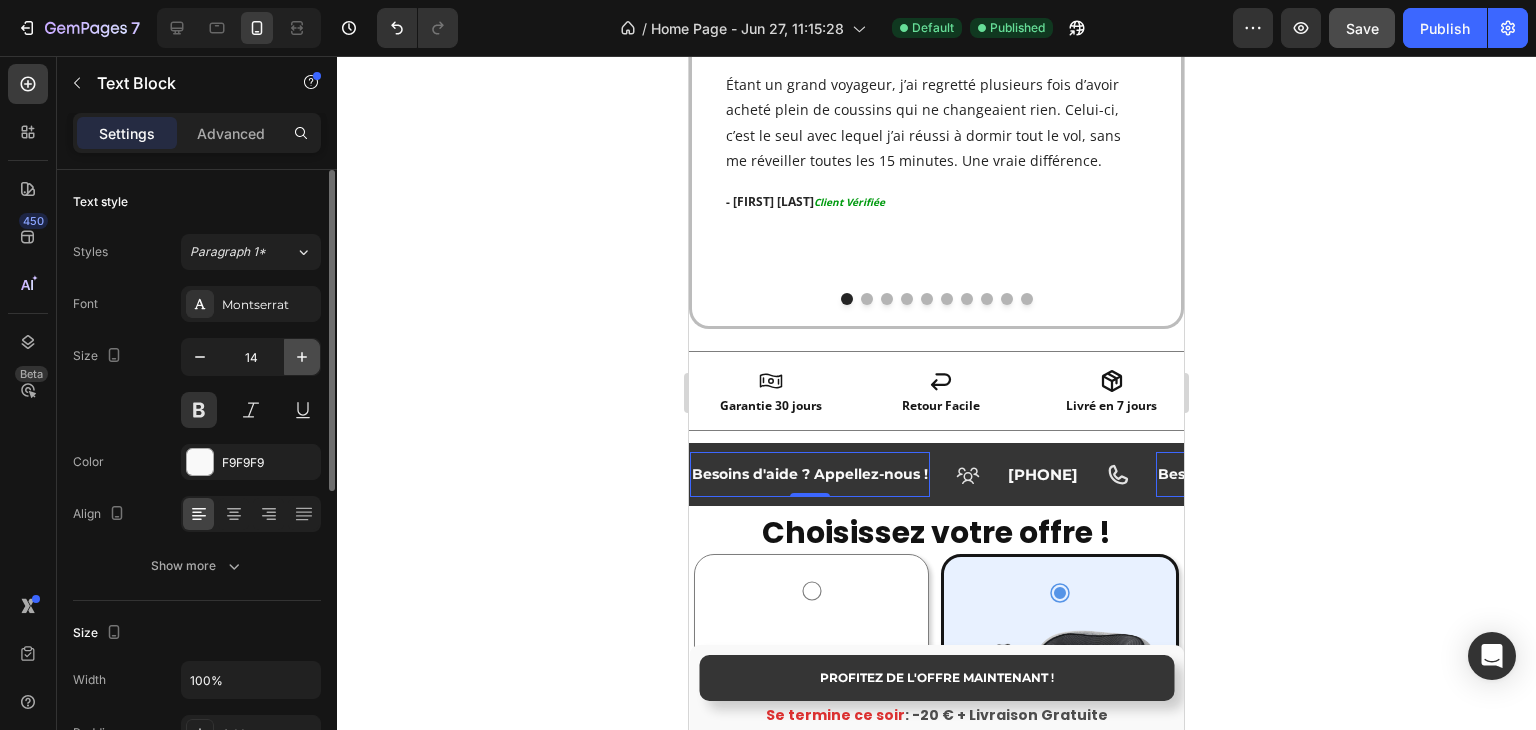 click 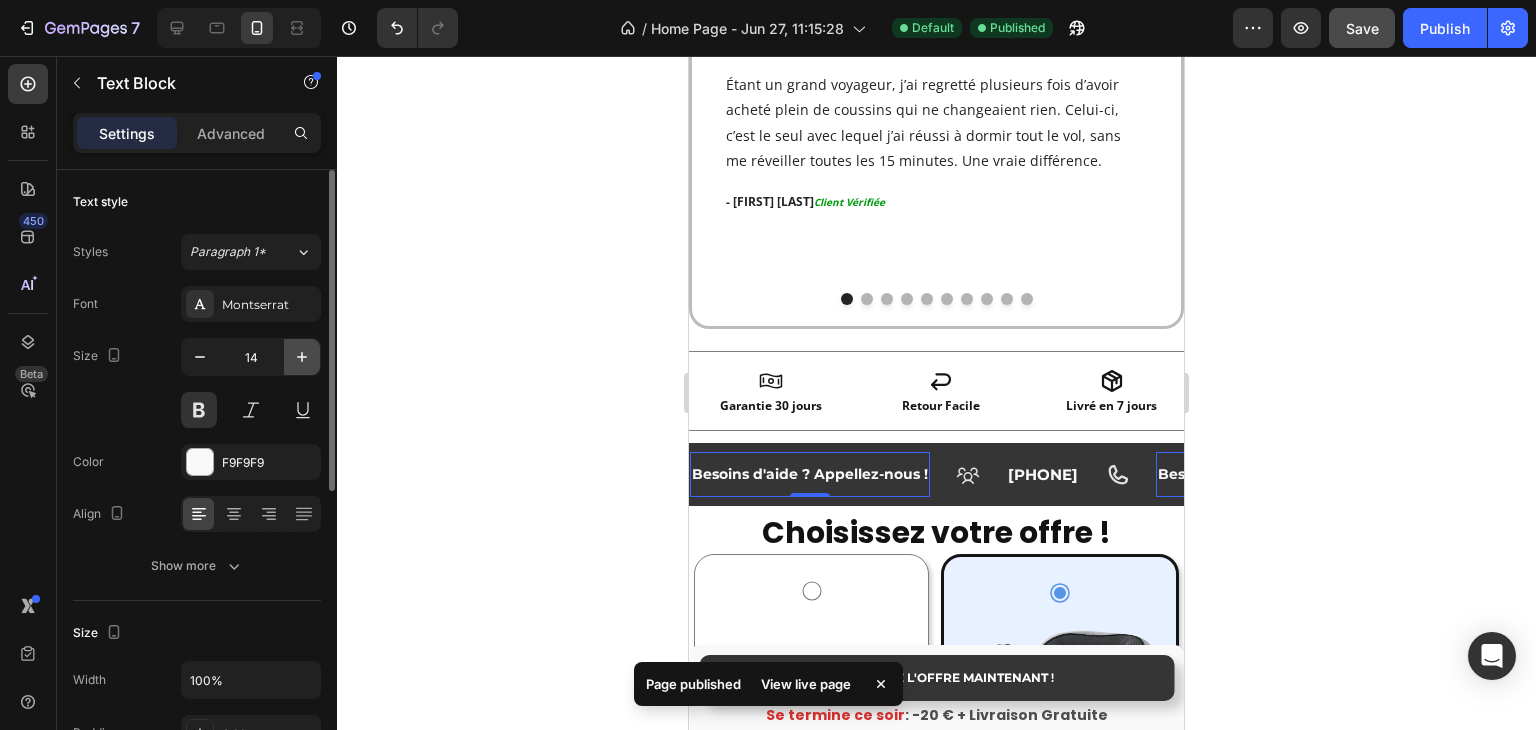 type on "15" 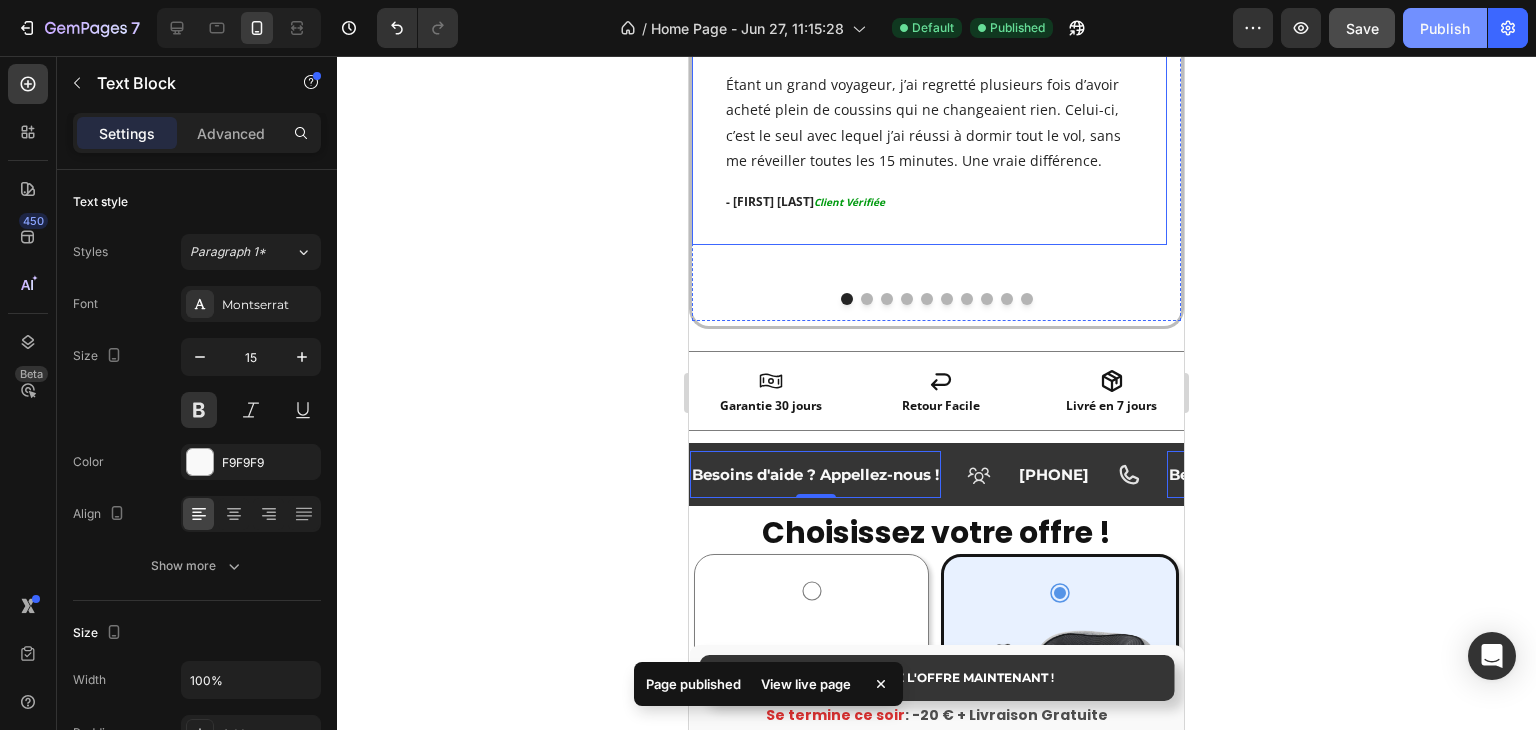 click on "Publish" at bounding box center [1445, 28] 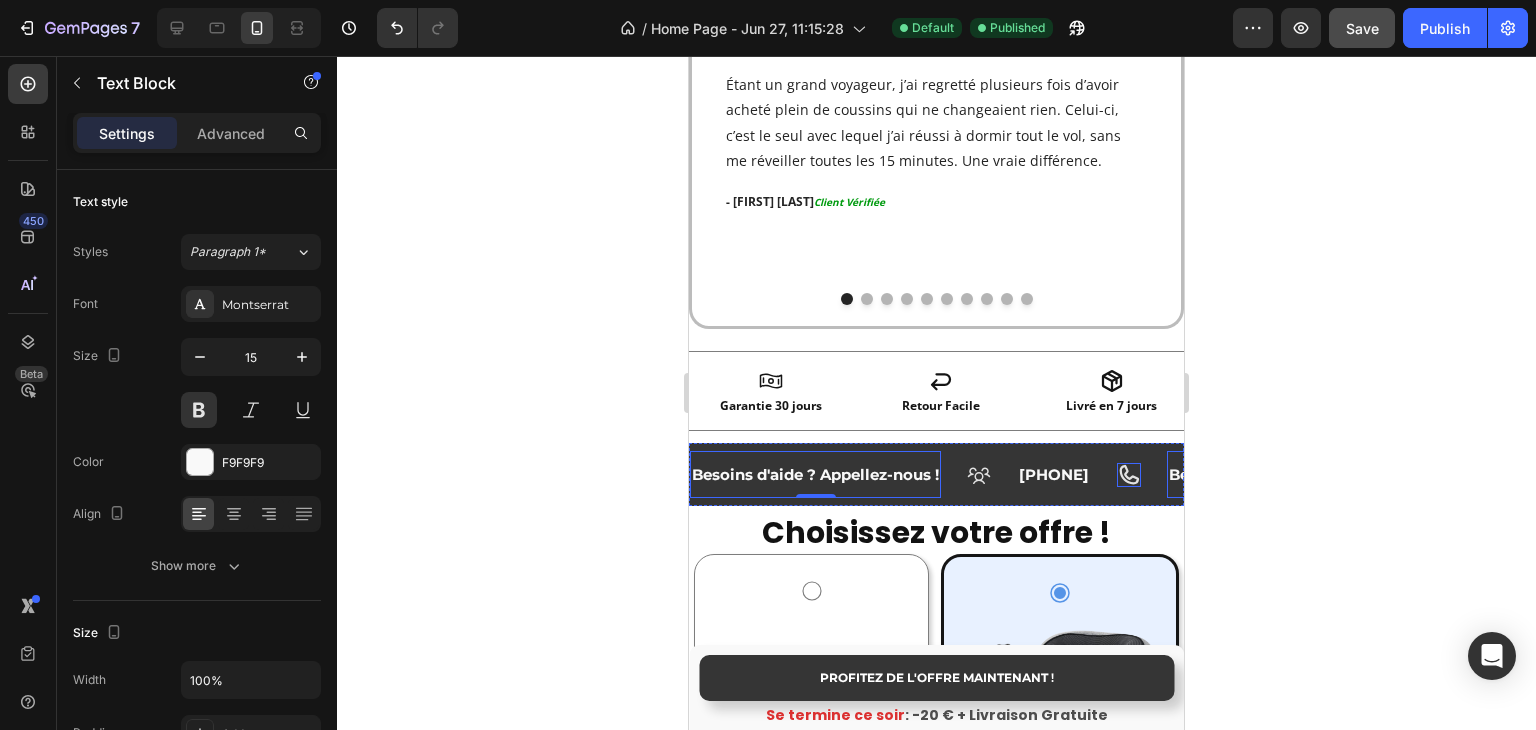 click 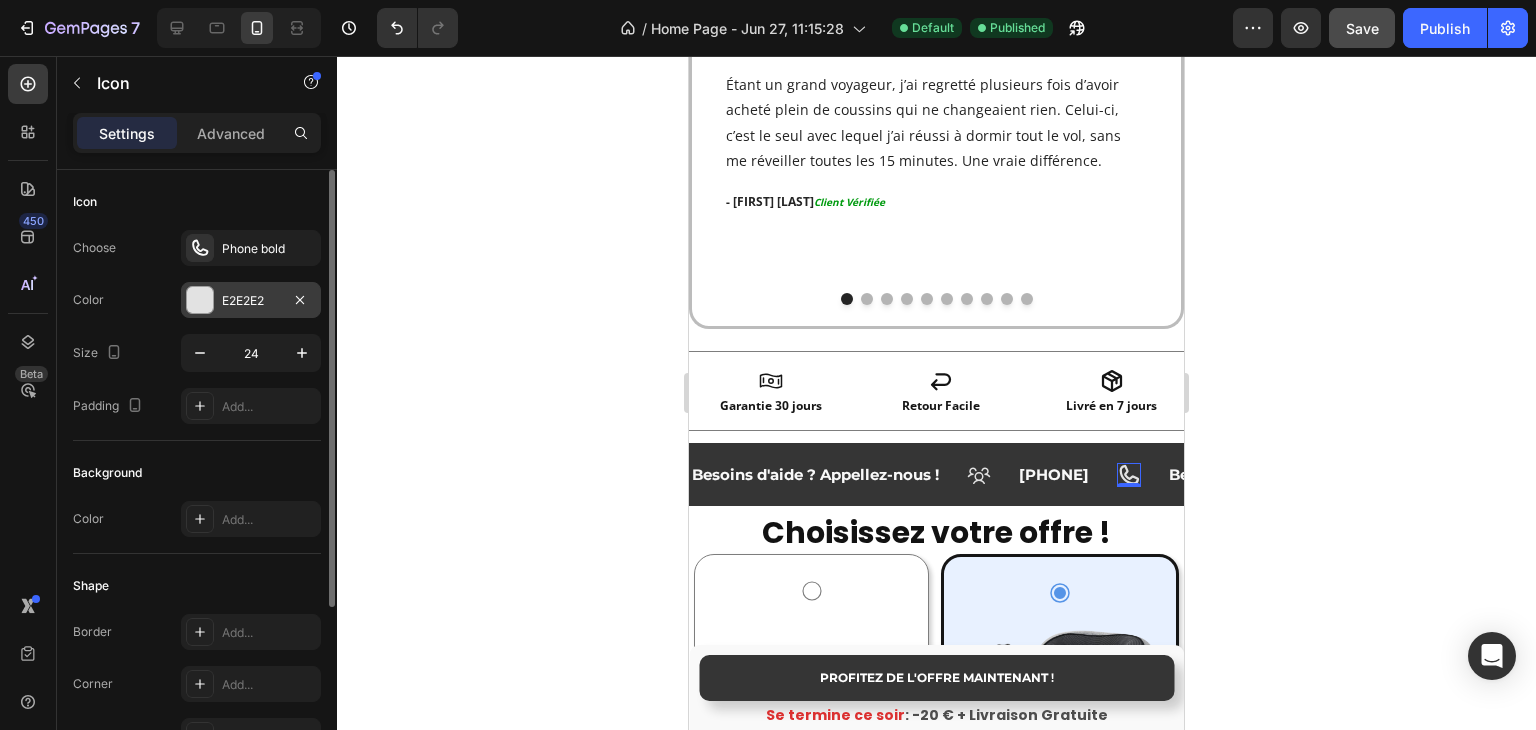 click at bounding box center (200, 300) 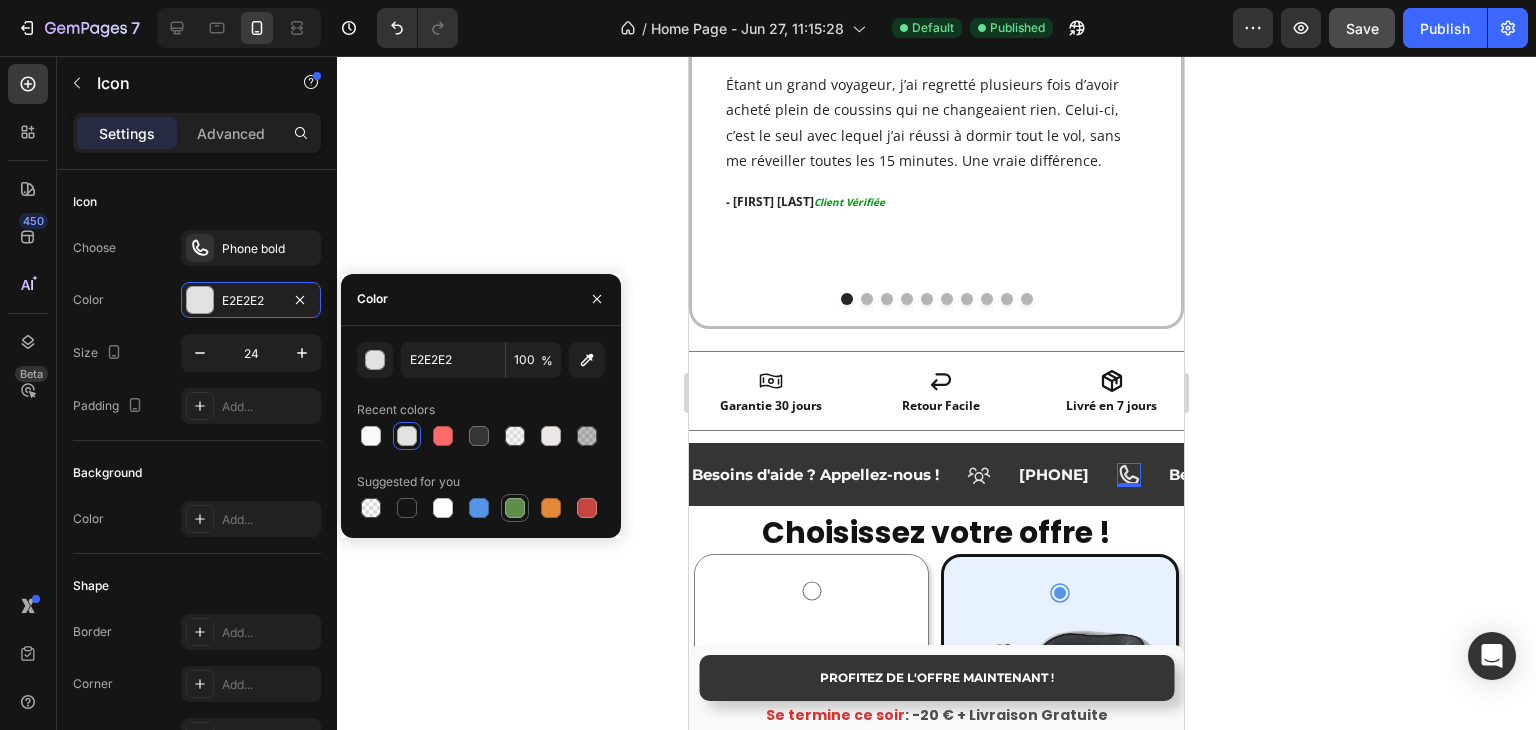 click at bounding box center (515, 508) 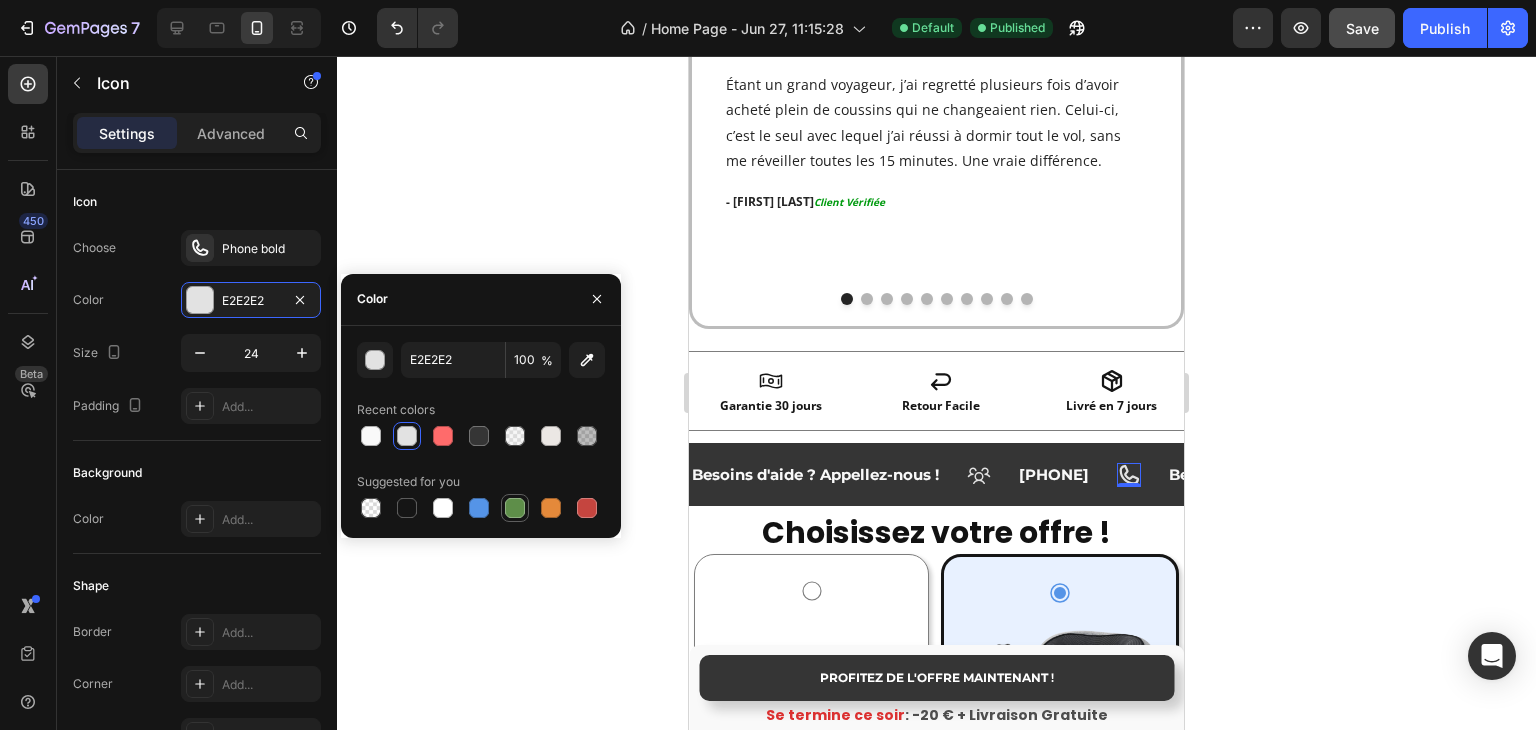 type on "5E8E49" 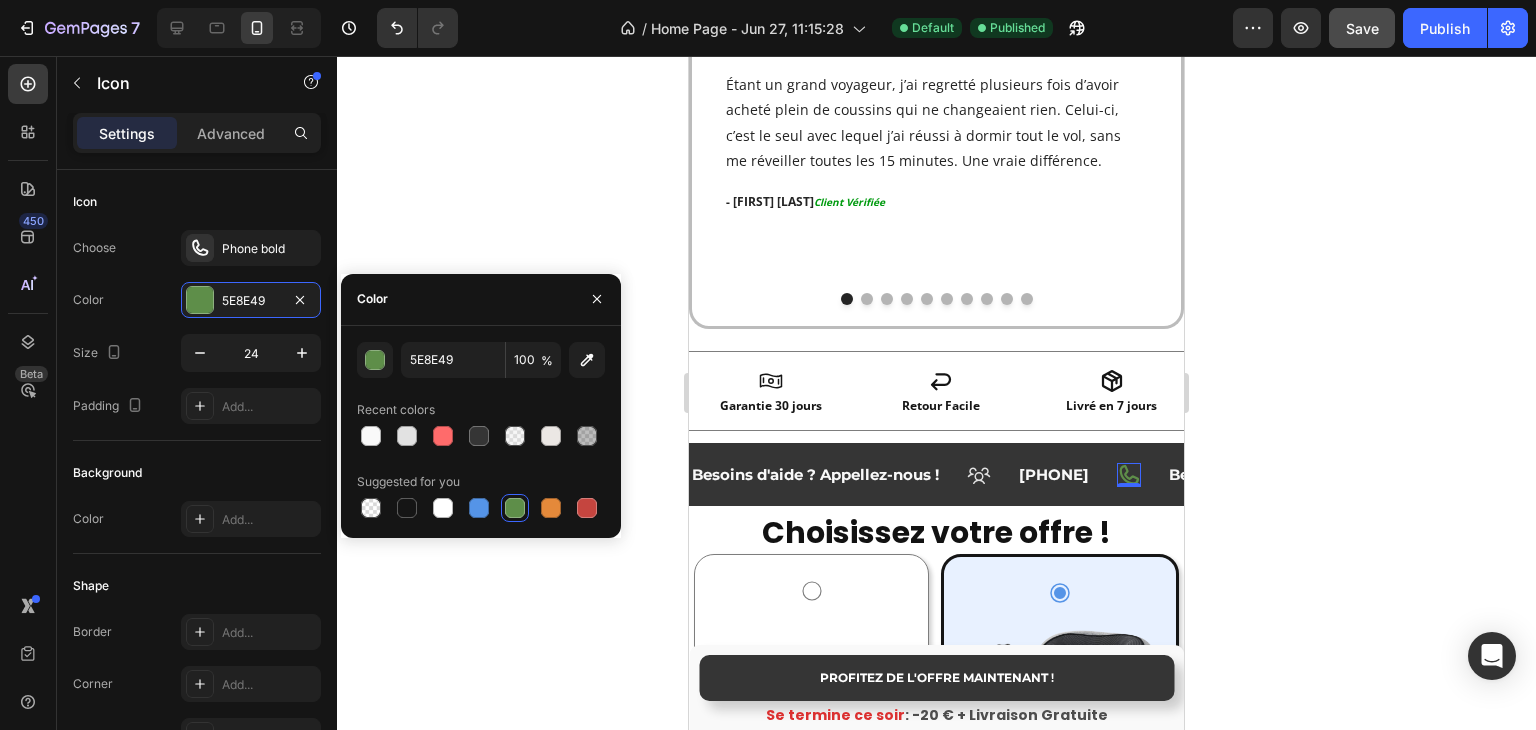 click 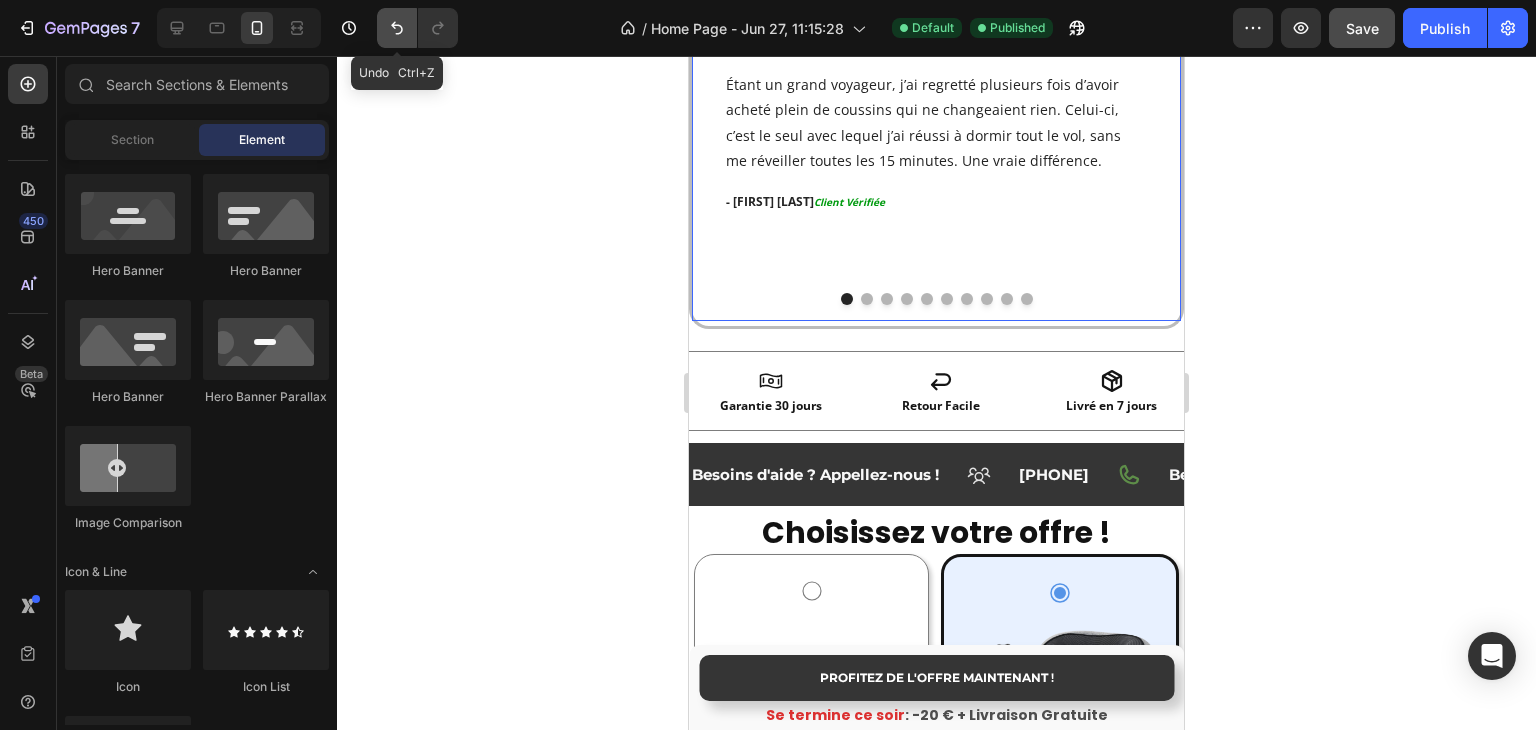 click 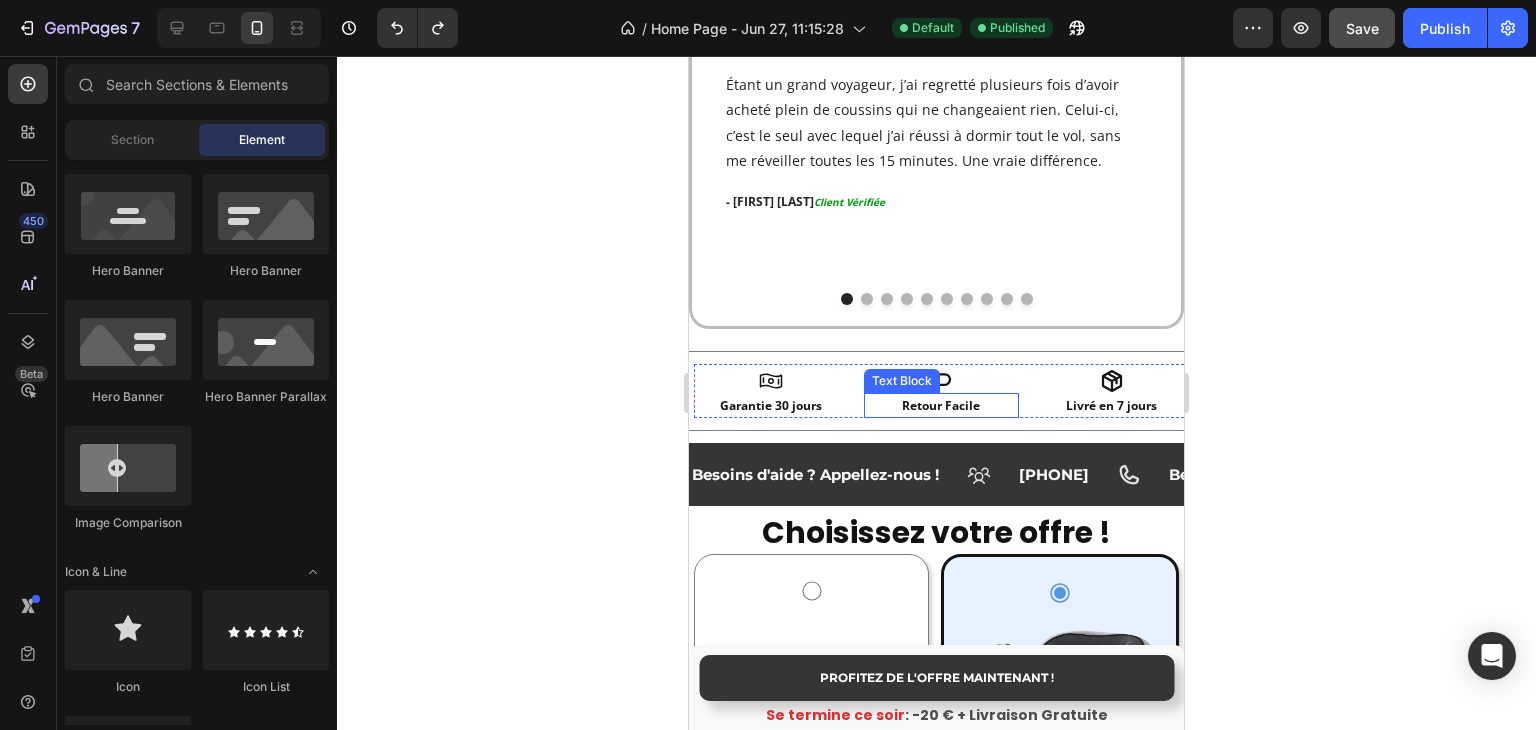 click on "Retour Facile" at bounding box center [941, 406] 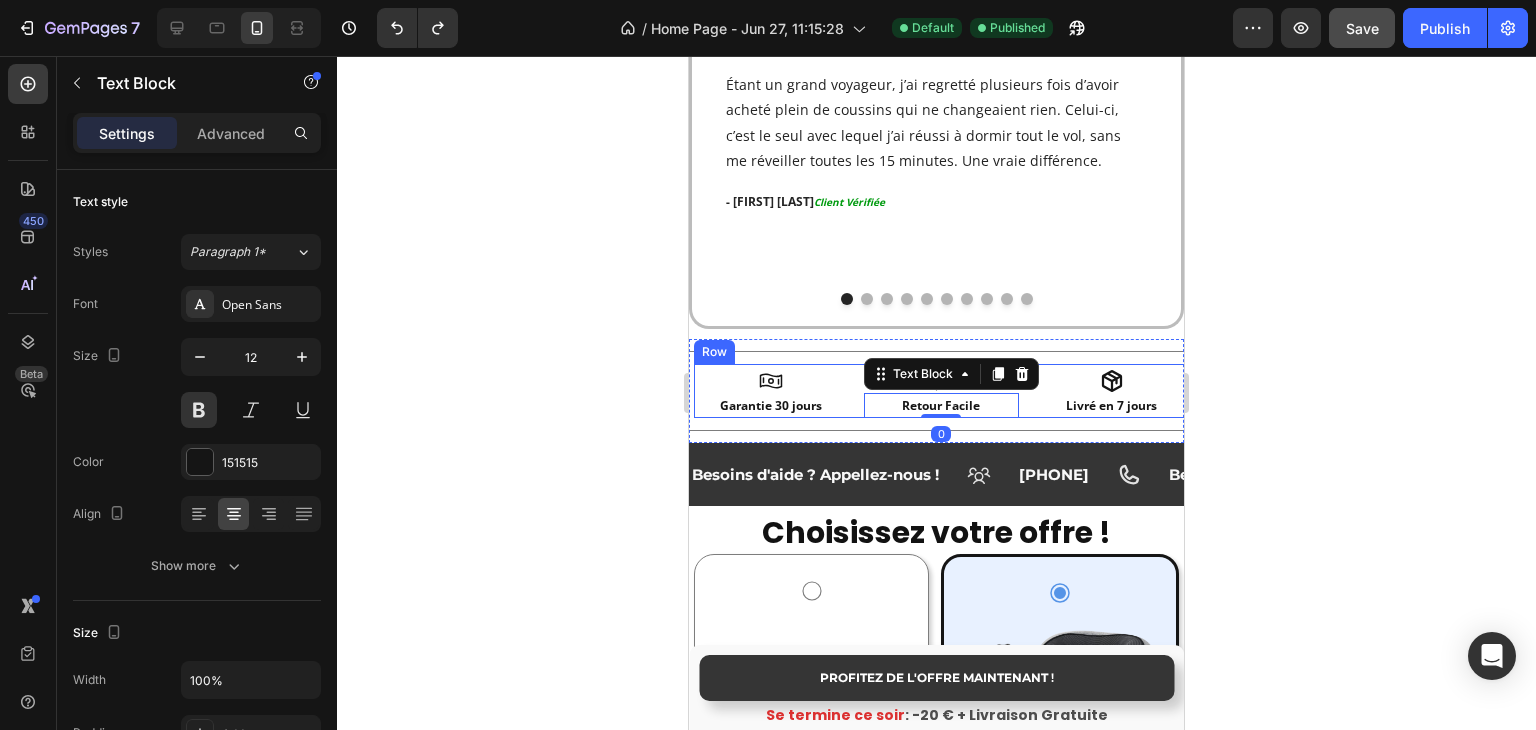 click on "Icon Garantie 30 jours Text Block
Icon Retour Facile  Text Block   0
Icon Livré en 7 jours Text Block Row" at bounding box center (941, 391) 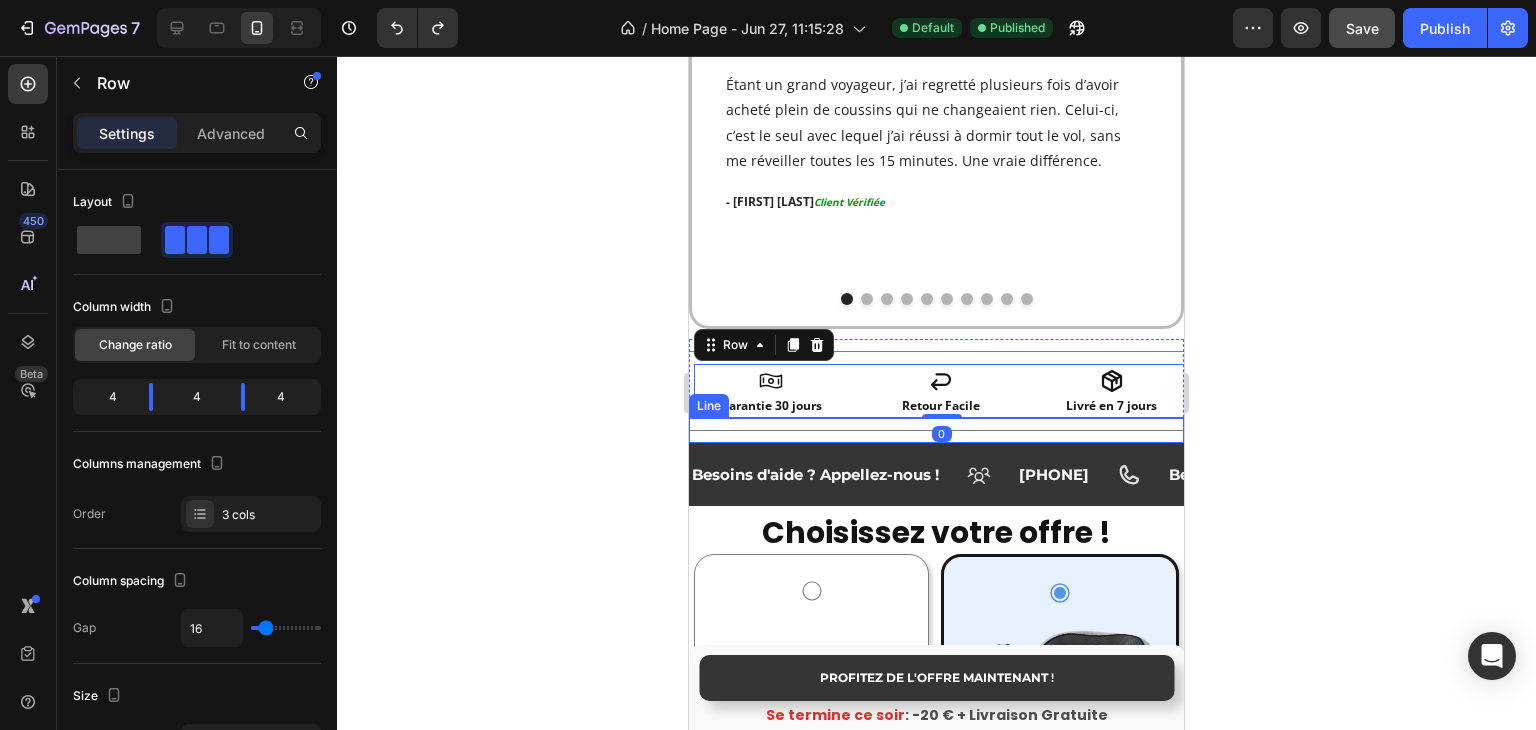 click on "Title Line" at bounding box center [936, 430] 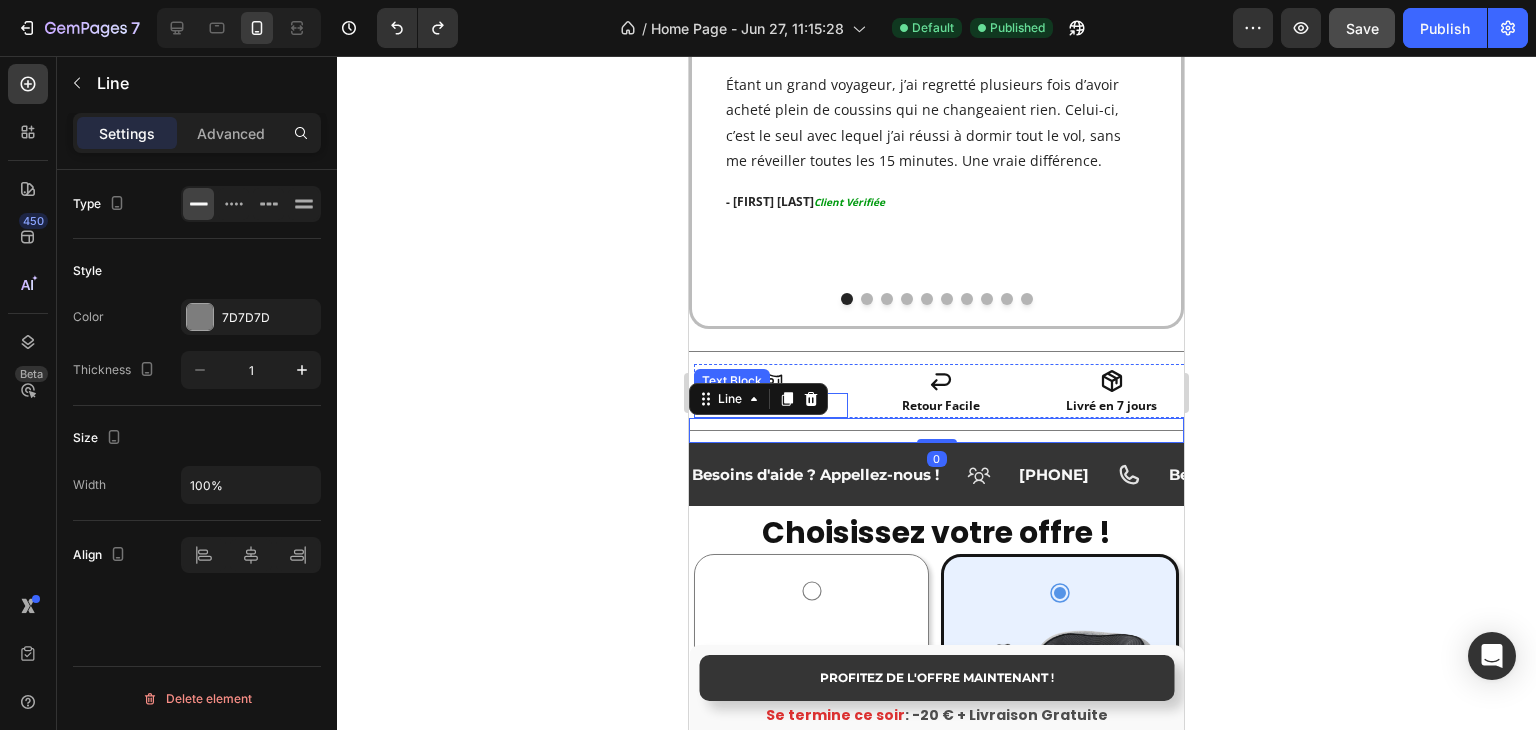 click on "Icon Garantie 30 jours Text Block
Icon Retour Facile  Text Block
Icon Livré en 7 jours Text Block Row" at bounding box center [941, 391] 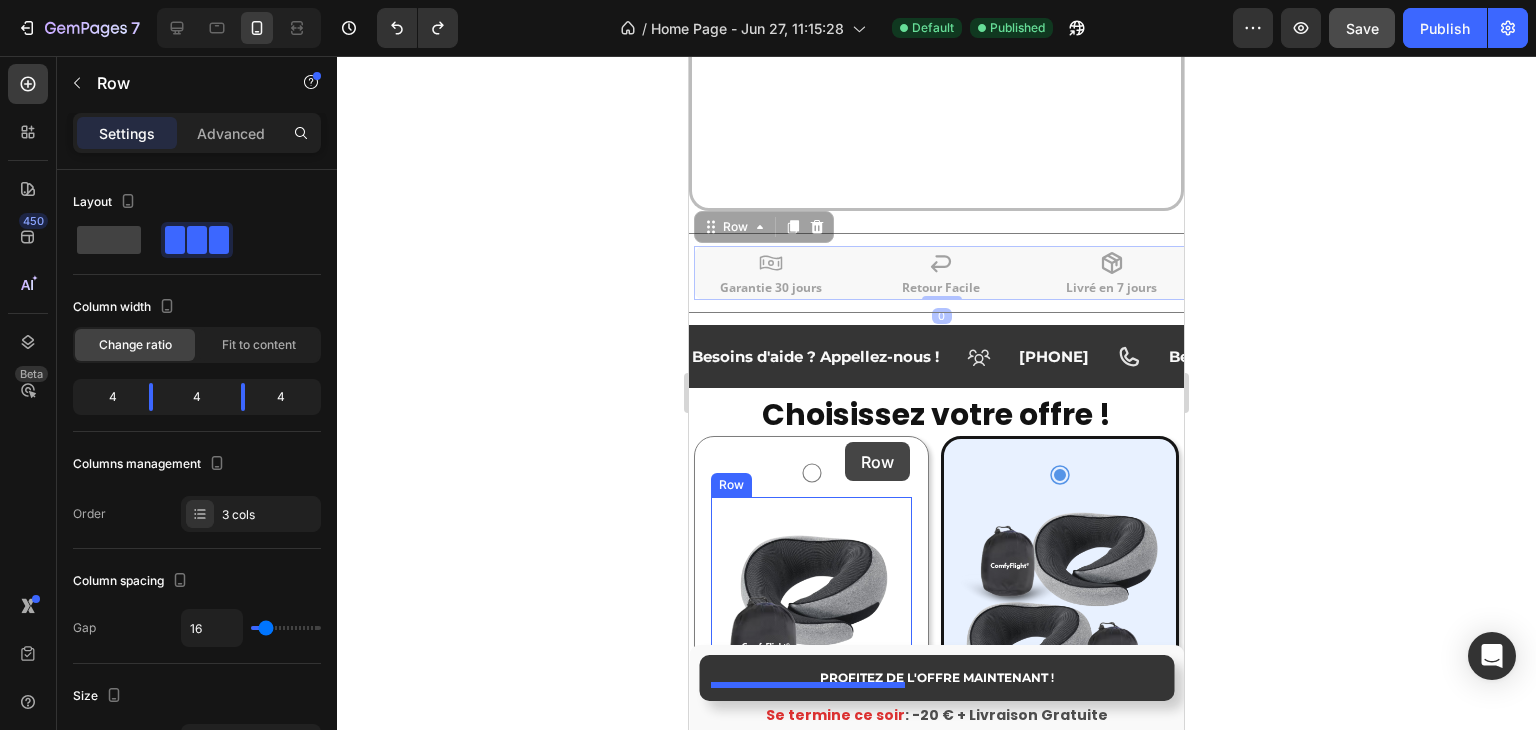 scroll, scrollTop: 3863, scrollLeft: 0, axis: vertical 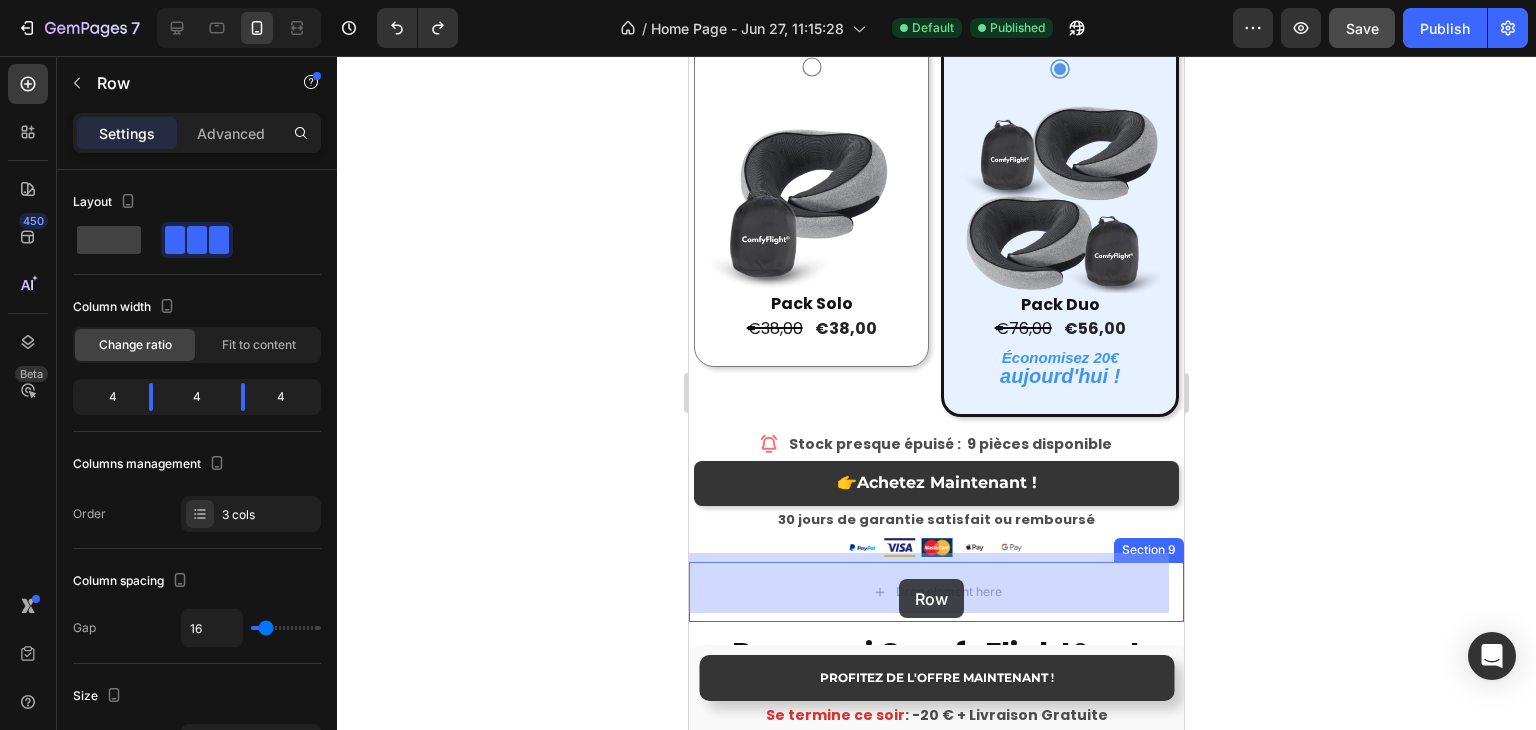 drag, startPoint x: 750, startPoint y: 321, endPoint x: 899, endPoint y: 579, distance: 297.93457 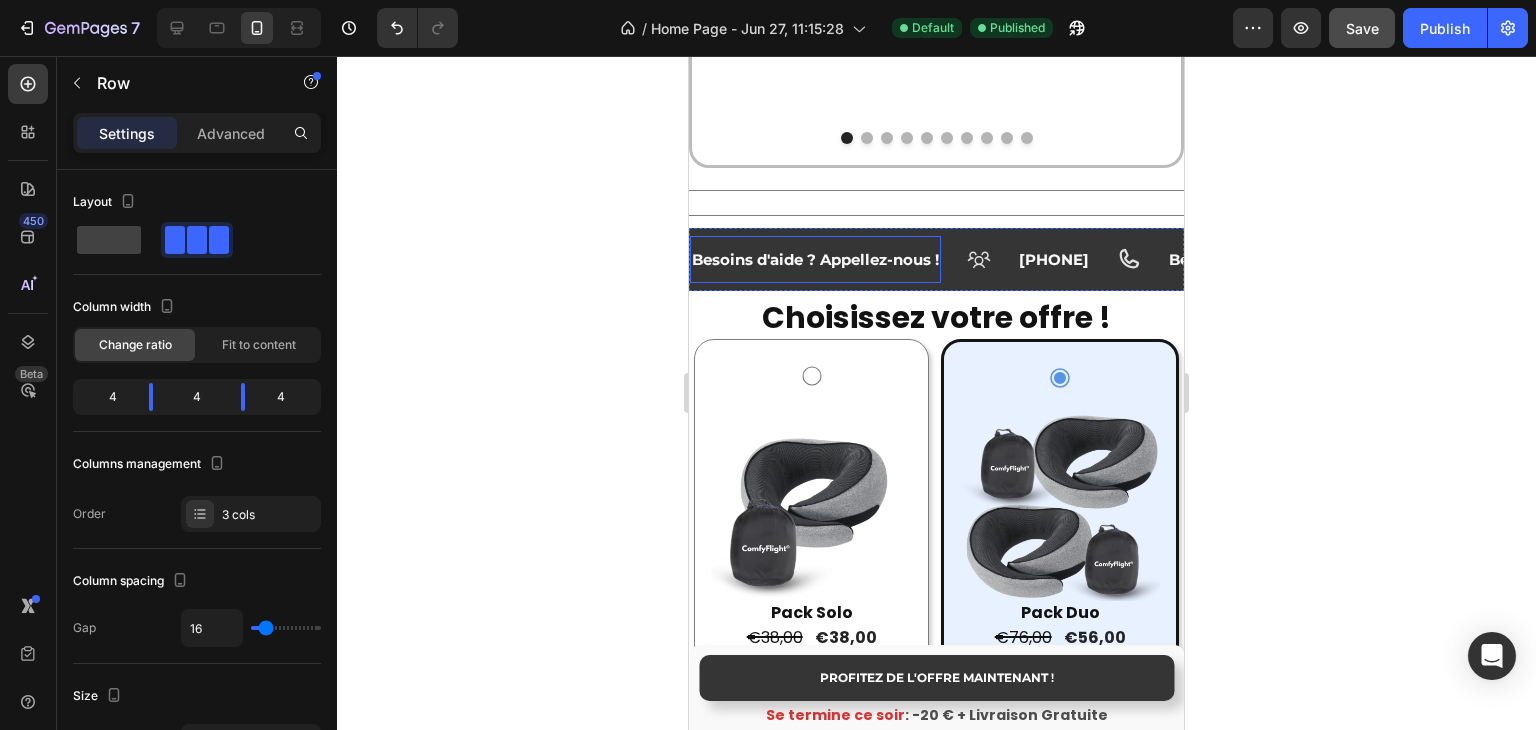 scroll, scrollTop: 3463, scrollLeft: 0, axis: vertical 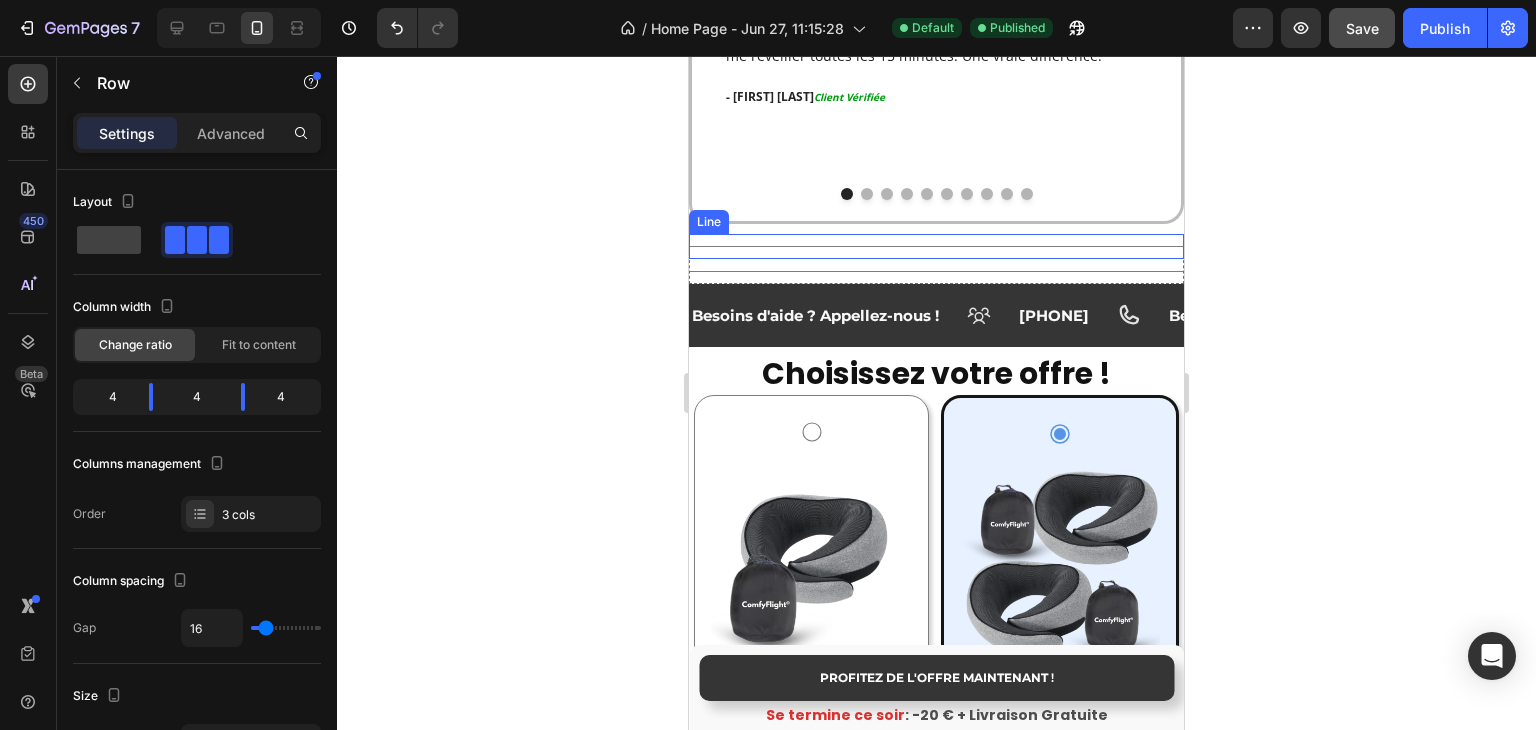 click on "Title Line" at bounding box center [936, 246] 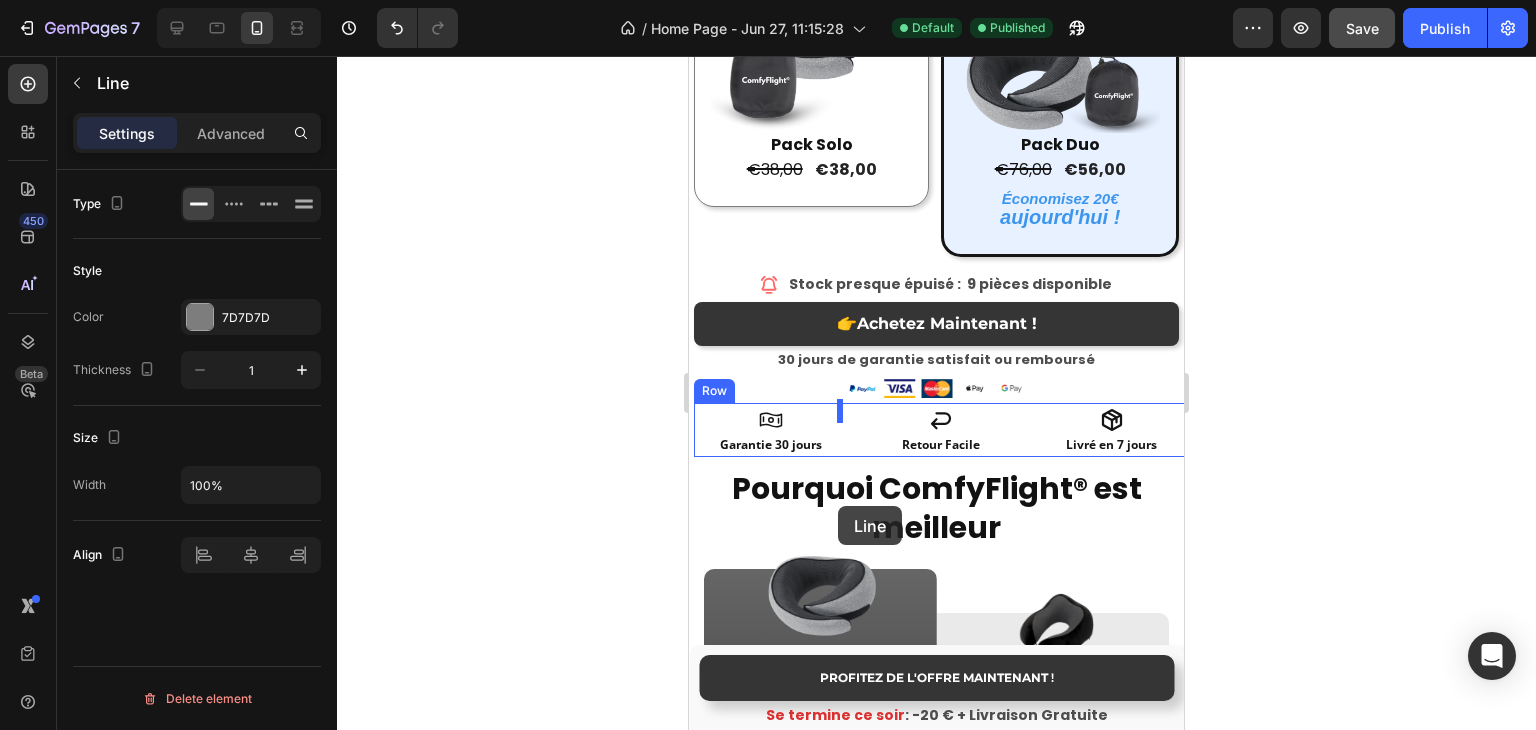 scroll, scrollTop: 4068, scrollLeft: 0, axis: vertical 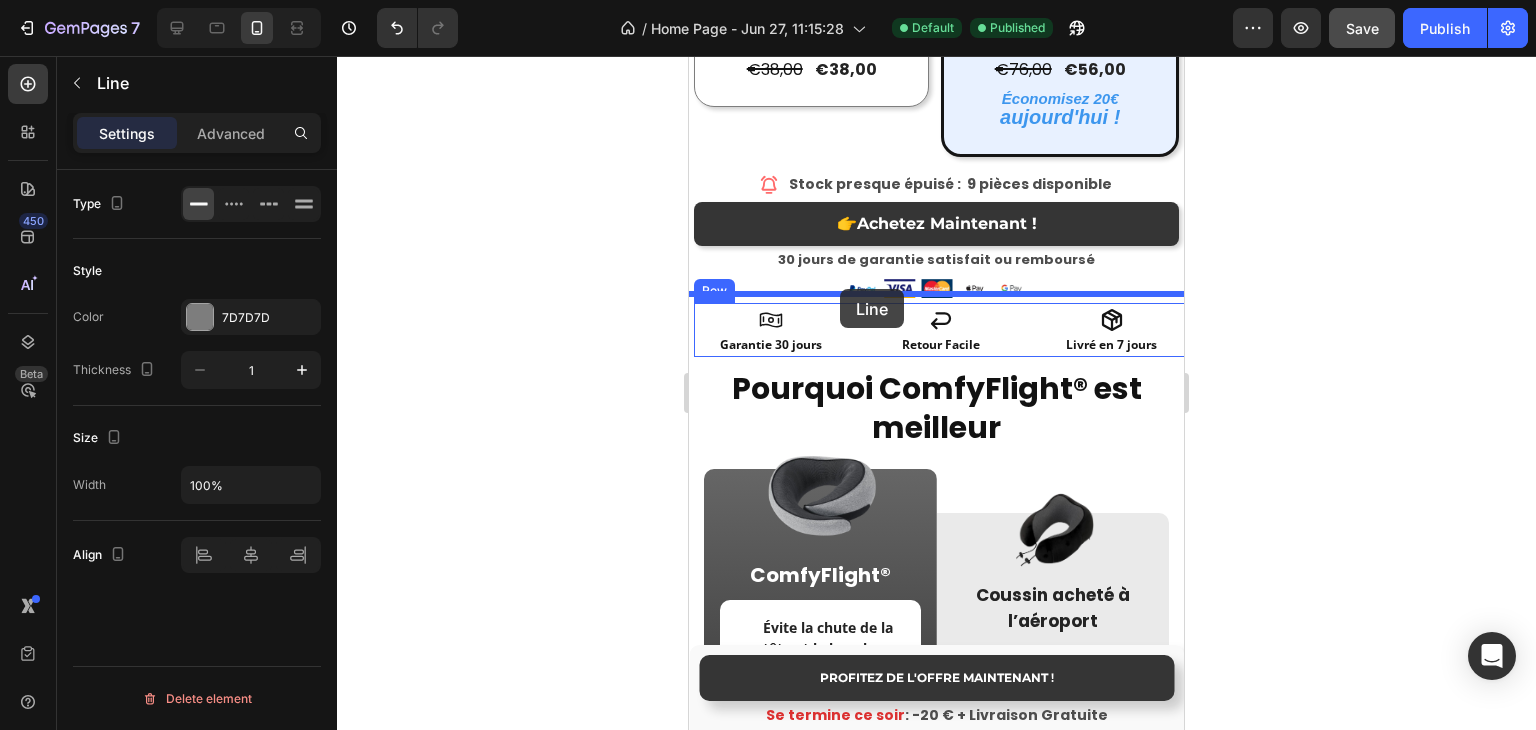 drag, startPoint x: 737, startPoint y: 198, endPoint x: 840, endPoint y: 289, distance: 137.4409 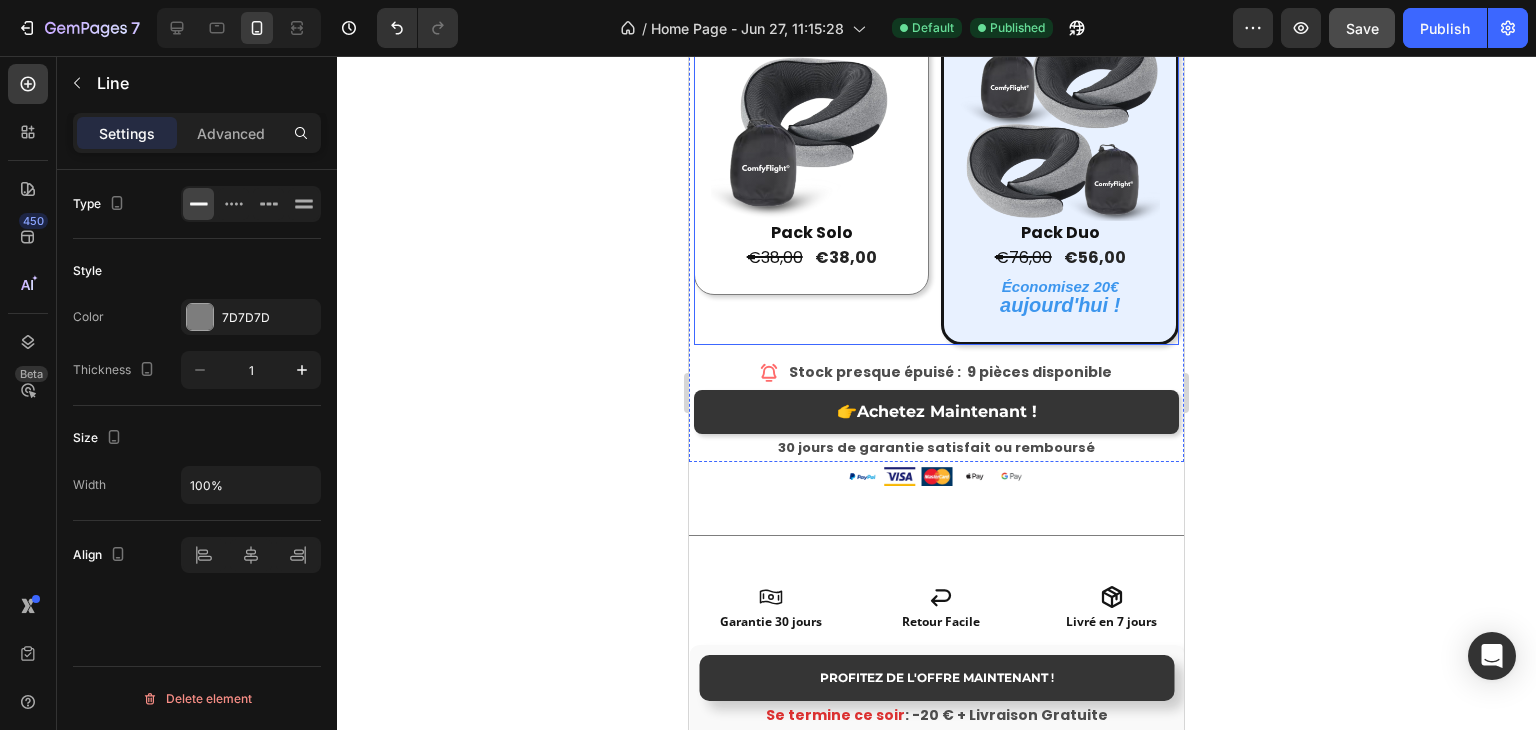 scroll, scrollTop: 3968, scrollLeft: 0, axis: vertical 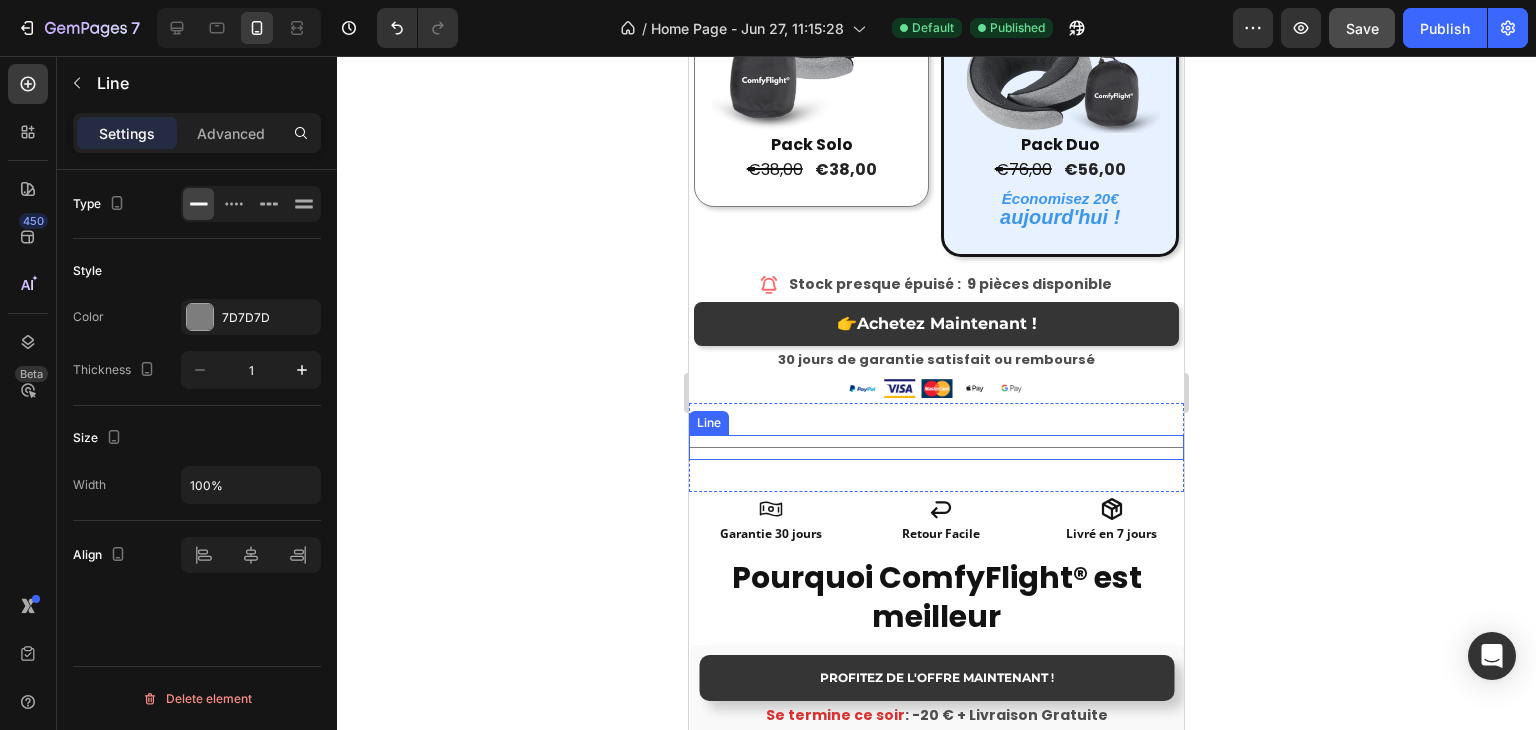 click on "Title Line   0" at bounding box center (936, 447) 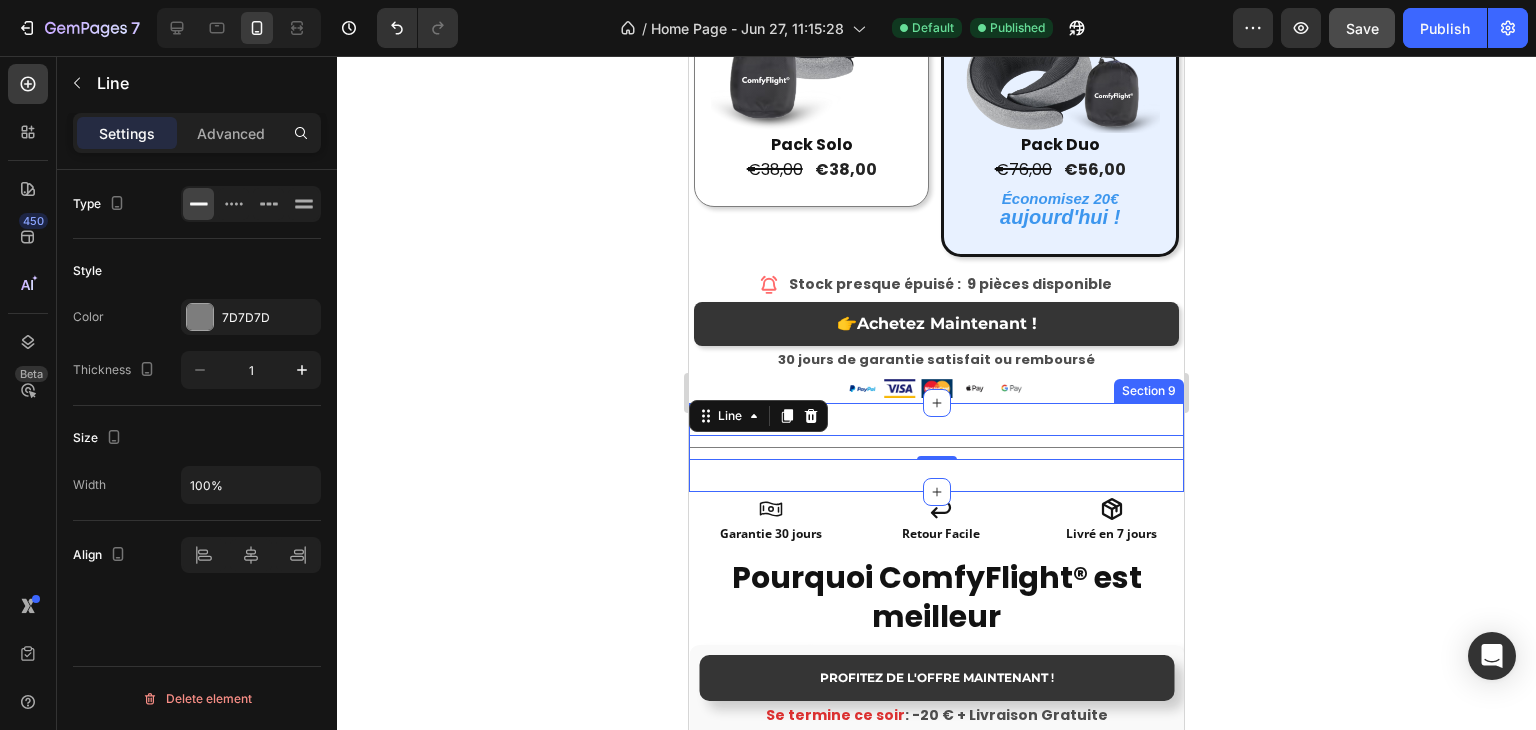 click on "Title Line   0 Section 9" at bounding box center (936, 447) 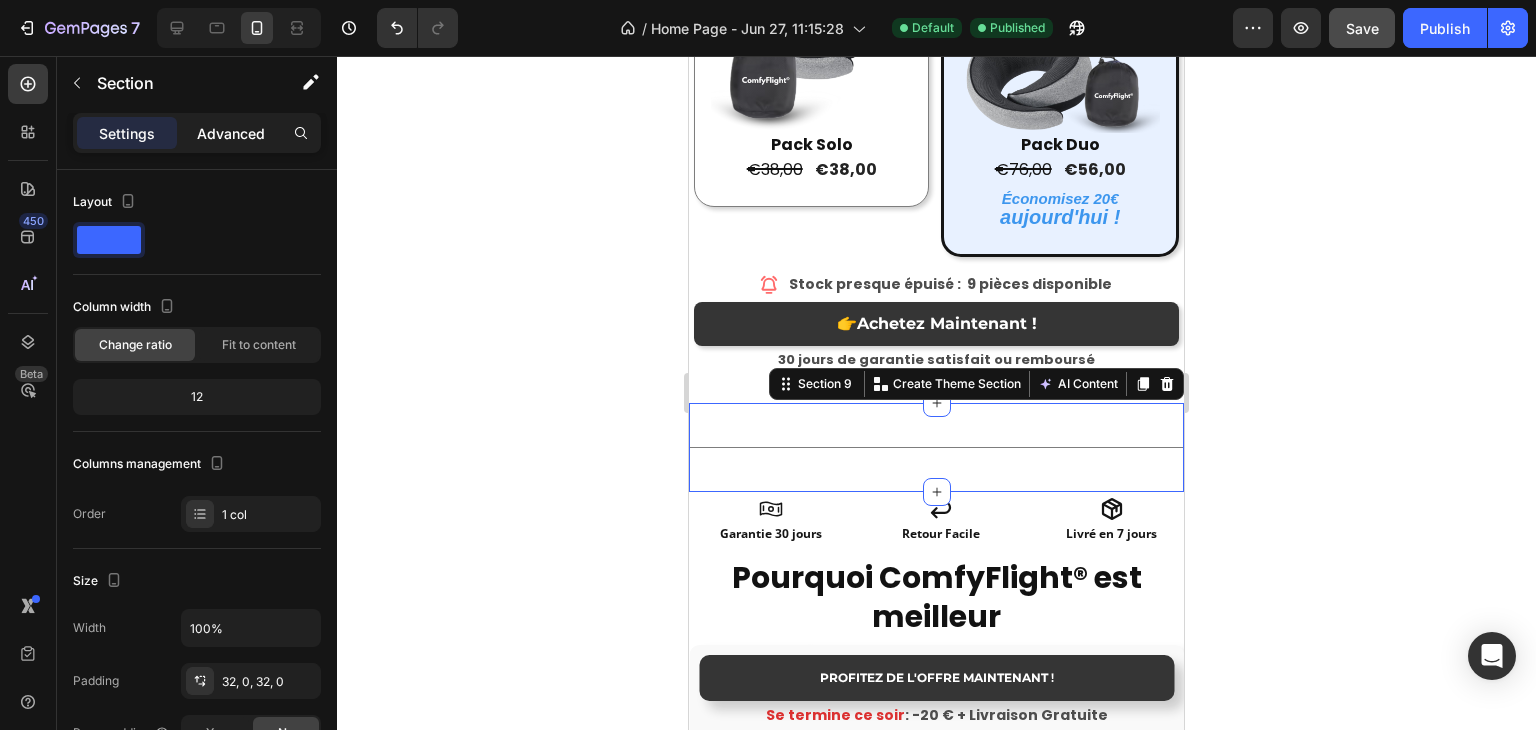 click on "Advanced" 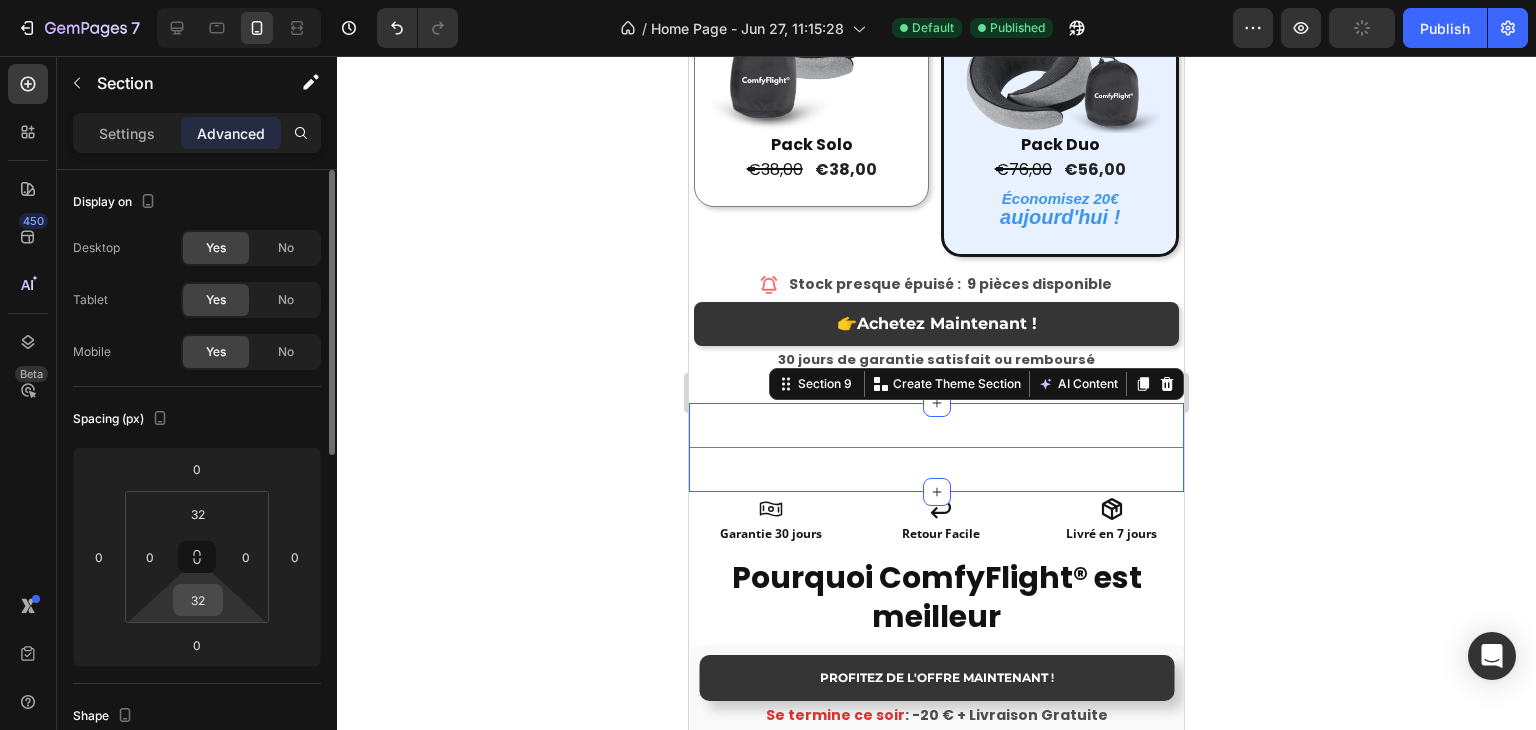 click on "32" at bounding box center [198, 600] 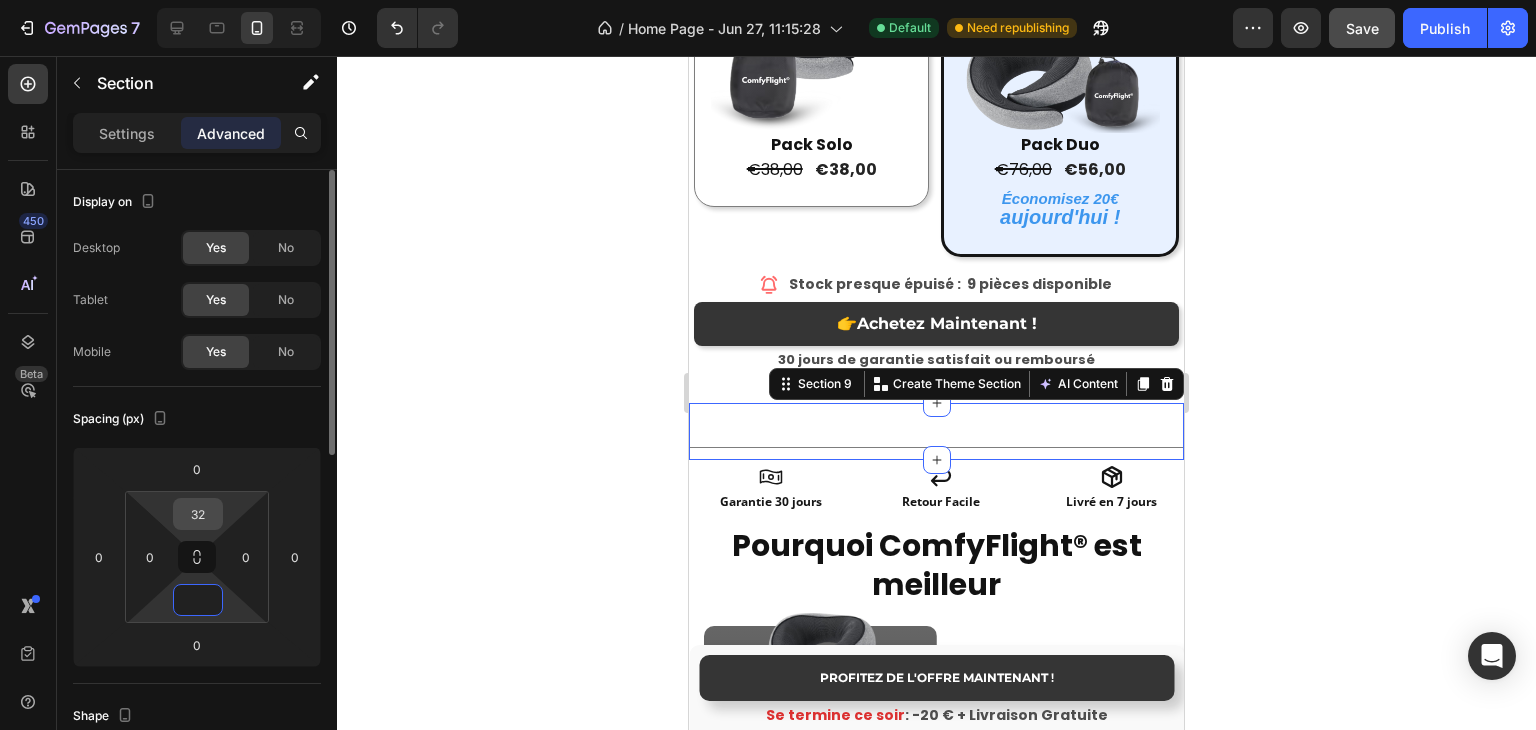 type on "0" 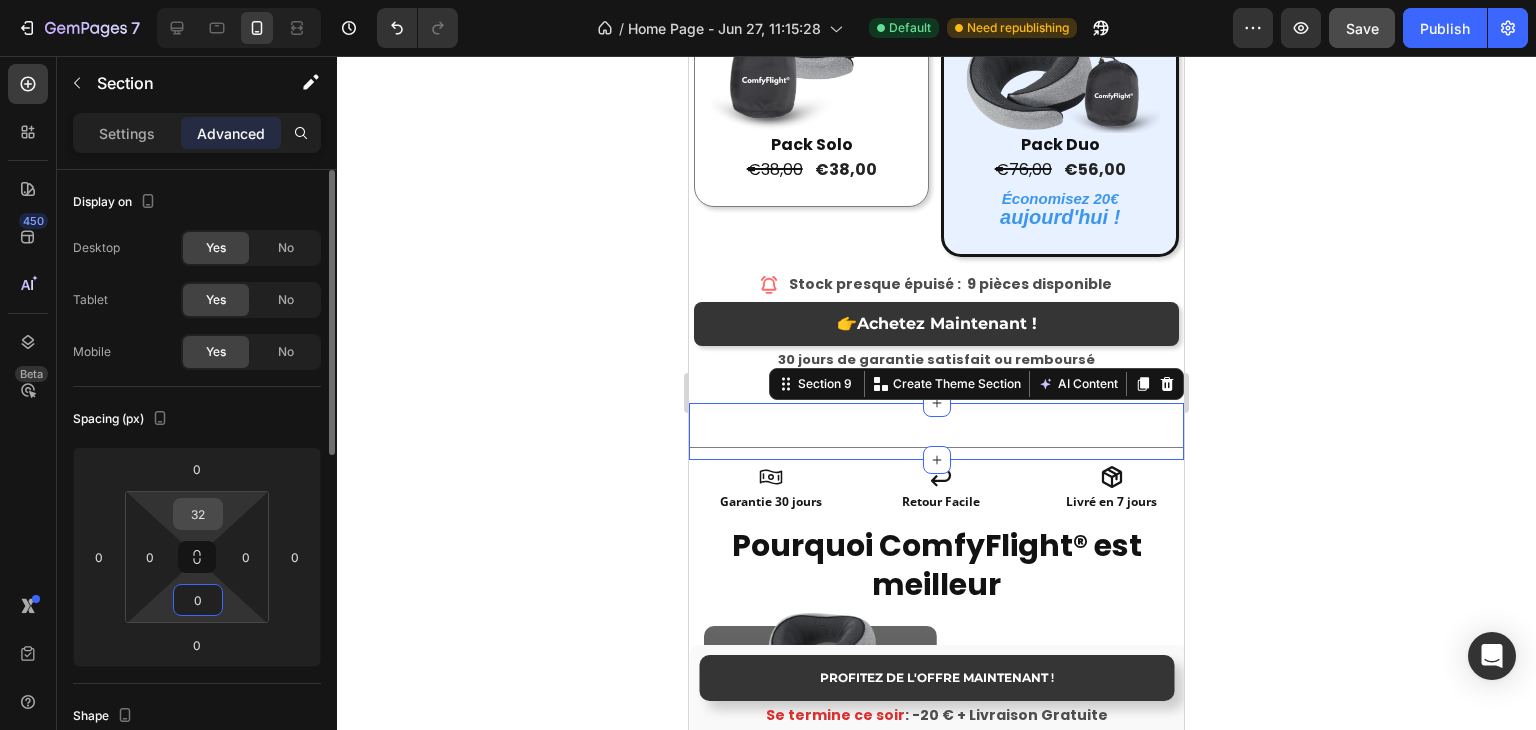 click on "32" at bounding box center (198, 514) 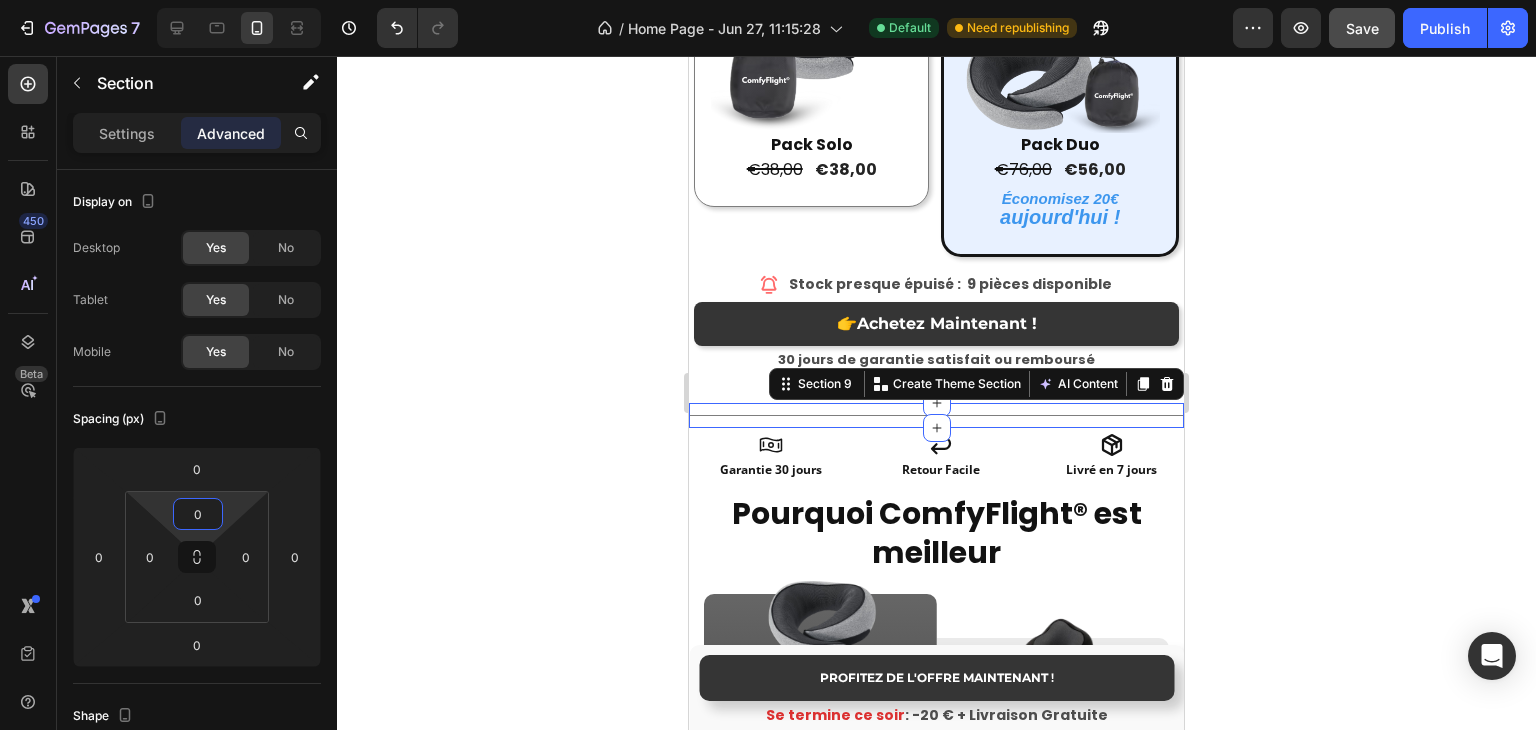 click 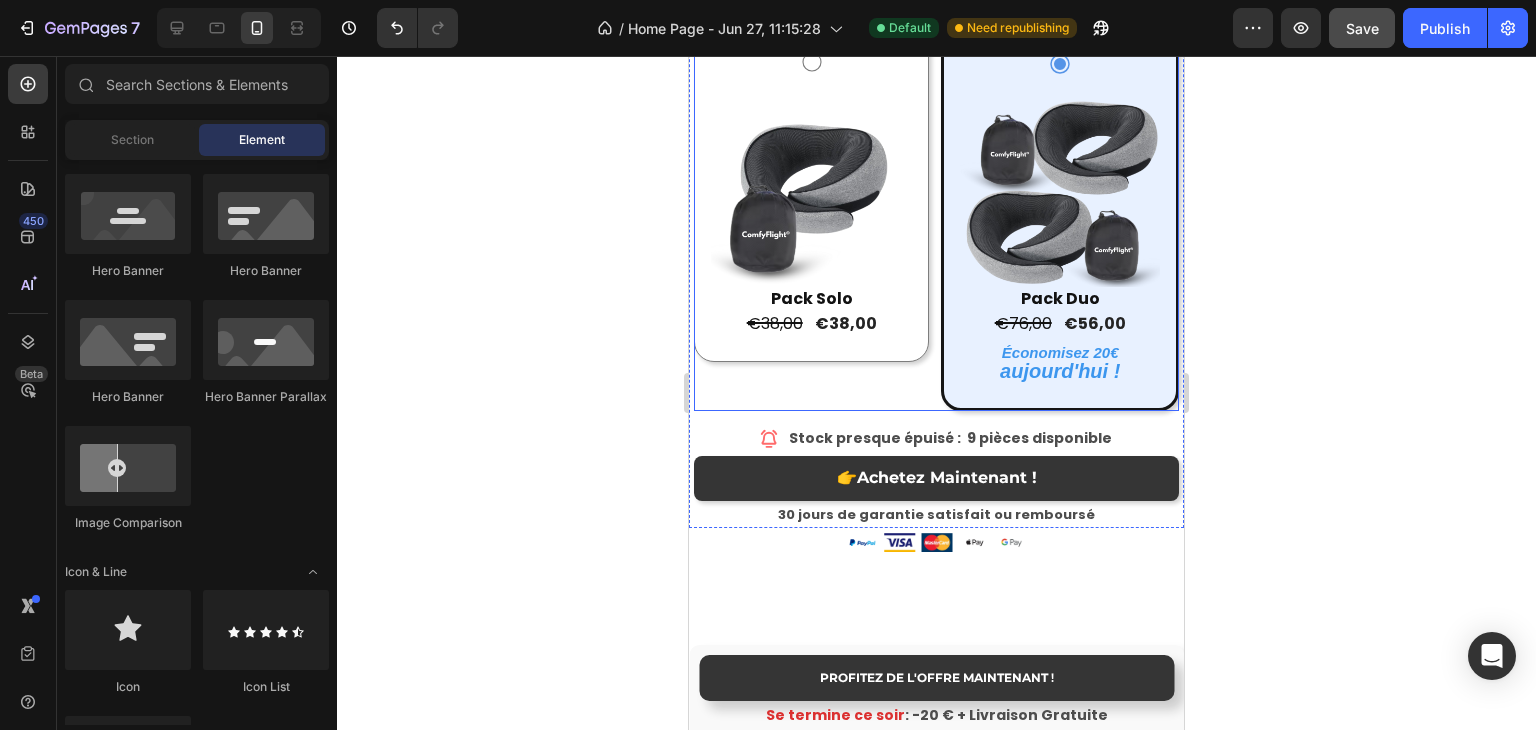 scroll, scrollTop: 3368, scrollLeft: 0, axis: vertical 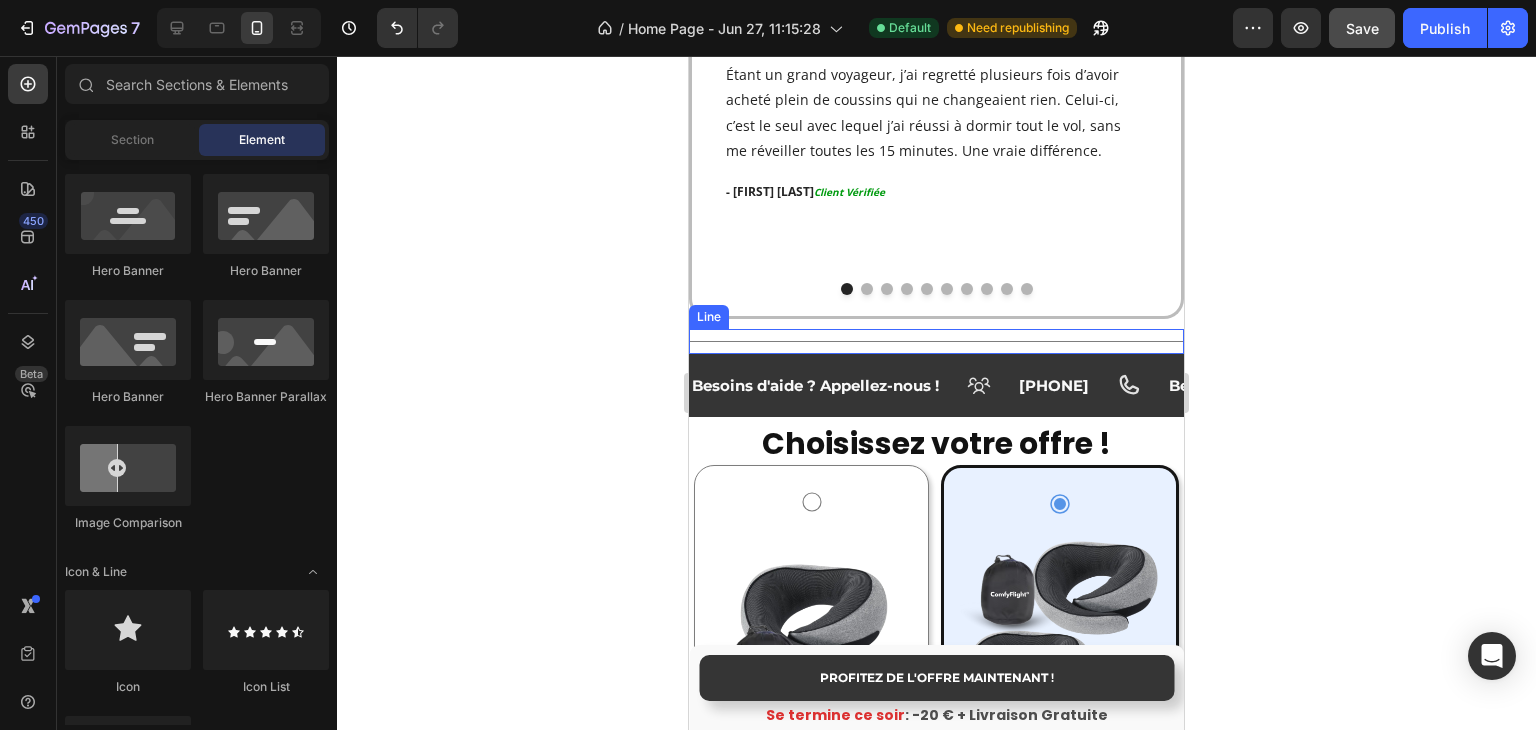 click on "Title Line" at bounding box center (936, 341) 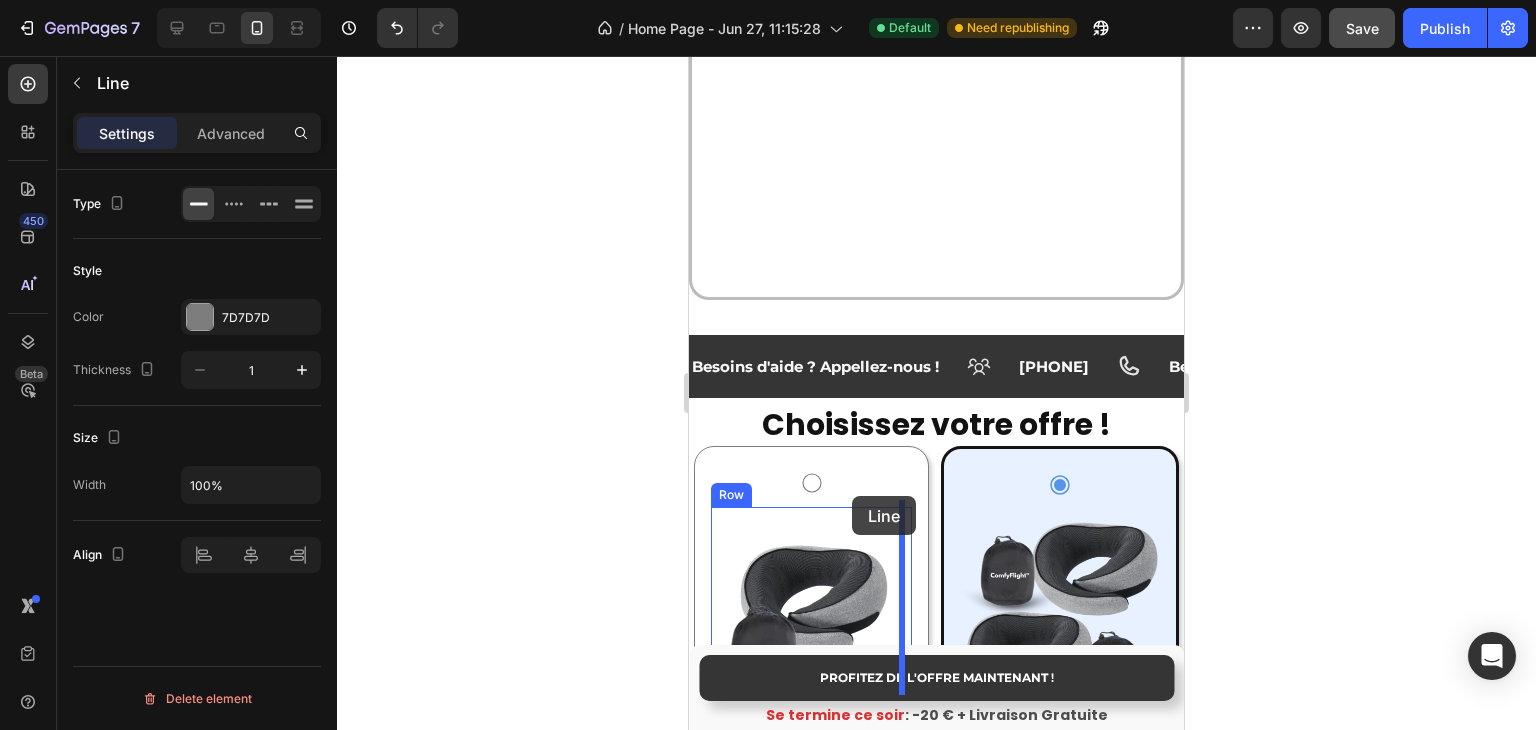 scroll, scrollTop: 3872, scrollLeft: 0, axis: vertical 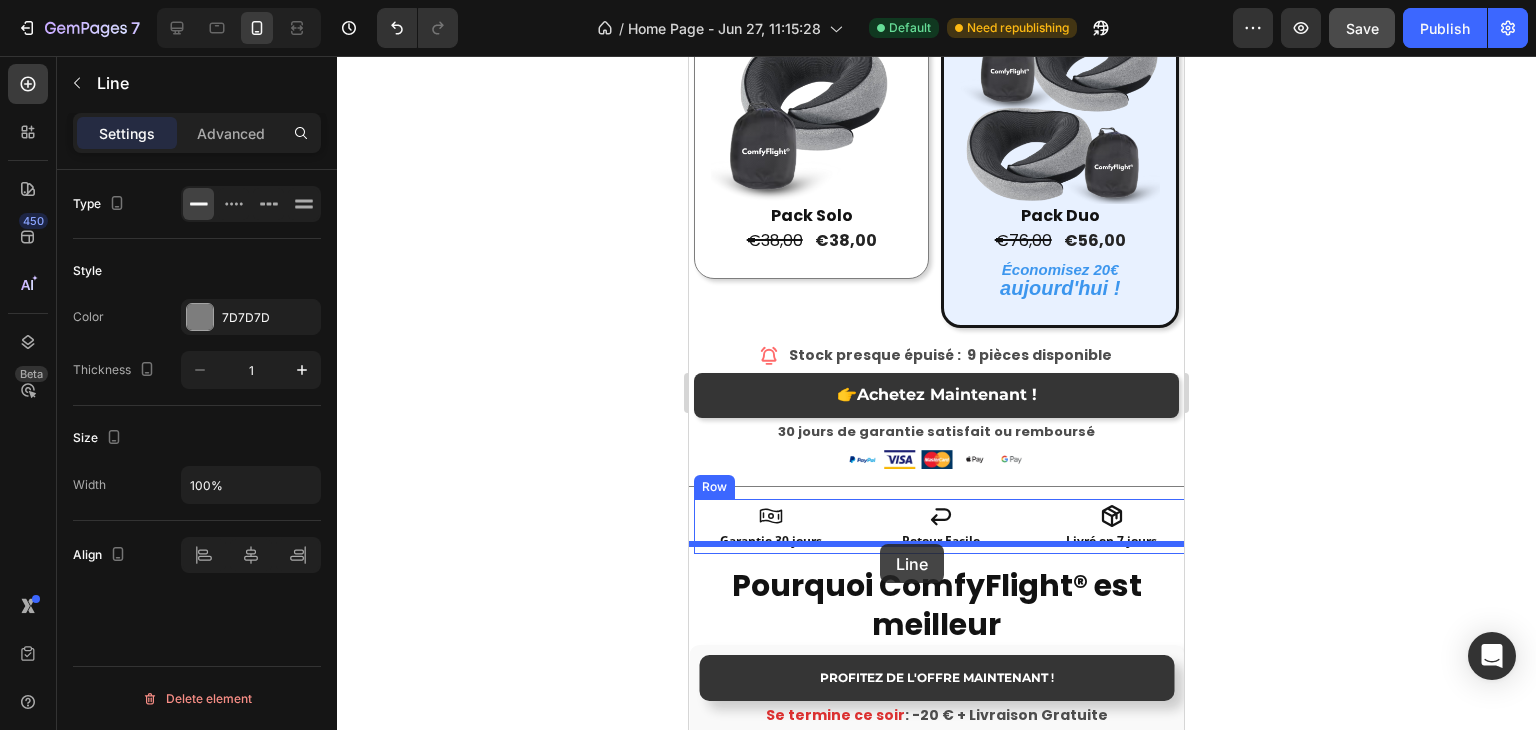drag, startPoint x: 743, startPoint y: 287, endPoint x: 875, endPoint y: 544, distance: 288.91693 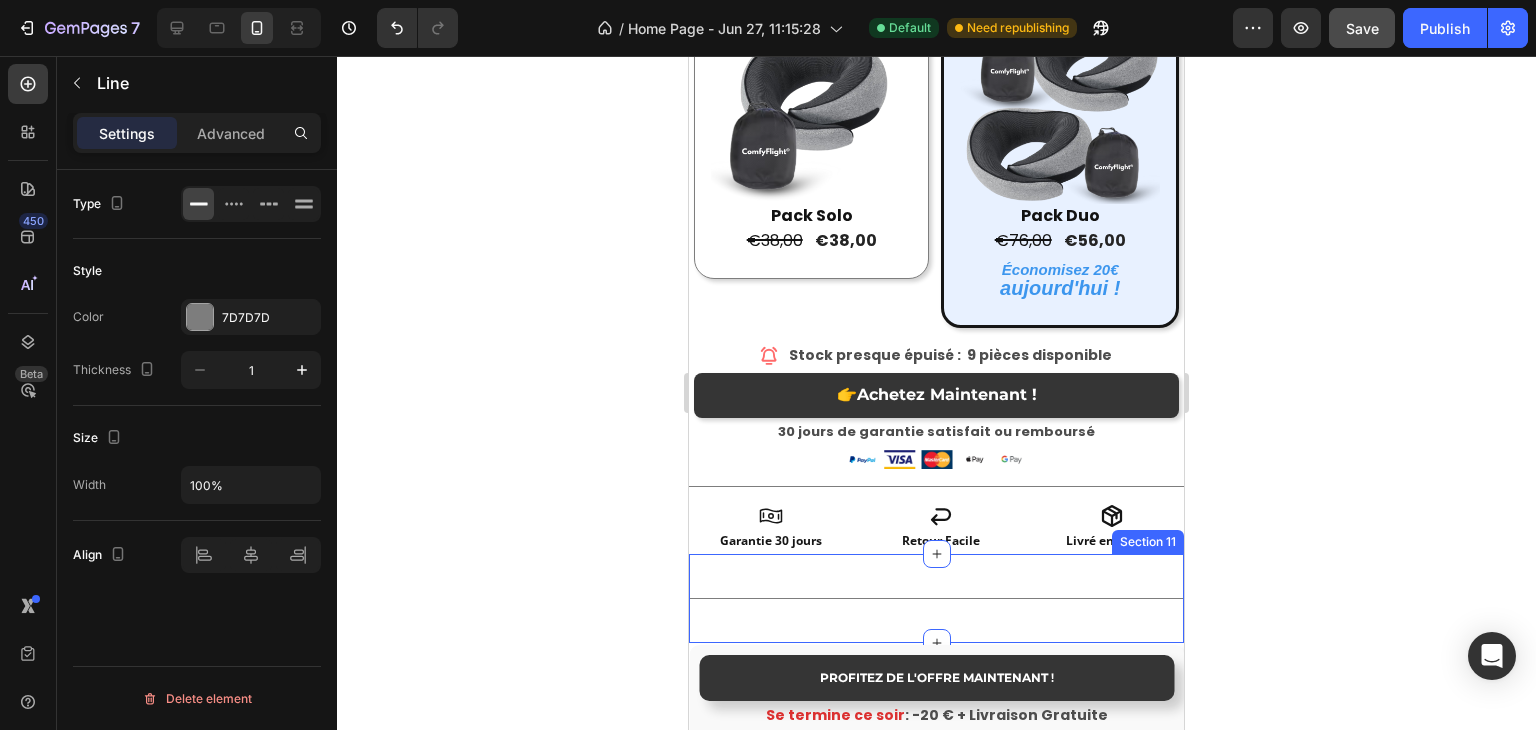 click on "Title Line   0 Section 11" at bounding box center (936, 598) 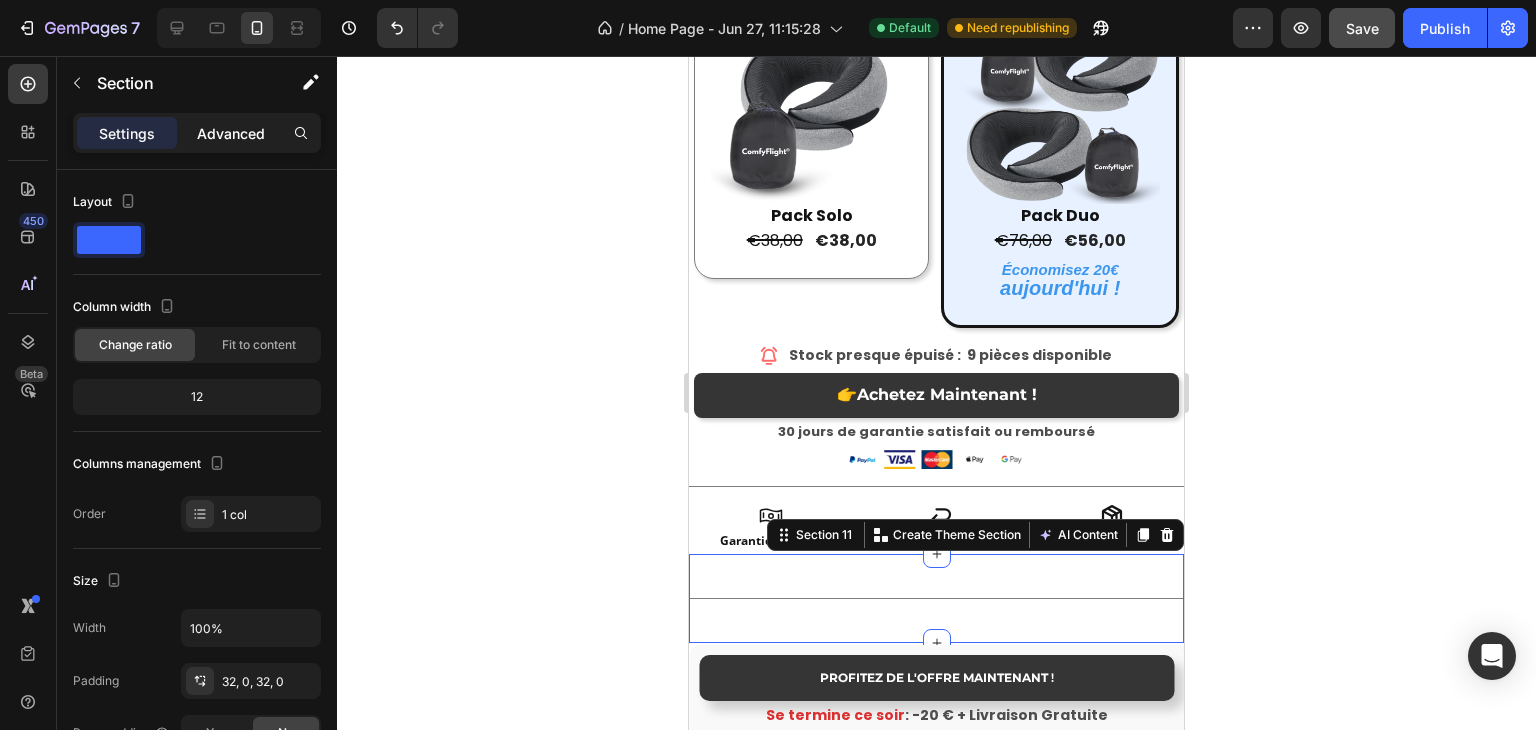 click on "Advanced" at bounding box center [231, 133] 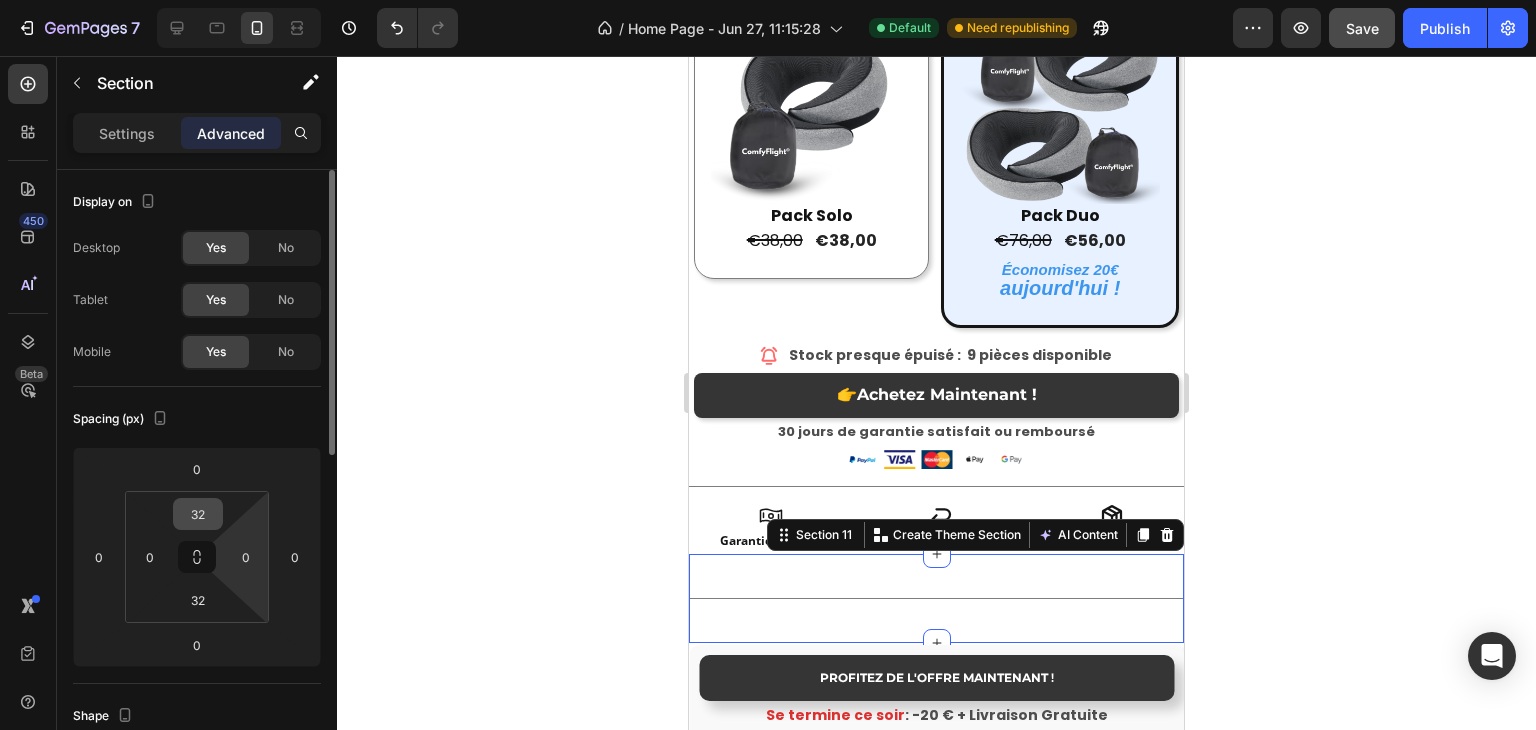 click on "32" at bounding box center [198, 514] 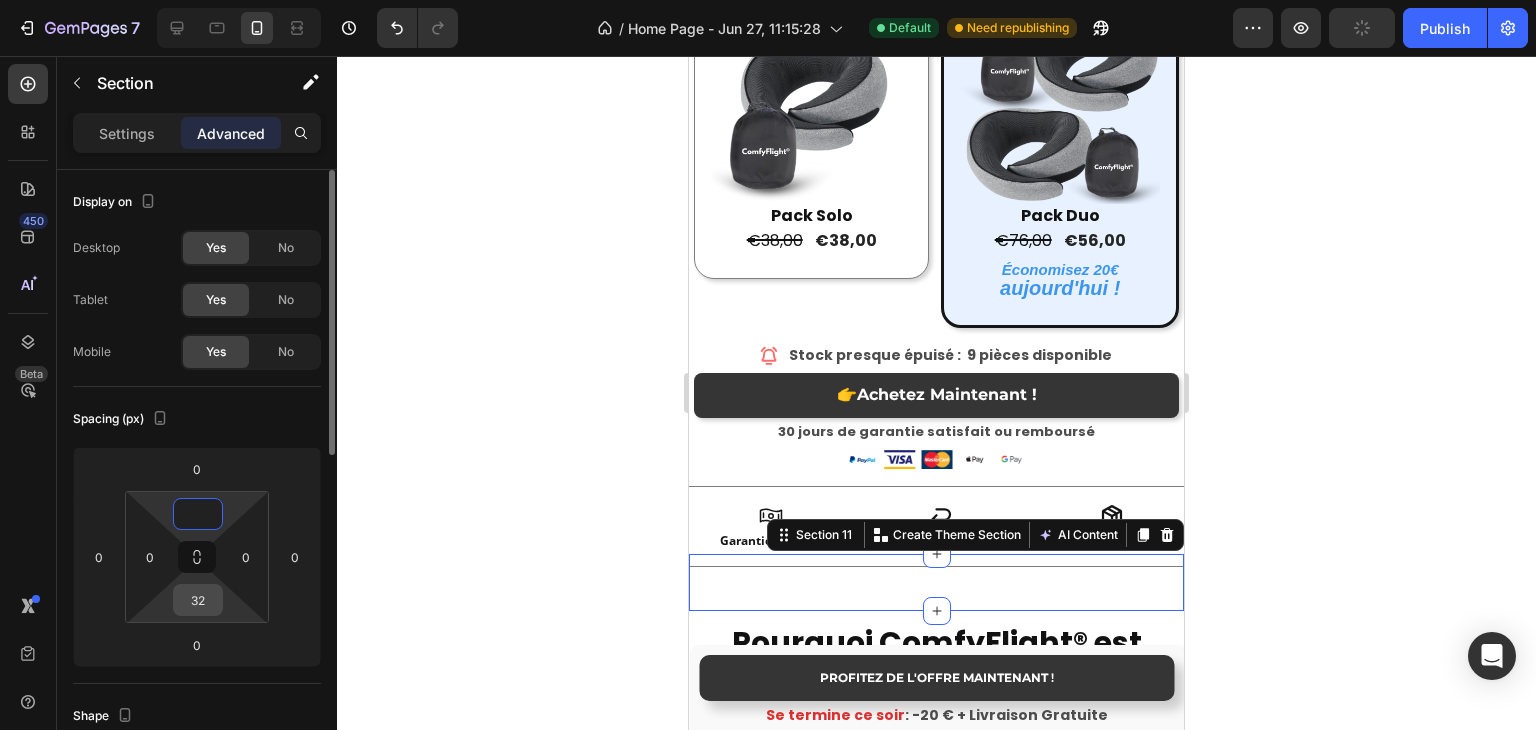 type on "0" 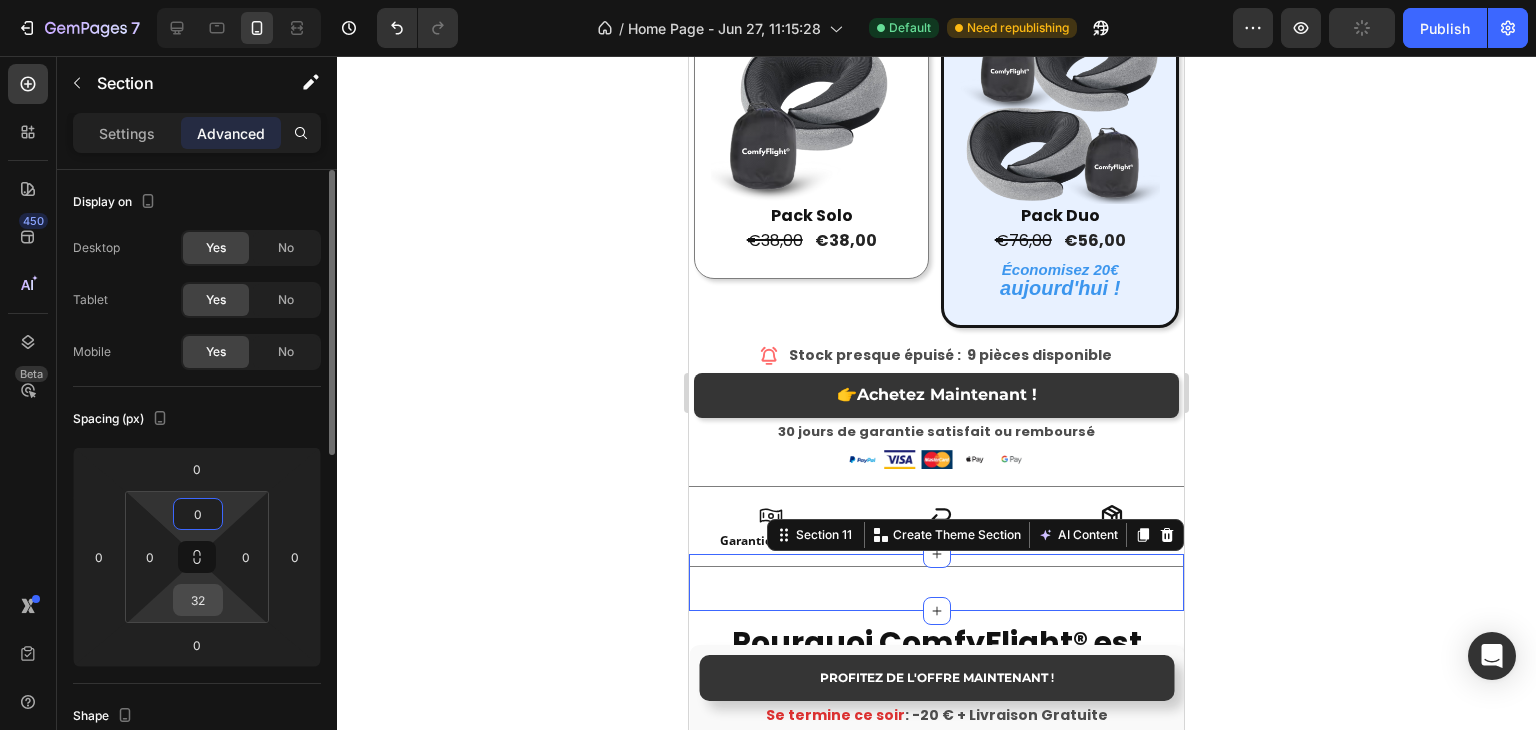 click on "32" at bounding box center [198, 600] 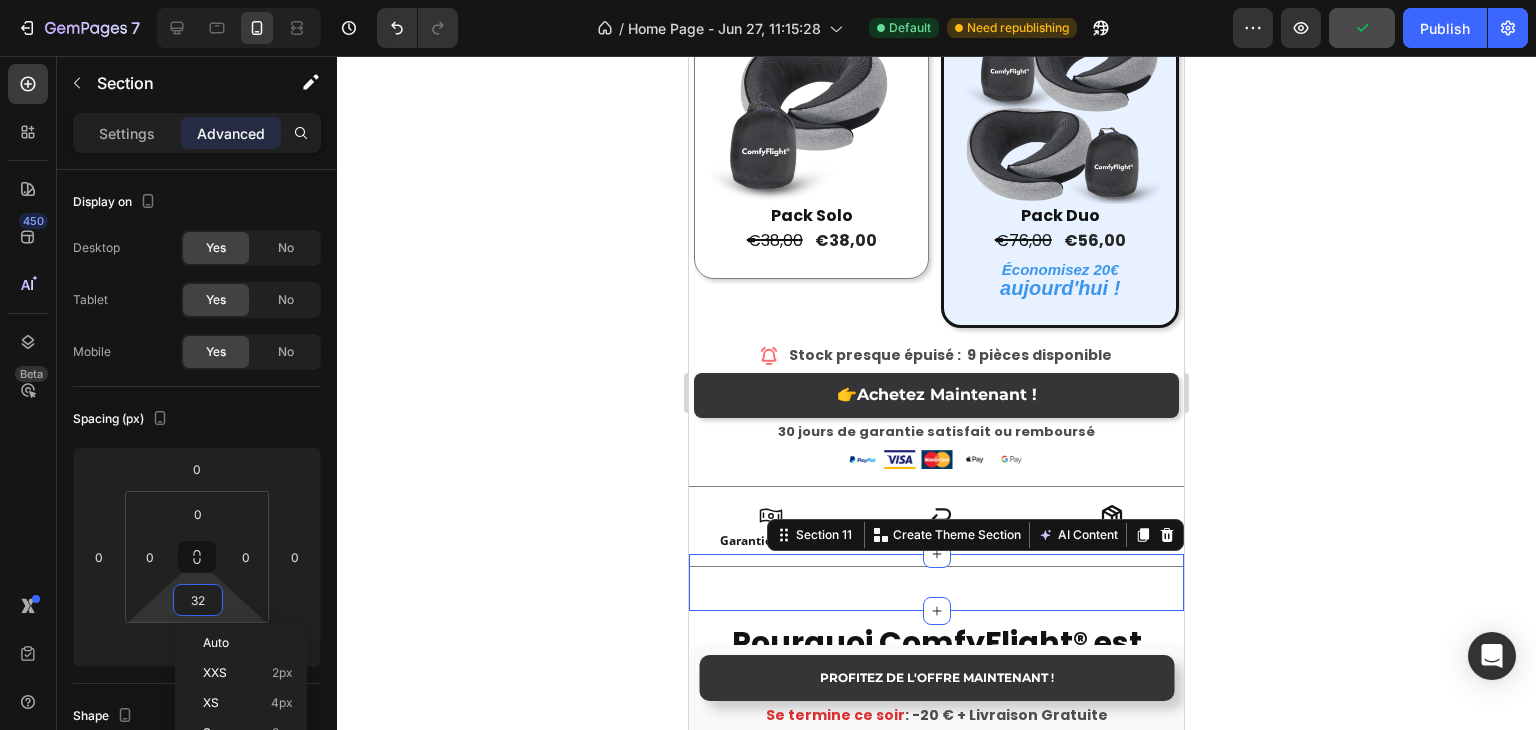 type 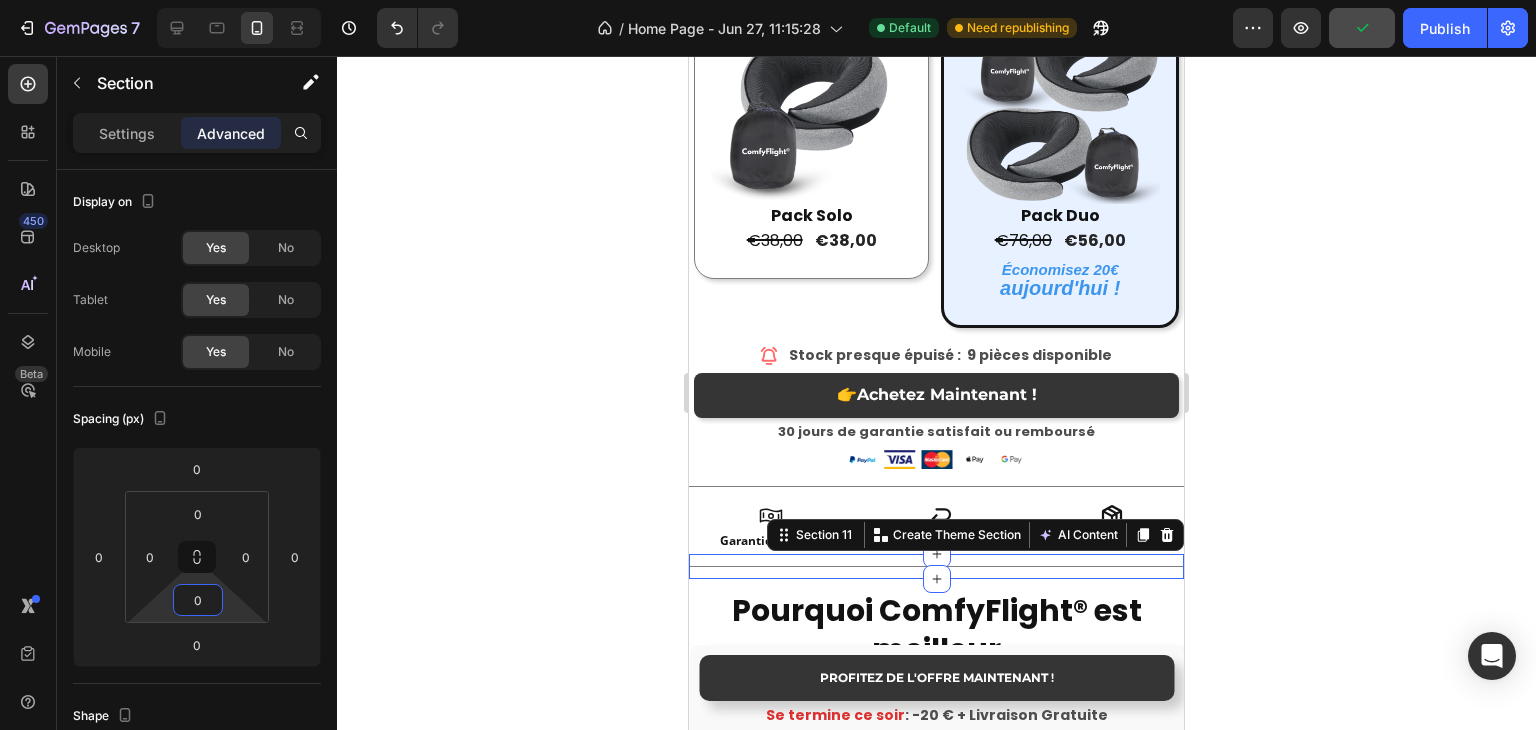 click 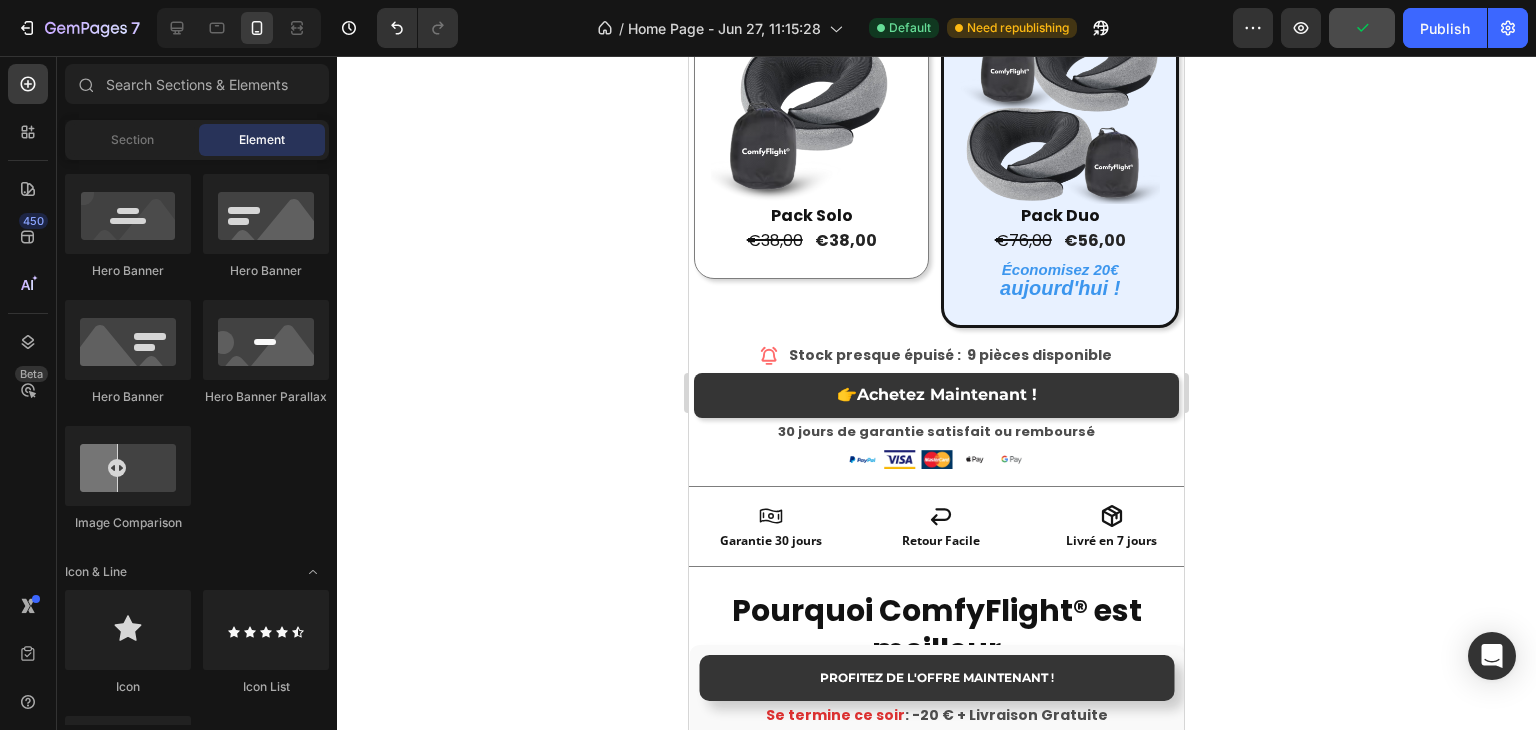 click on "[NUMBER] Version history / Home Page - [DATE], [TIME] Default Need republishing Preview Publish" 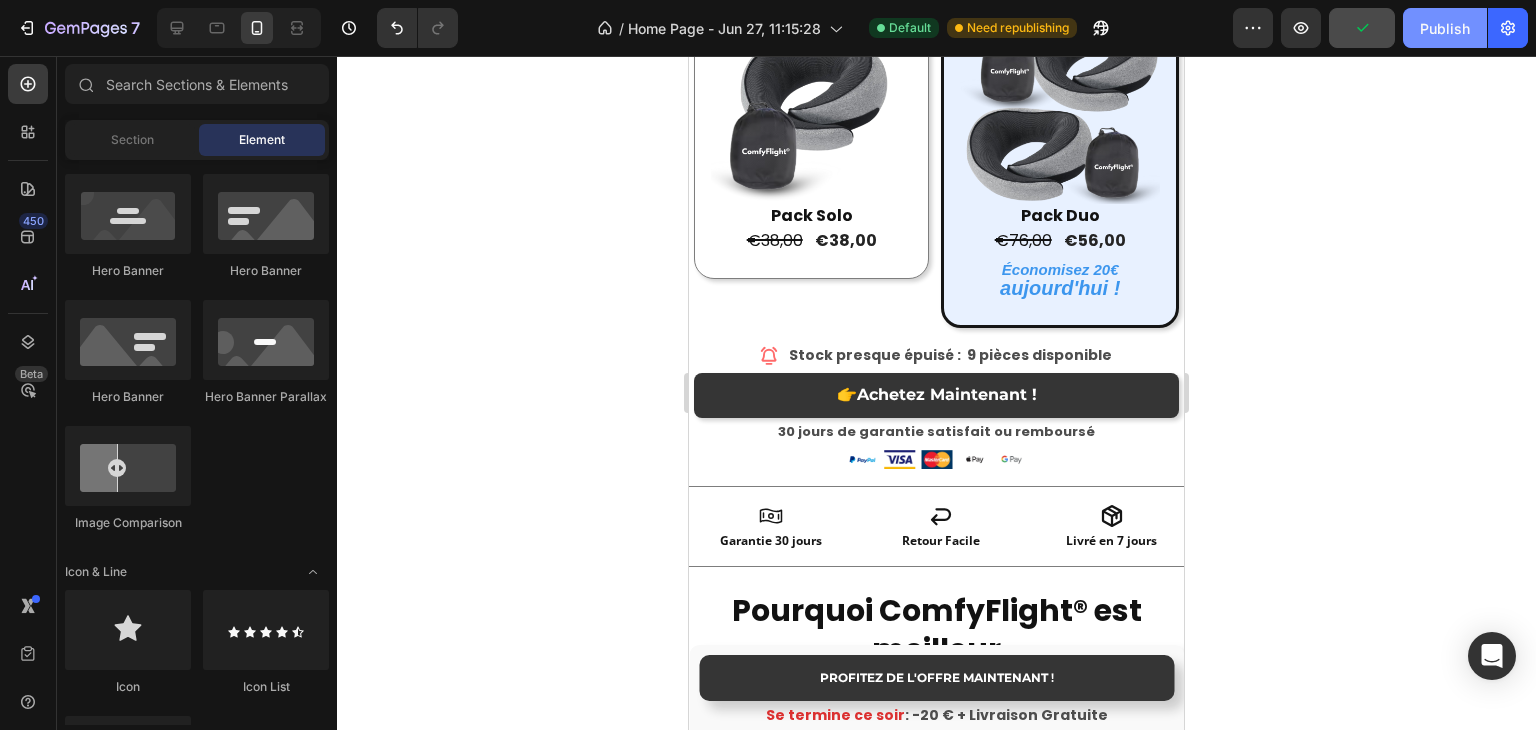 click on "Publish" 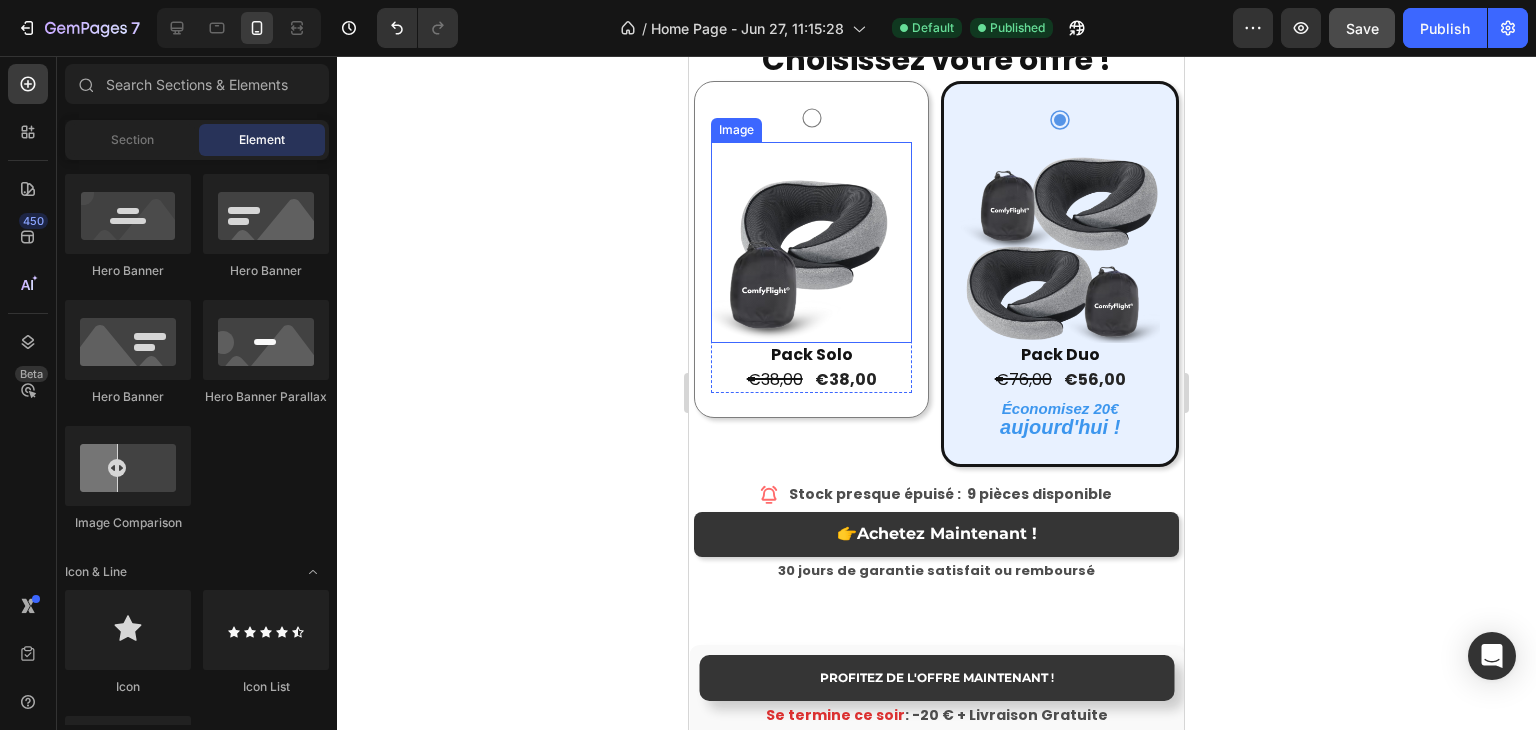 scroll, scrollTop: 3077, scrollLeft: 0, axis: vertical 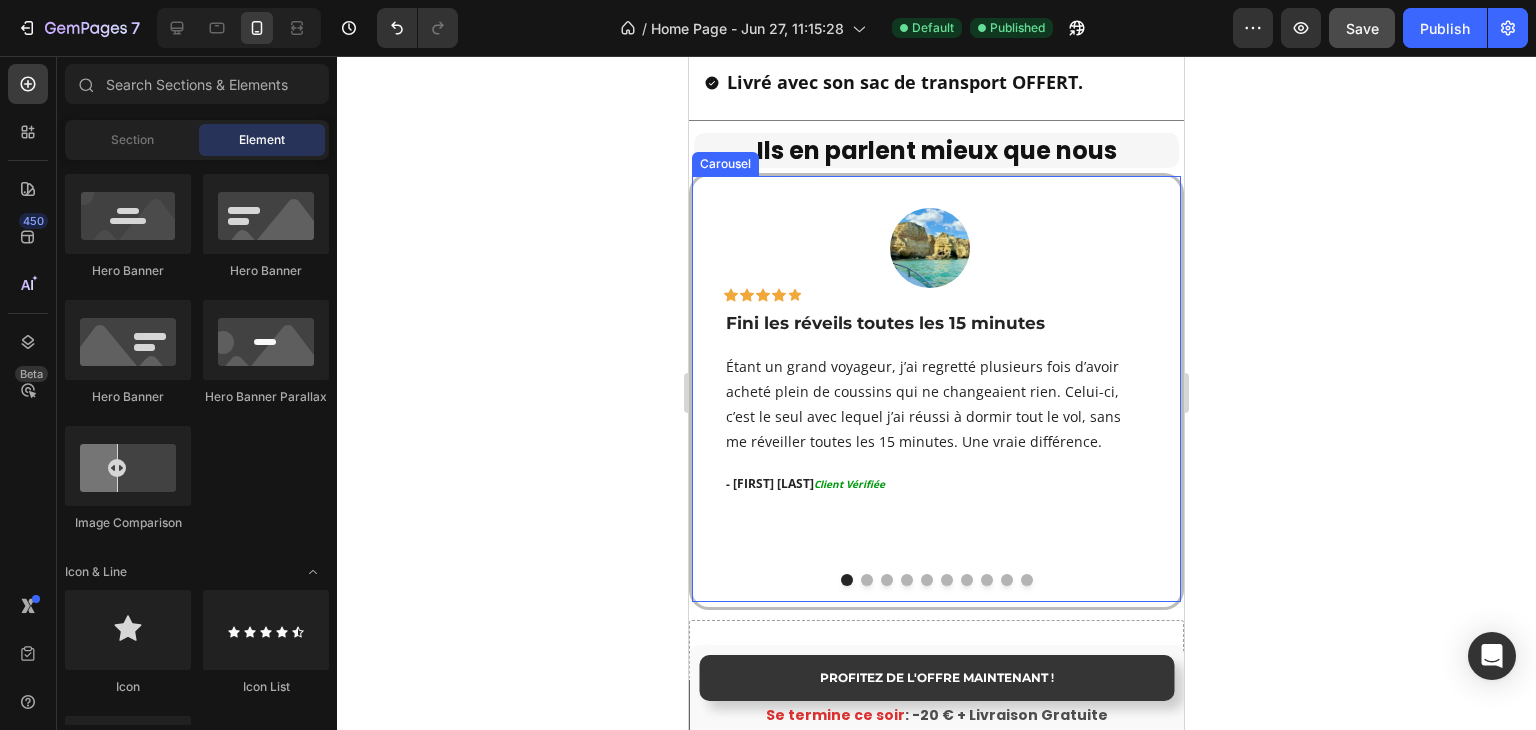 click at bounding box center [1027, 580] 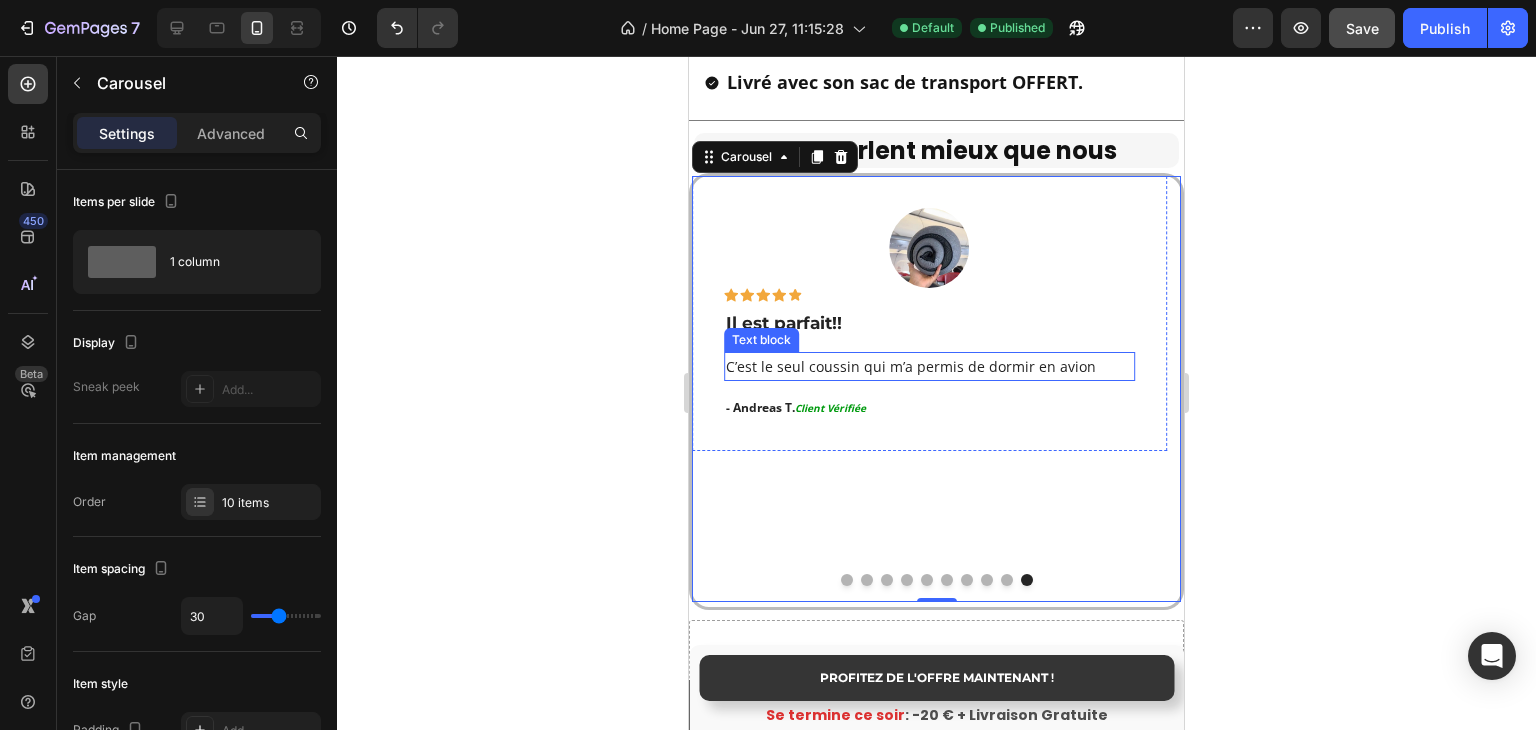 click on "C’est le seul coussin qui m’a permis de dormir en avion" at bounding box center (929, 366) 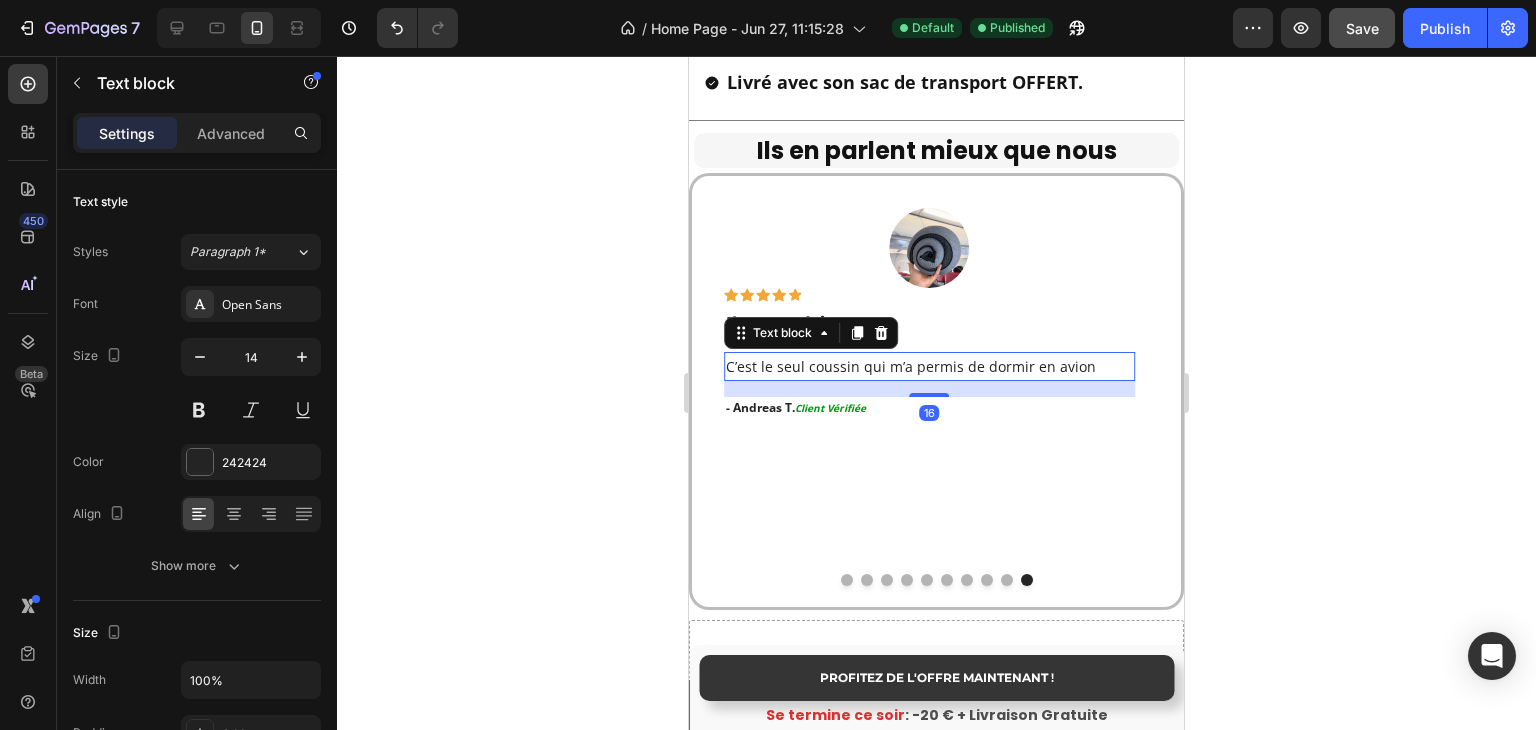 click on "C’est le seul coussin qui m’a permis de dormir en avion" at bounding box center (929, 366) 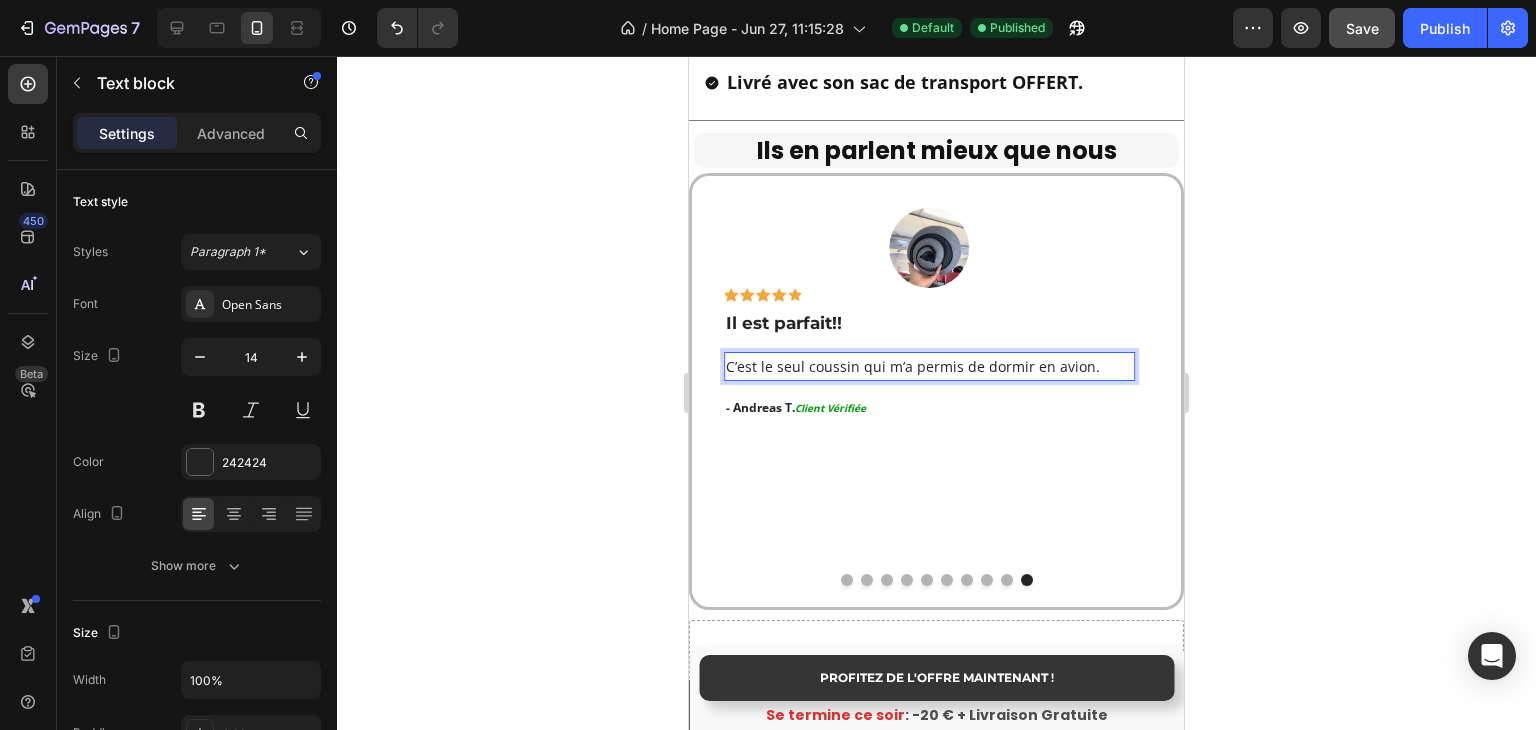 click 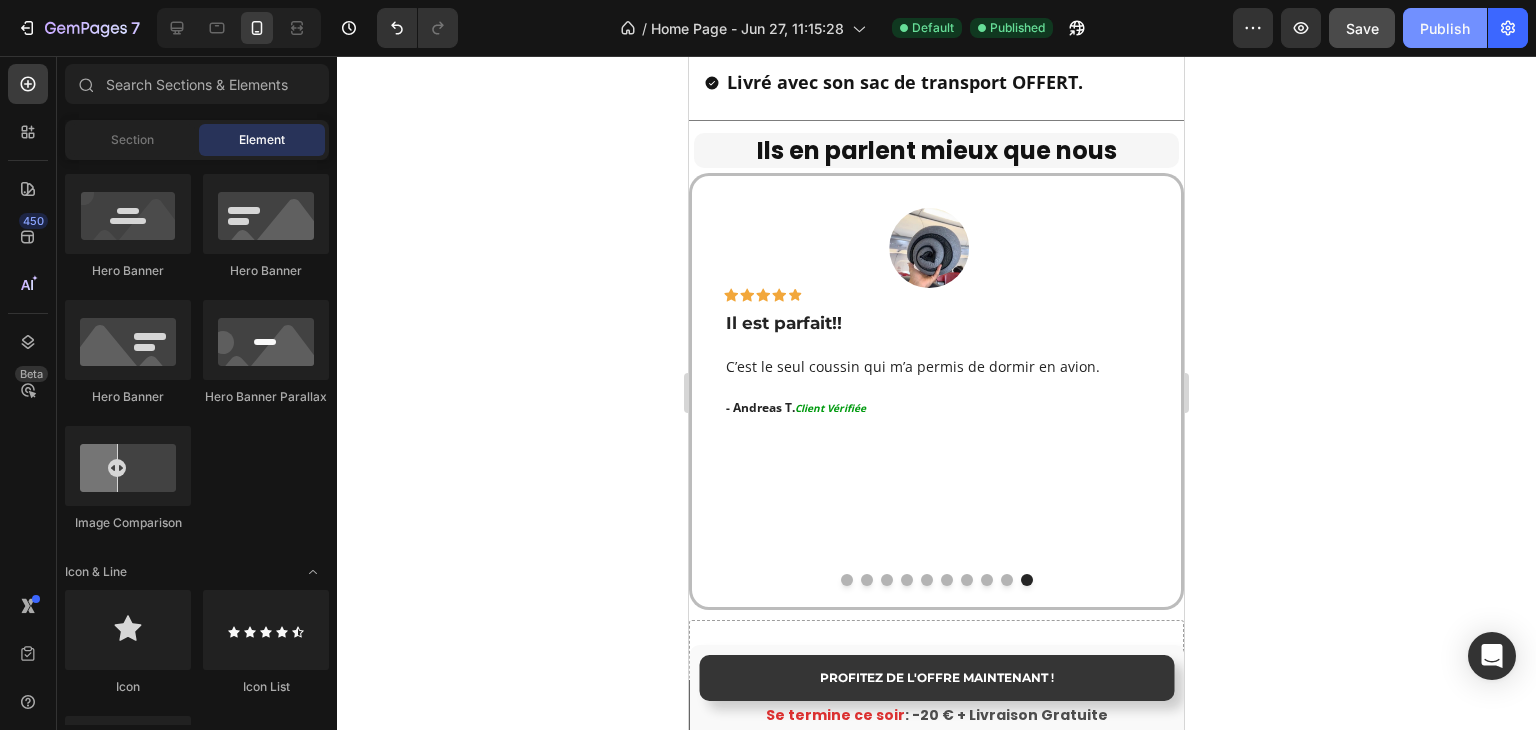 click on "Publish" at bounding box center (1445, 28) 